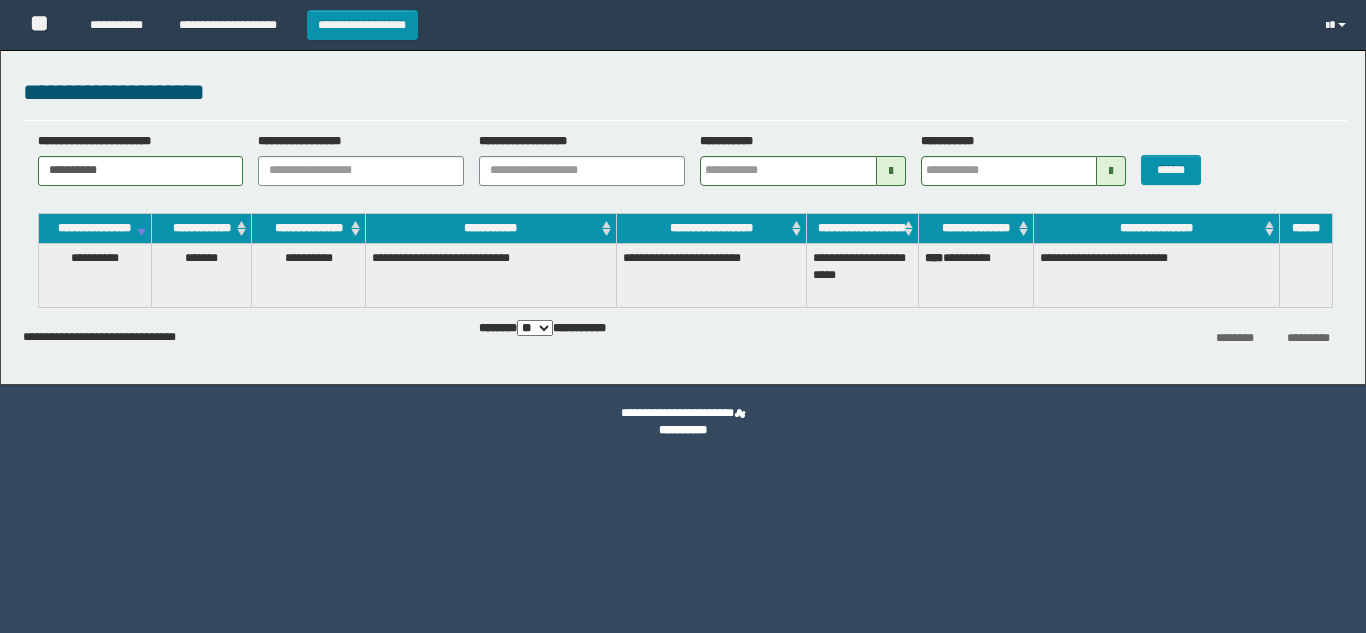 scroll, scrollTop: 0, scrollLeft: 0, axis: both 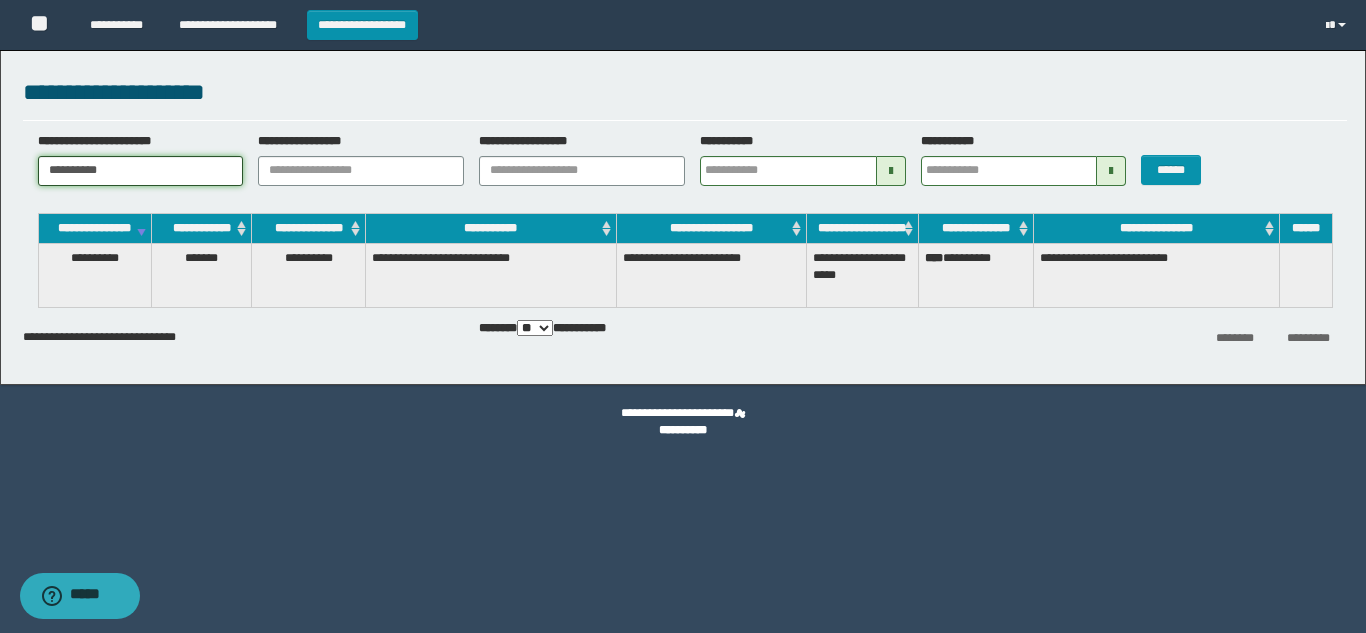 click on "**********" at bounding box center (683, 212) 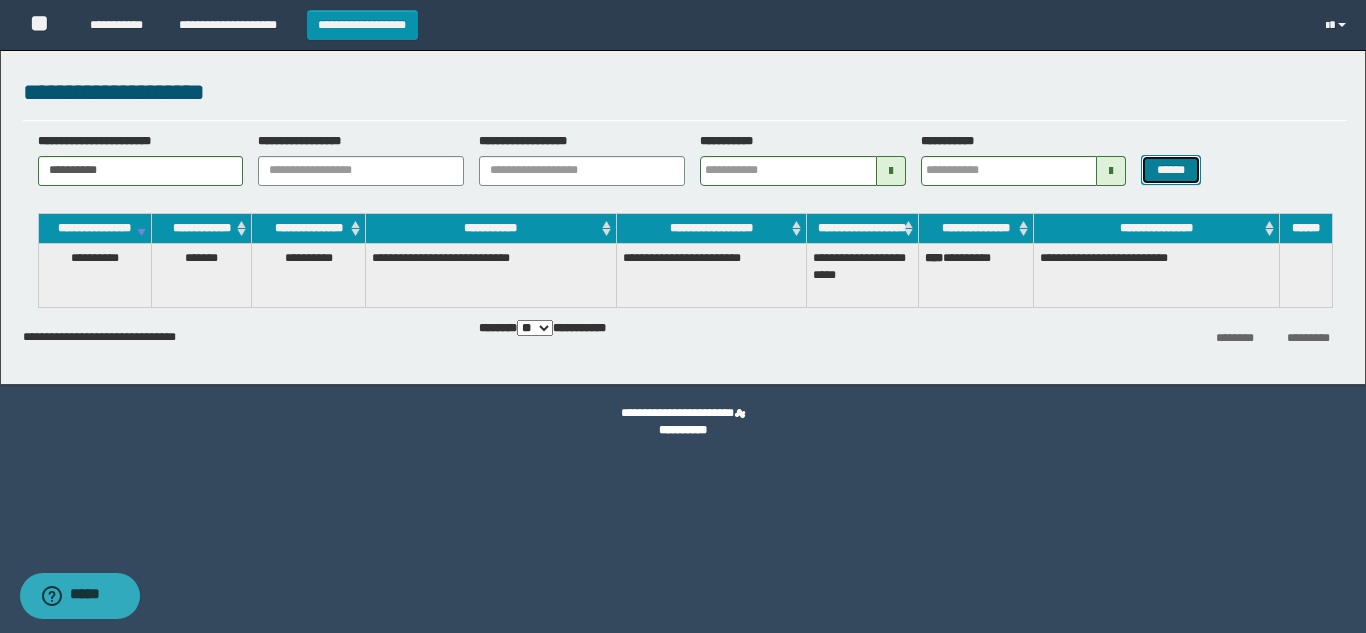click on "******" at bounding box center (1170, 170) 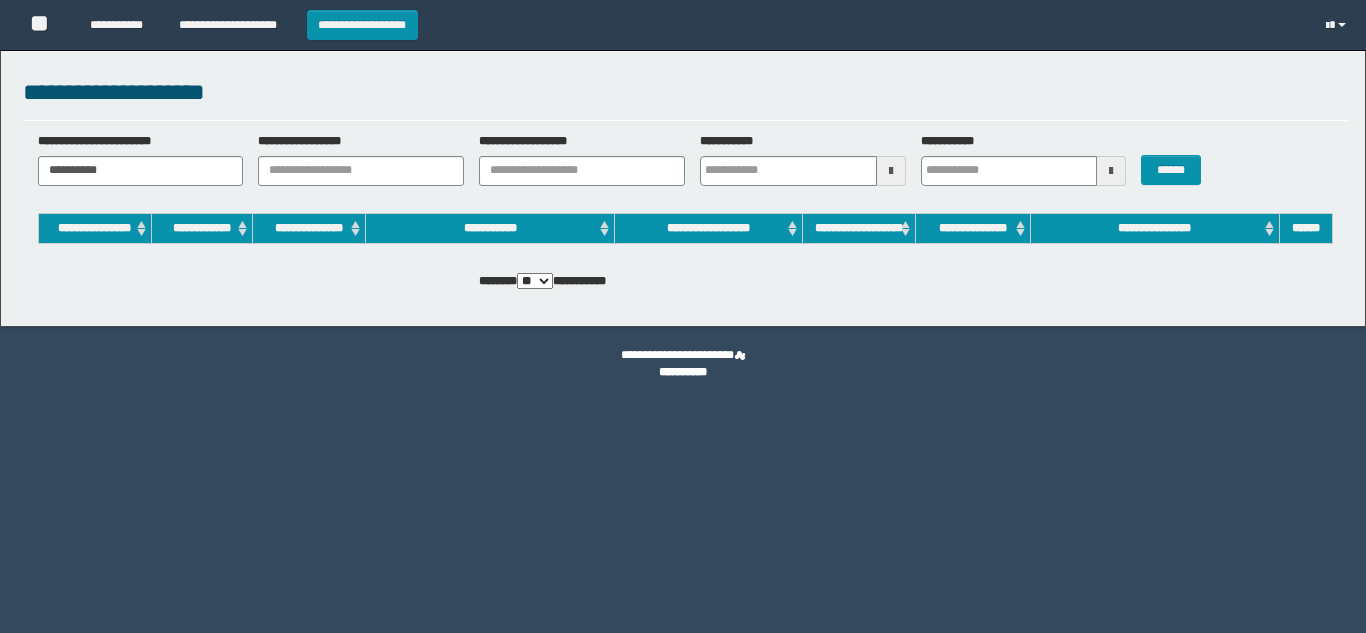 scroll, scrollTop: 0, scrollLeft: 0, axis: both 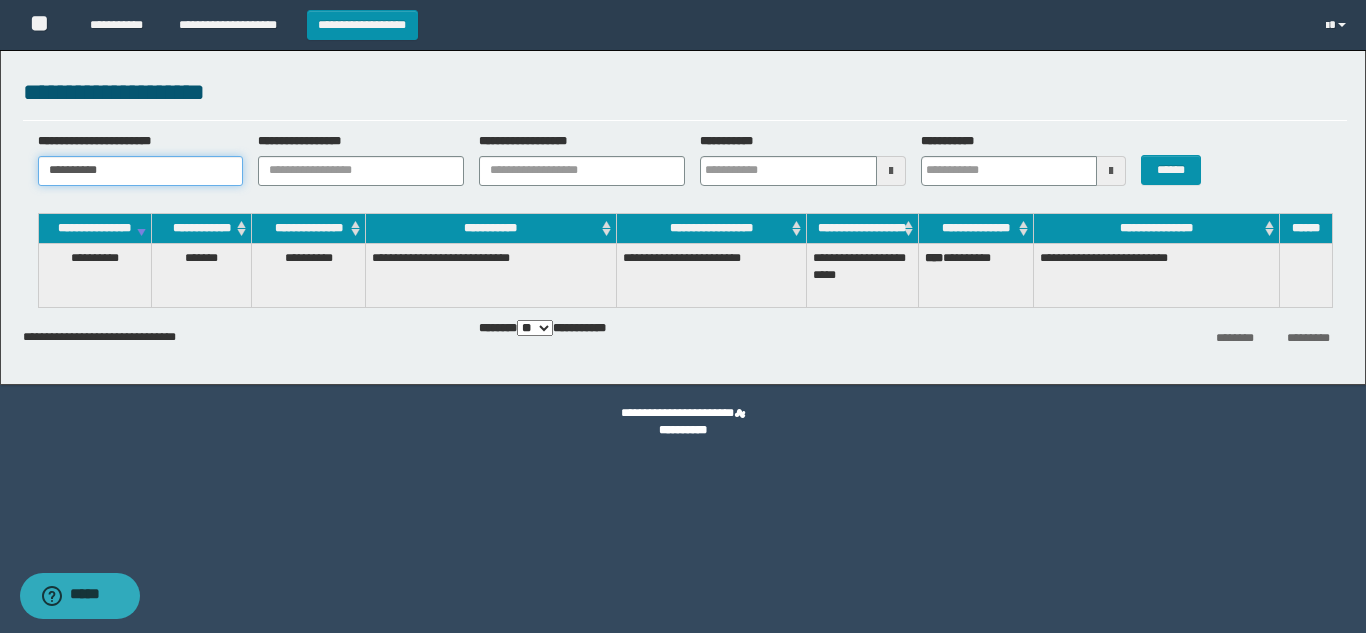 drag, startPoint x: 126, startPoint y: 172, endPoint x: 0, endPoint y: 184, distance: 126.57014 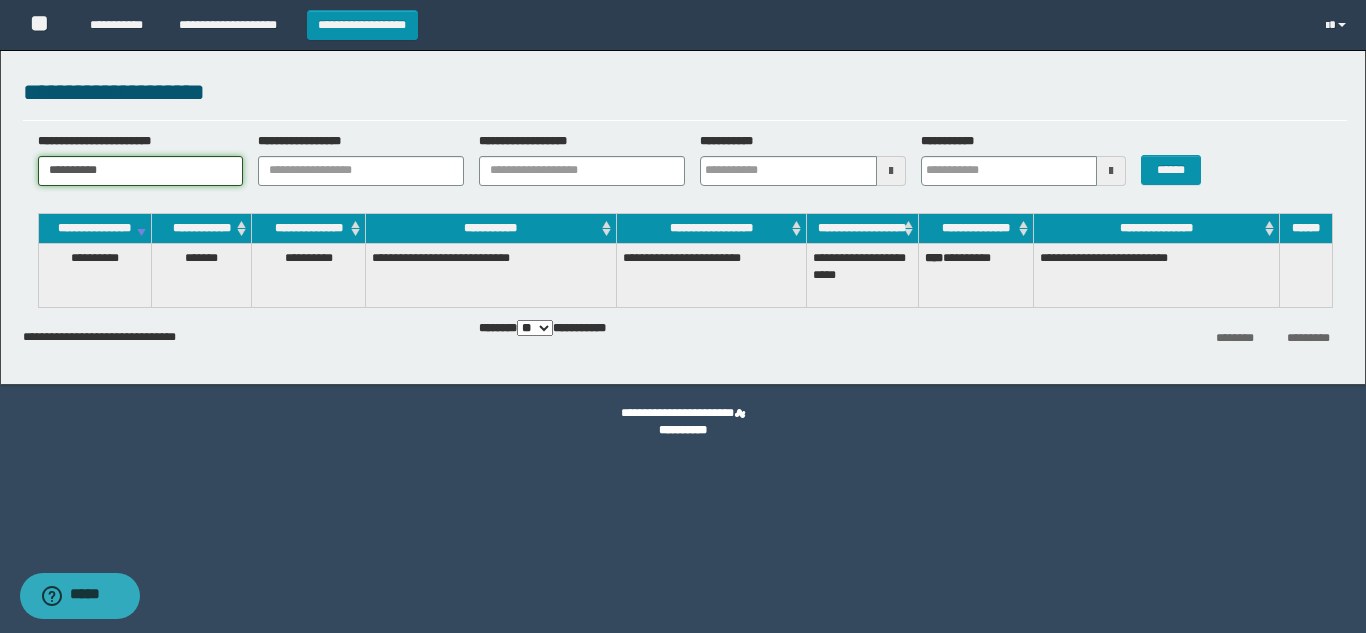 paste 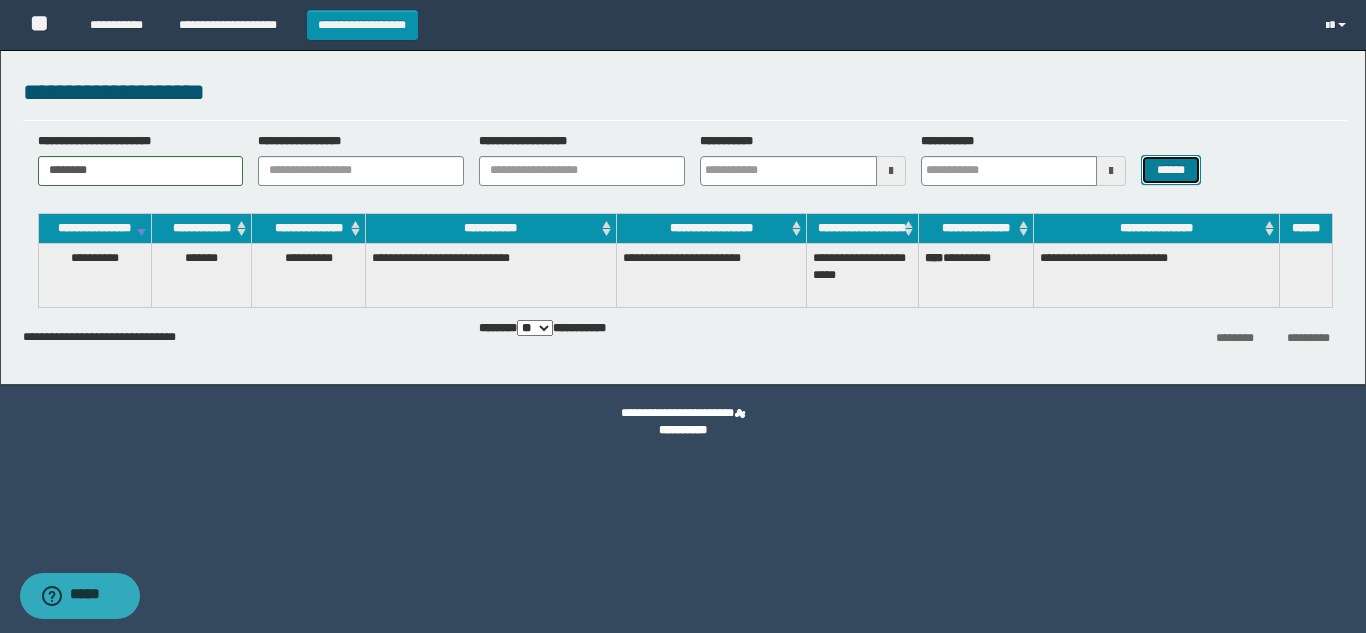 click on "******" at bounding box center (1170, 170) 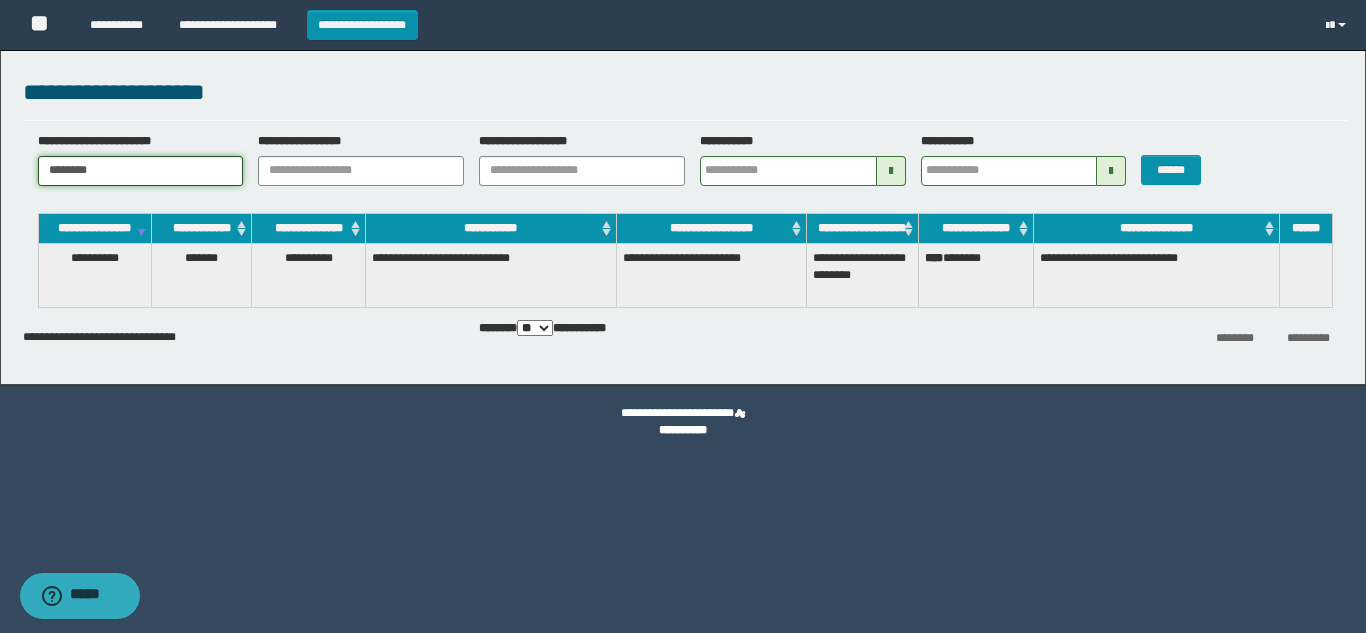 drag, startPoint x: 173, startPoint y: 159, endPoint x: 0, endPoint y: 189, distance: 175.5819 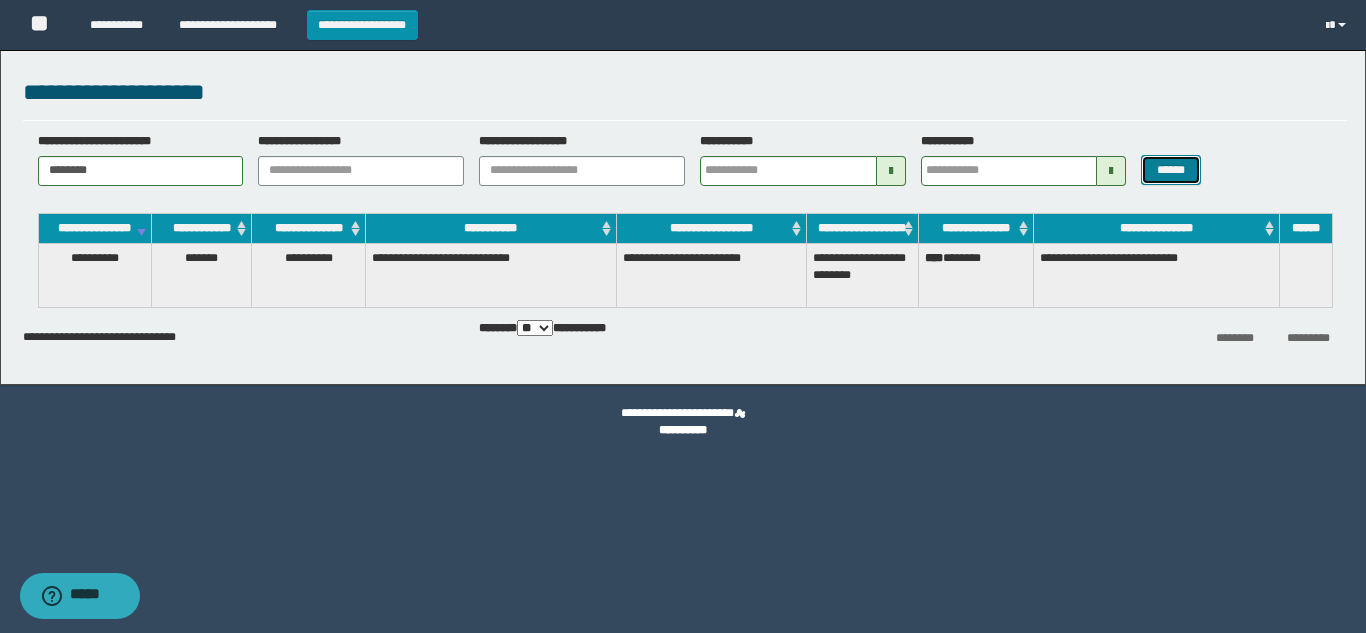 click on "******" at bounding box center [1170, 170] 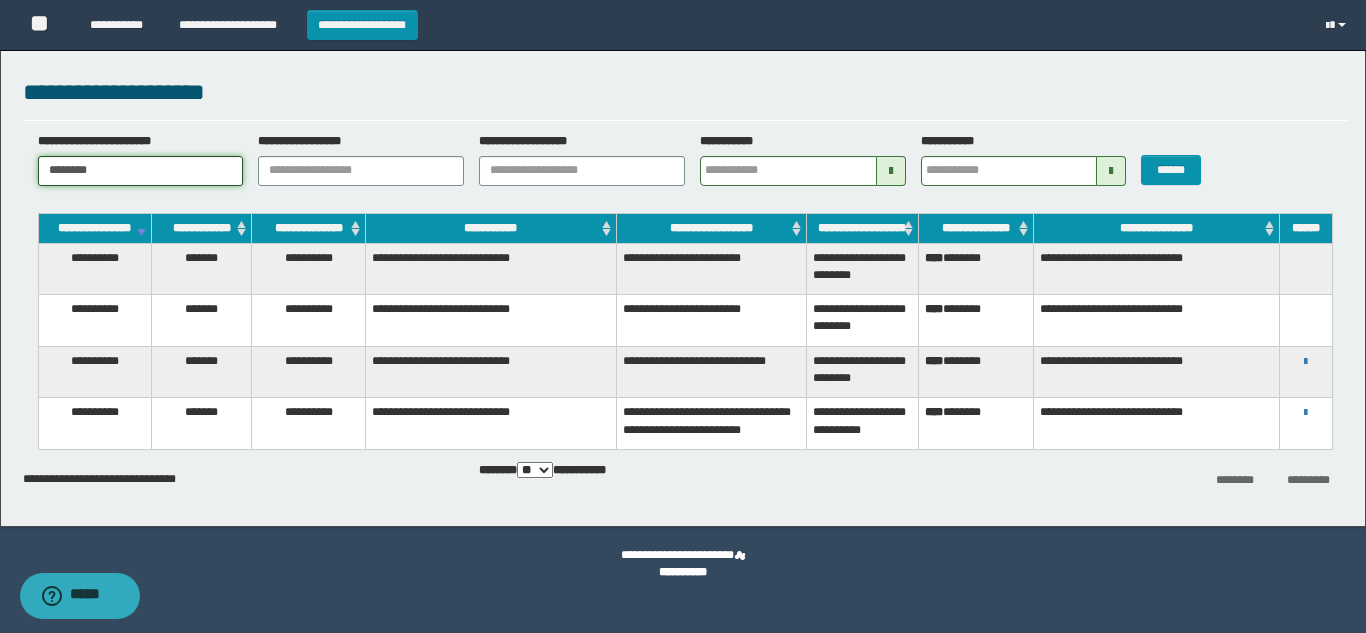 drag, startPoint x: 141, startPoint y: 174, endPoint x: 0, endPoint y: 163, distance: 141.42842 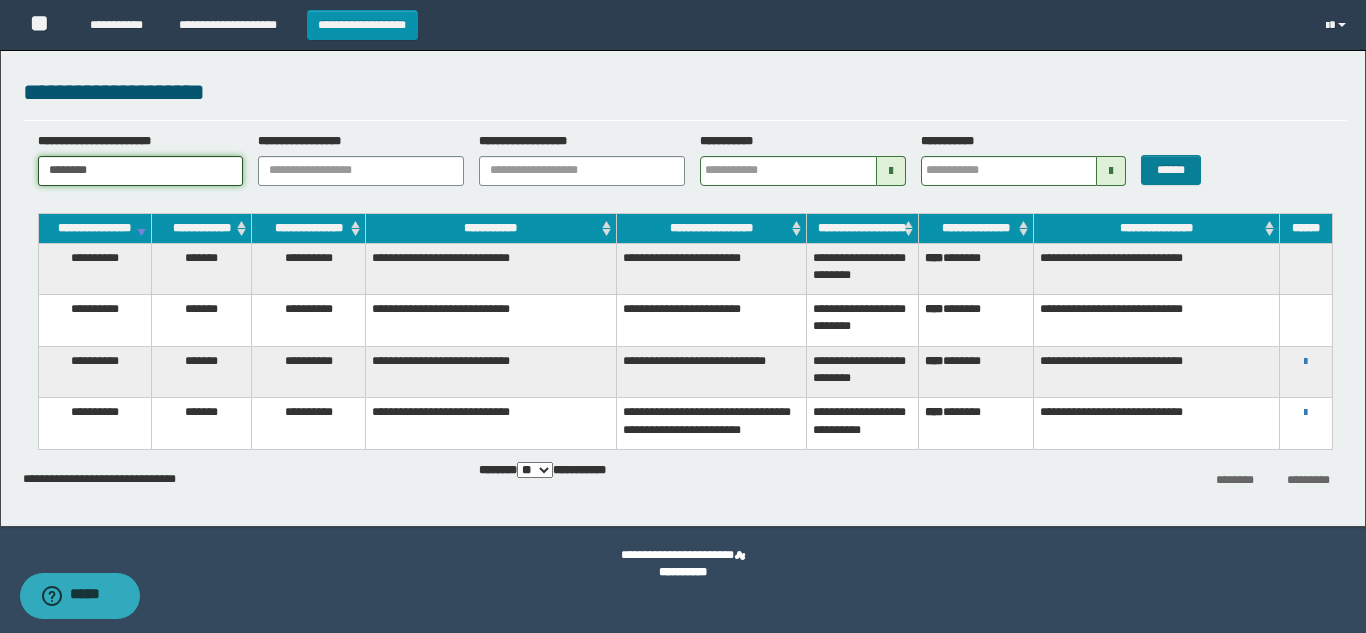 type on "********" 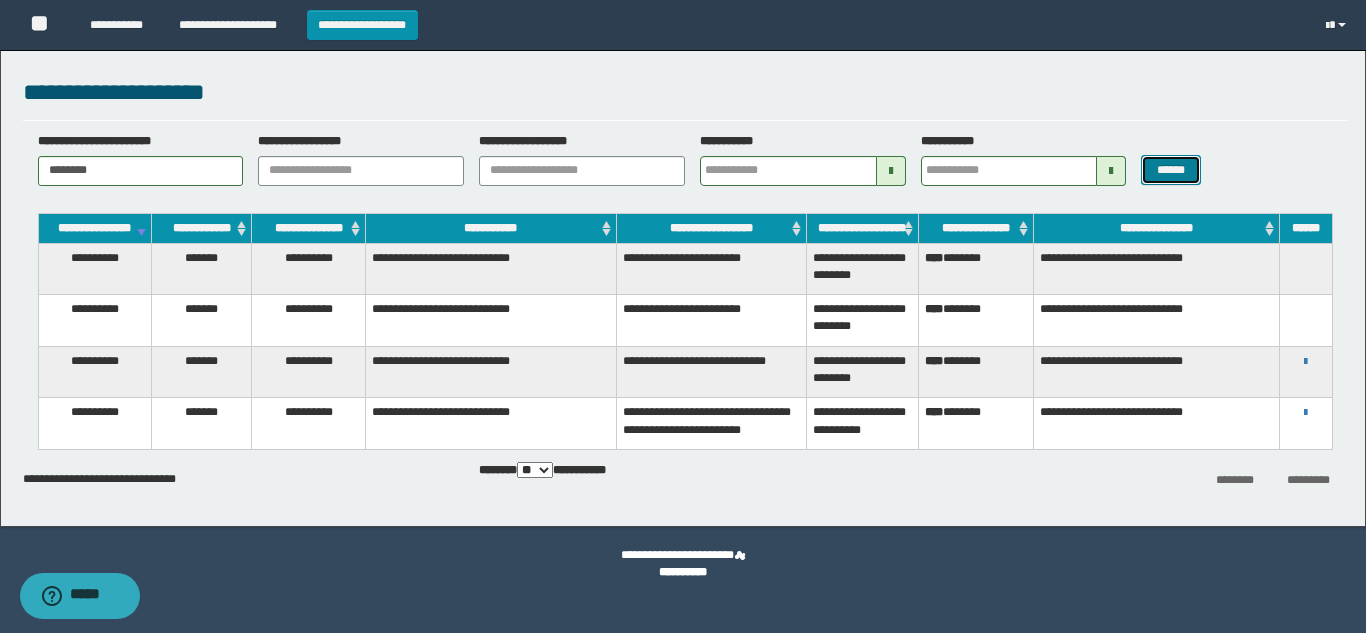 click on "******" at bounding box center [1170, 170] 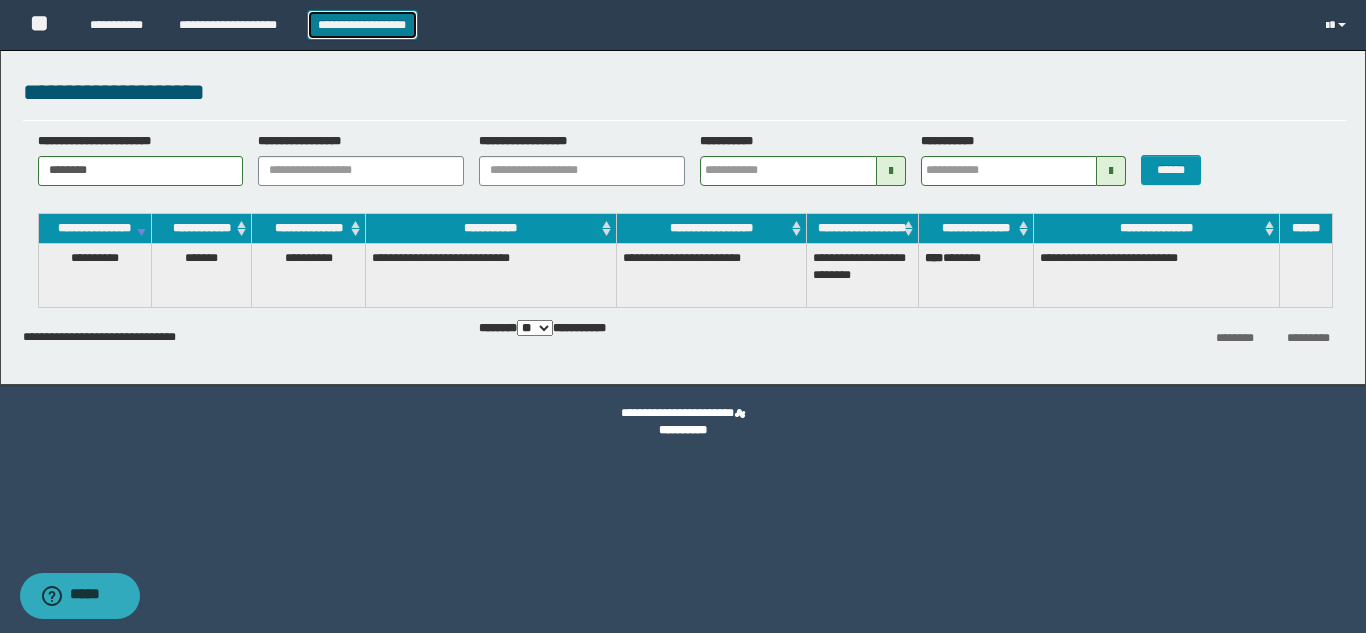 click on "**********" at bounding box center (362, 25) 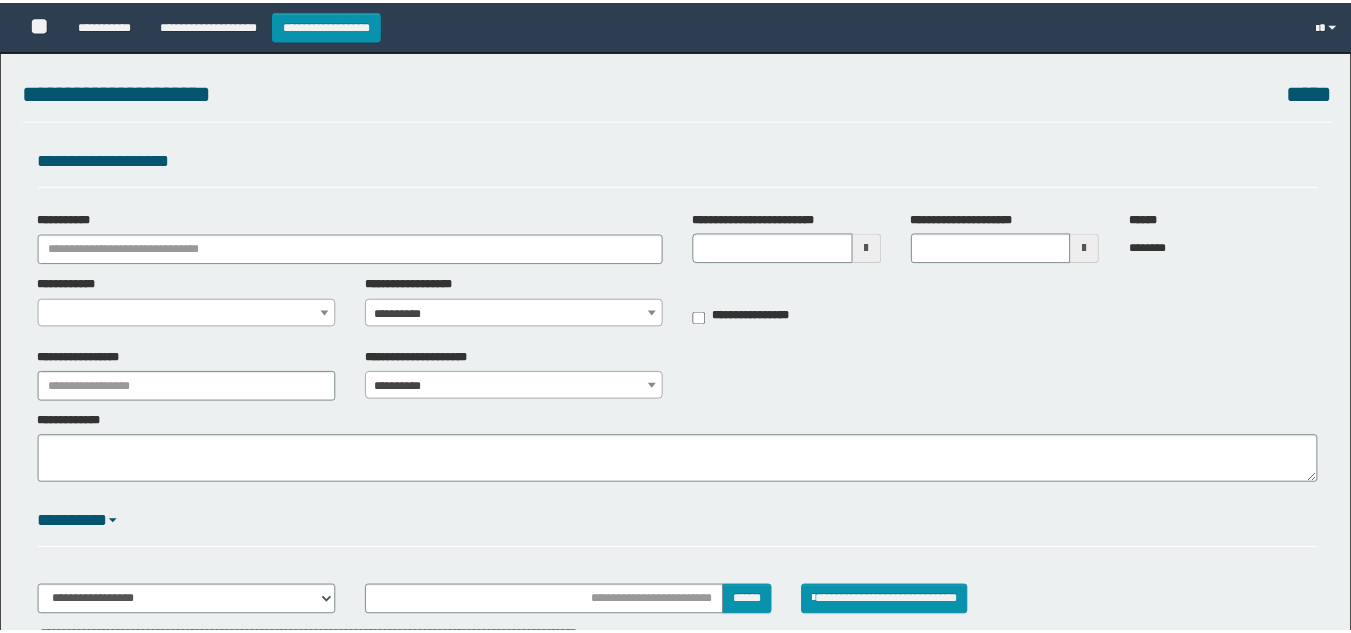 scroll, scrollTop: 0, scrollLeft: 0, axis: both 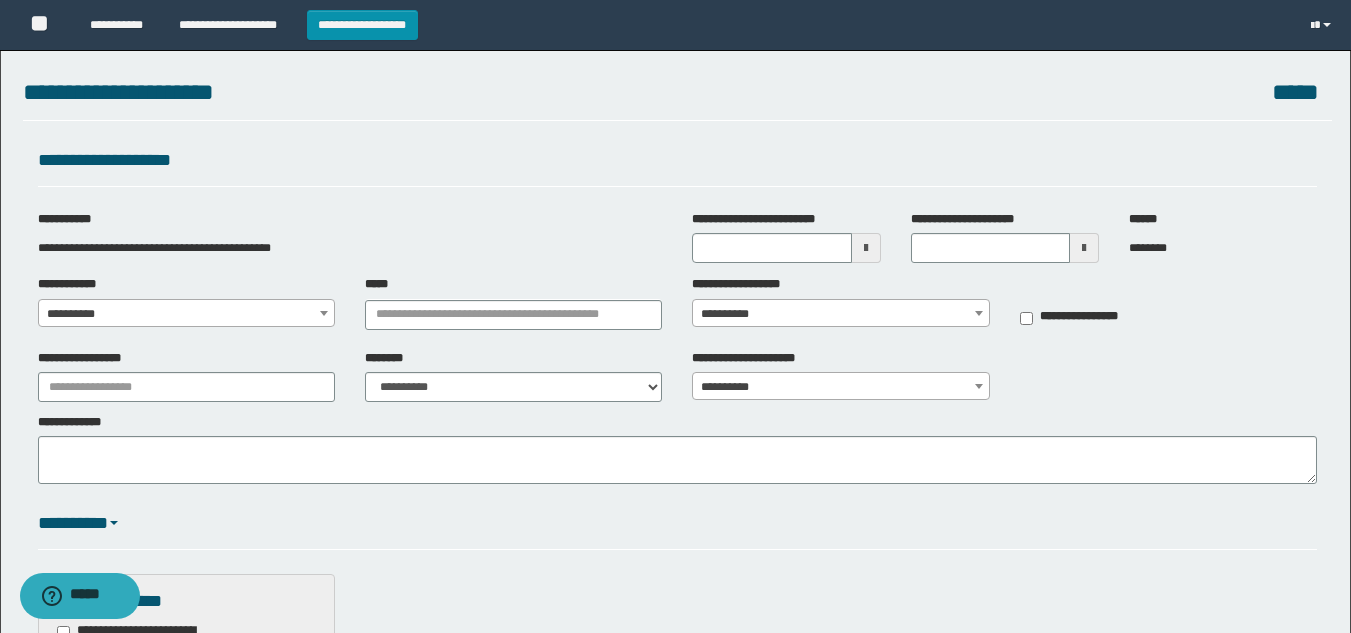 click on "**********" at bounding box center (186, 314) 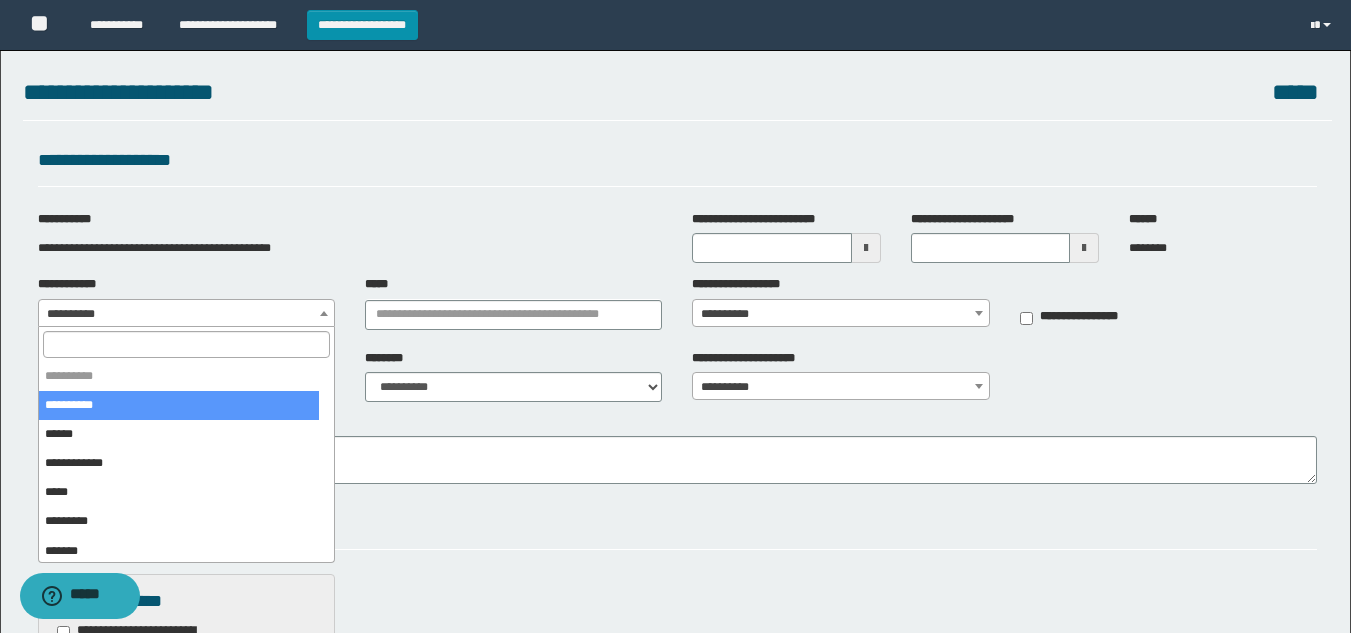 click at bounding box center [186, 344] 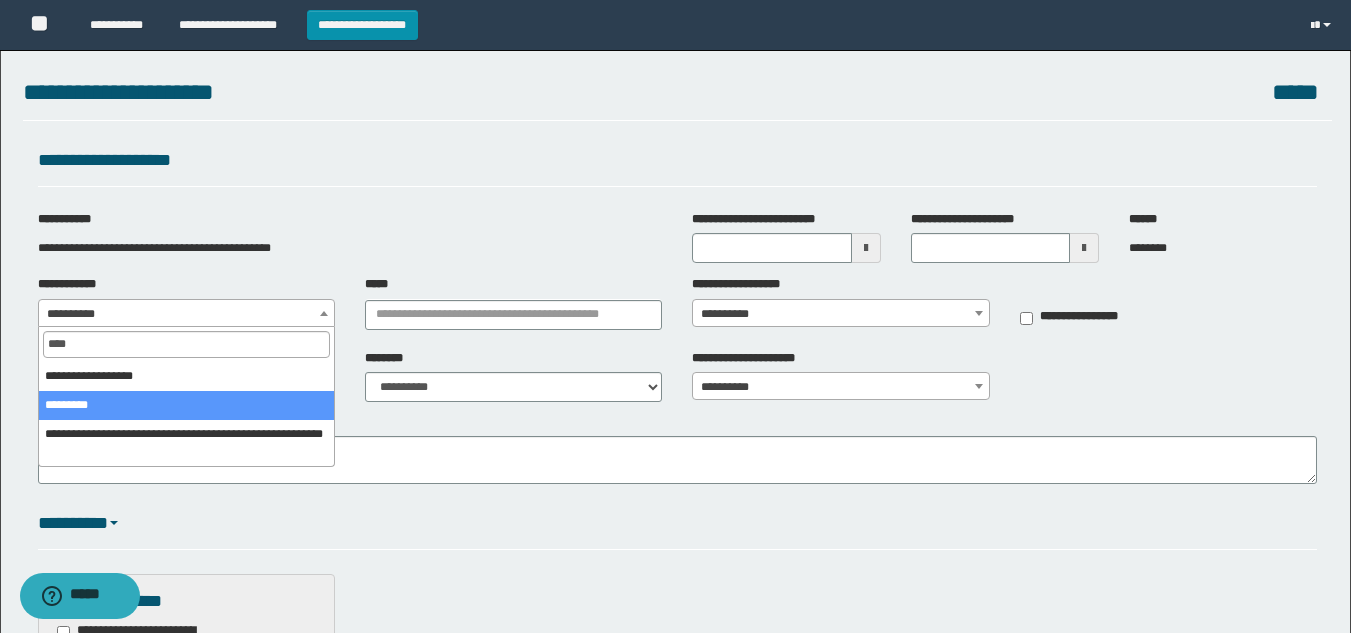 type on "****" 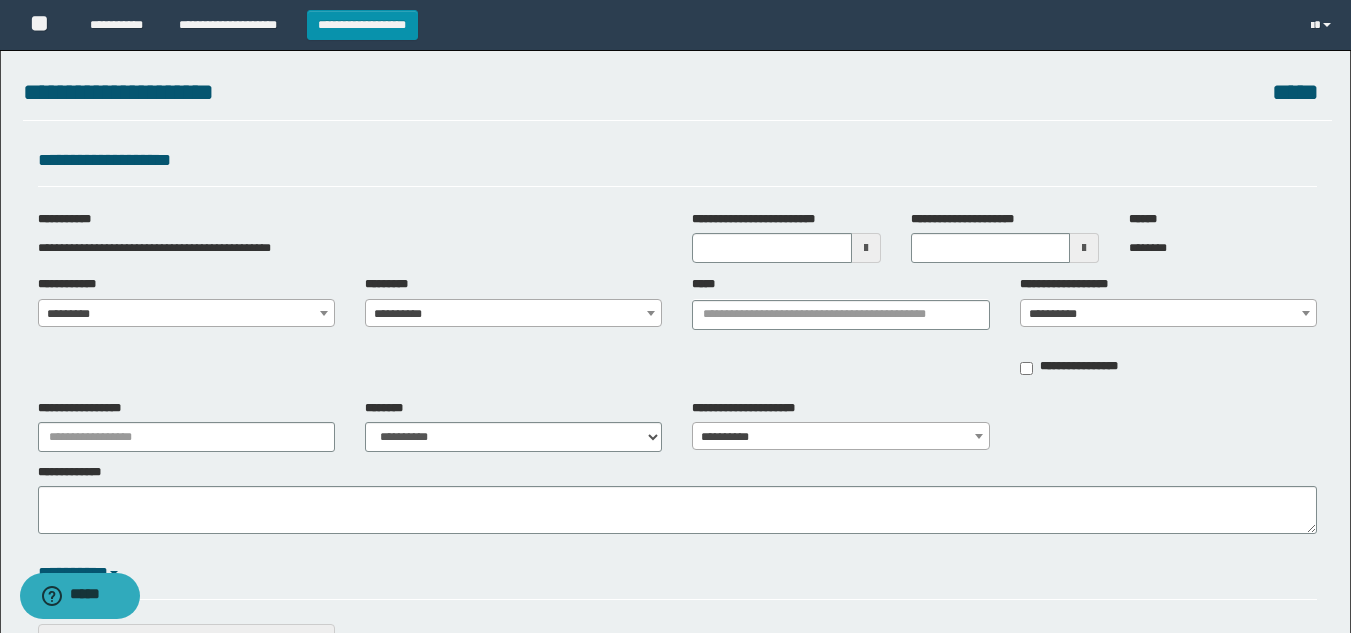 click on "**********" at bounding box center [677, 332] 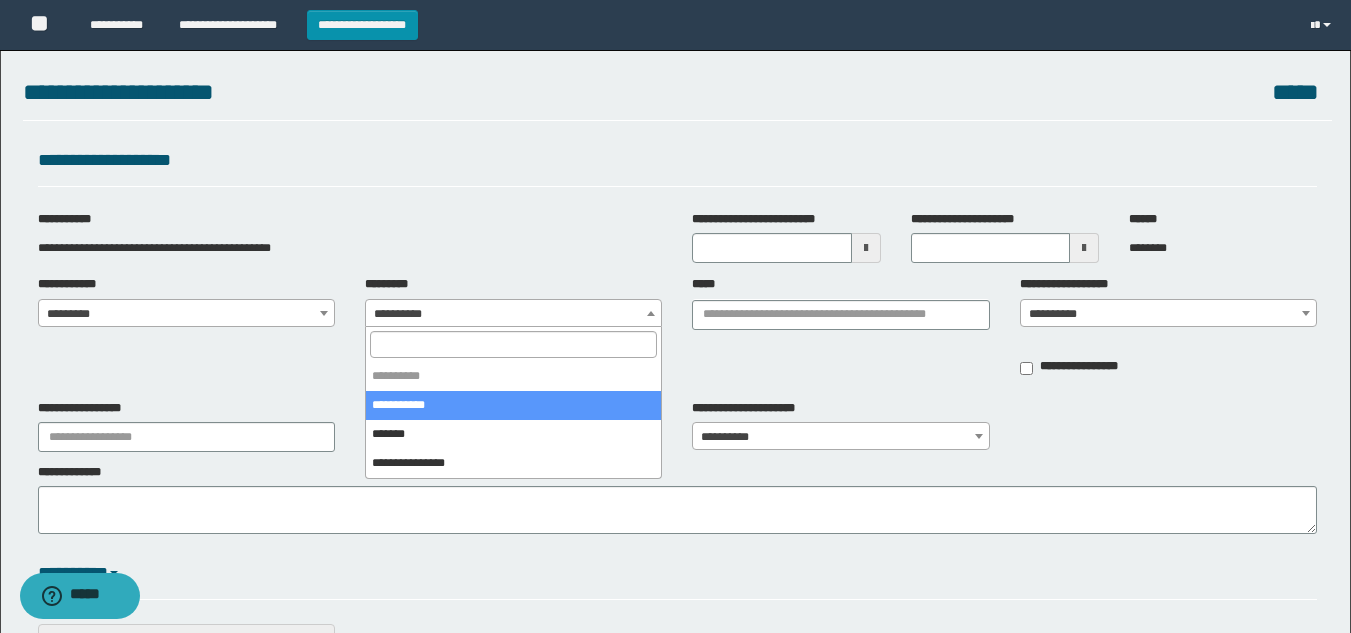 drag, startPoint x: 410, startPoint y: 405, endPoint x: 457, endPoint y: 410, distance: 47.26521 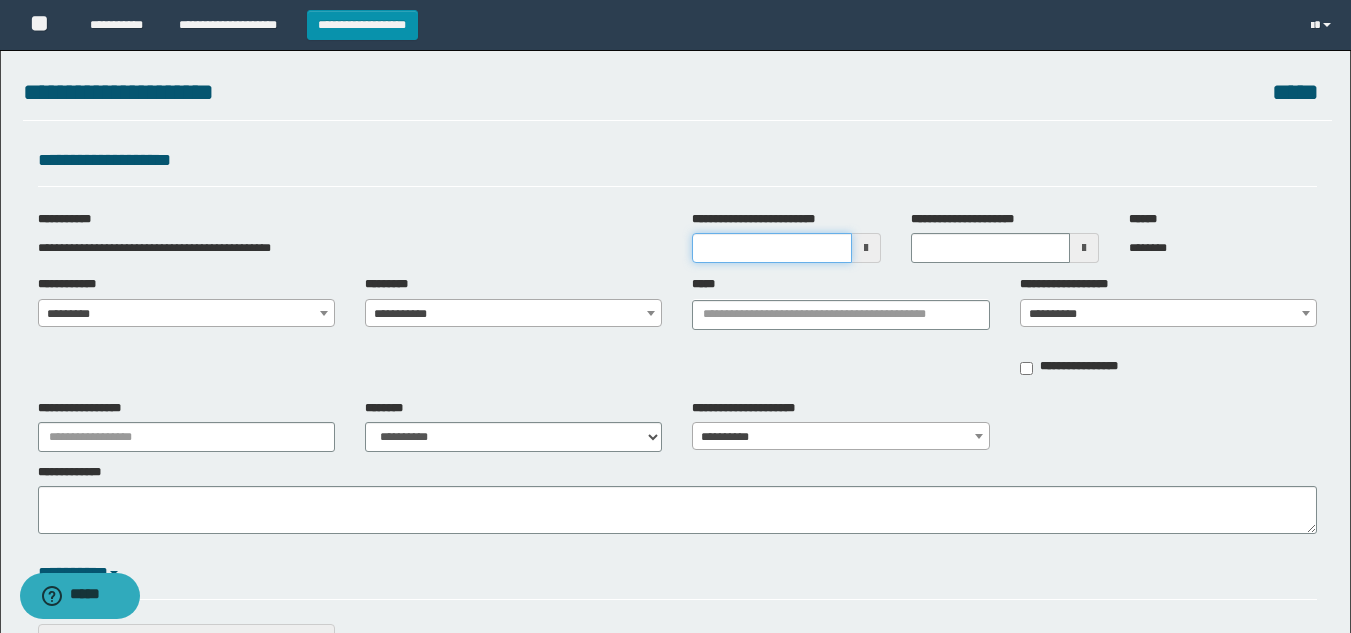 click on "**********" at bounding box center [771, 248] 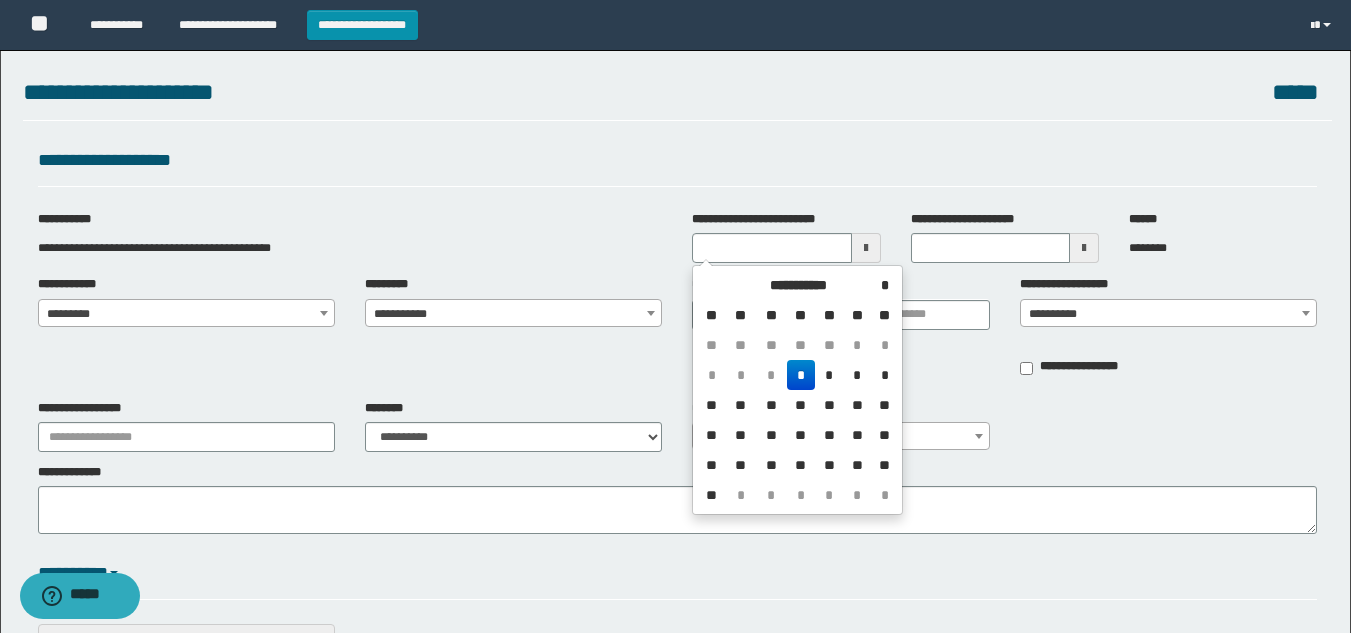 click on "*" at bounding box center (801, 375) 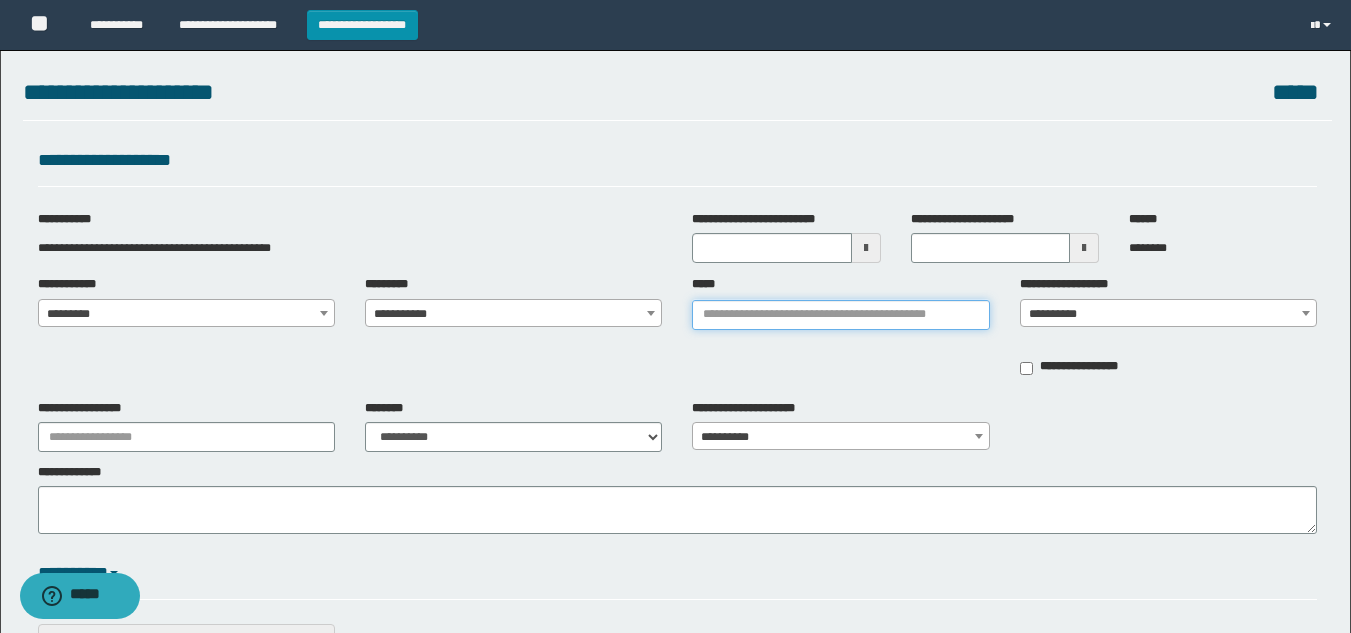 click on "*****" at bounding box center [840, 315] 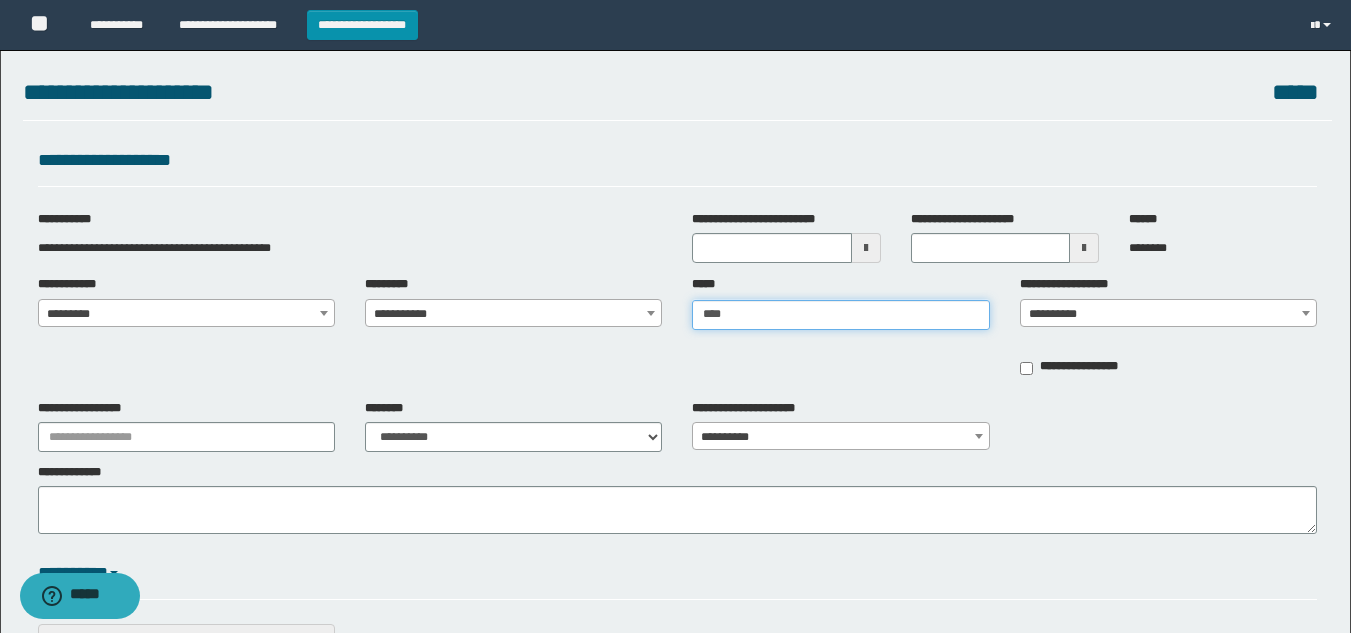 type on "*****" 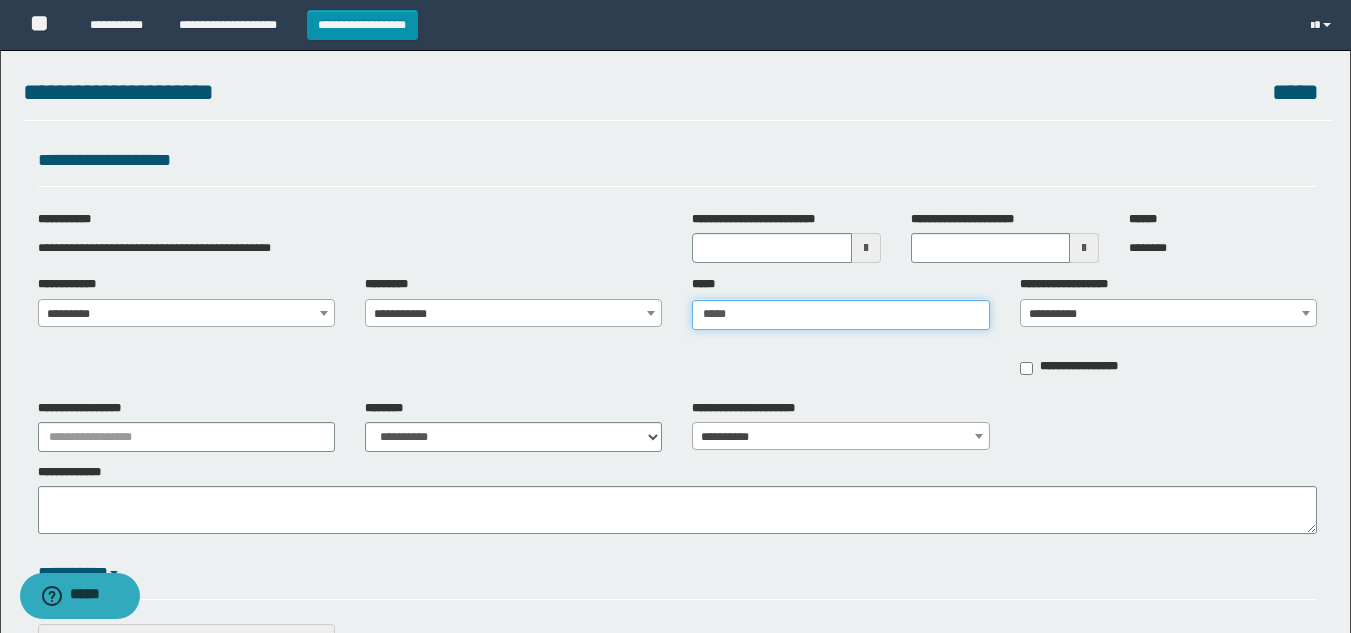 type on "*****" 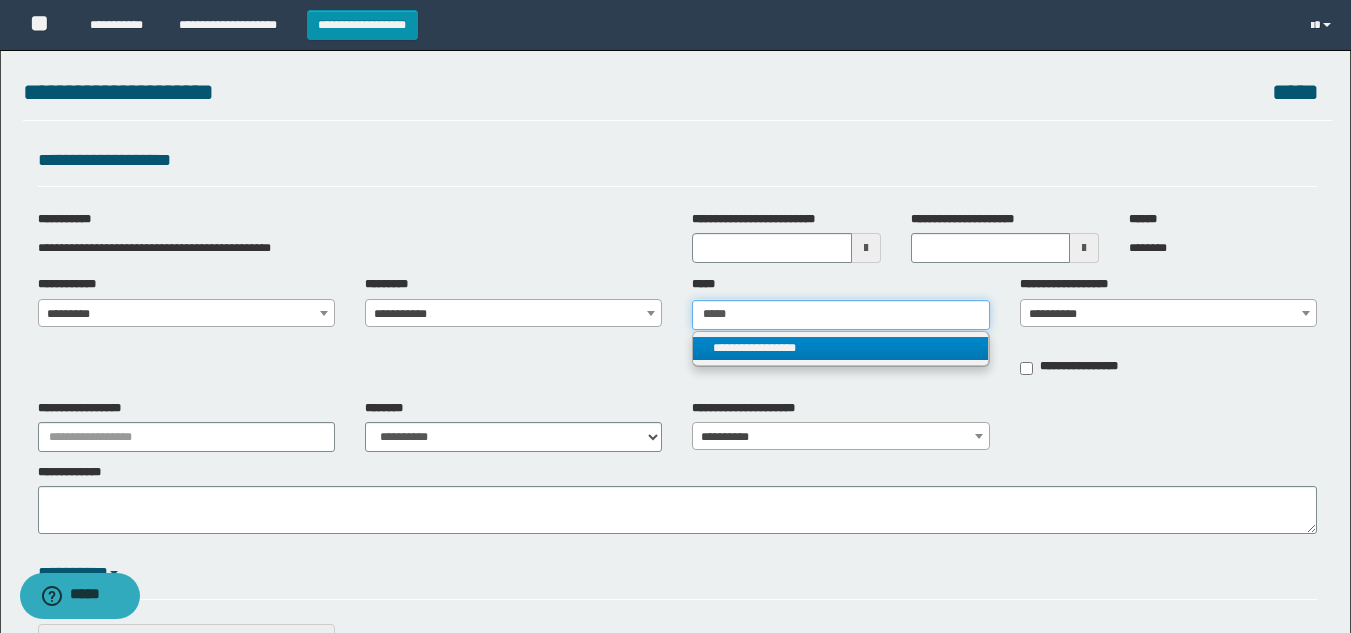 type on "*****" 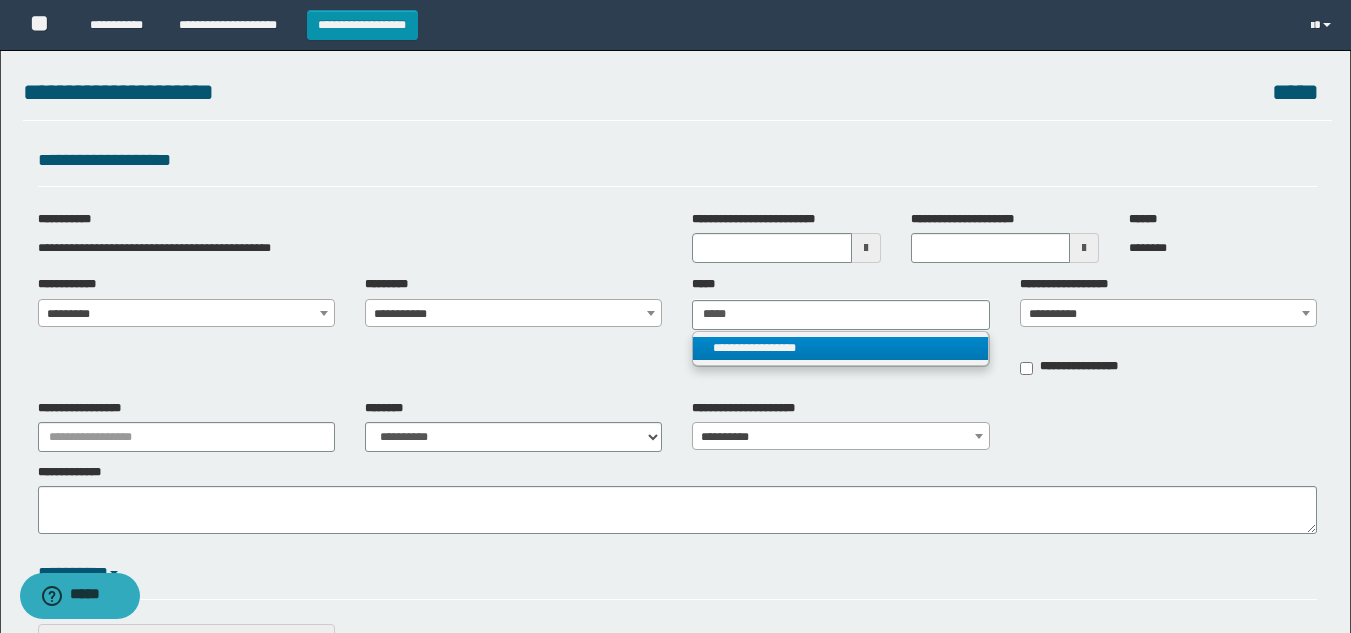 type 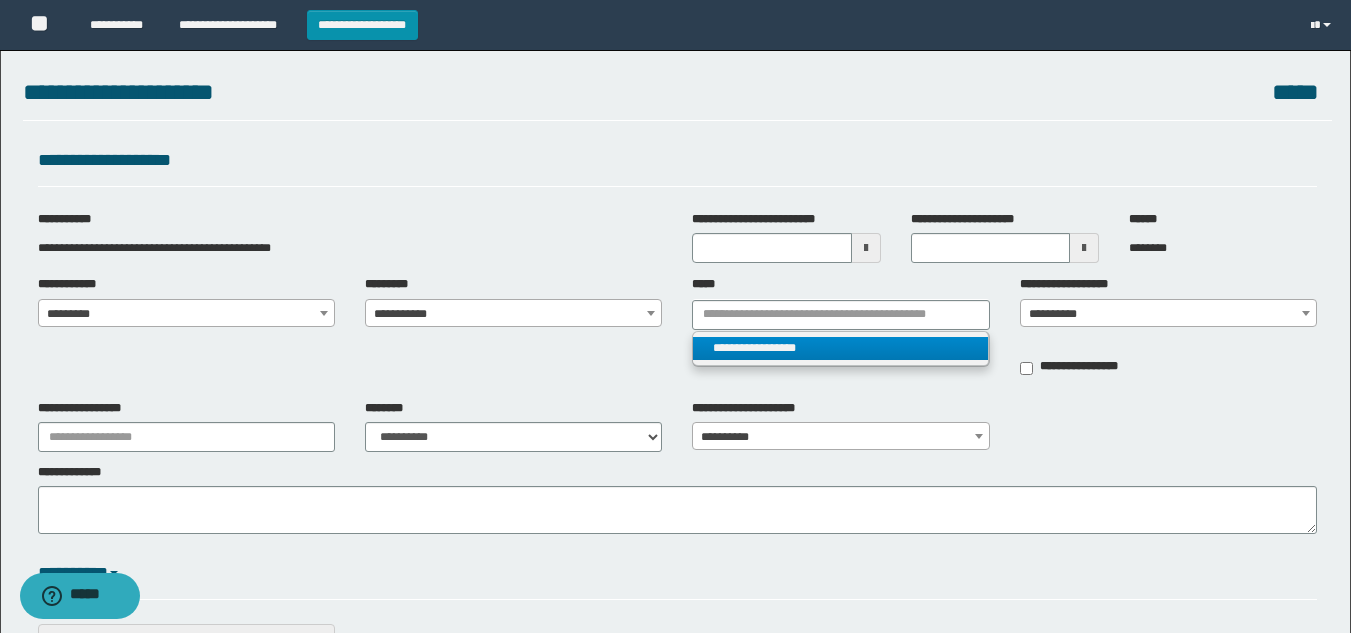 drag, startPoint x: 755, startPoint y: 343, endPoint x: 996, endPoint y: 359, distance: 241.53053 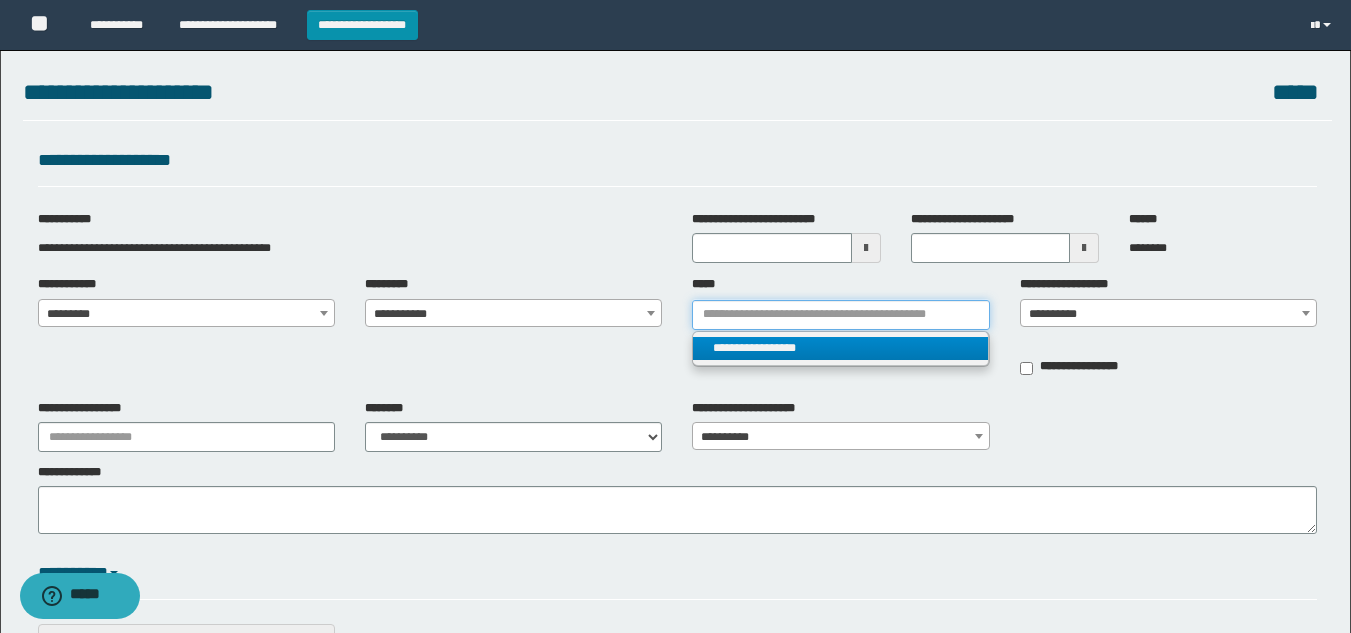 type 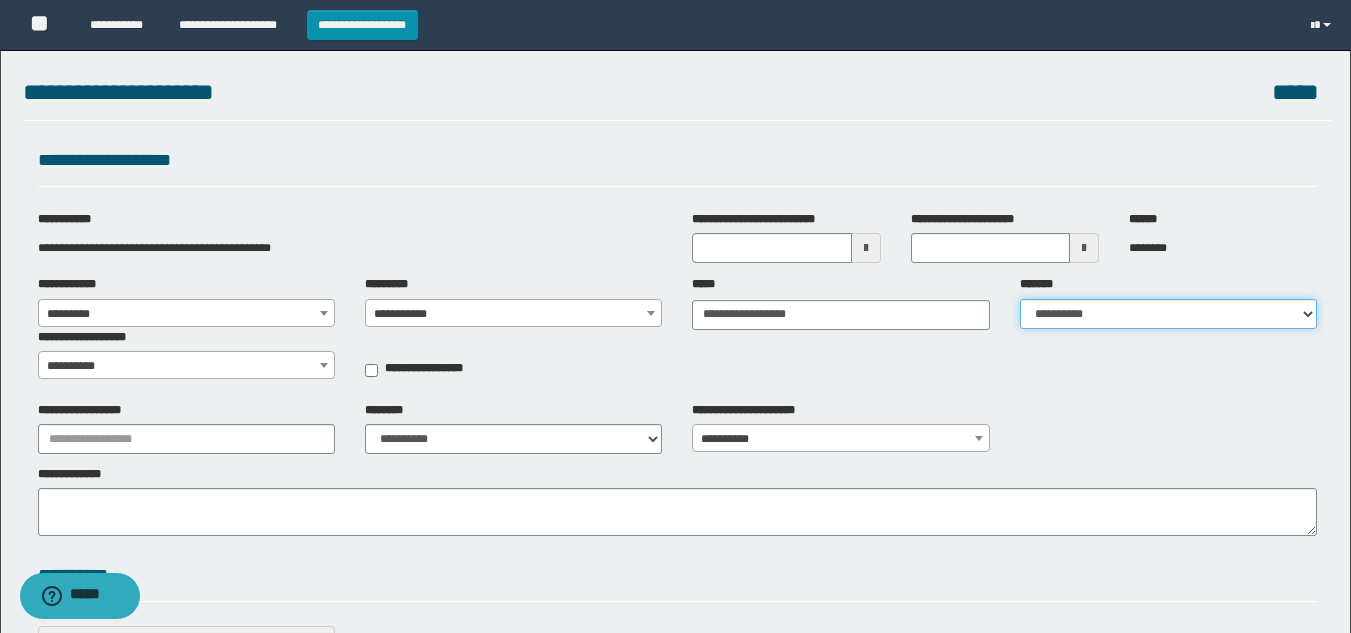 click on "**********" at bounding box center [1168, 314] 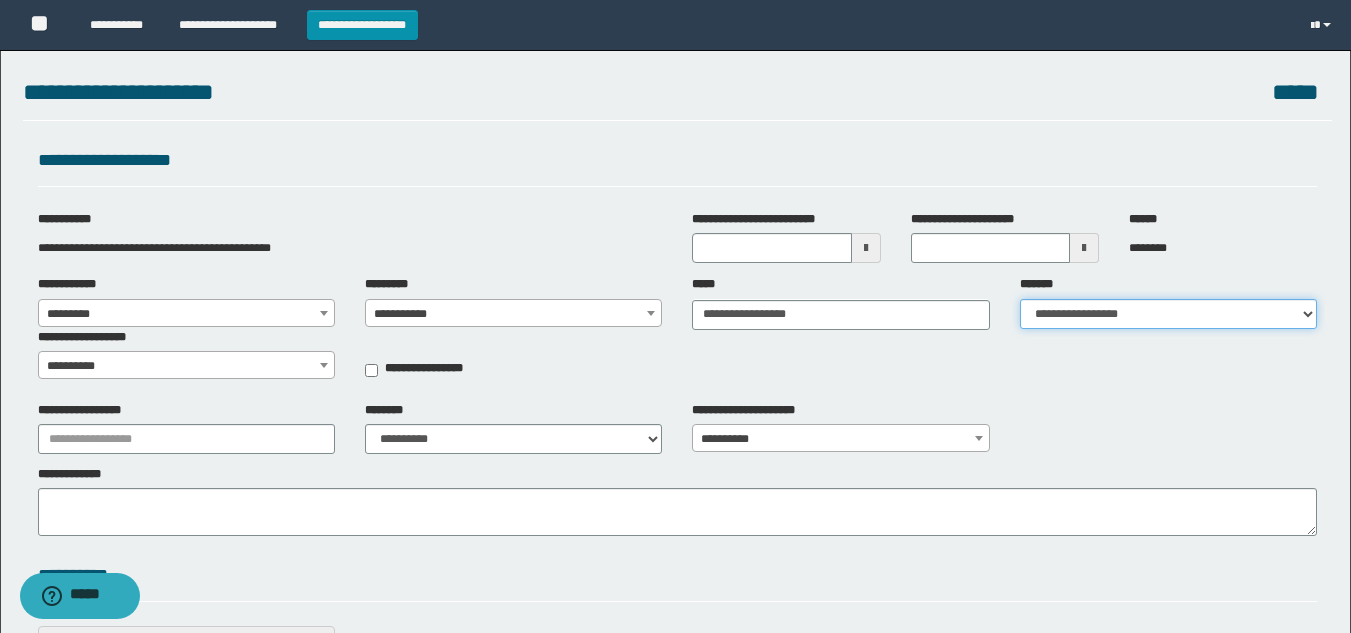 click on "**********" at bounding box center (1168, 314) 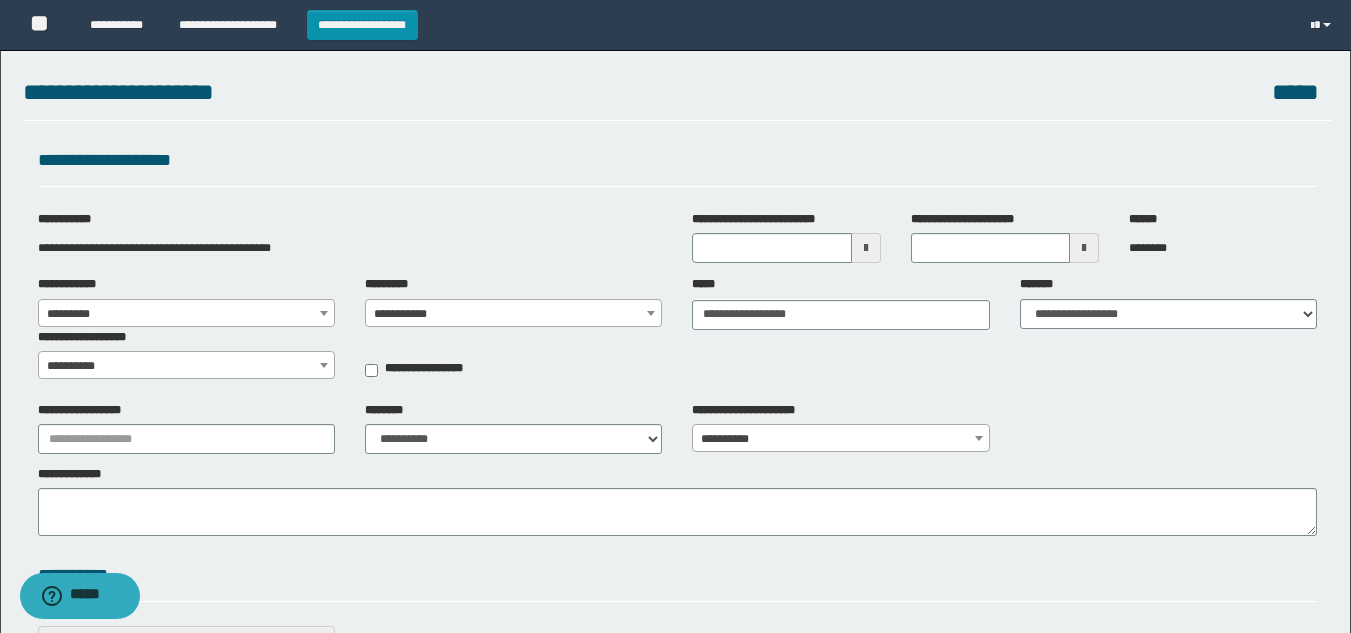 click on "**********" at bounding box center [186, 366] 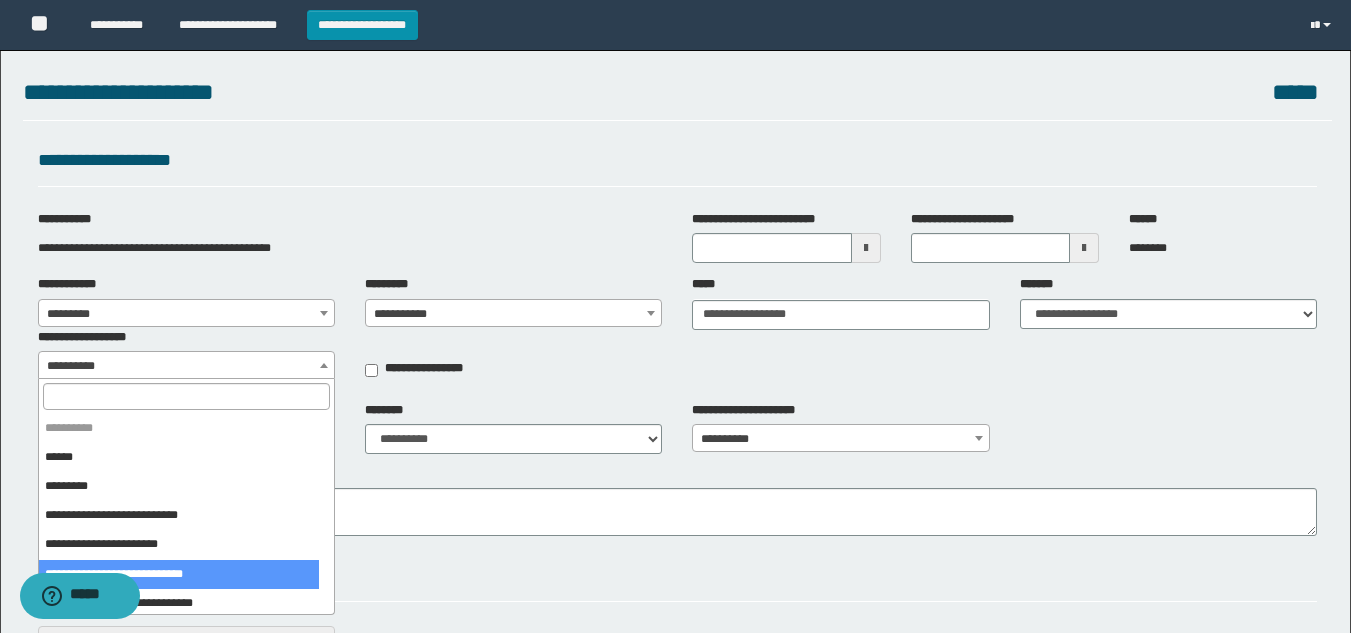 drag, startPoint x: 170, startPoint y: 578, endPoint x: 224, endPoint y: 558, distance: 57.58472 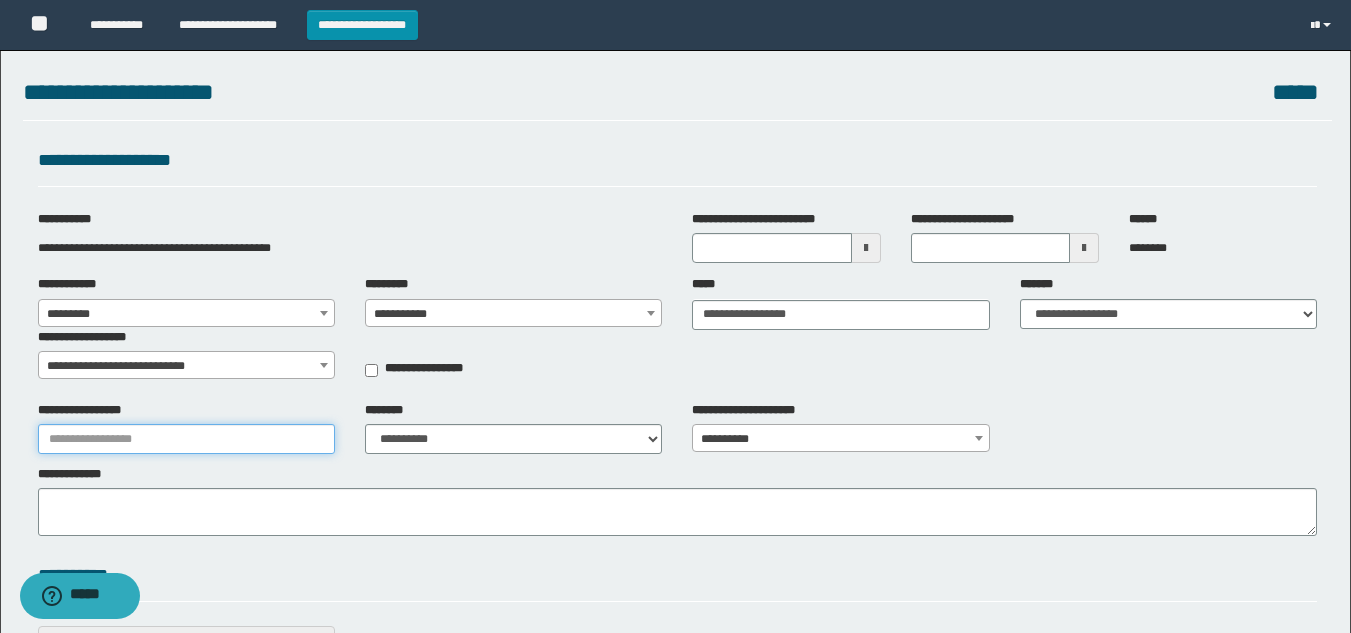 click on "**********" at bounding box center (186, 439) 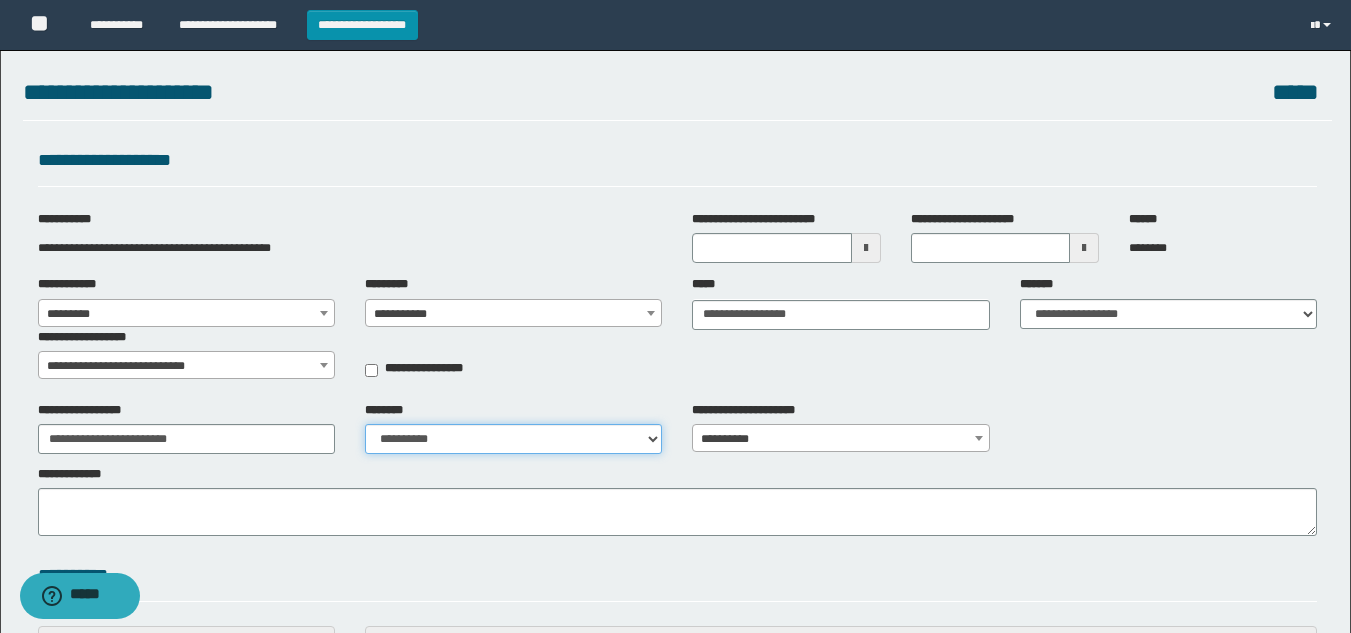 drag, startPoint x: 462, startPoint y: 443, endPoint x: 464, endPoint y: 424, distance: 19.104973 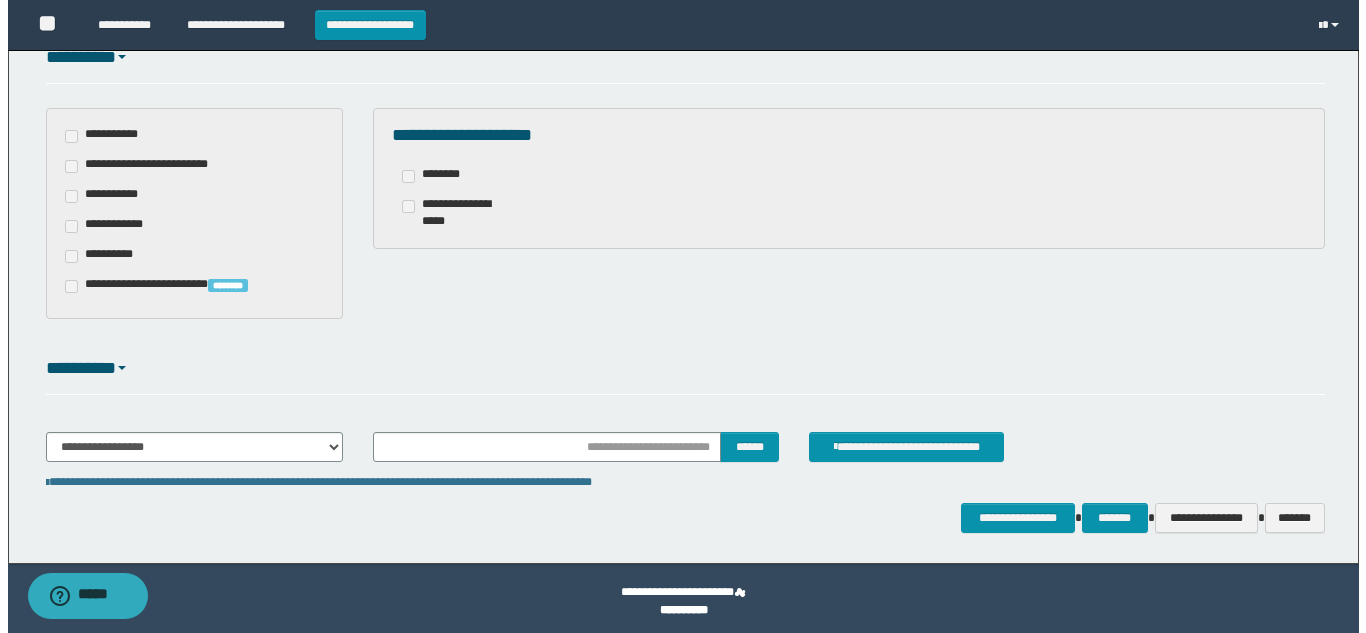 scroll, scrollTop: 524, scrollLeft: 0, axis: vertical 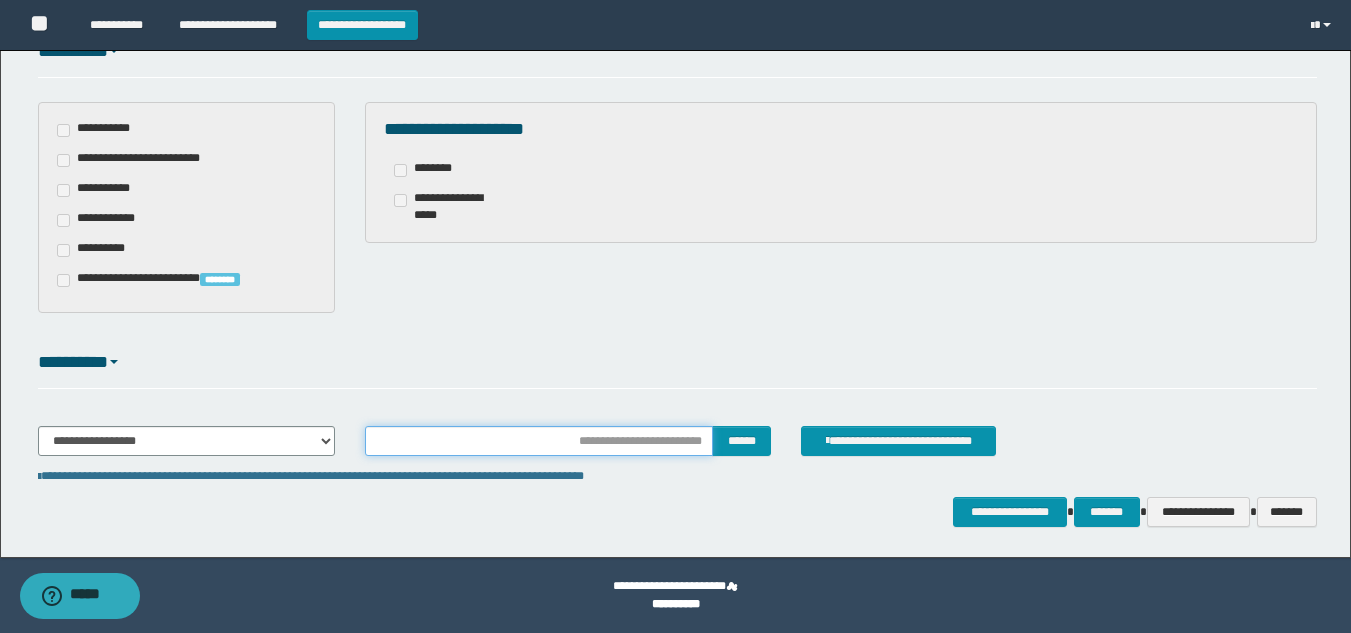 click at bounding box center (539, 441) 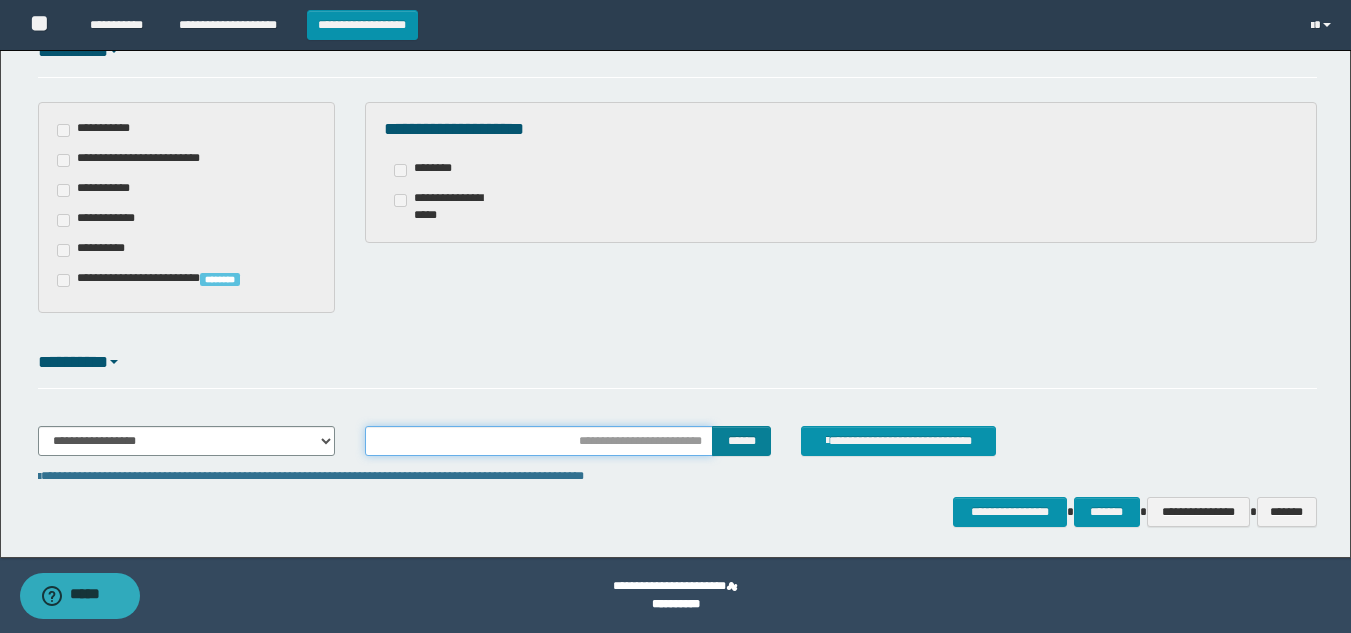 type on "********" 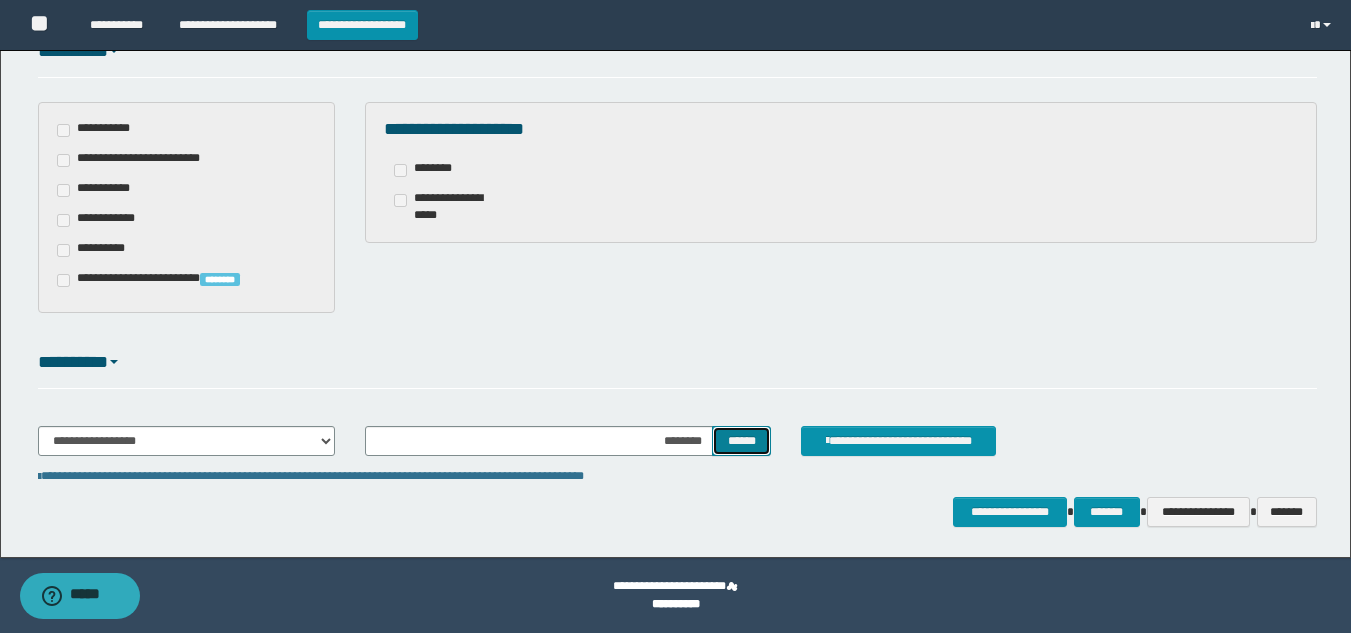 click on "******" at bounding box center (741, 441) 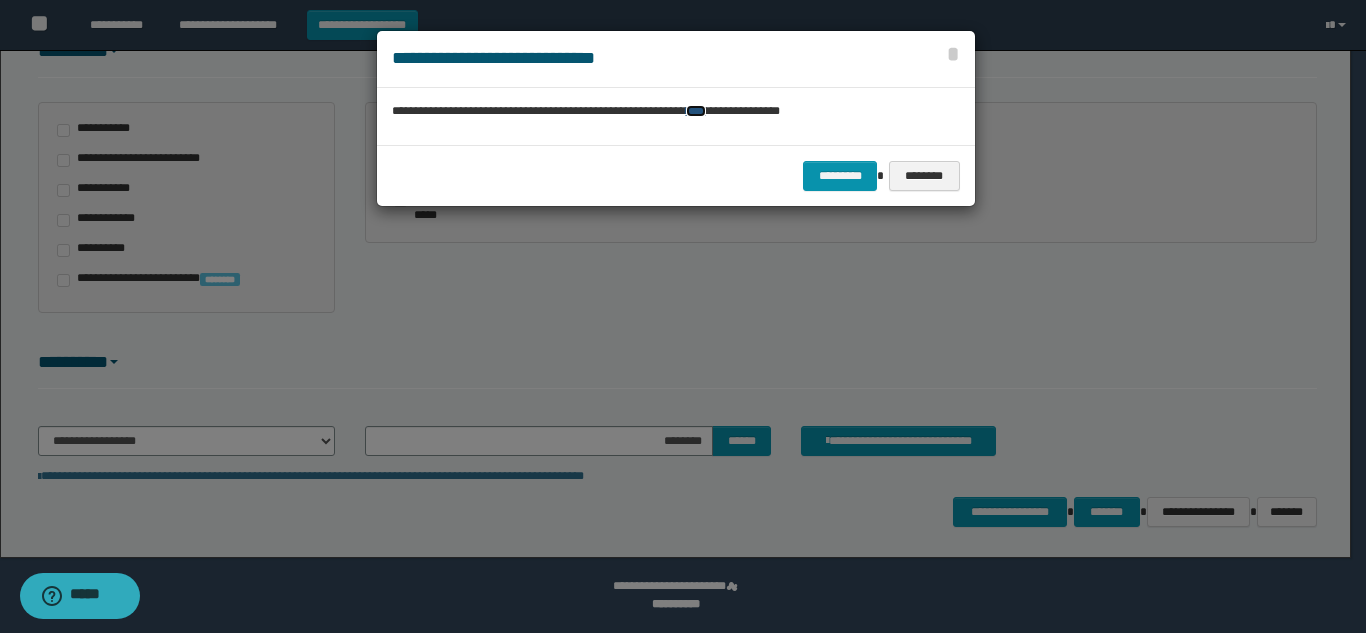 click on "****" at bounding box center (696, 111) 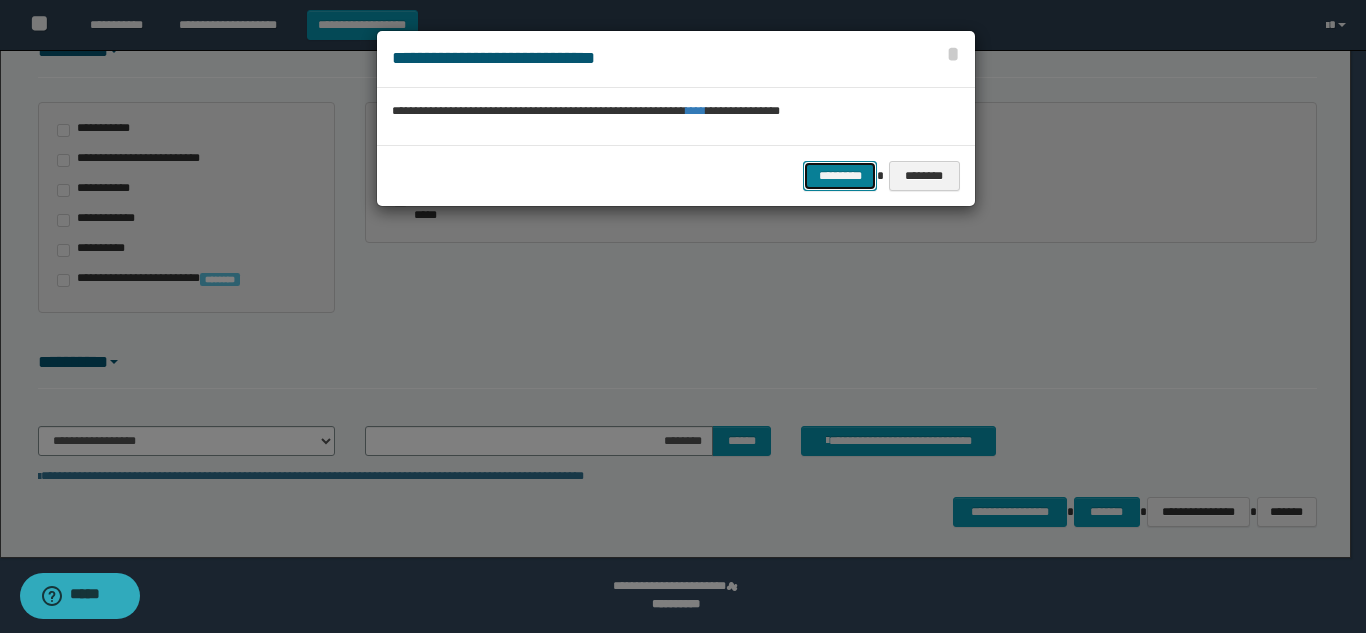 click on "*********" at bounding box center [840, 176] 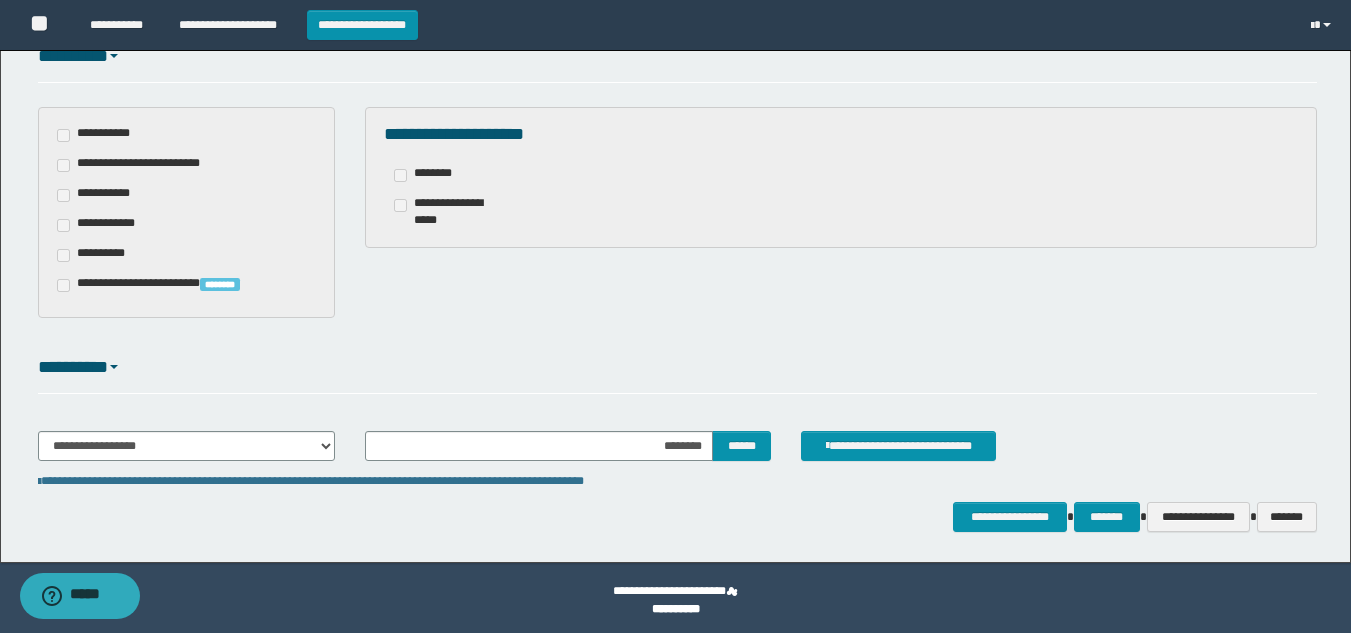 scroll, scrollTop: 524, scrollLeft: 0, axis: vertical 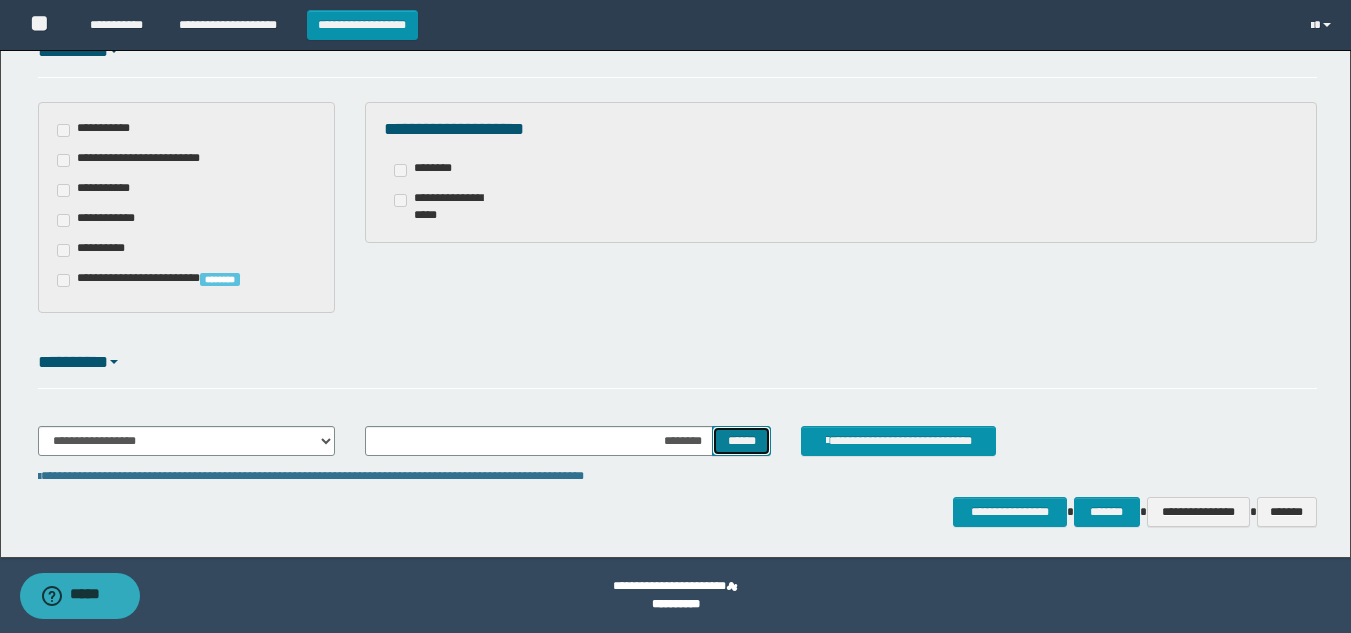 click on "******" at bounding box center [741, 441] 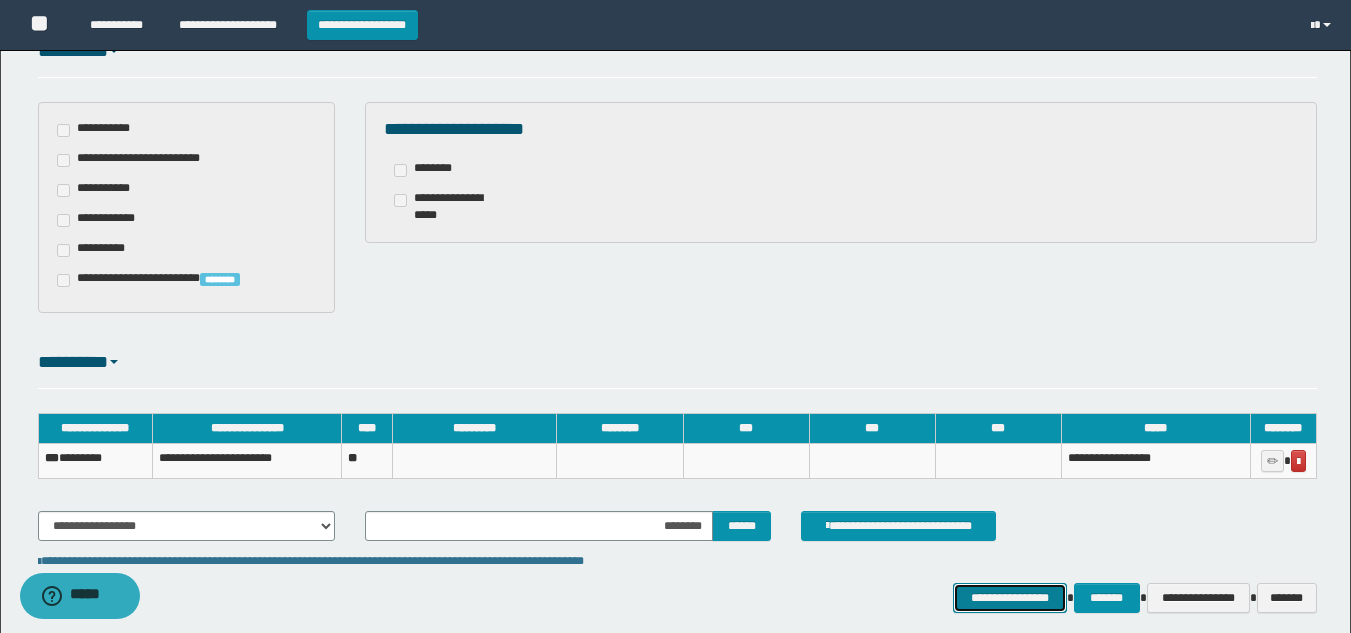 click on "**********" at bounding box center (1009, 598) 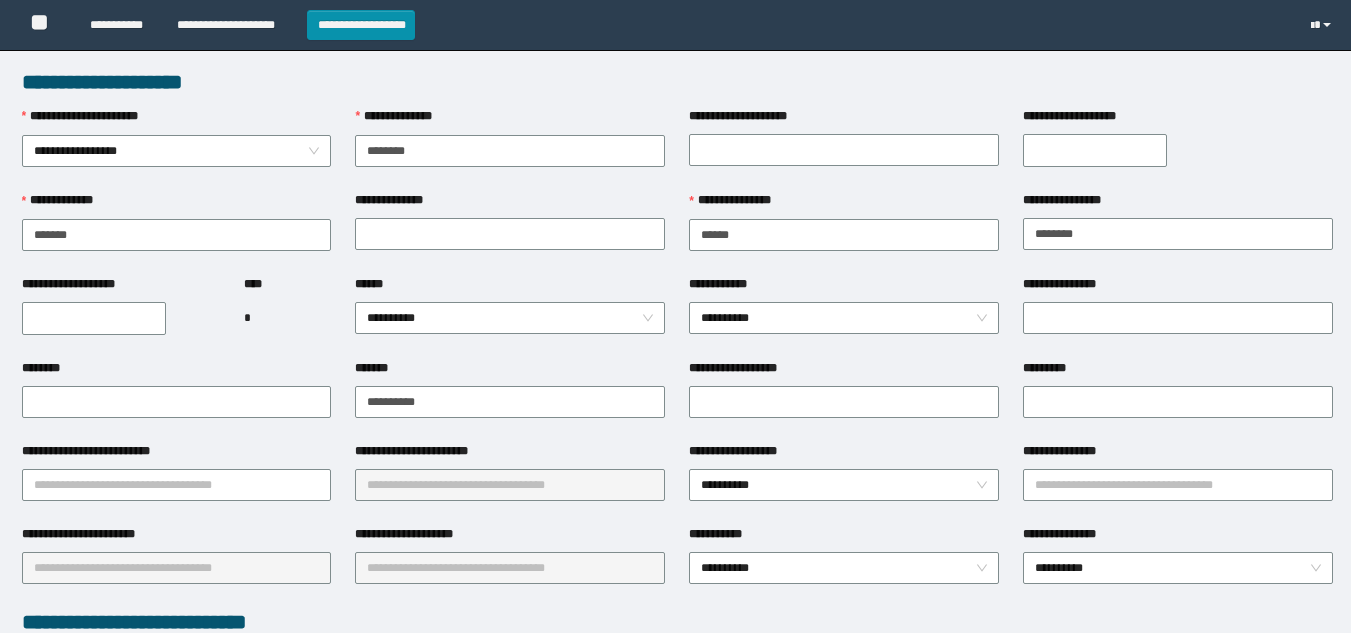 scroll, scrollTop: 0, scrollLeft: 0, axis: both 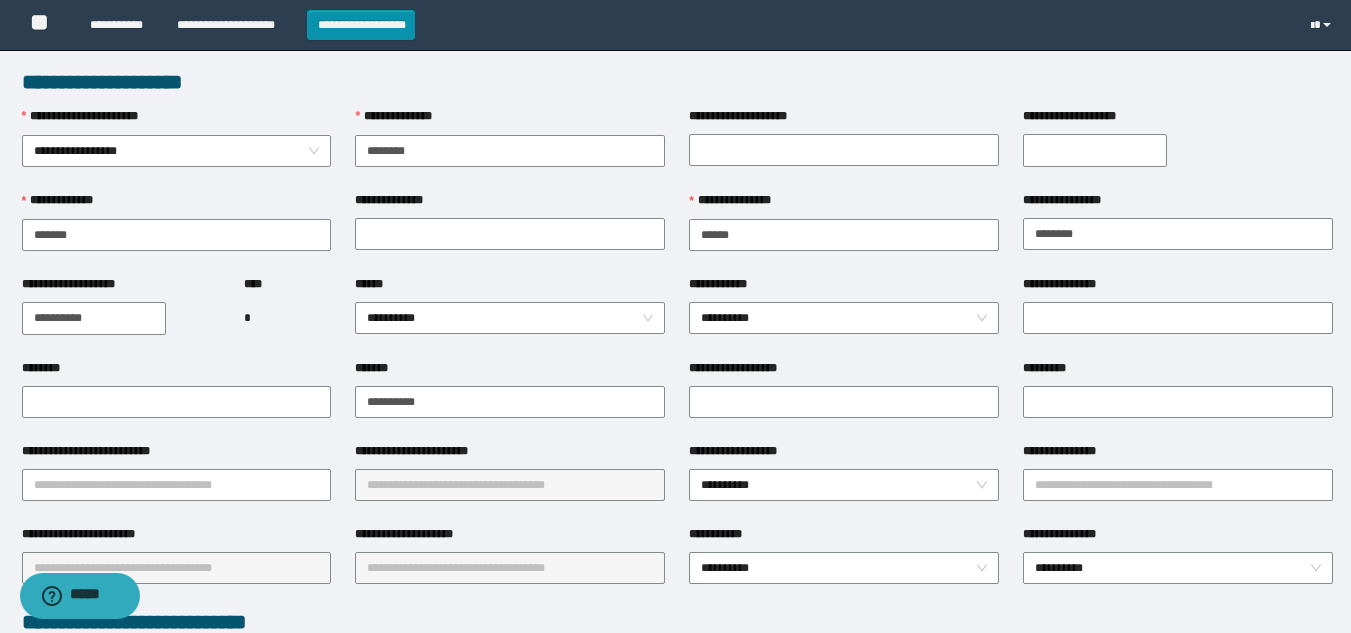drag, startPoint x: 93, startPoint y: 310, endPoint x: 359, endPoint y: 333, distance: 266.99252 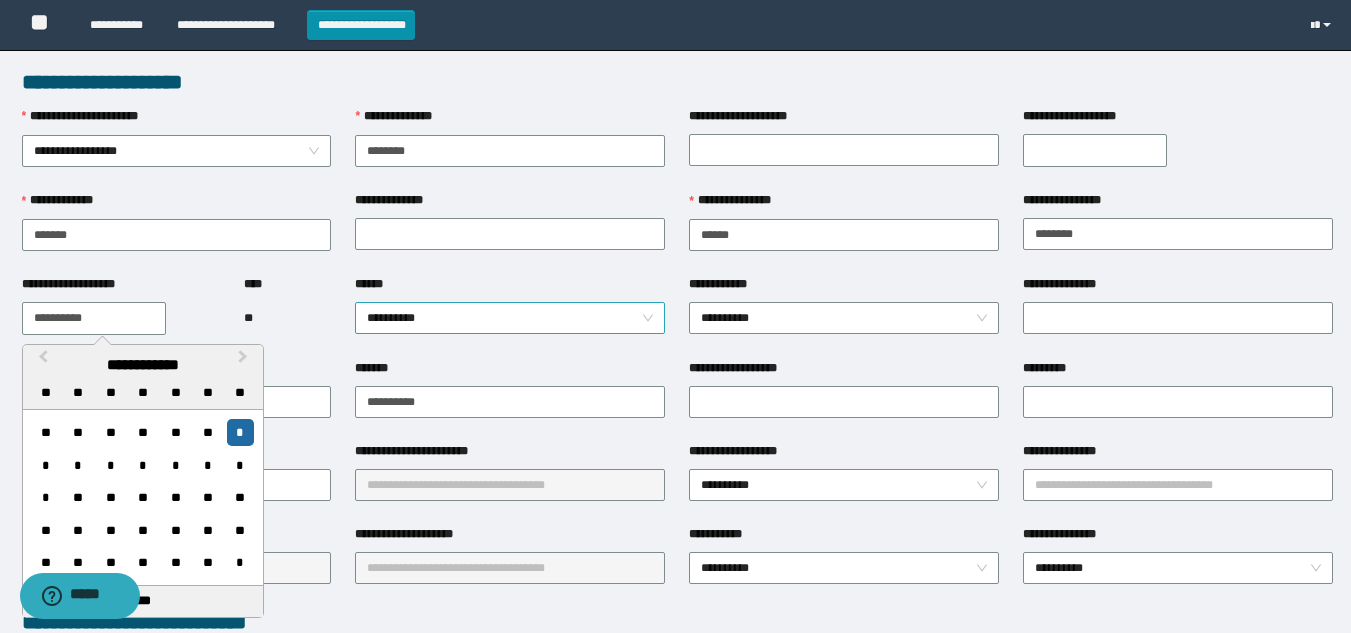 type on "**********" 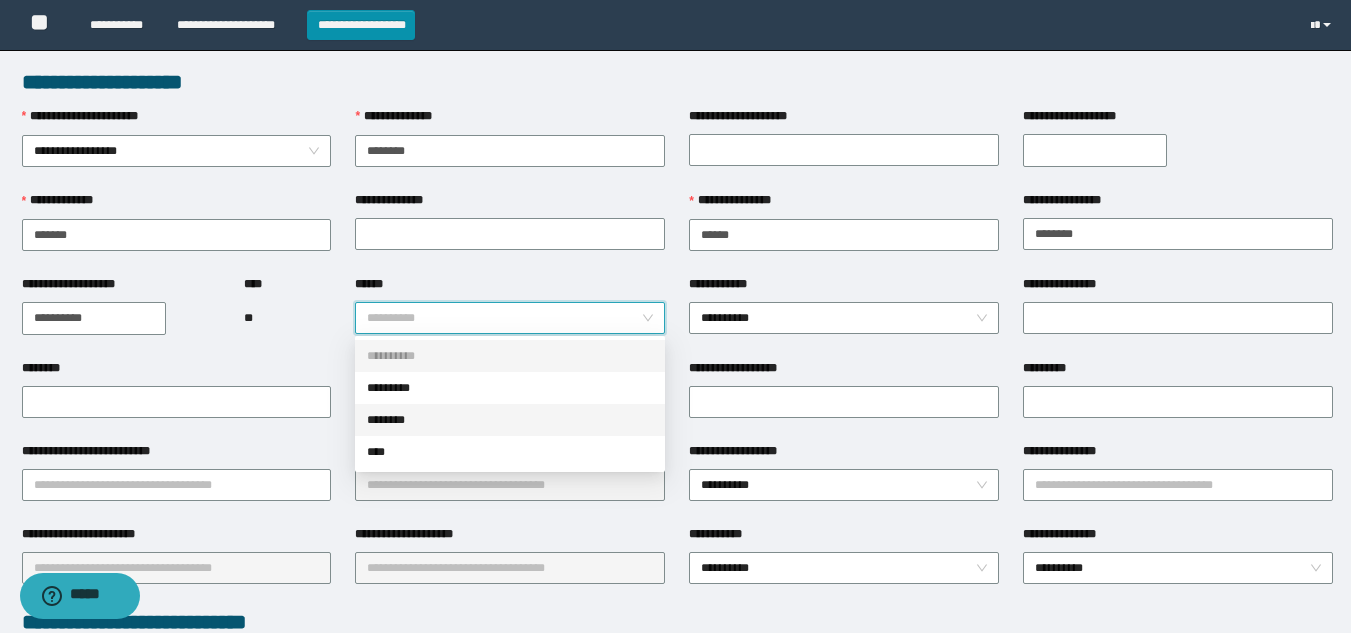 click on "*********" at bounding box center [510, 388] 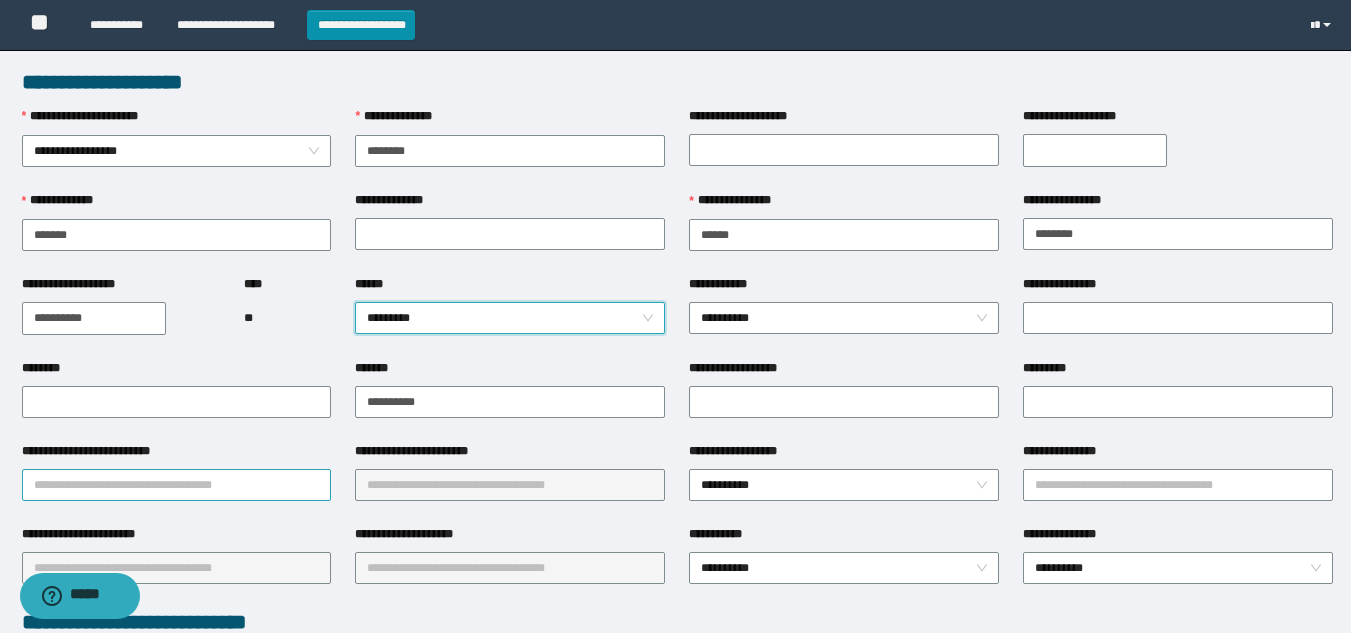 click on "**********" at bounding box center (177, 485) 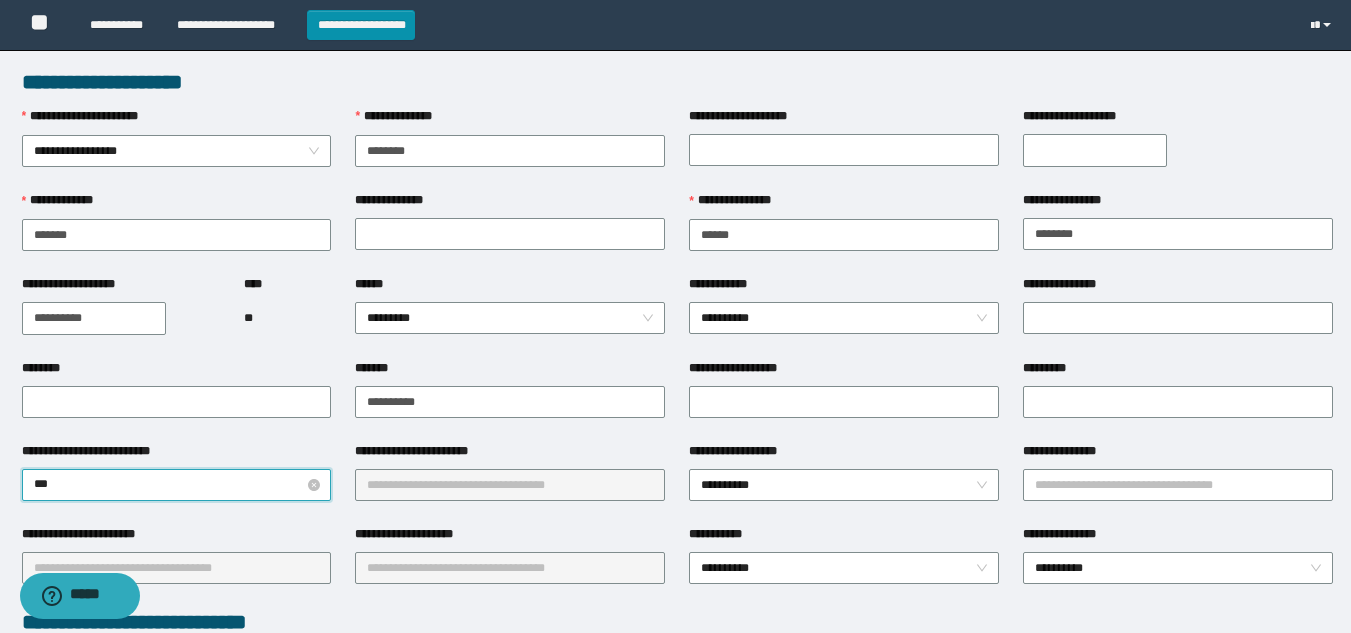 type on "****" 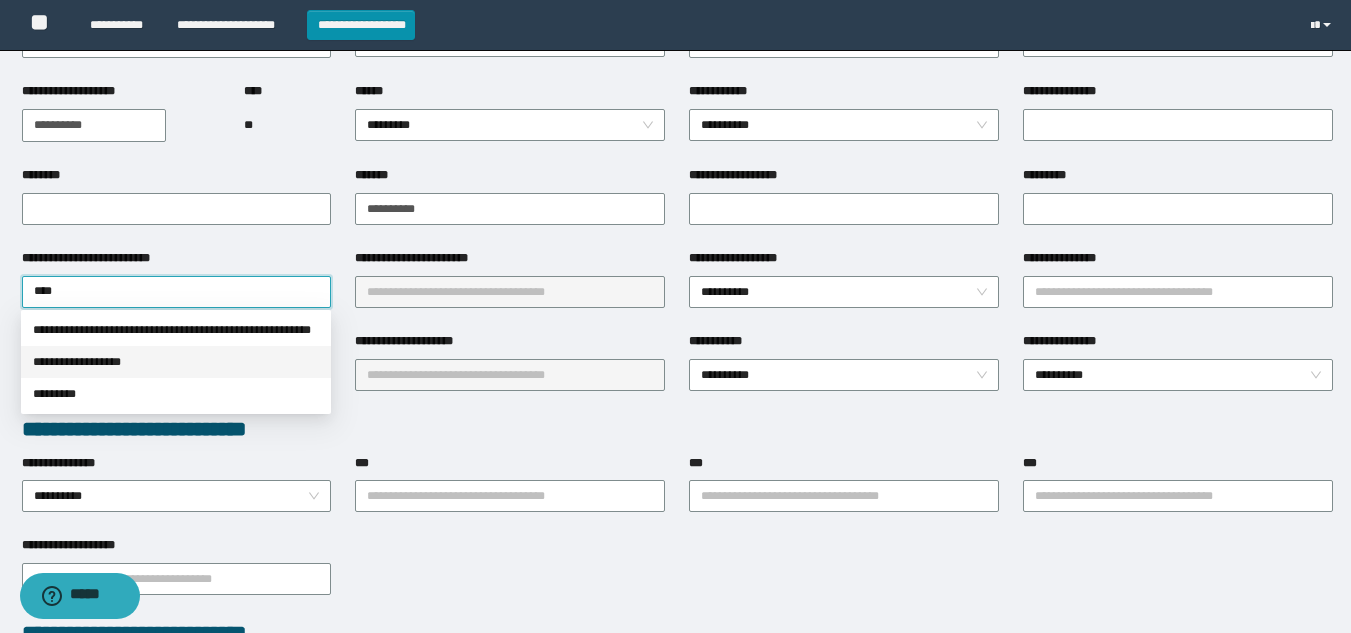 scroll, scrollTop: 200, scrollLeft: 0, axis: vertical 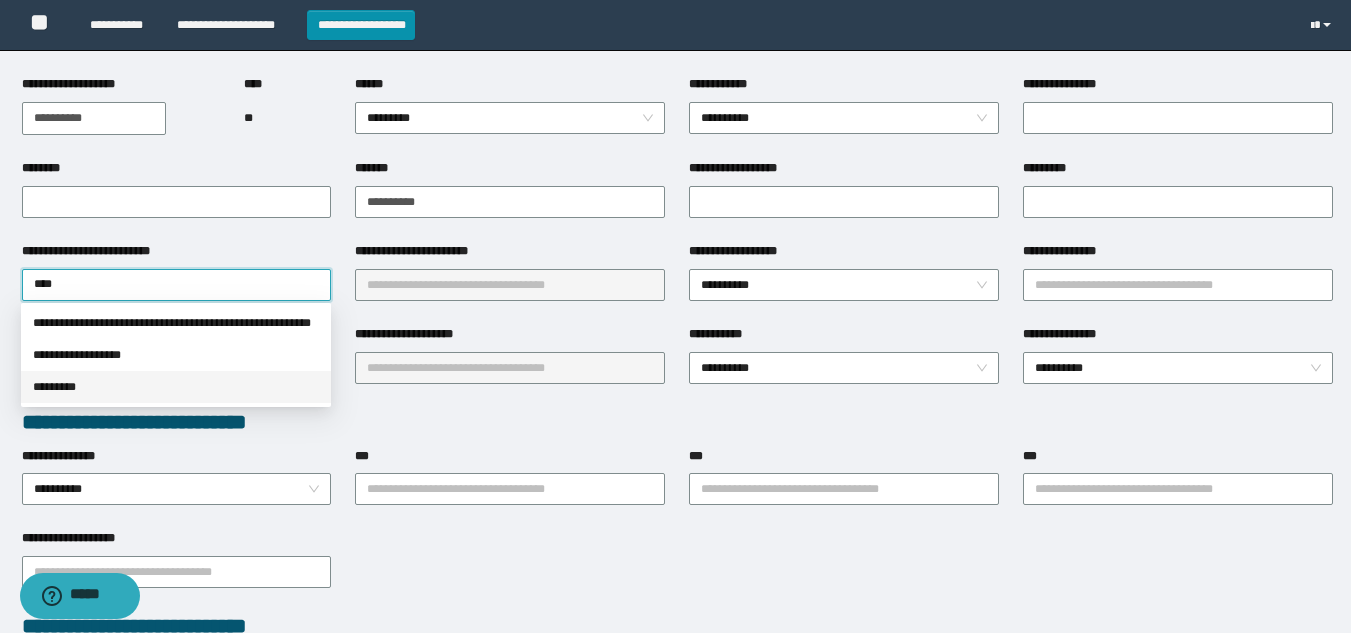 drag, startPoint x: 76, startPoint y: 376, endPoint x: 157, endPoint y: 382, distance: 81.22192 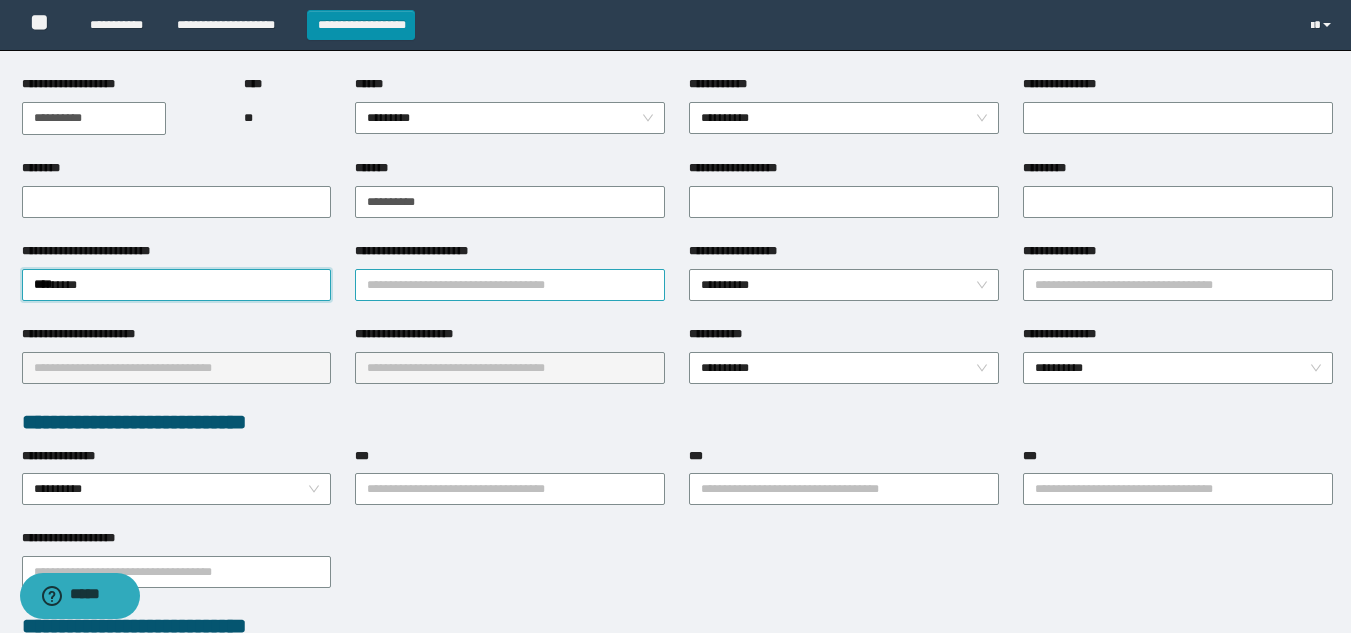 click on "**********" at bounding box center [510, 285] 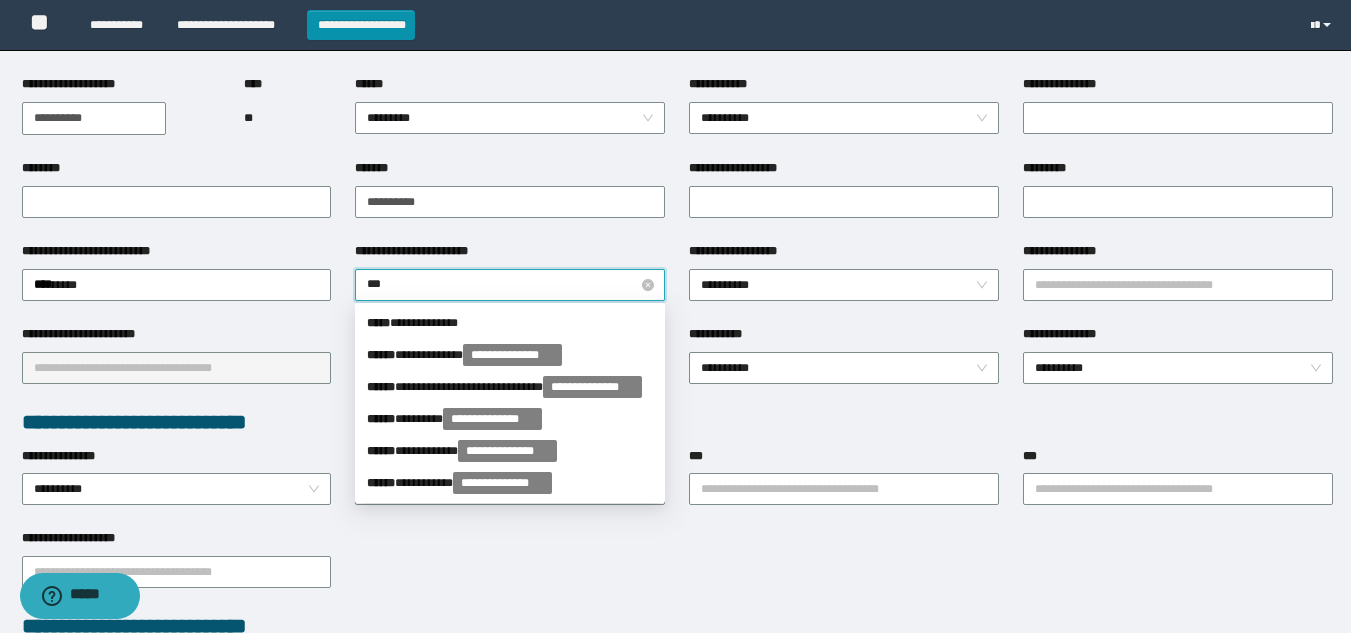 type on "****" 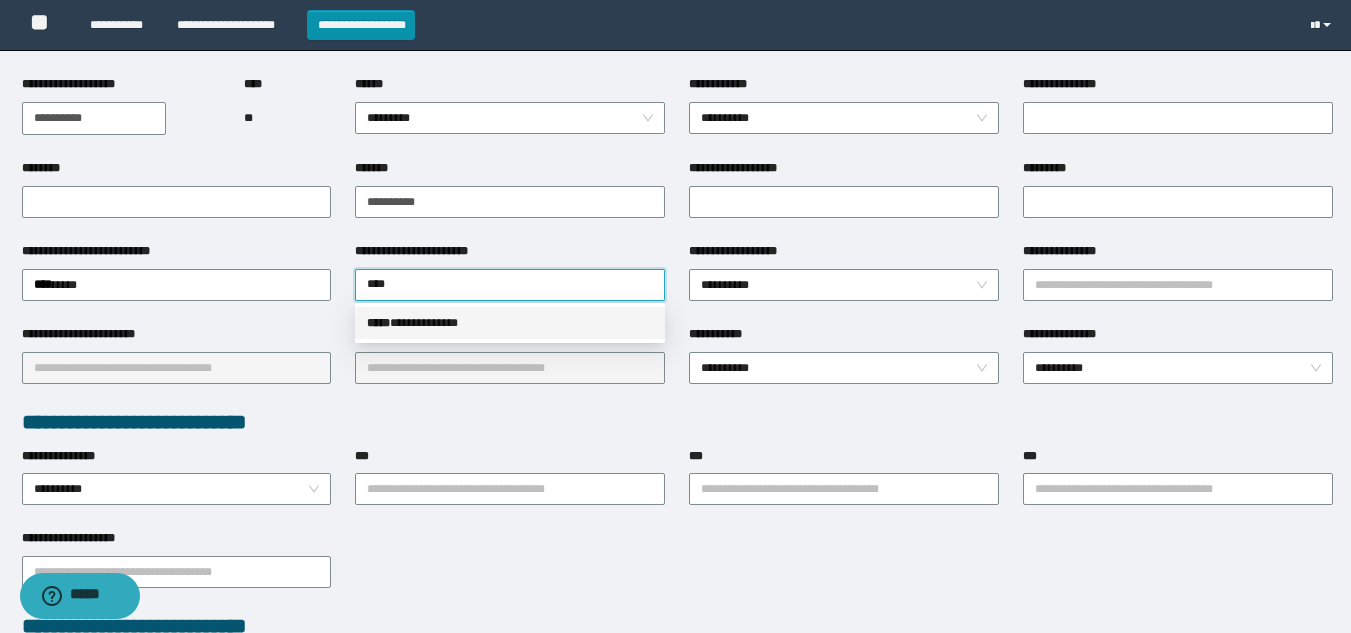 click on "**********" at bounding box center [510, 323] 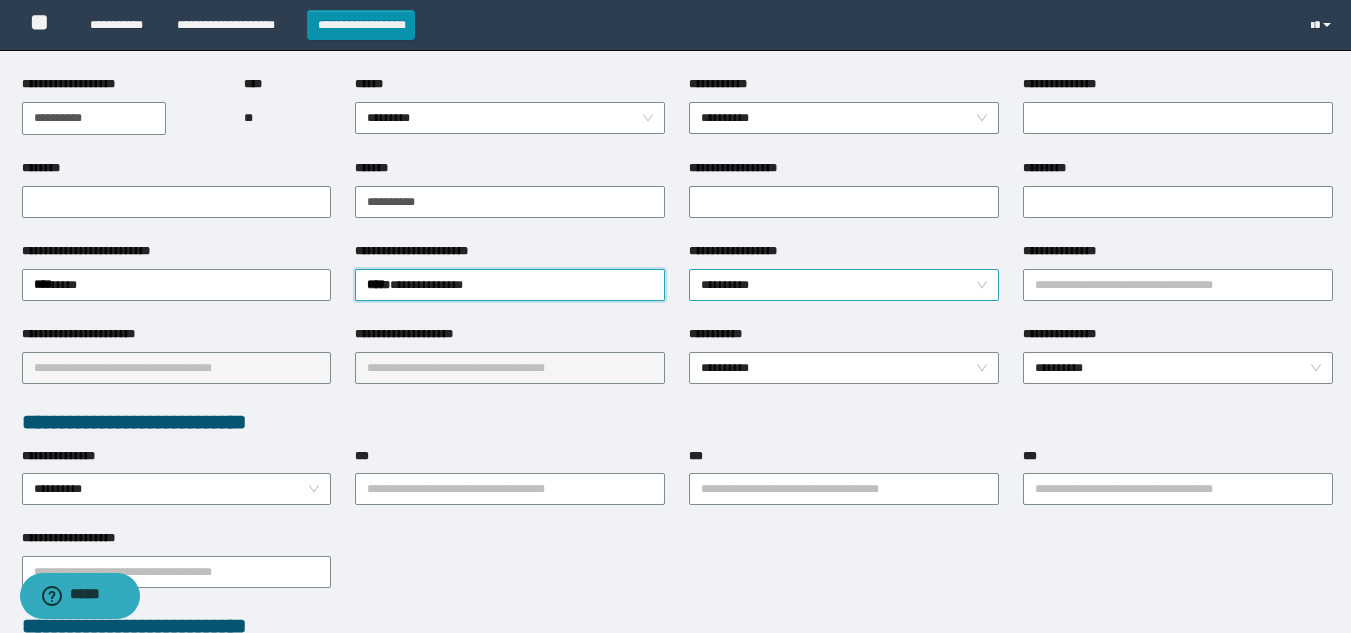 click on "**********" at bounding box center [844, 285] 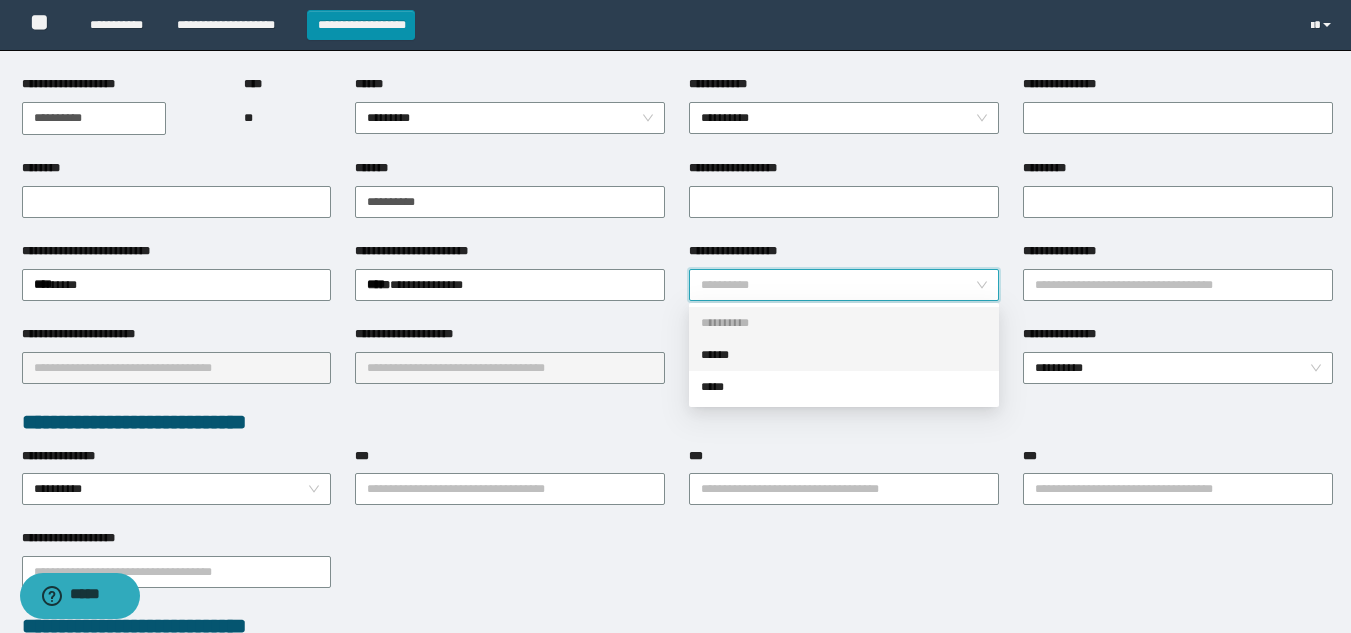 click on "******" at bounding box center [844, 355] 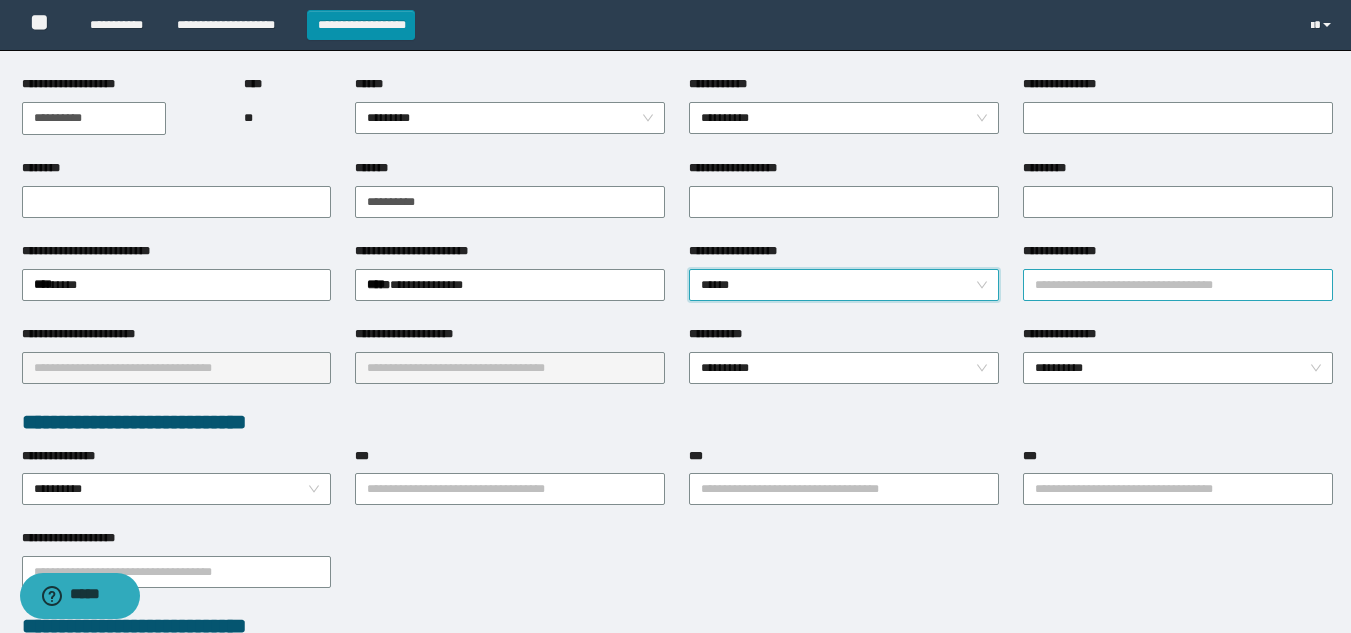 click on "**********" at bounding box center [1178, 285] 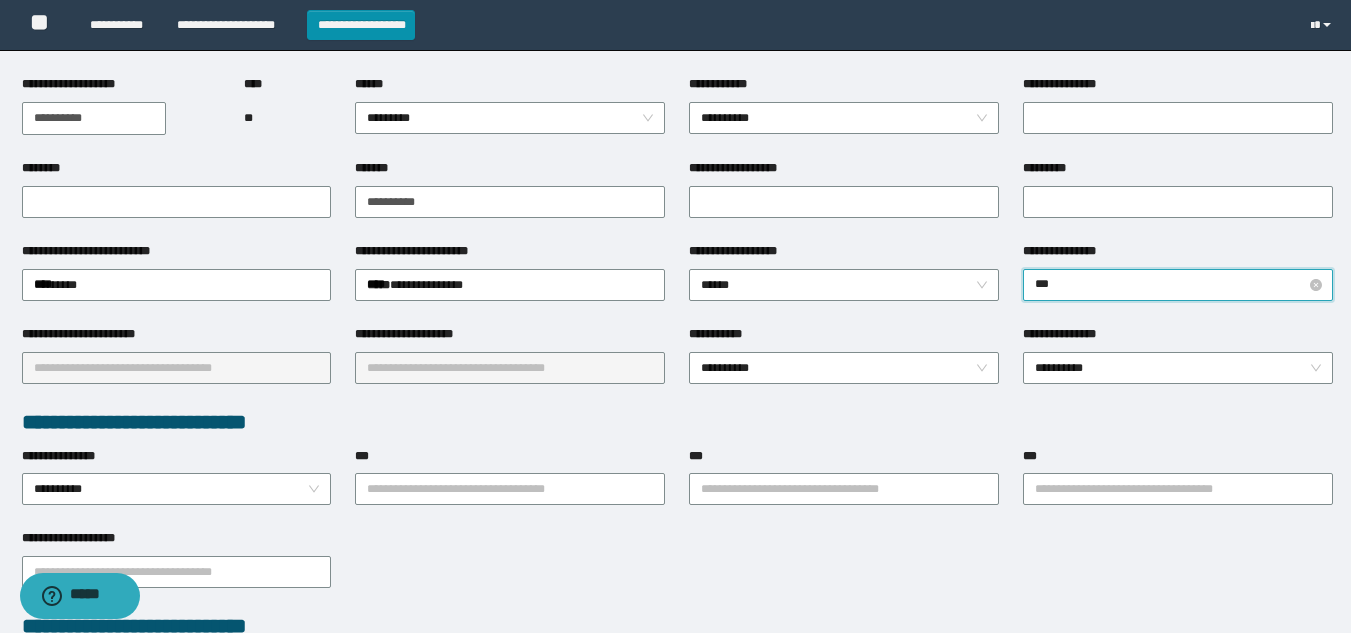 type on "****" 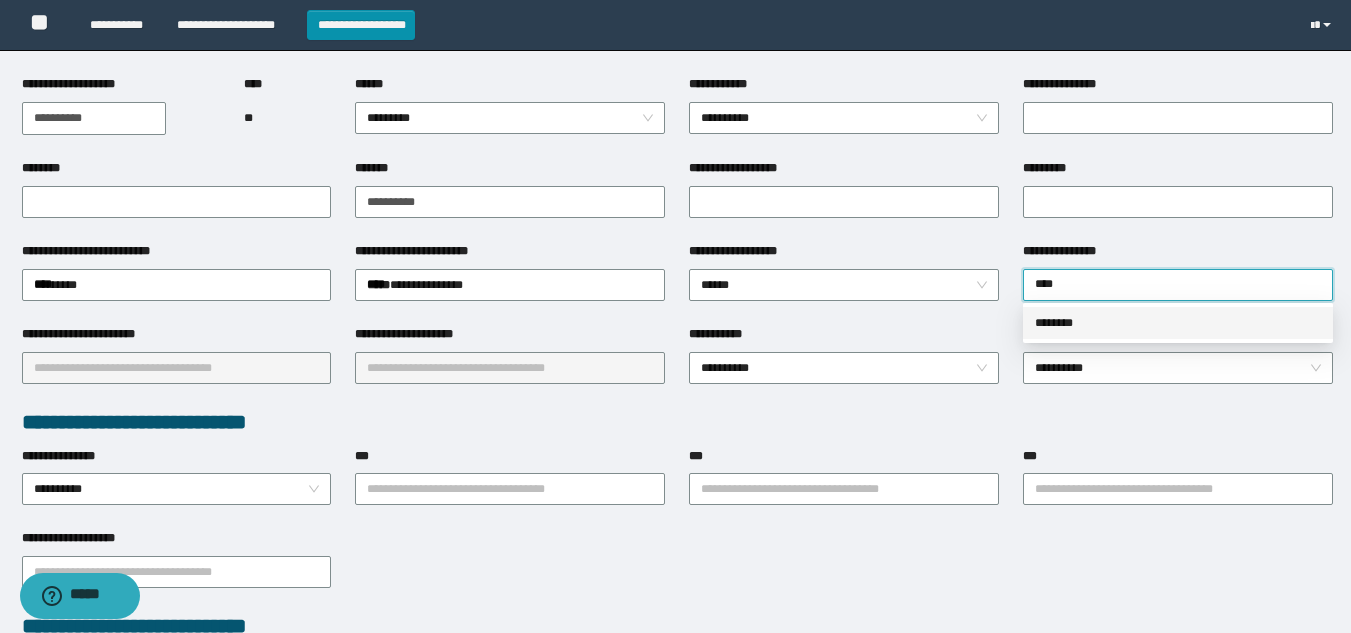 drag, startPoint x: 1130, startPoint y: 327, endPoint x: 864, endPoint y: 314, distance: 266.31747 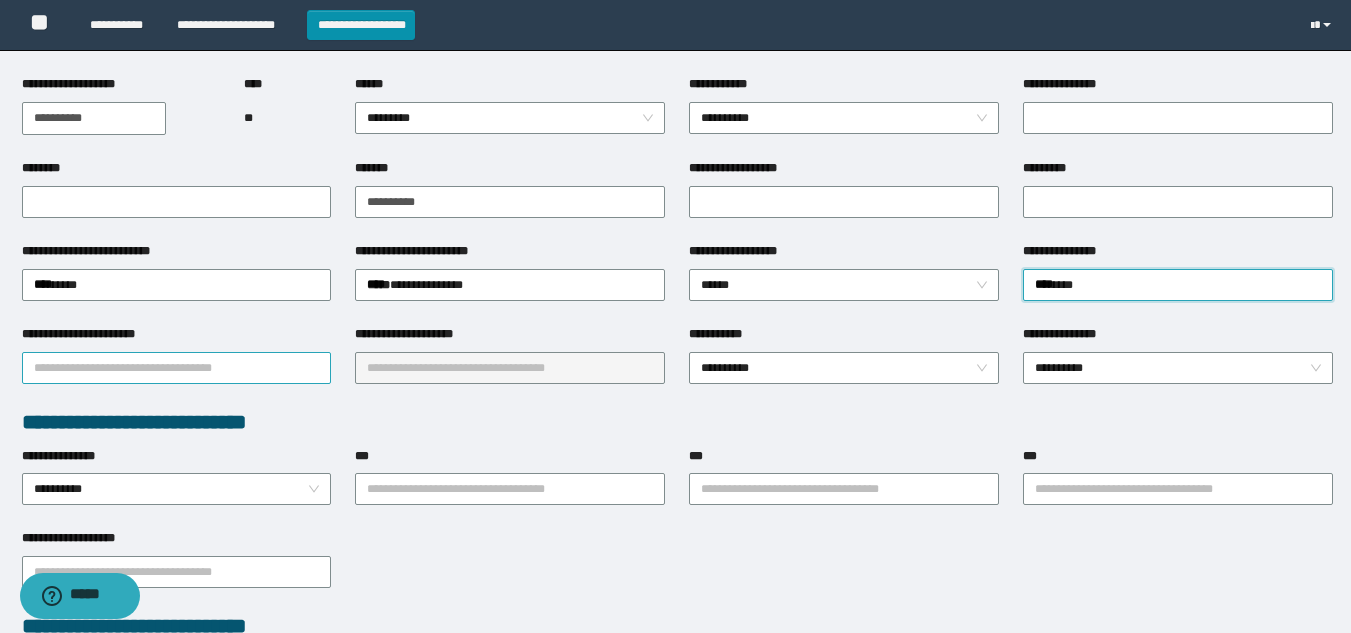 click on "**********" at bounding box center [177, 368] 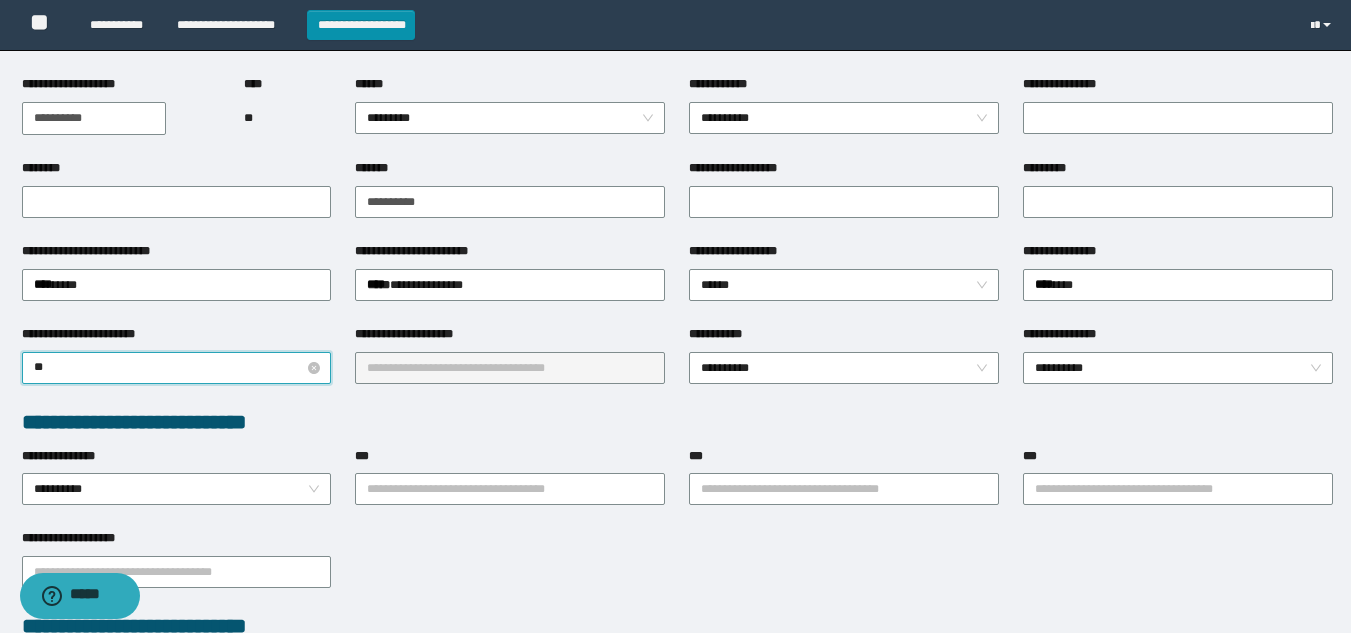 type on "***" 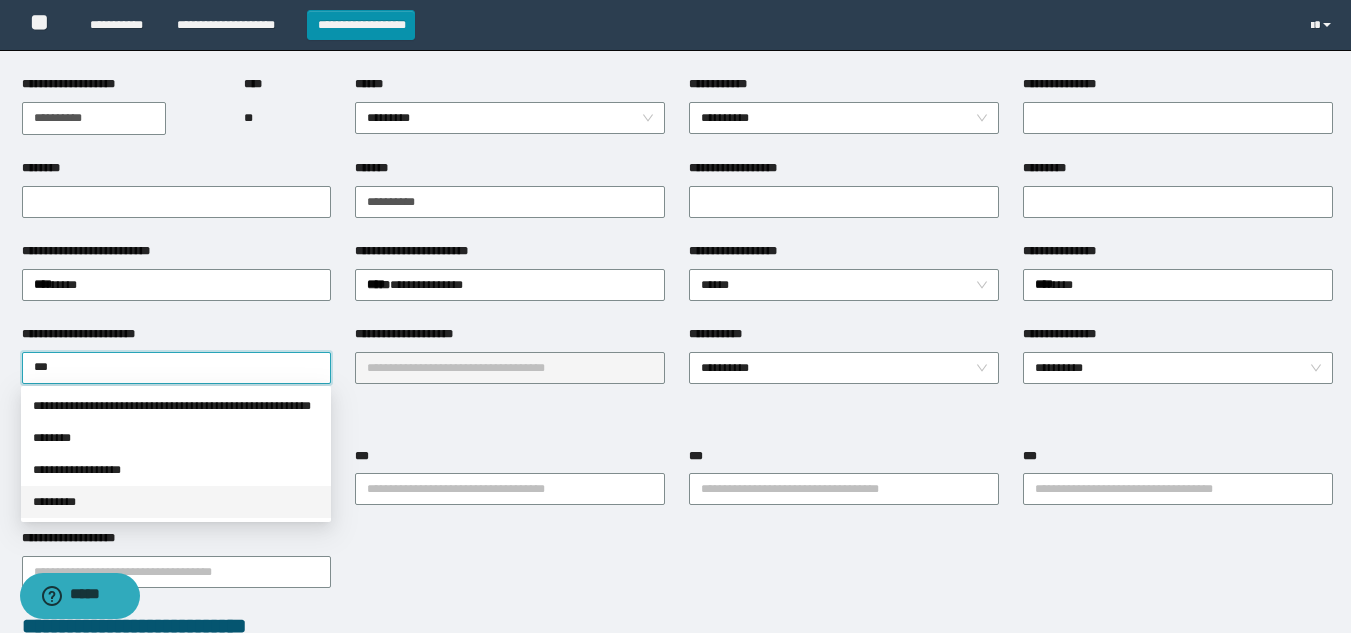 click on "*********" at bounding box center (176, 502) 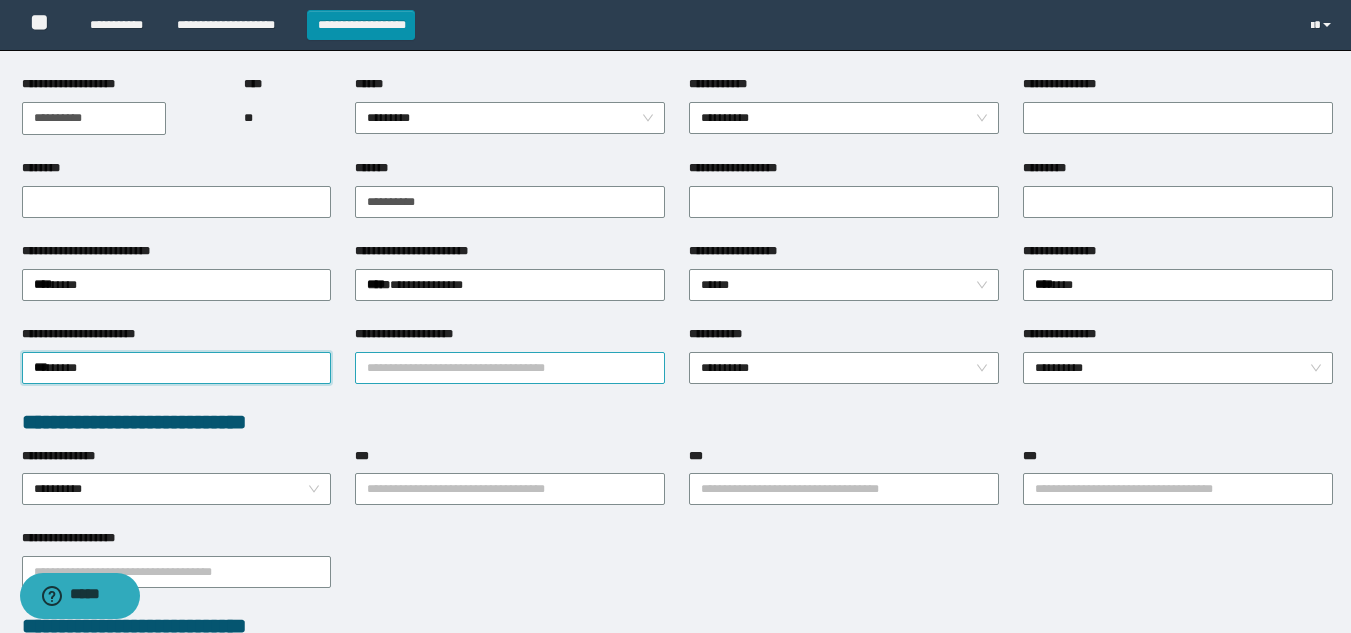 click on "**********" at bounding box center (510, 368) 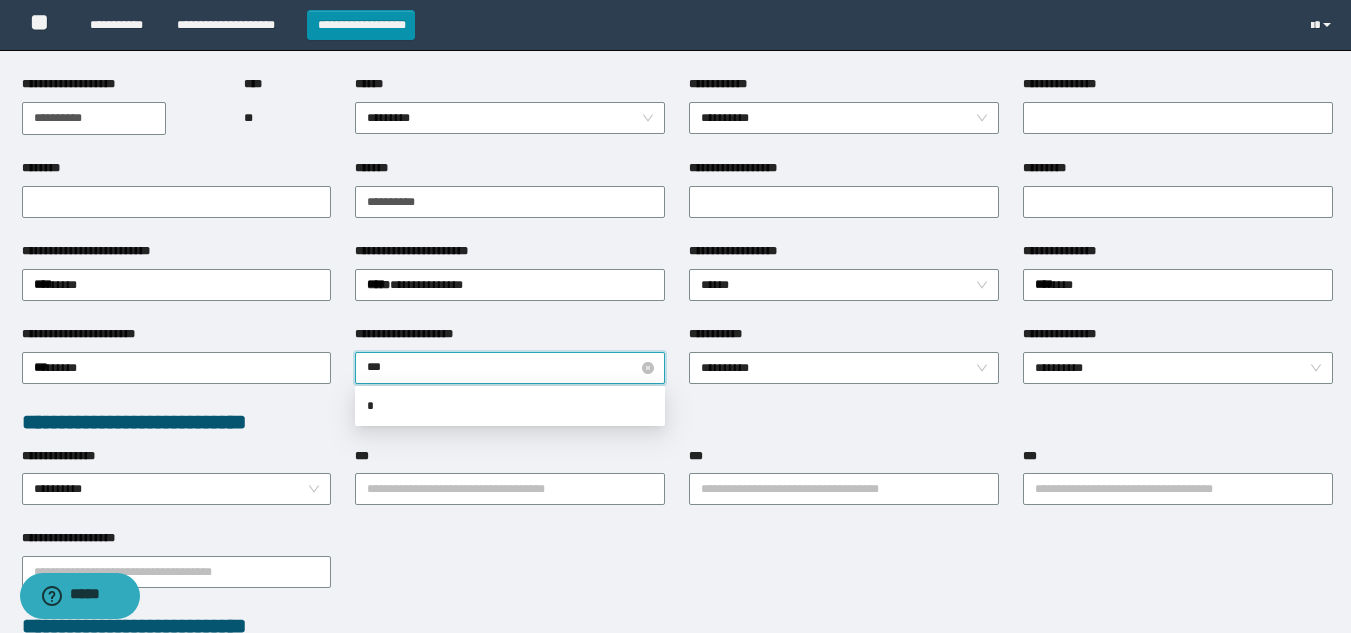 type on "**" 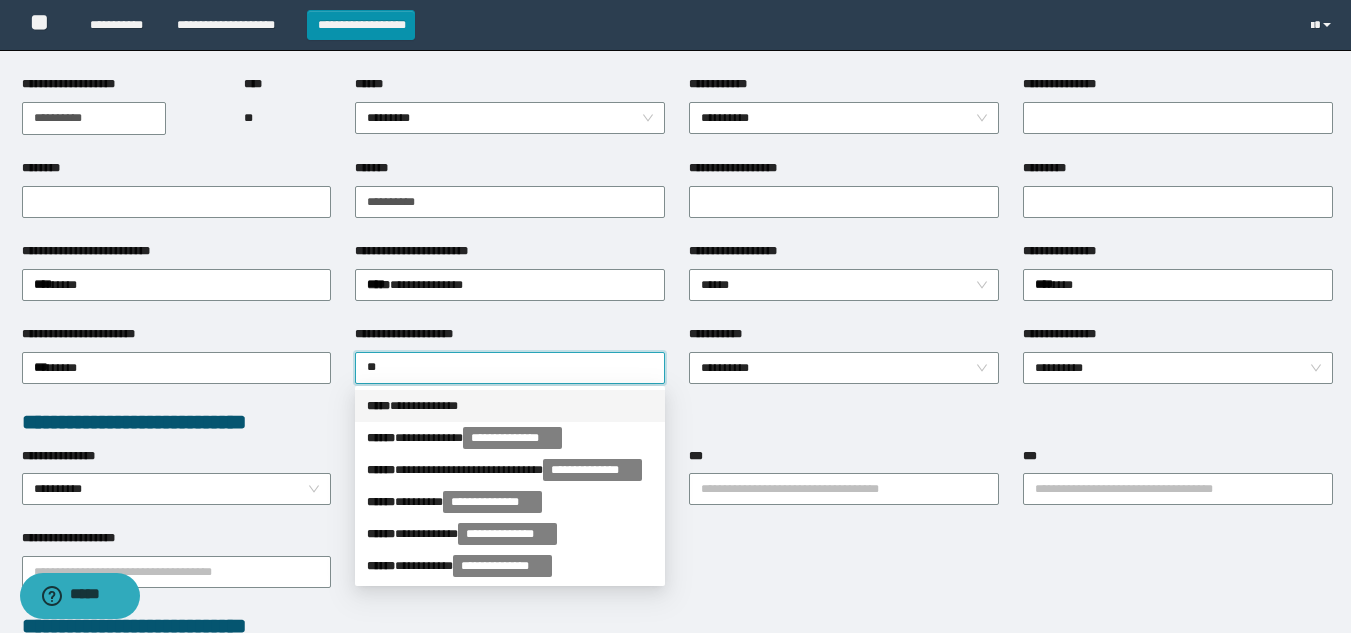 click on "**********" at bounding box center (510, 406) 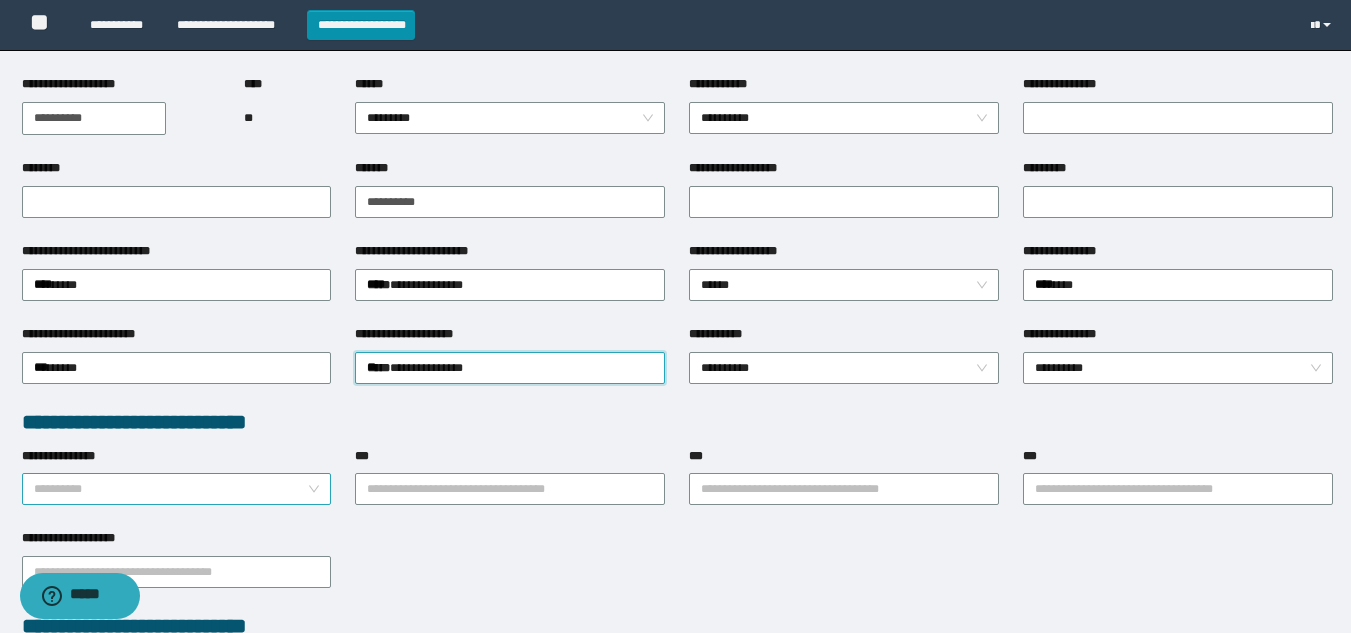 click on "**********" at bounding box center [177, 489] 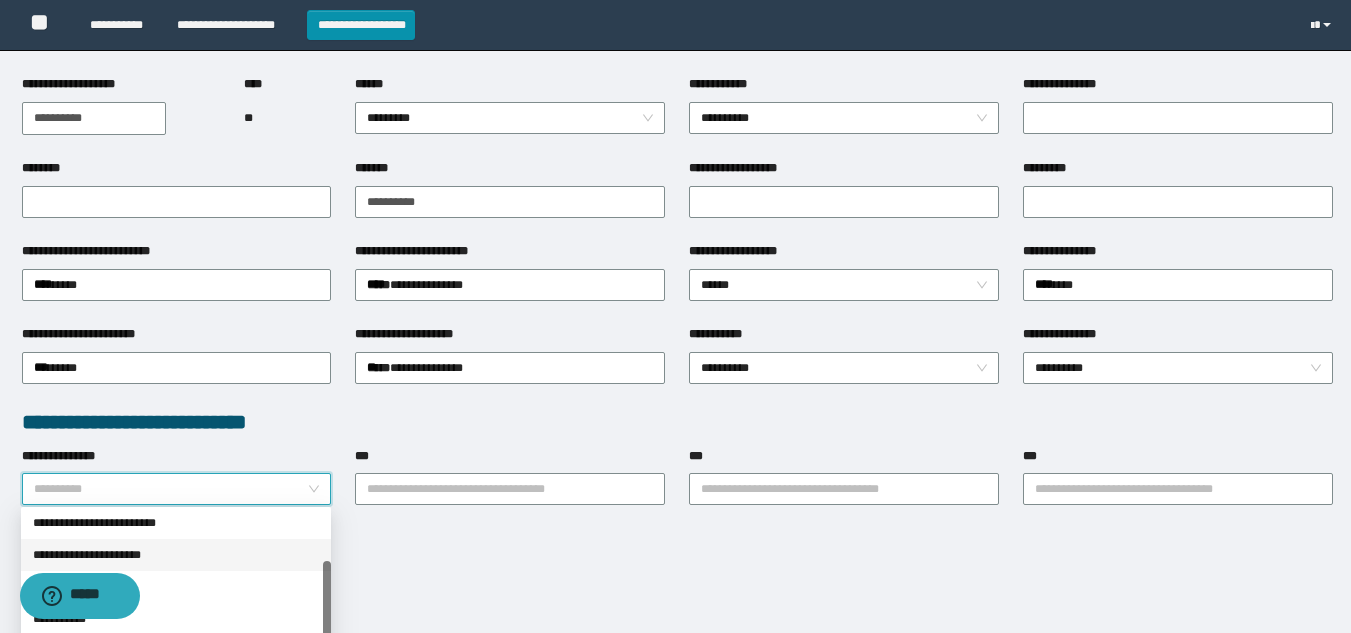 scroll, scrollTop: 256, scrollLeft: 0, axis: vertical 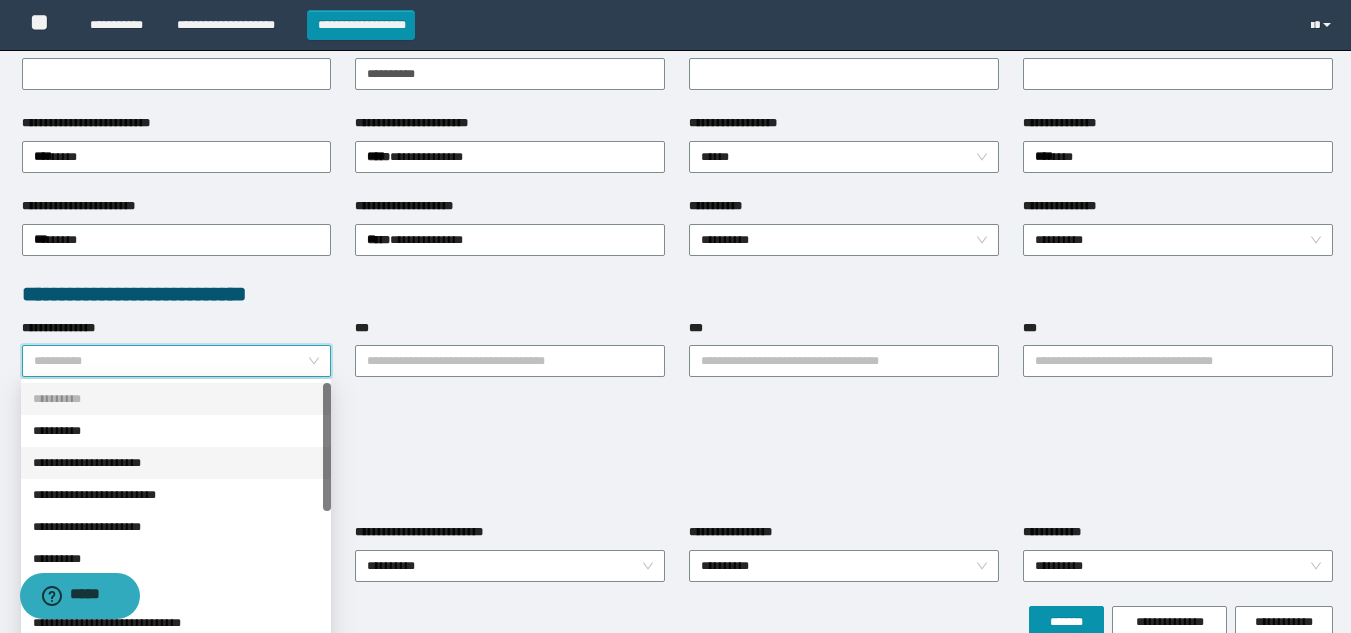 click on "**********" at bounding box center [176, 463] 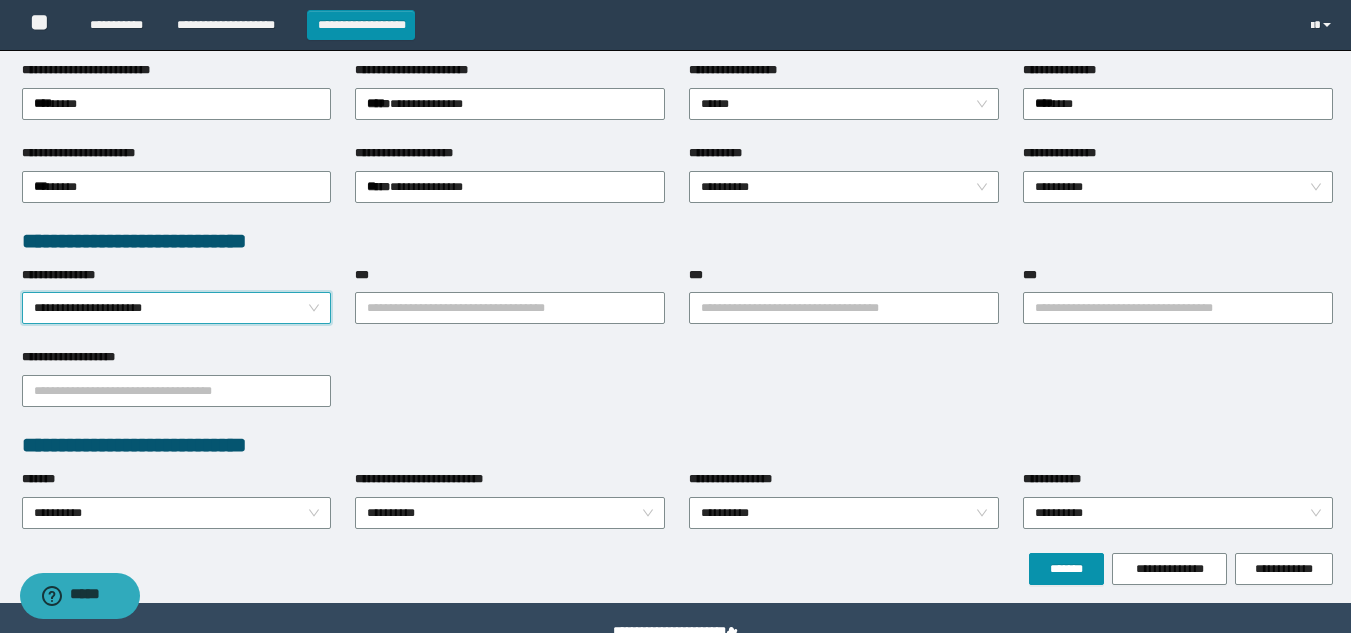 scroll, scrollTop: 428, scrollLeft: 0, axis: vertical 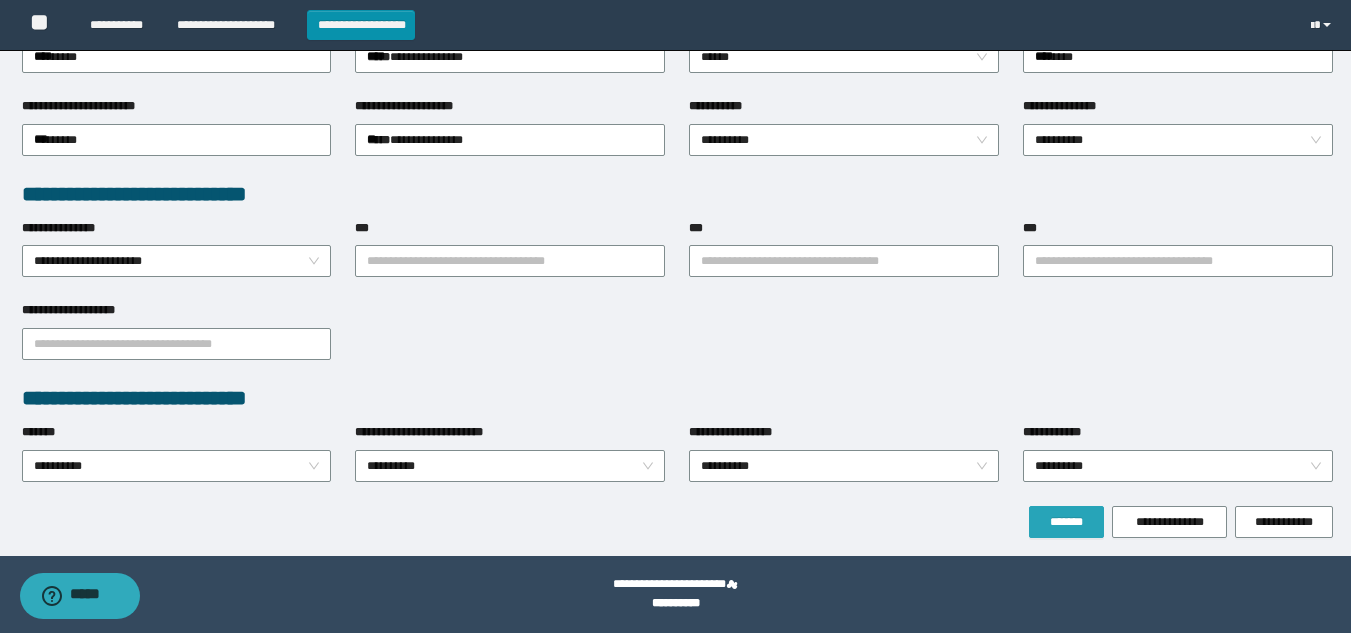 click on "*******" at bounding box center (1066, 522) 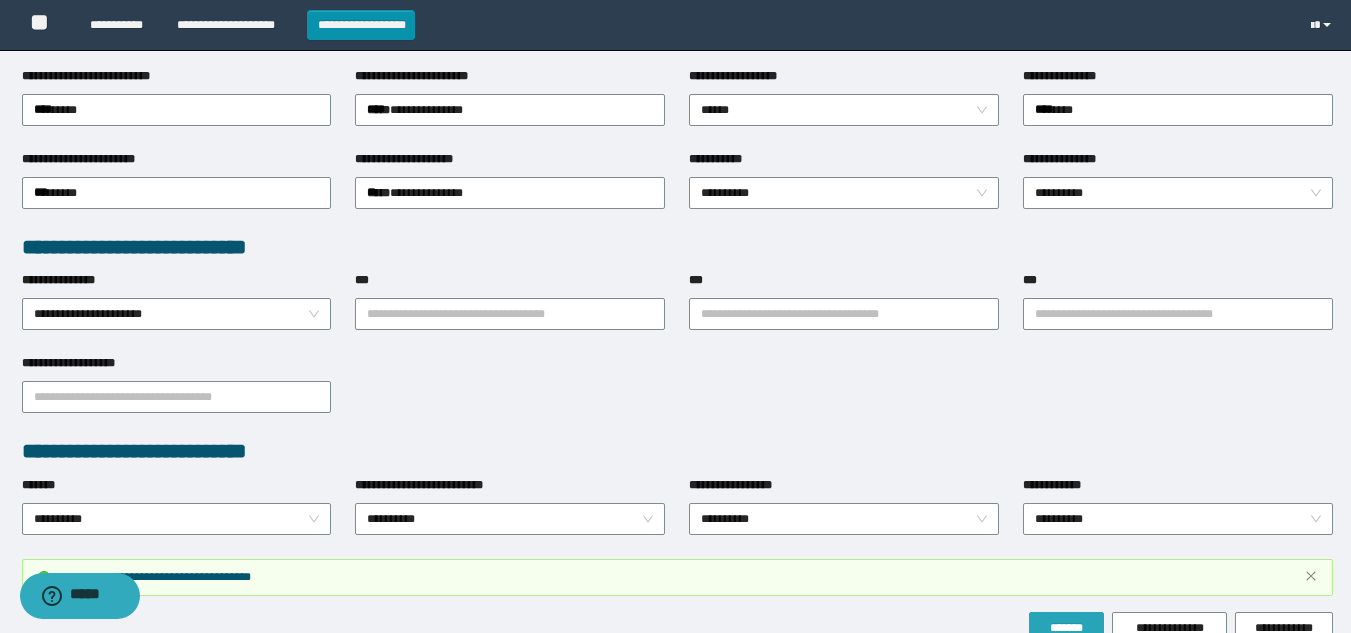 scroll, scrollTop: 481, scrollLeft: 0, axis: vertical 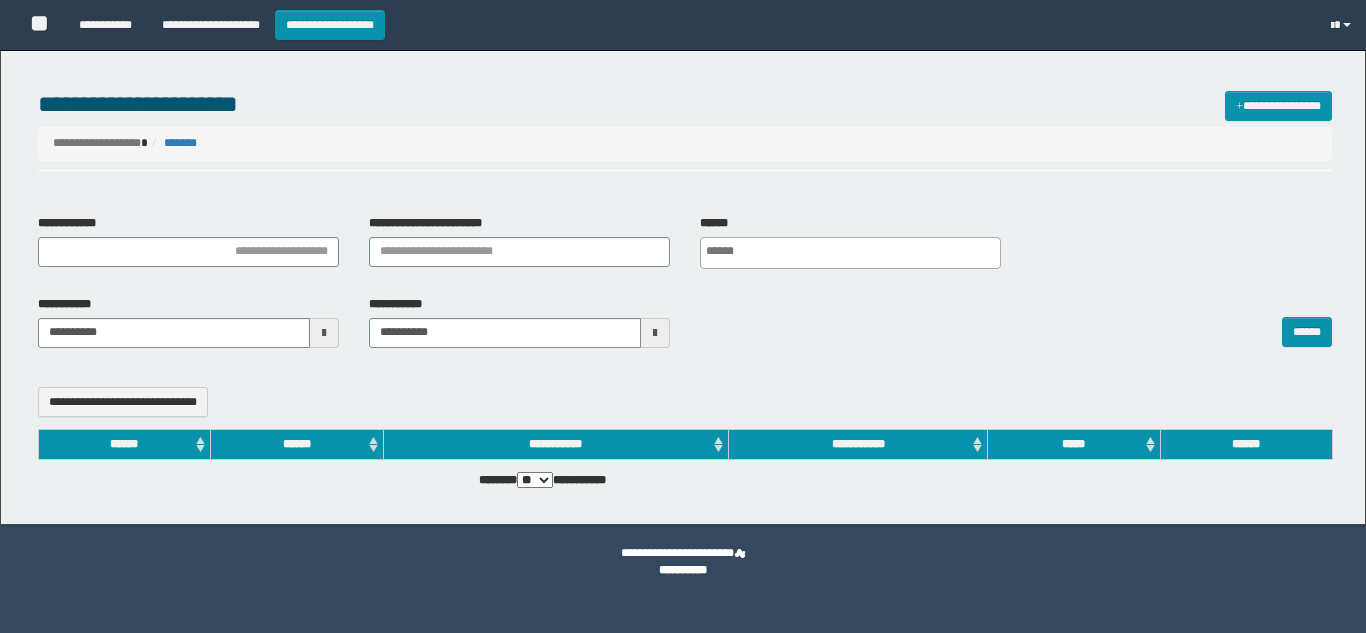 select 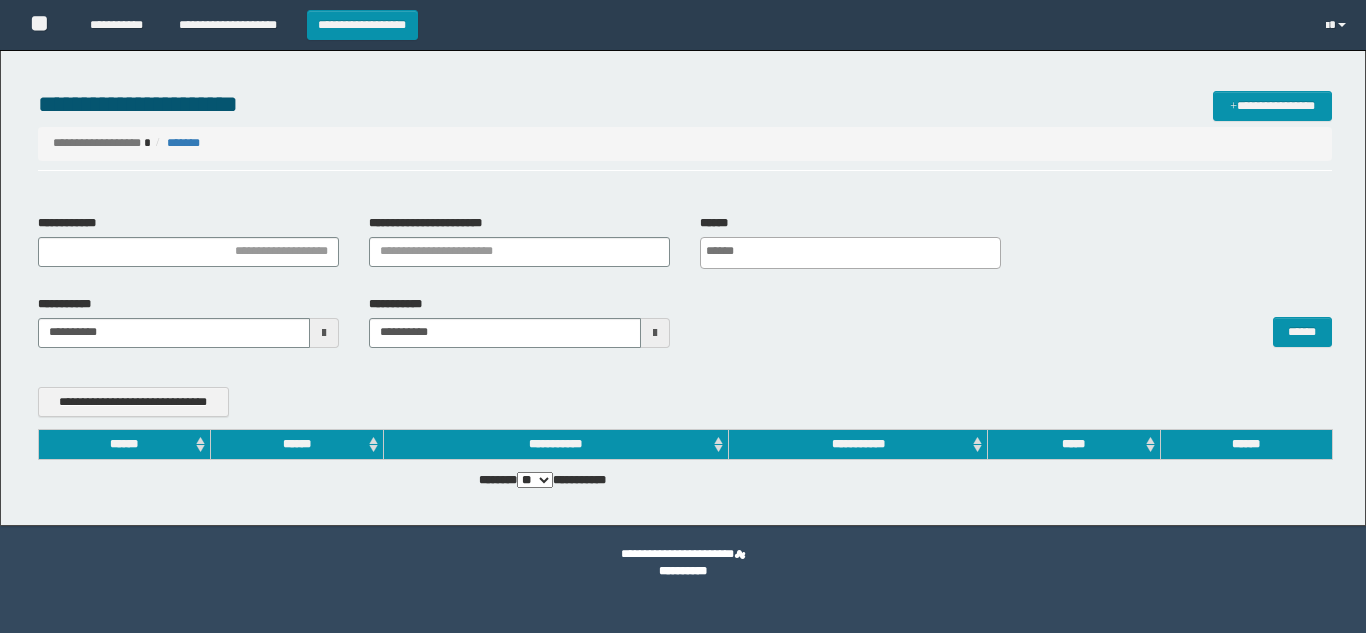 scroll, scrollTop: 0, scrollLeft: 0, axis: both 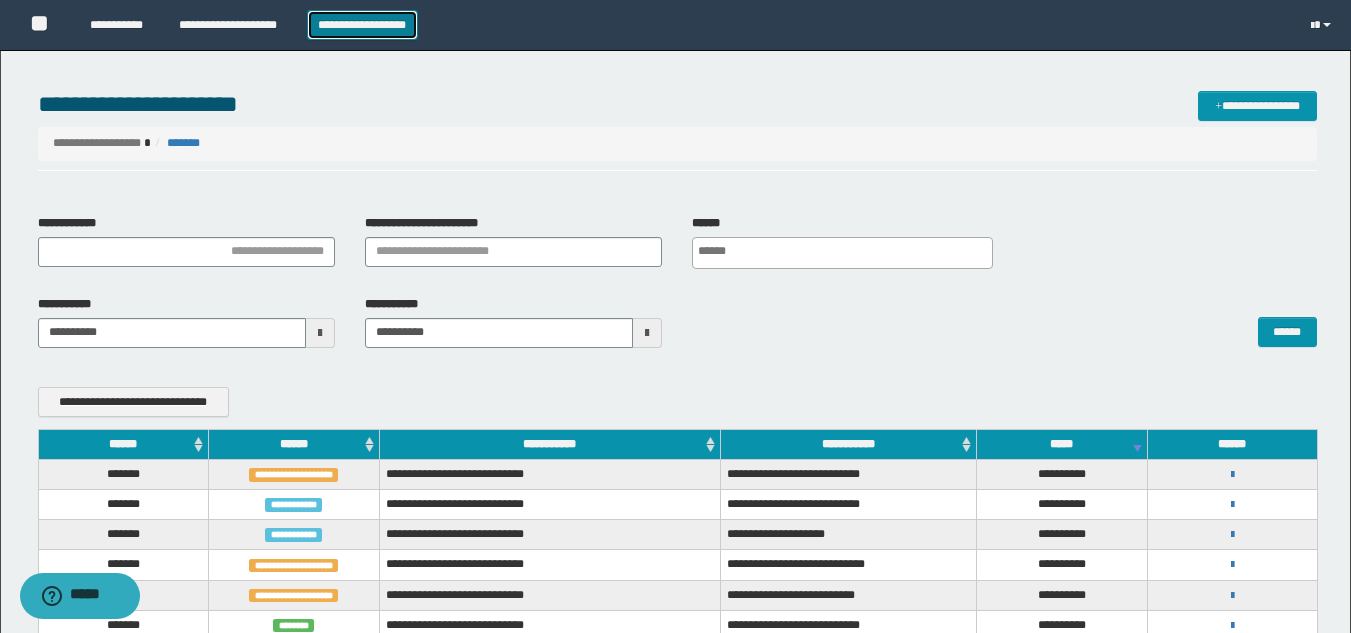 click on "**********" at bounding box center [362, 25] 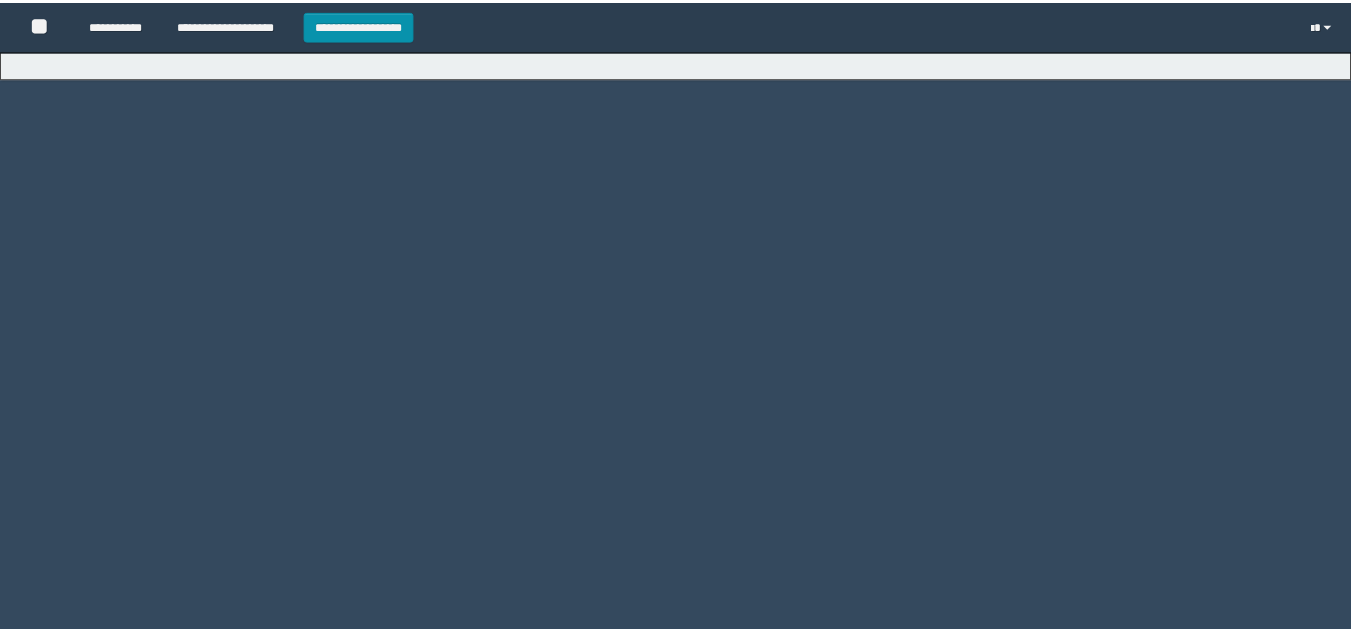 scroll, scrollTop: 0, scrollLeft: 0, axis: both 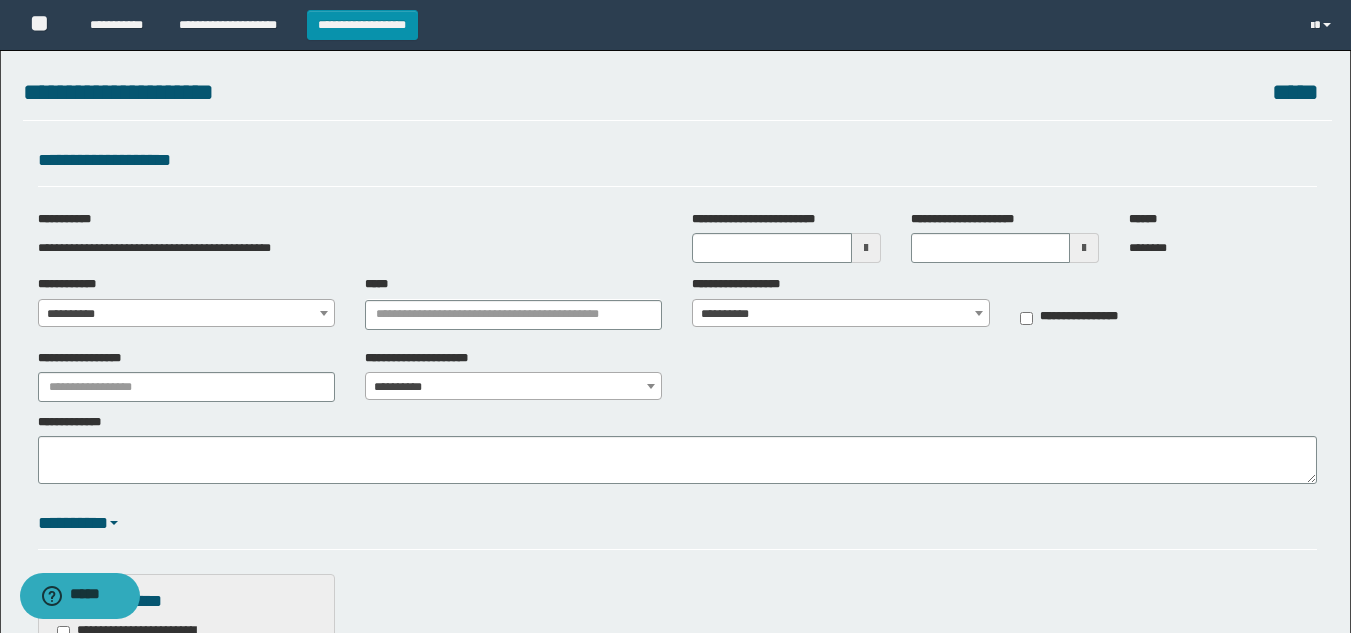 click on "**********" at bounding box center [675, 316] 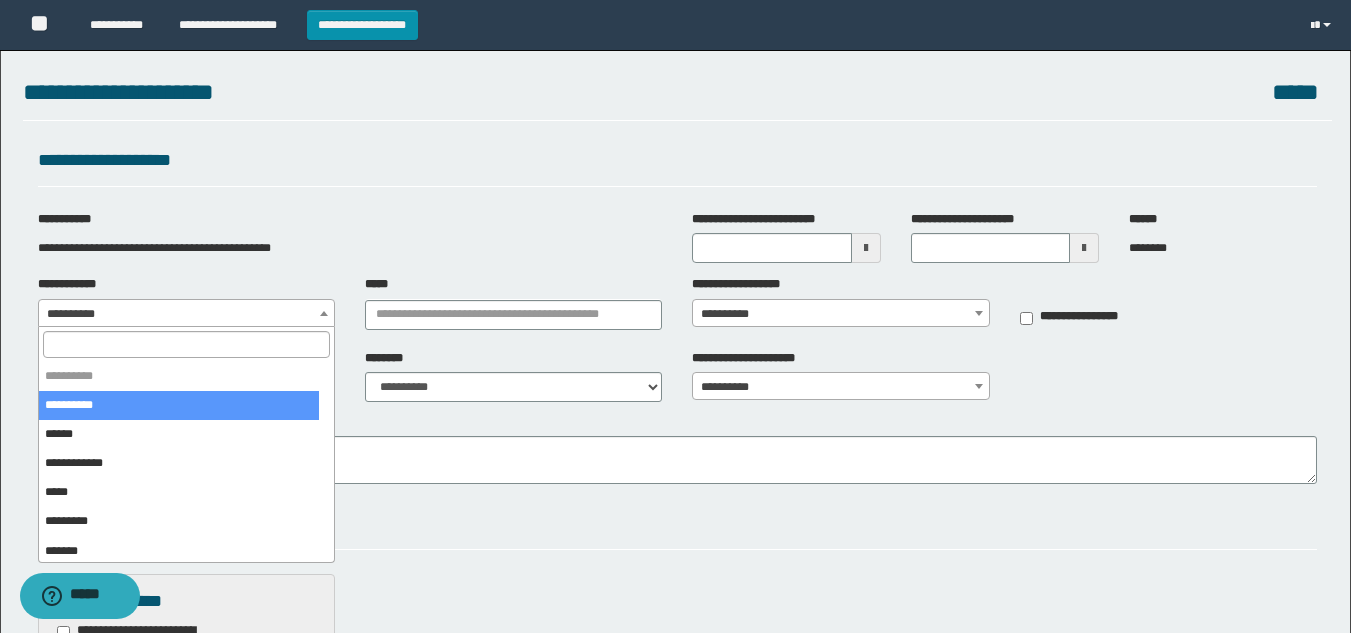 click at bounding box center [186, 344] 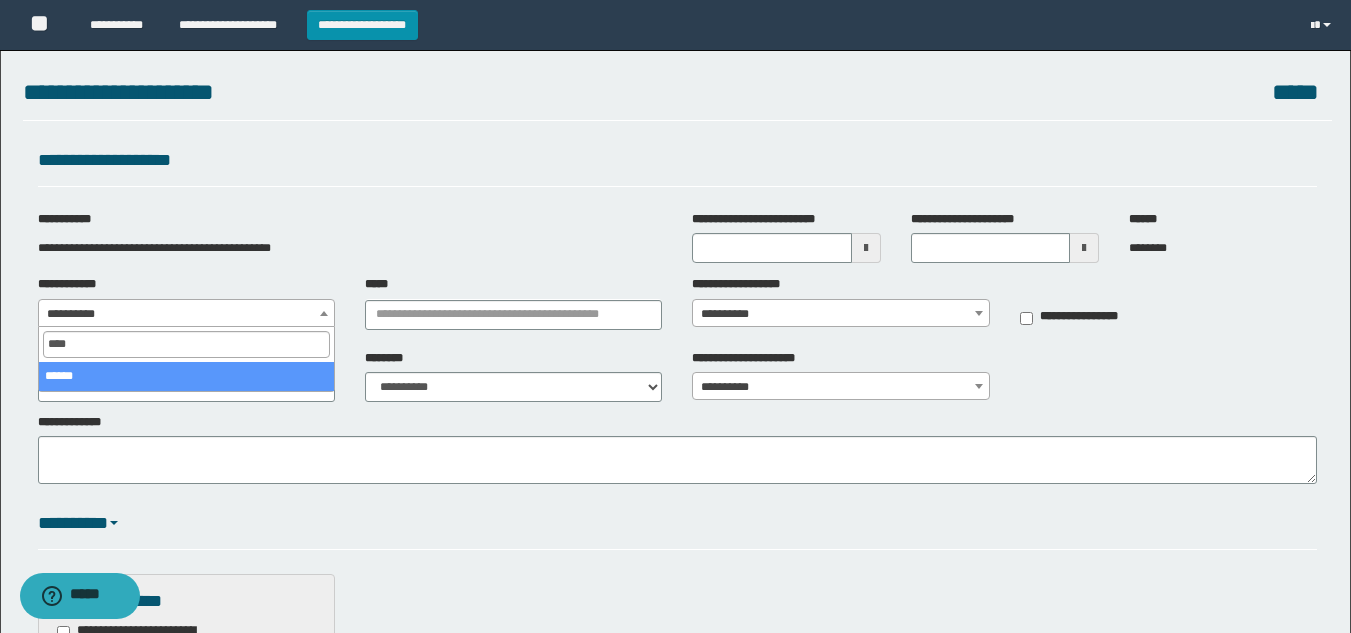 type on "****" 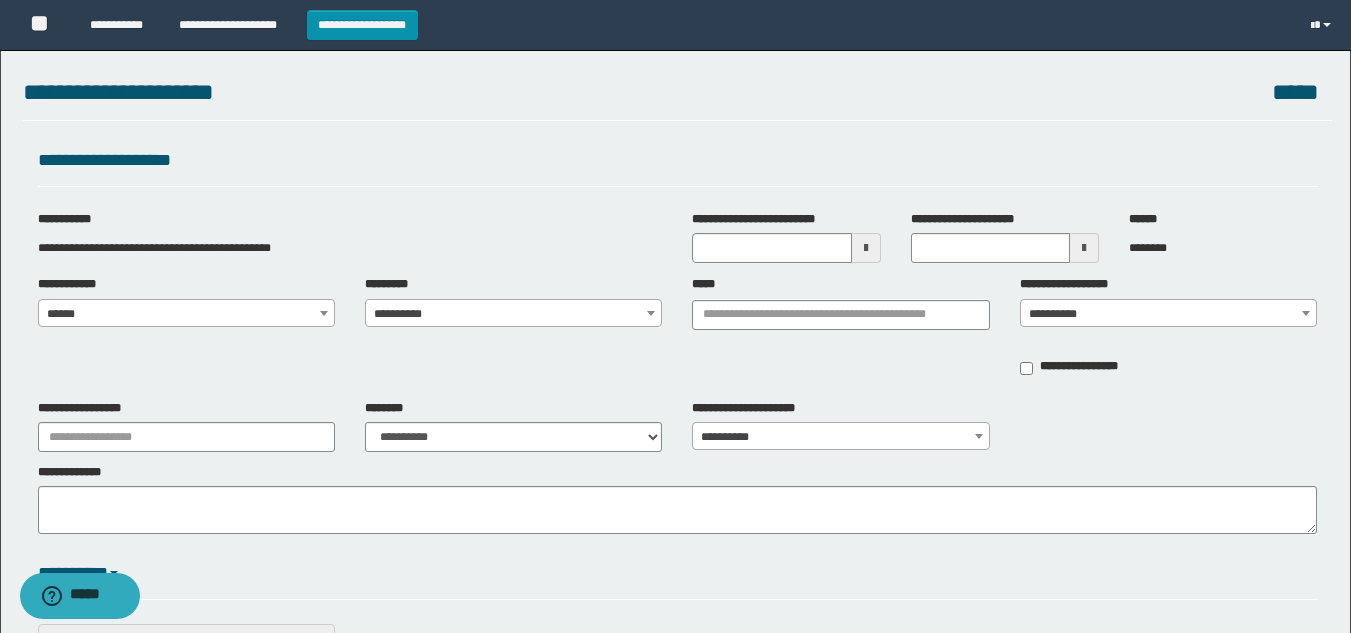 click on "**********" at bounding box center [513, 314] 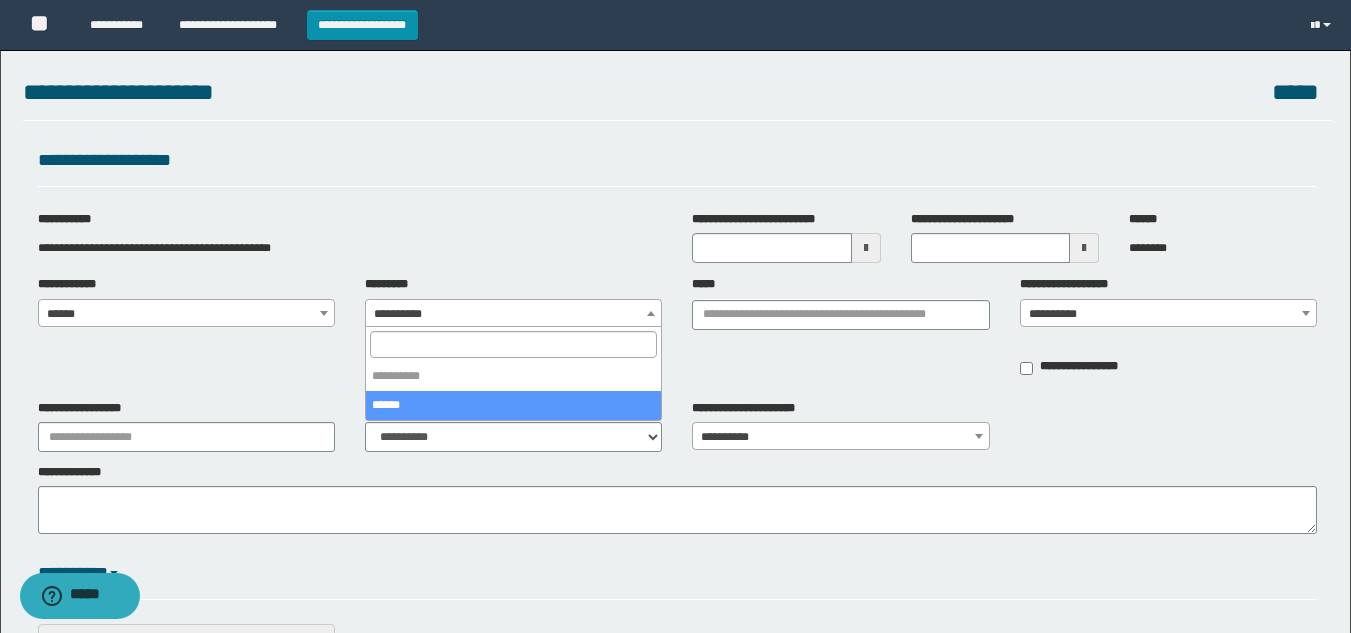 drag, startPoint x: 397, startPoint y: 393, endPoint x: 647, endPoint y: 382, distance: 250.24188 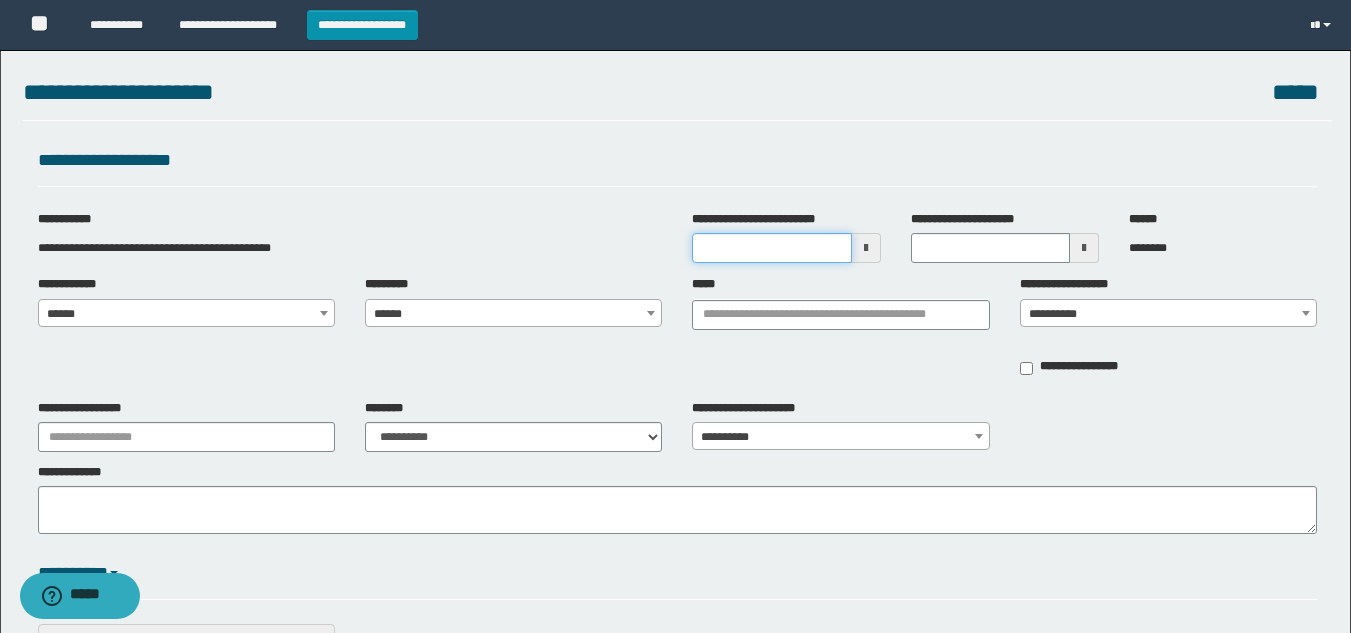 click on "**********" at bounding box center [771, 248] 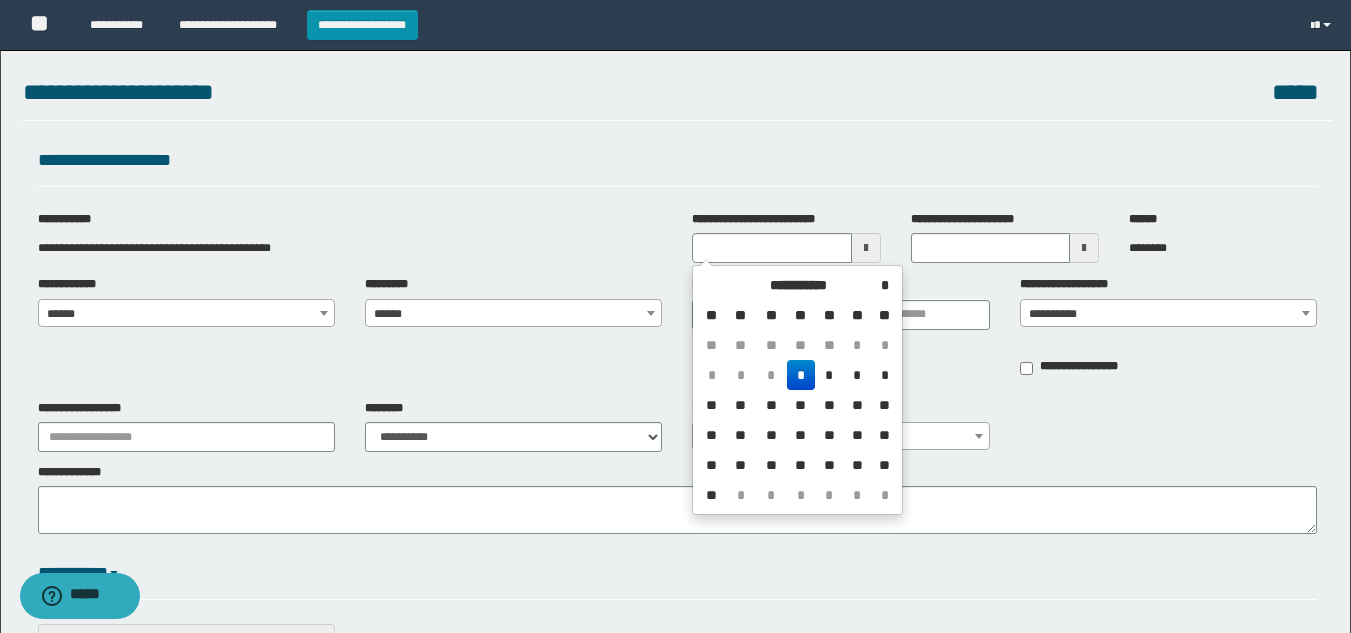 click on "*" at bounding box center [801, 375] 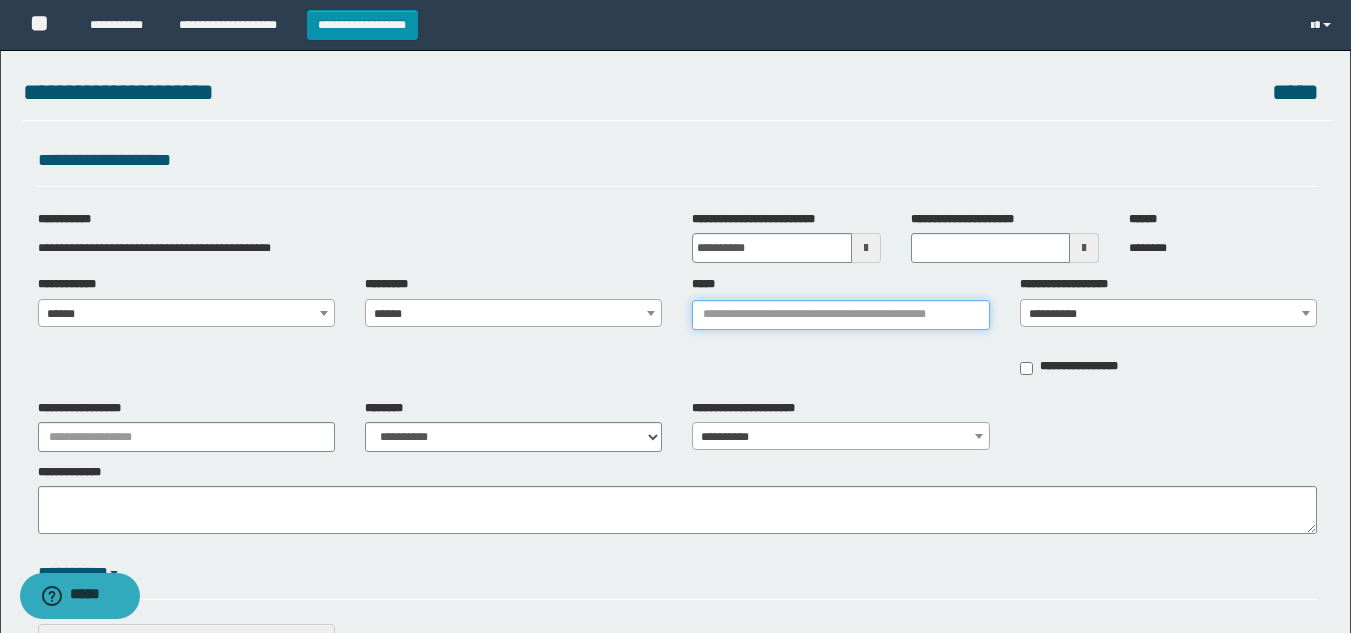click on "*****" at bounding box center [840, 315] 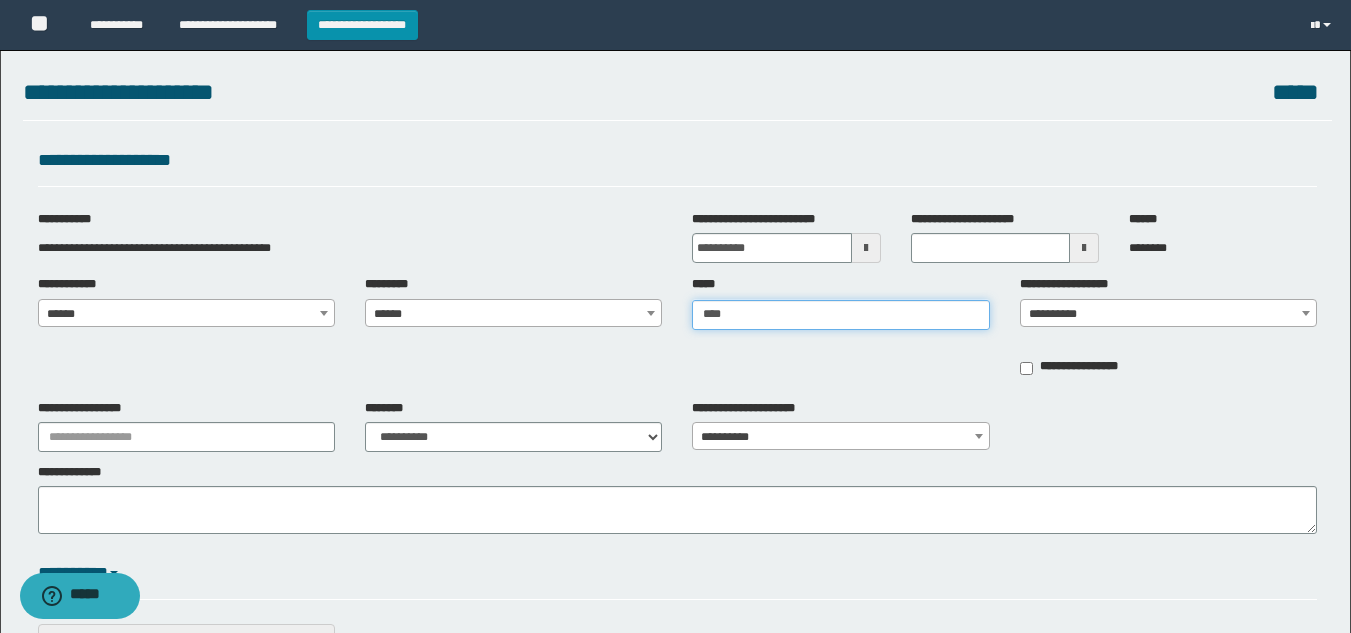 type on "*****" 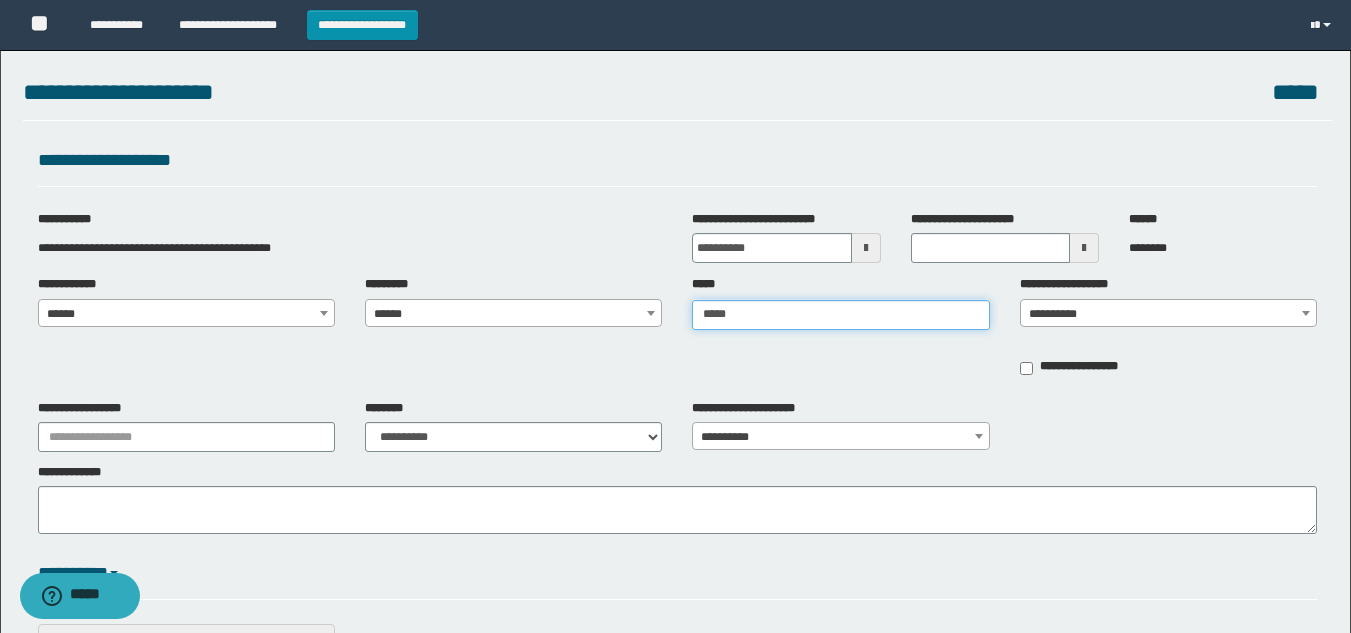 type on "*****" 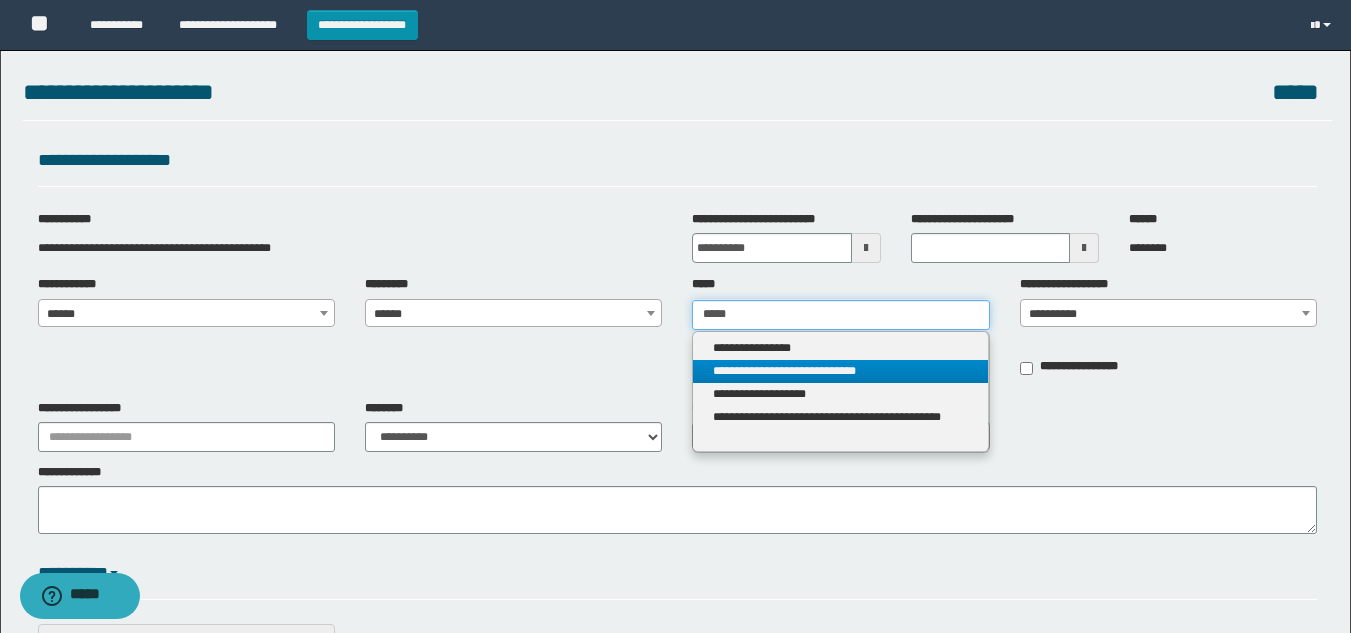 type on "*****" 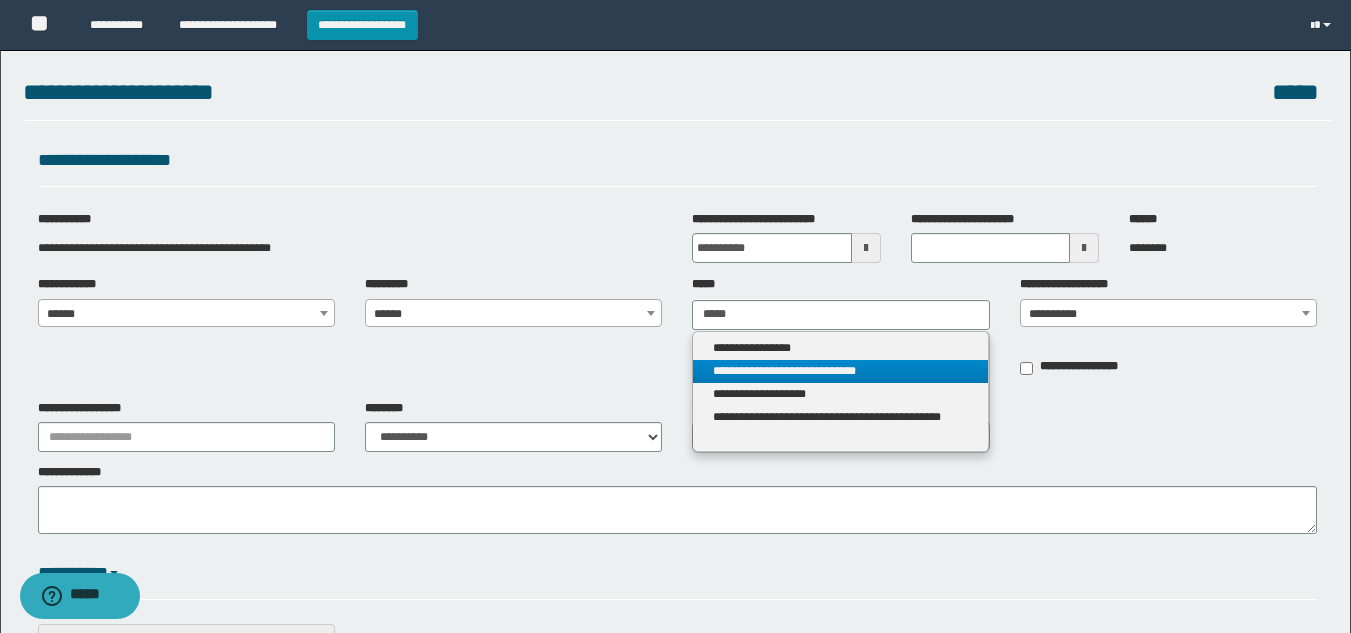 type 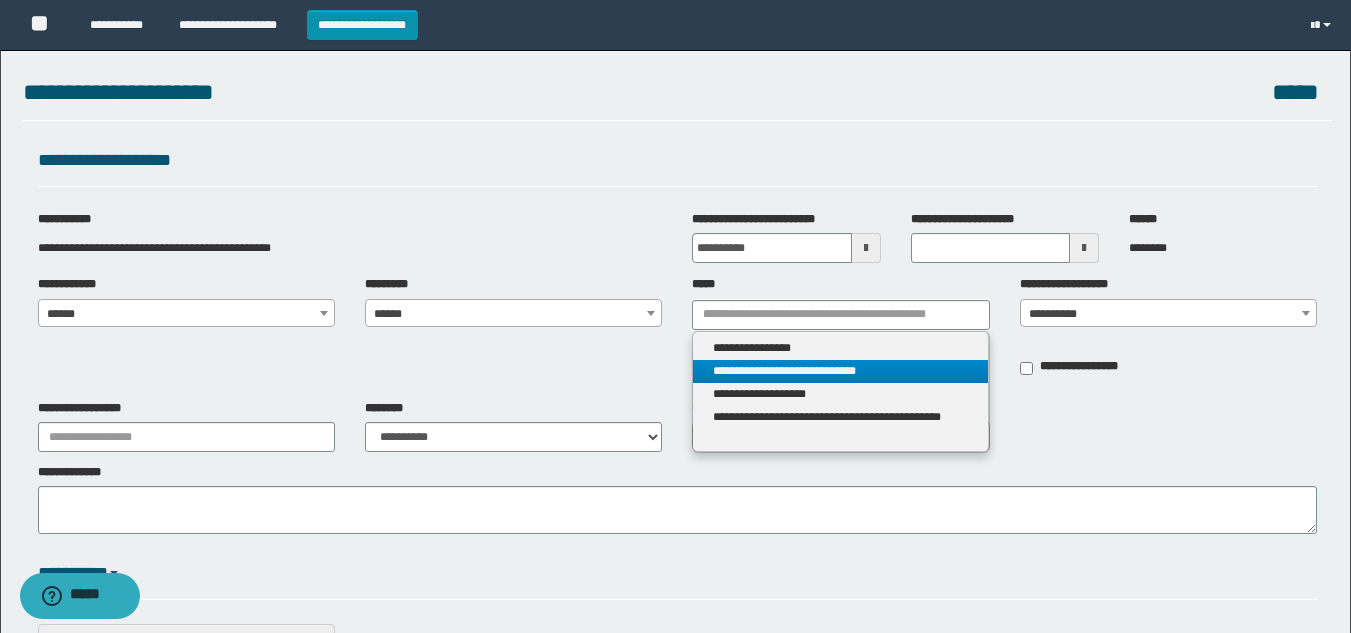click on "**********" at bounding box center [840, 371] 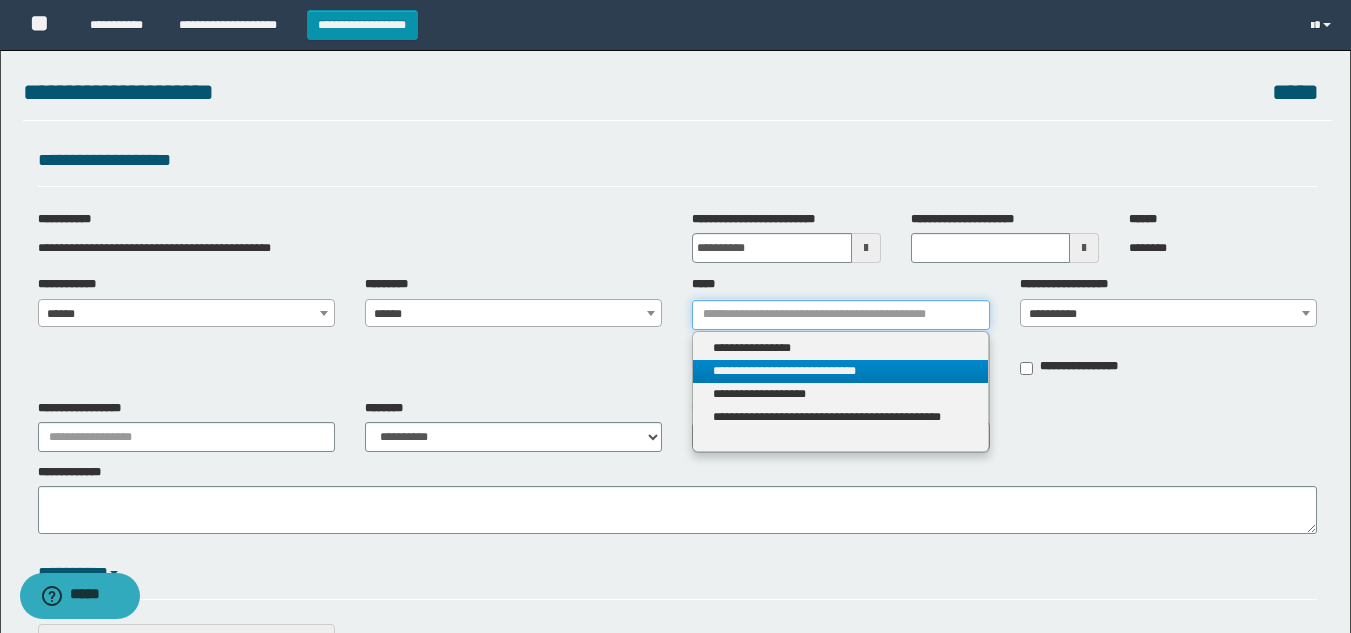 type 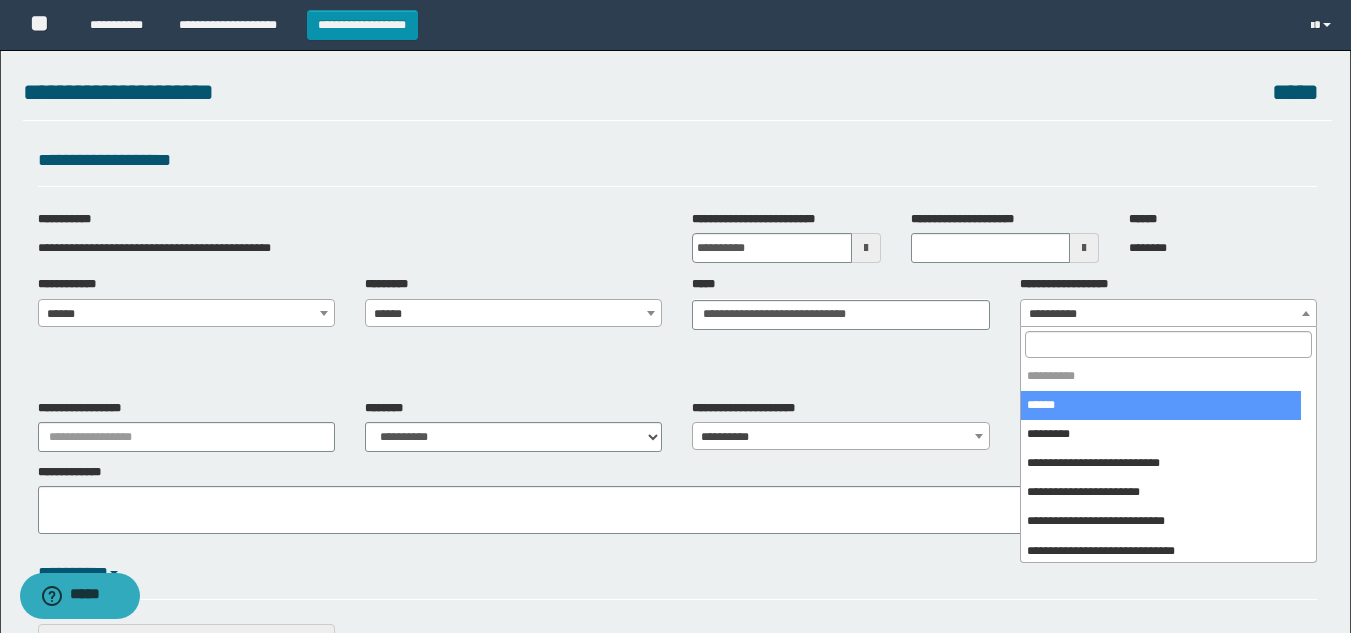 click on "**********" at bounding box center (1168, 314) 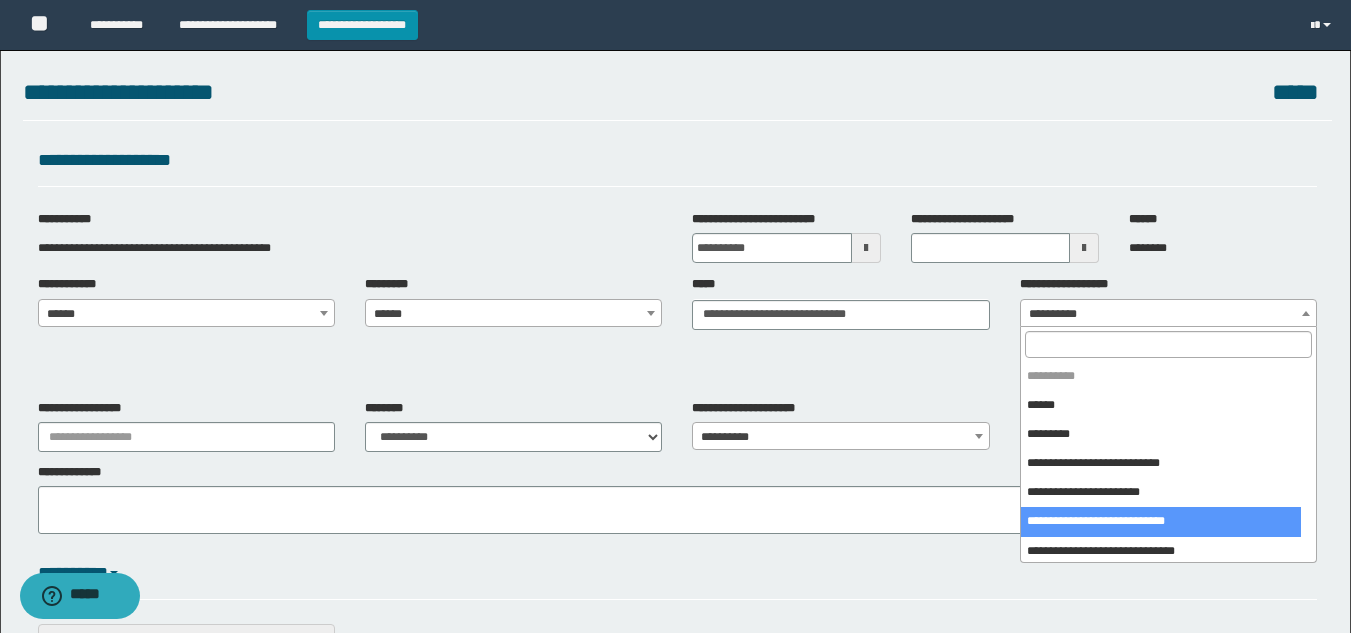 select on "***" 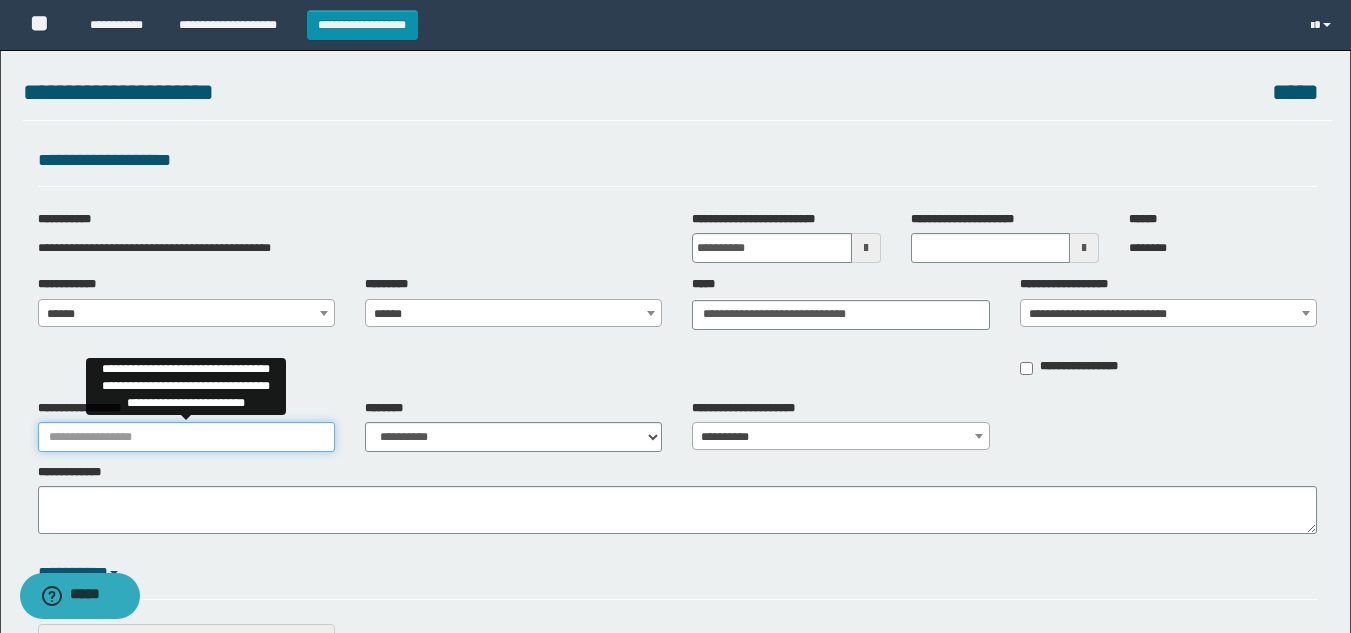 drag, startPoint x: 111, startPoint y: 434, endPoint x: 164, endPoint y: 453, distance: 56.302753 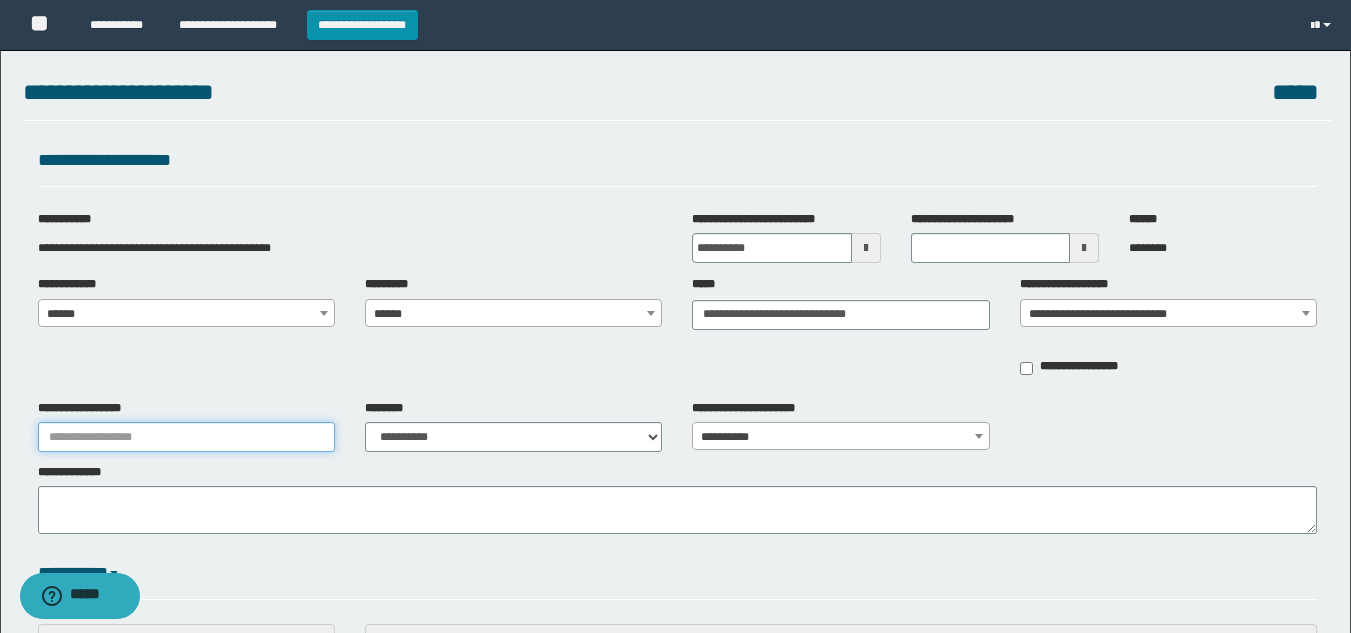 type on "**********" 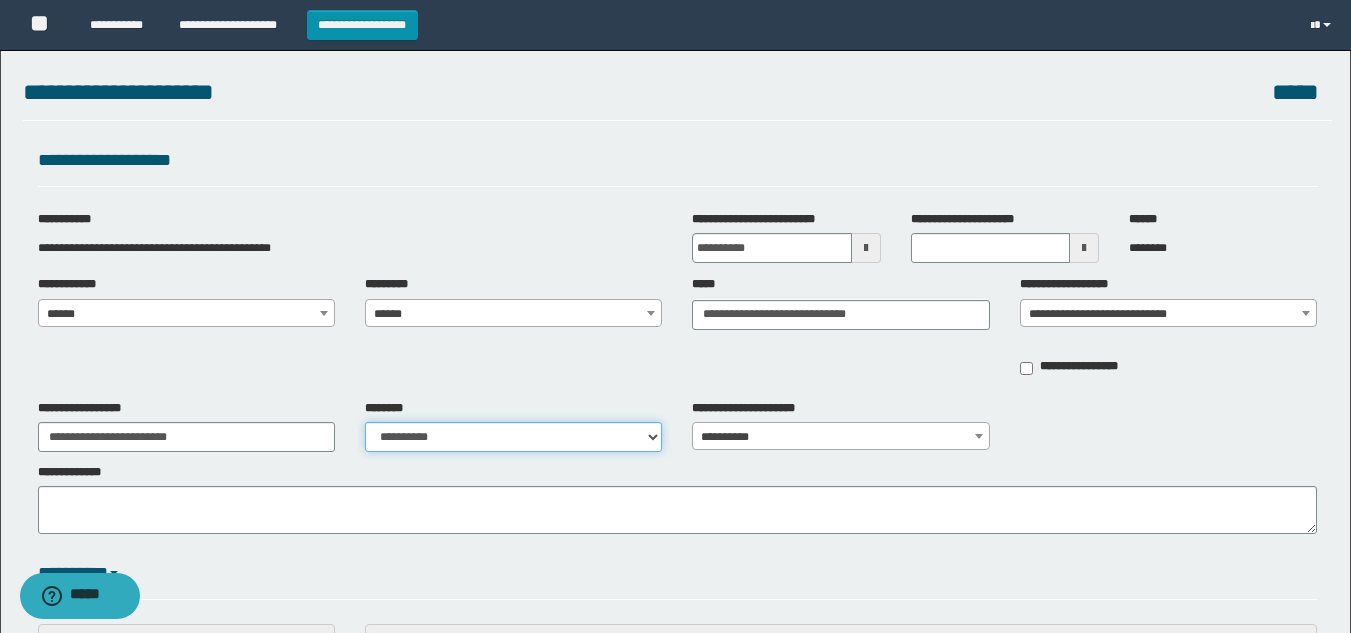 drag, startPoint x: 424, startPoint y: 442, endPoint x: 436, endPoint y: 423, distance: 22.472204 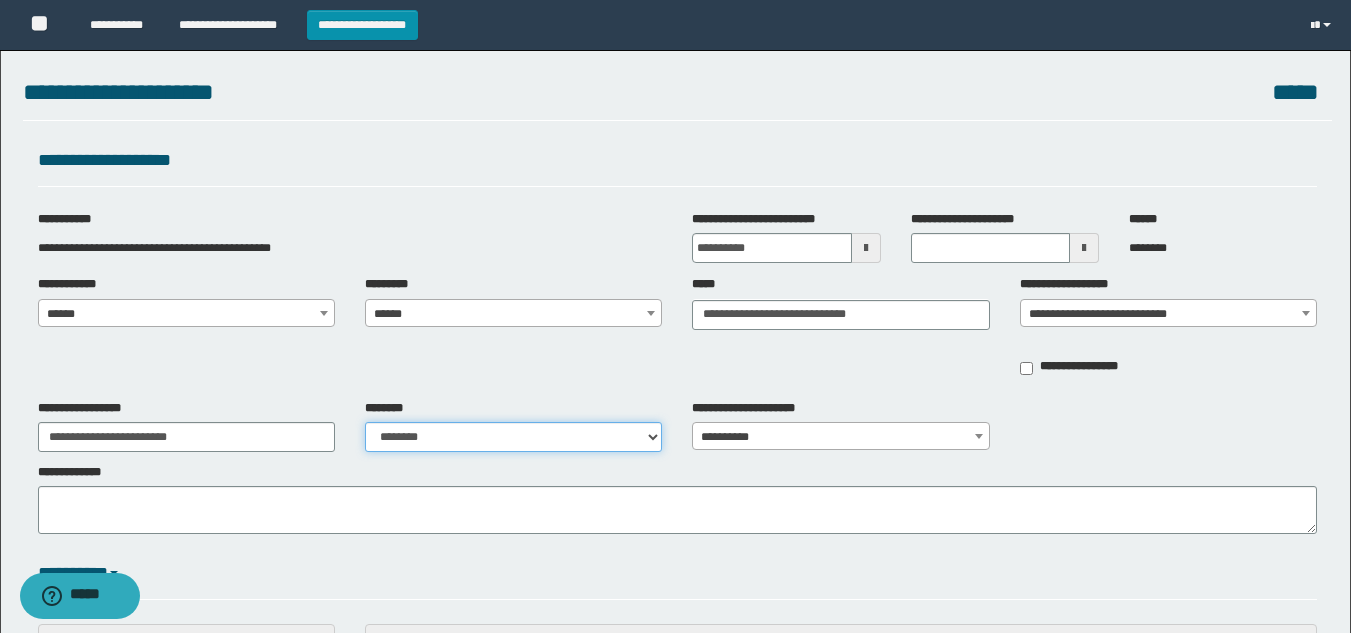 click on "**********" at bounding box center (513, 437) 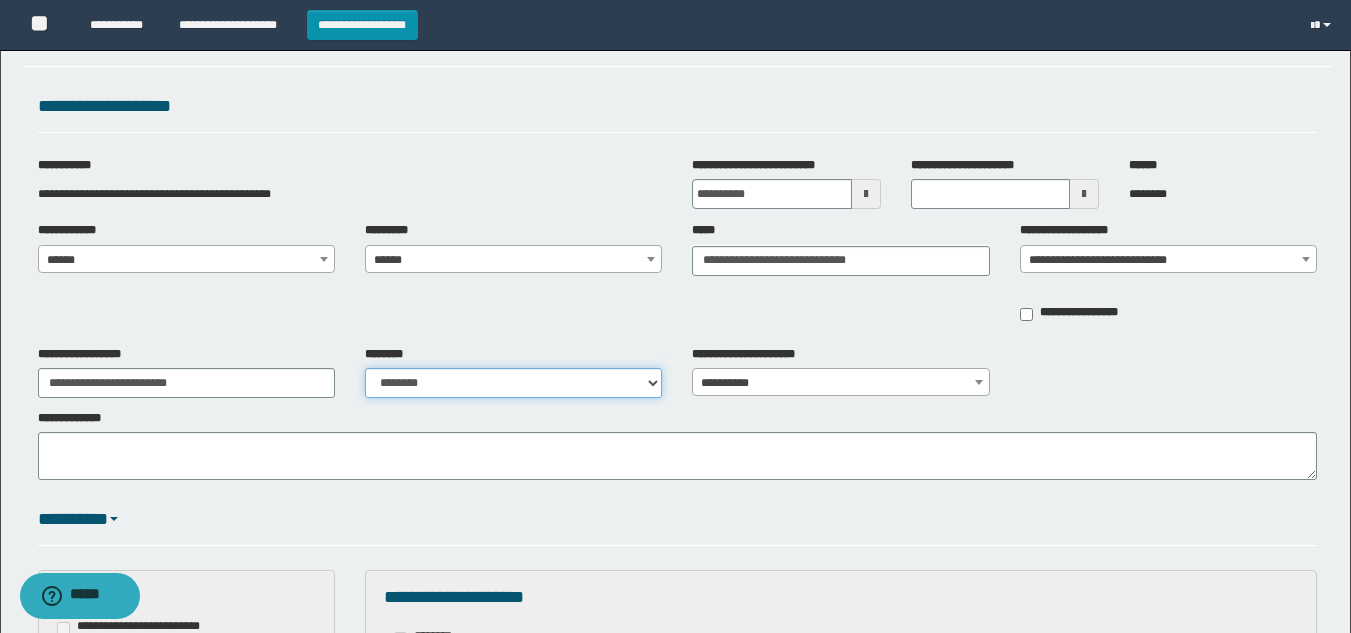 scroll, scrollTop: 100, scrollLeft: 0, axis: vertical 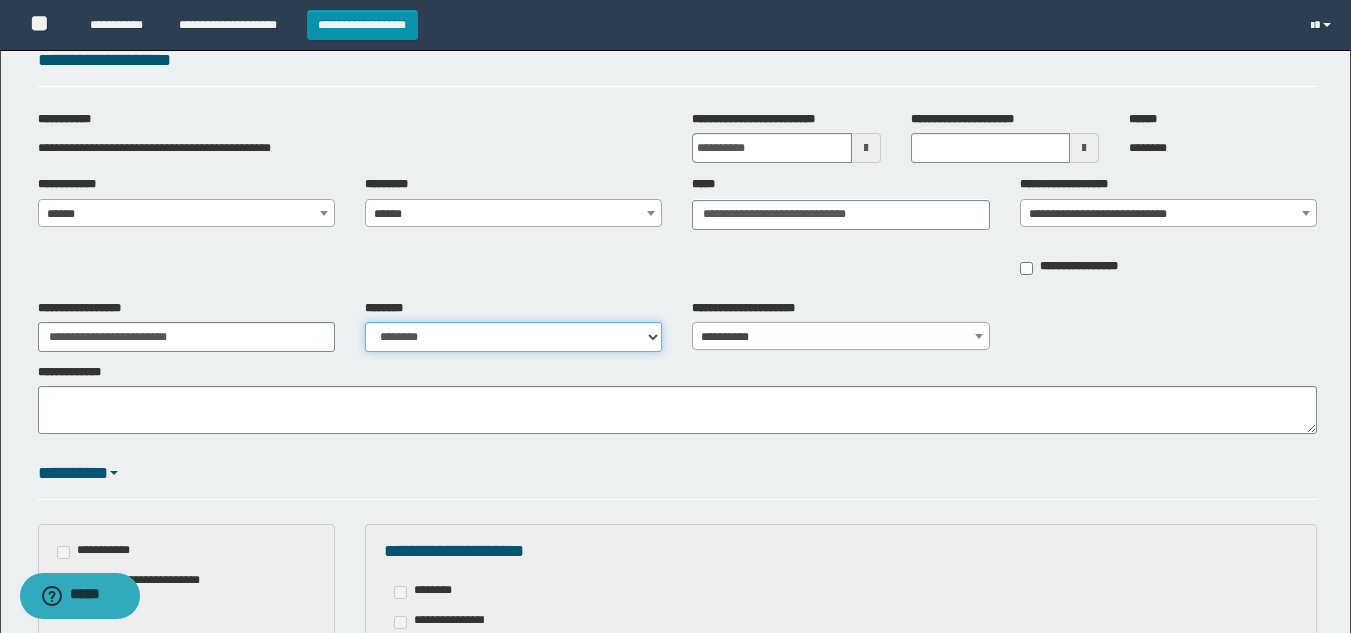 drag, startPoint x: 518, startPoint y: 342, endPoint x: 532, endPoint y: 344, distance: 14.142136 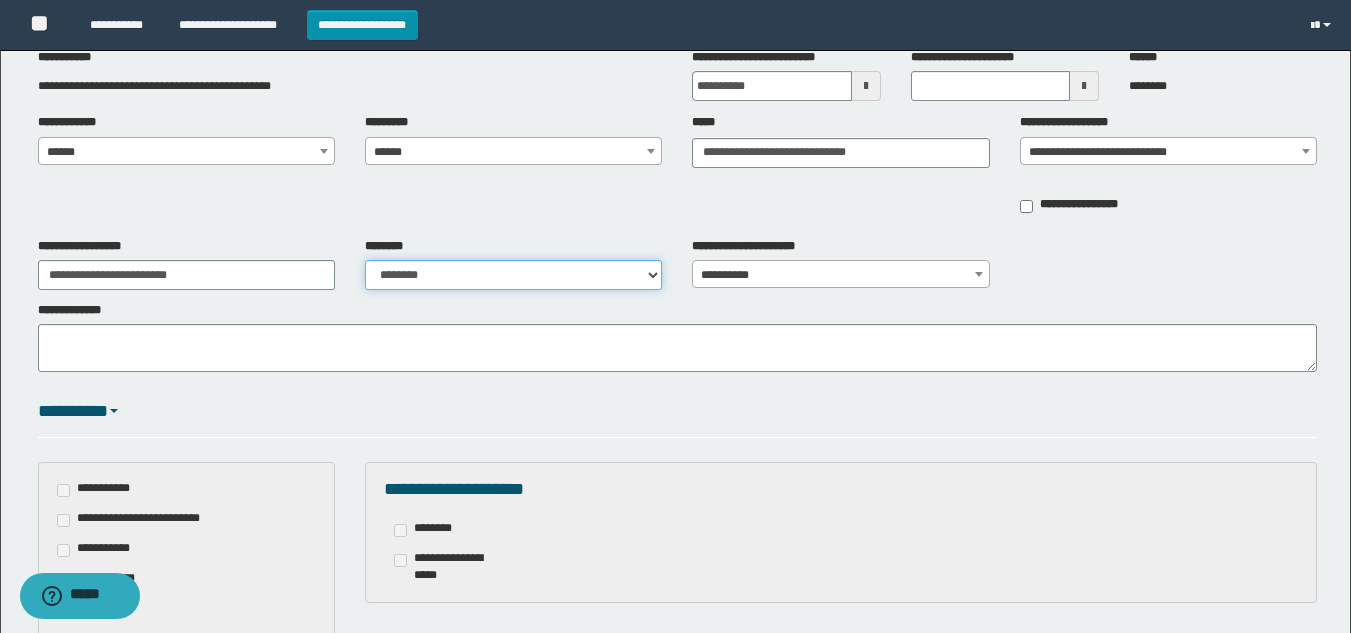 scroll, scrollTop: 492, scrollLeft: 0, axis: vertical 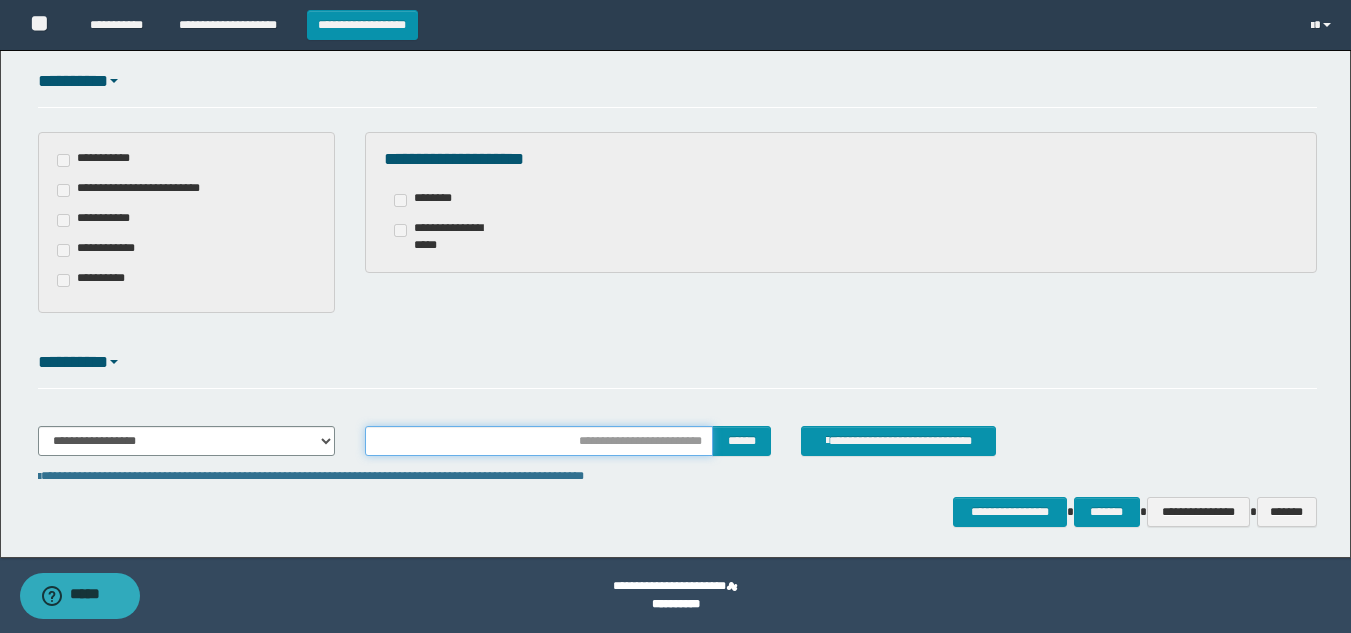 click at bounding box center [539, 441] 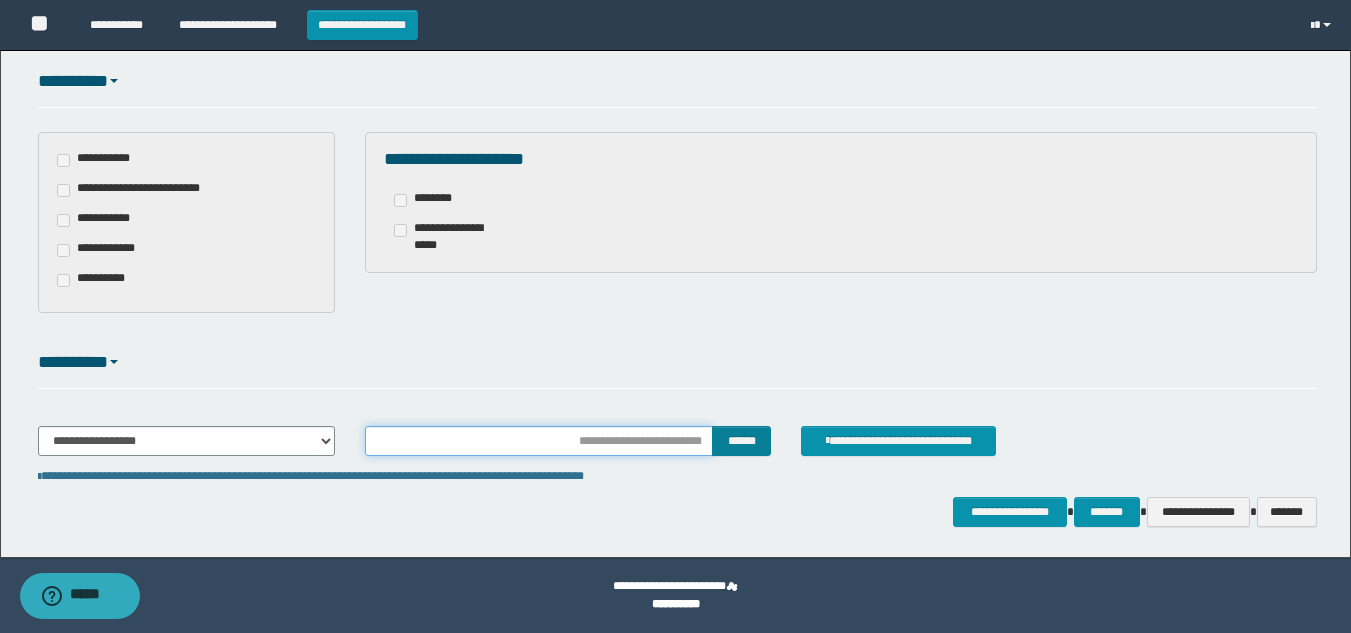 type on "**********" 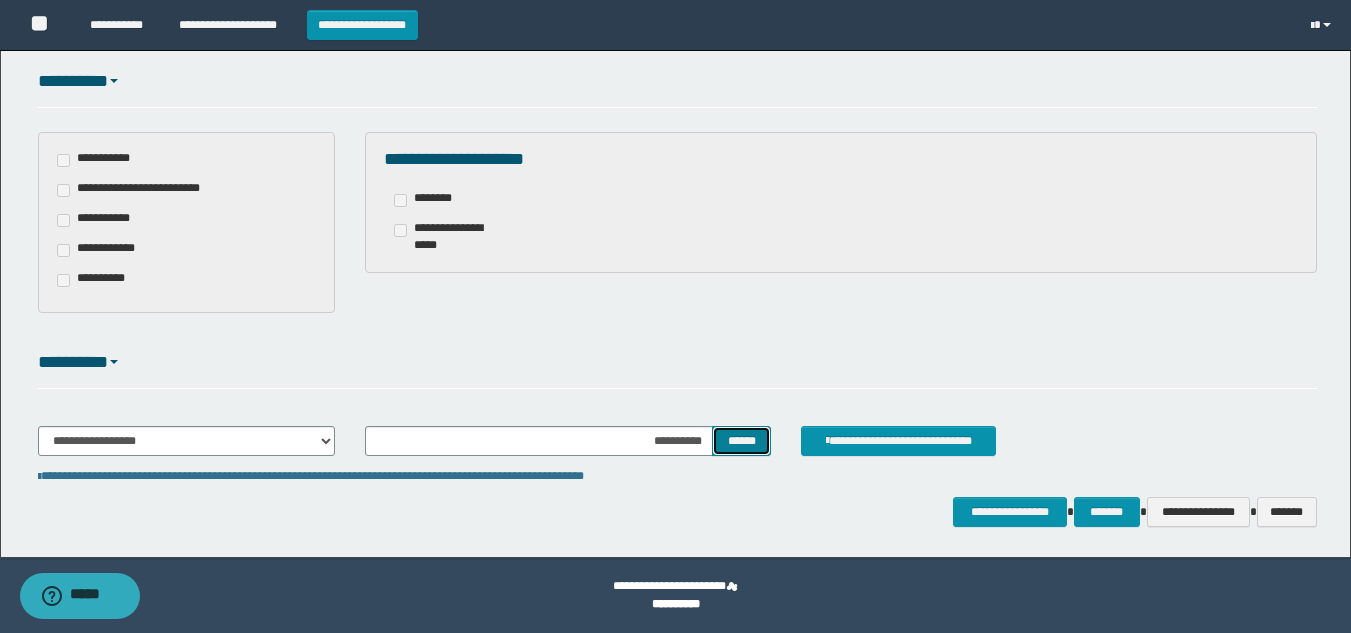 click on "******" at bounding box center (741, 441) 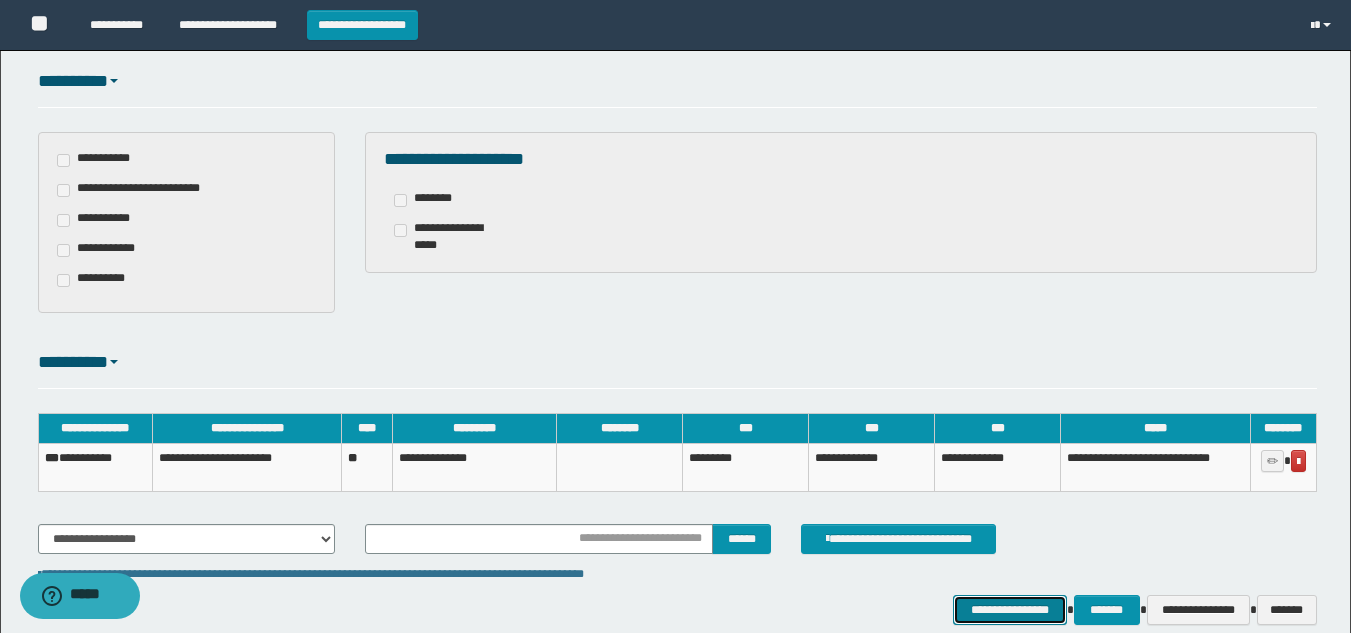 click on "**********" at bounding box center (1009, 610) 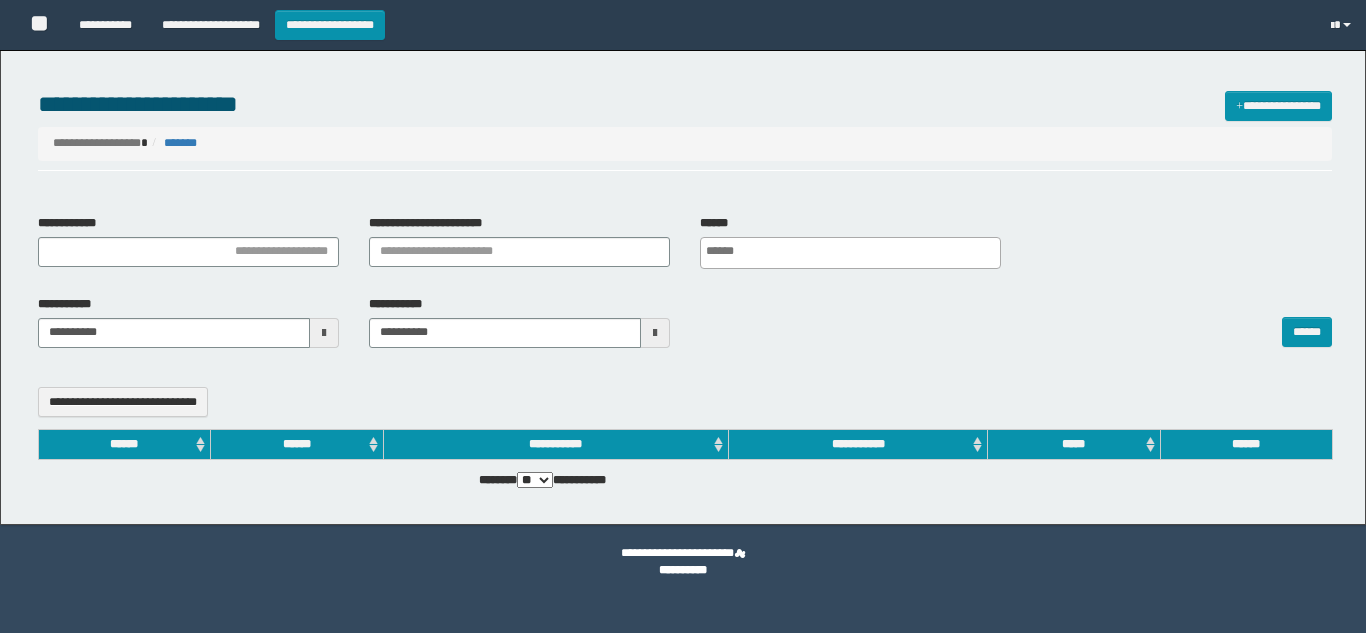 select 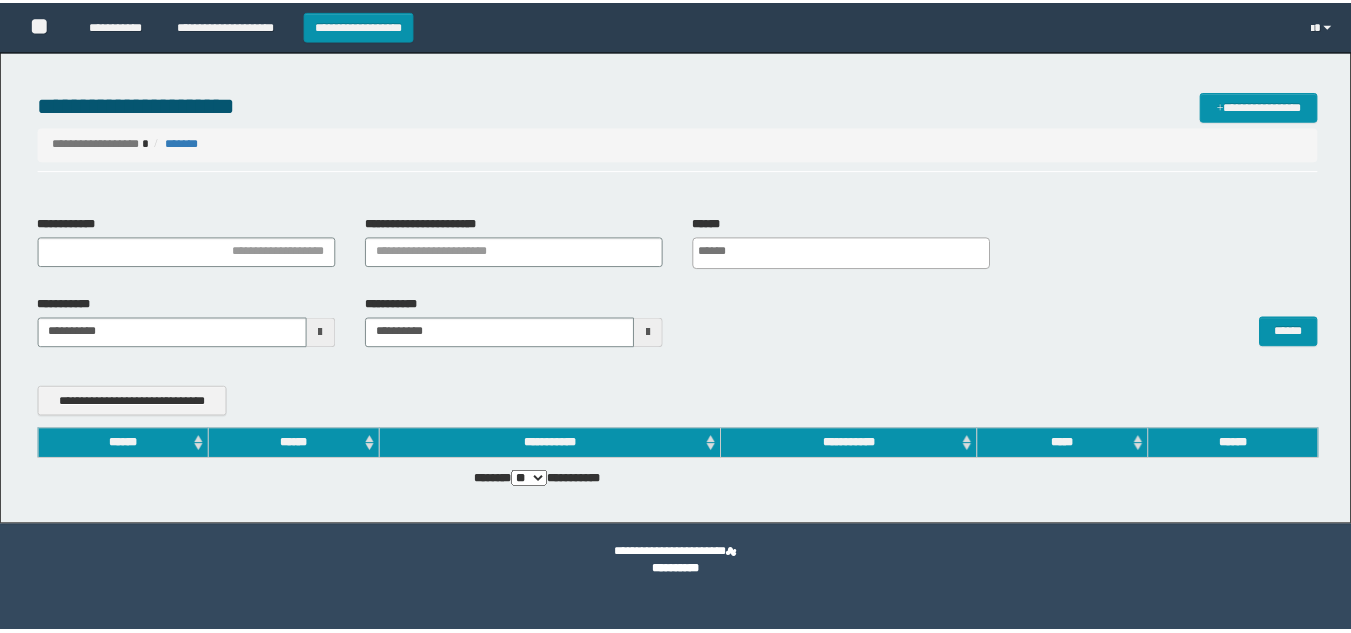 scroll, scrollTop: 0, scrollLeft: 0, axis: both 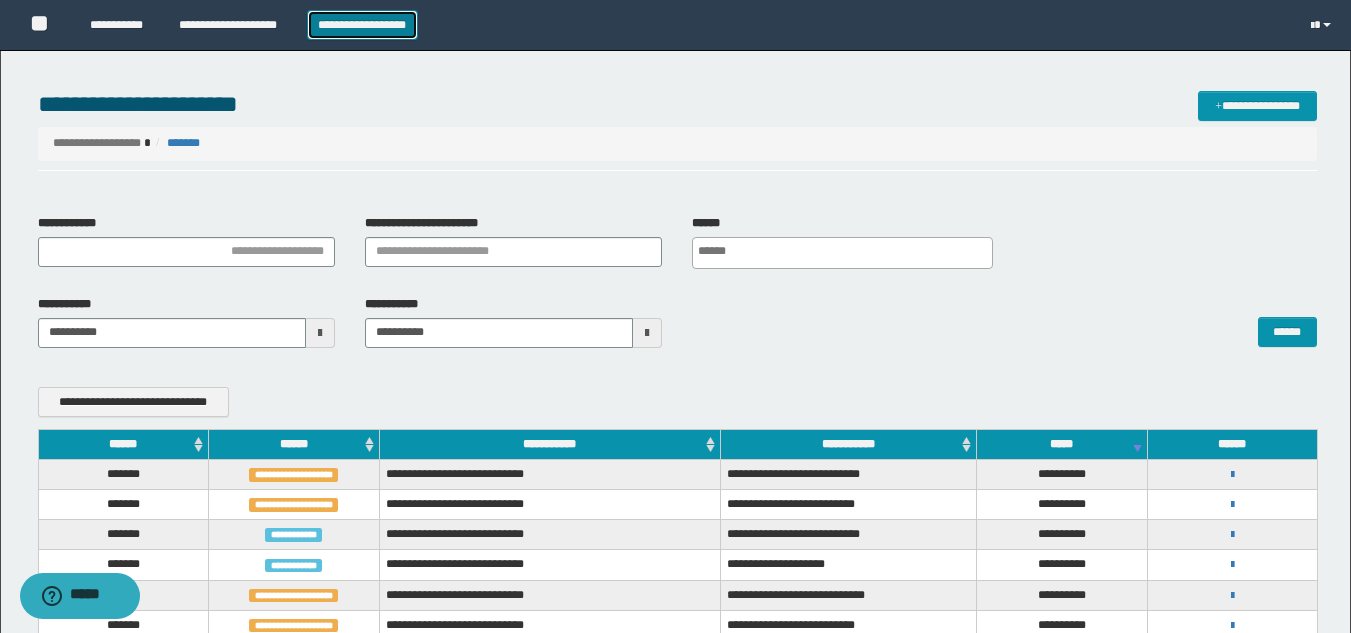click on "**********" at bounding box center (362, 25) 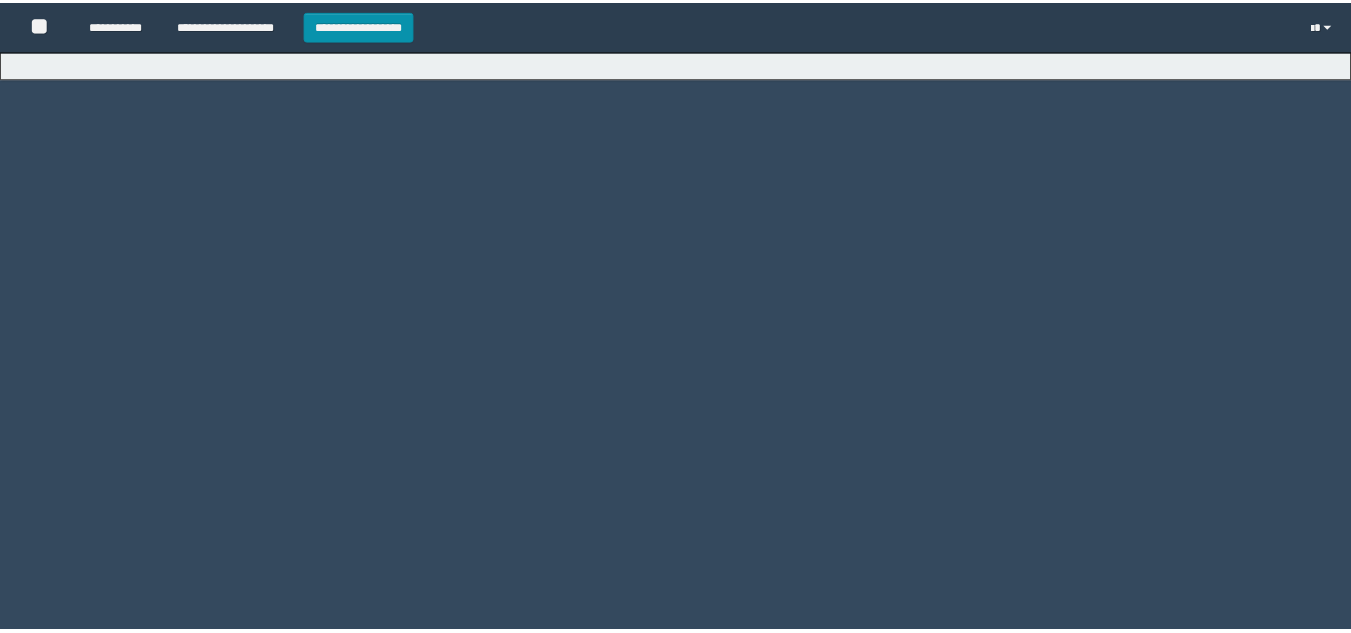 scroll, scrollTop: 0, scrollLeft: 0, axis: both 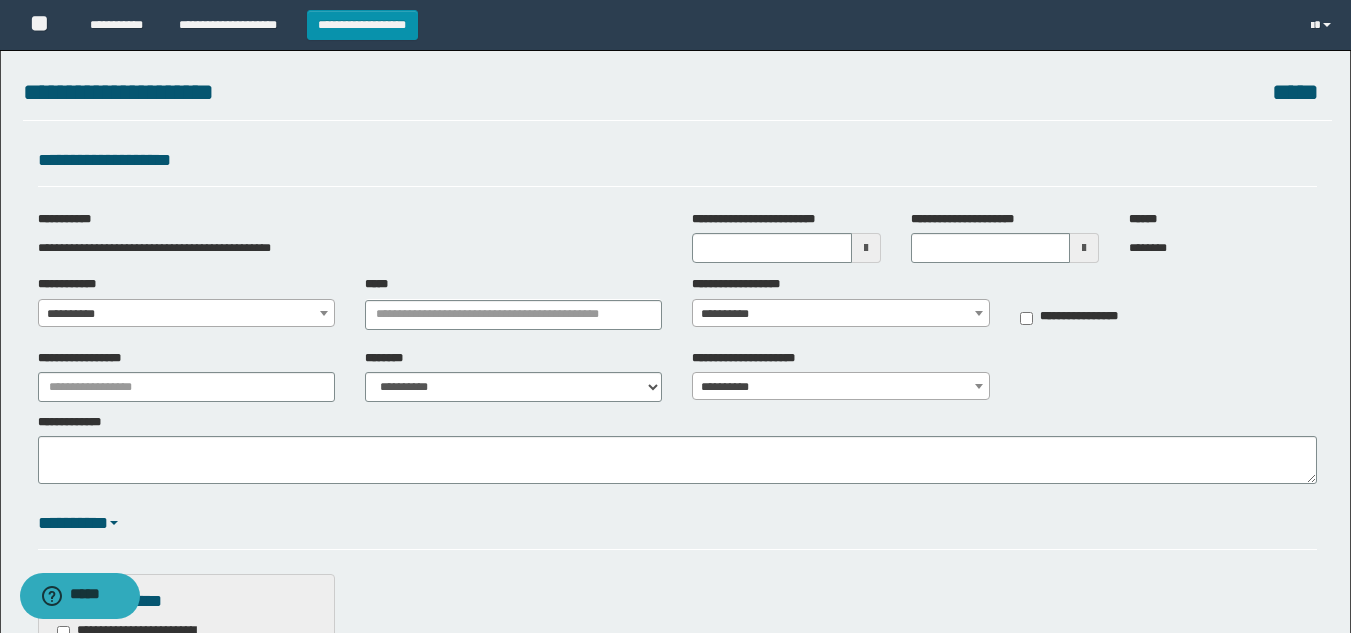 click on "**********" at bounding box center [186, 314] 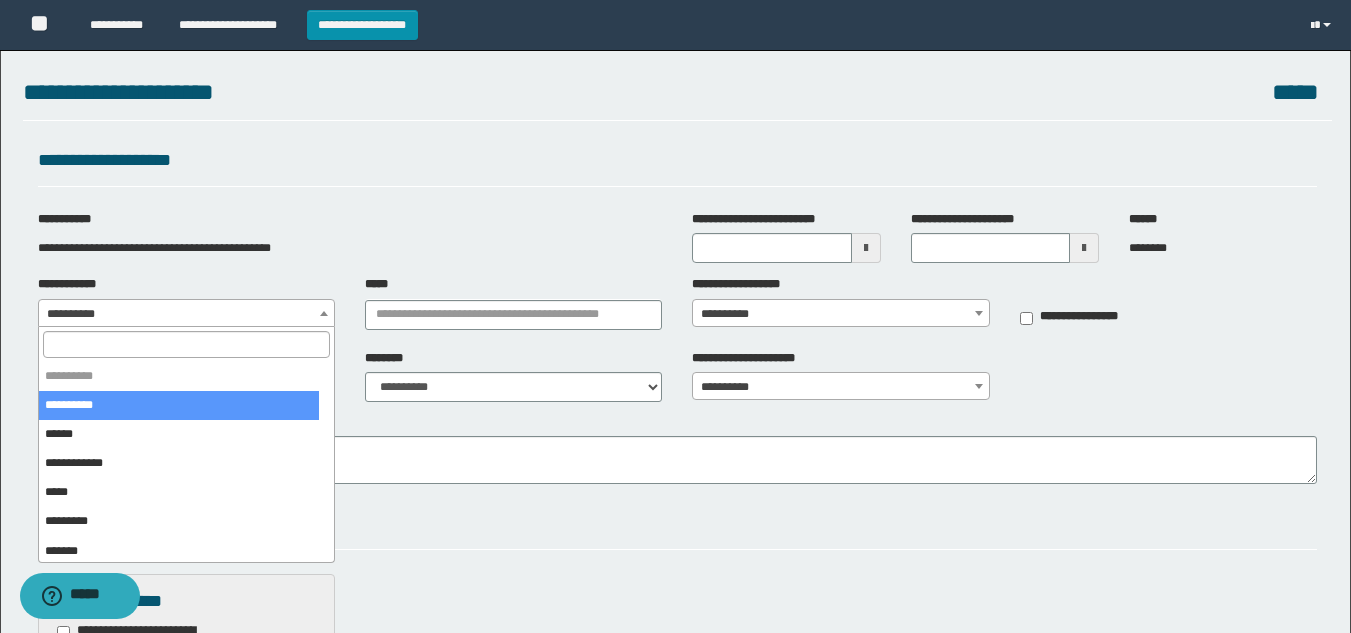 click at bounding box center [186, 344] 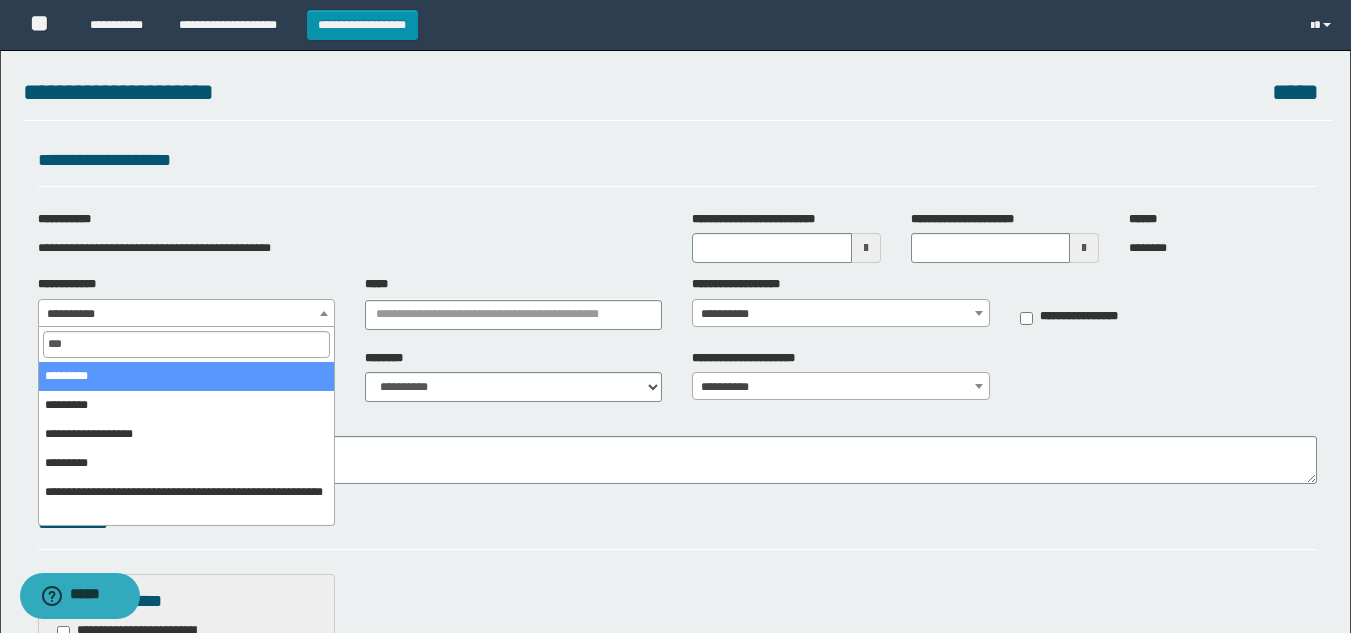 type on "***" 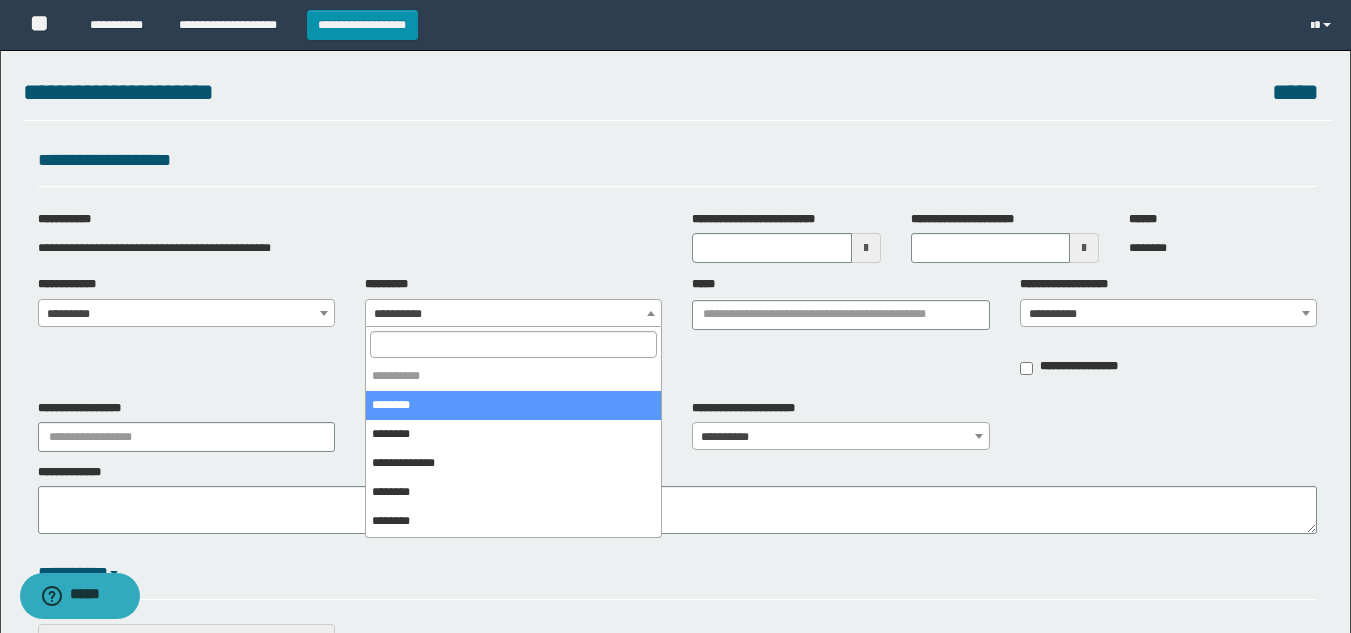 click on "**********" at bounding box center (513, 314) 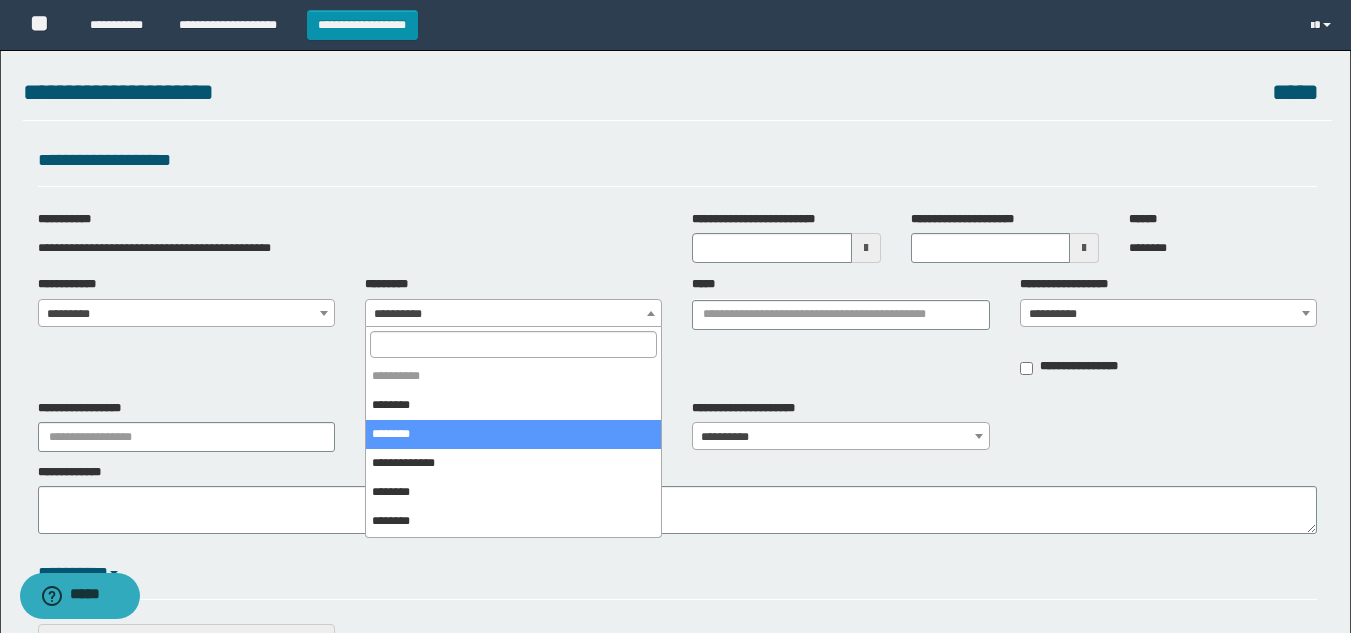 select on "*" 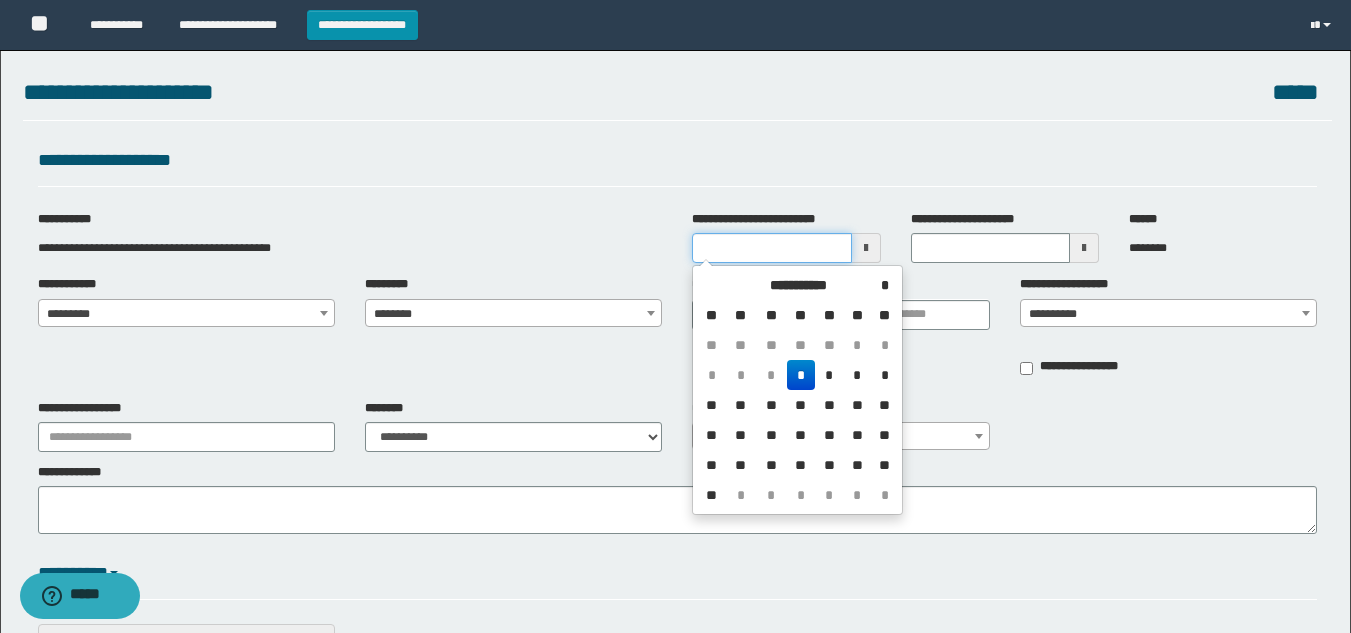 click on "**********" at bounding box center [771, 248] 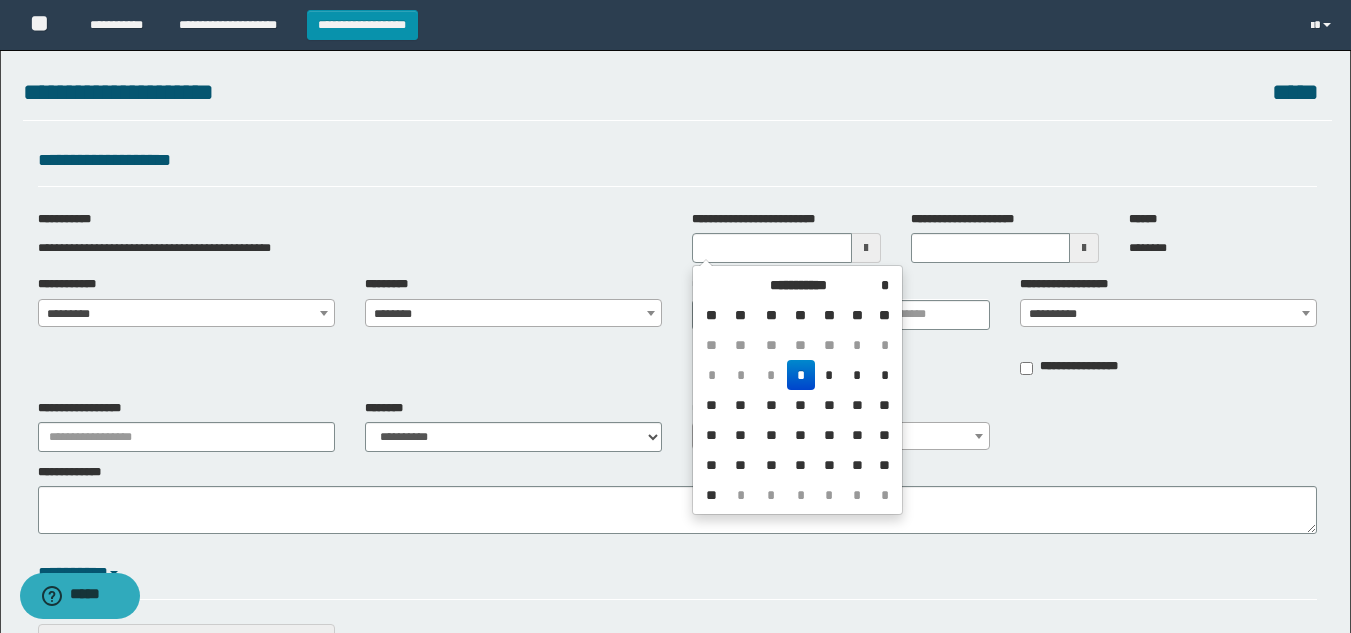 click on "*" at bounding box center [801, 375] 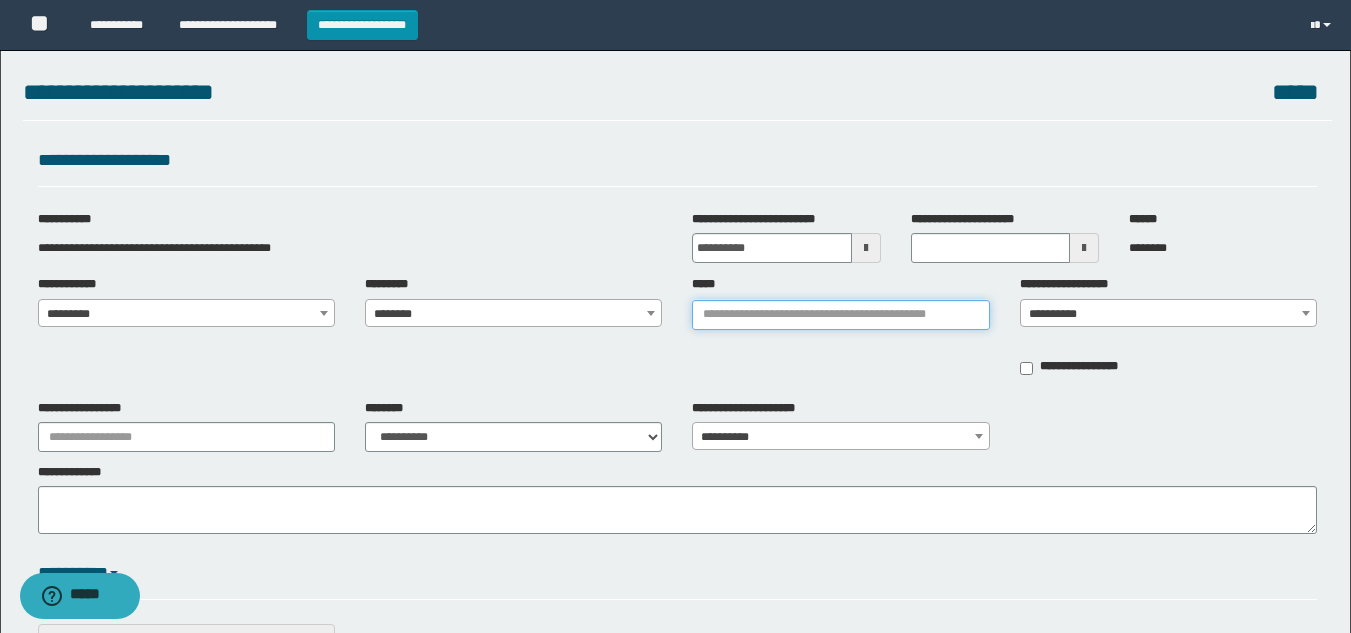 click on "*****" at bounding box center (840, 315) 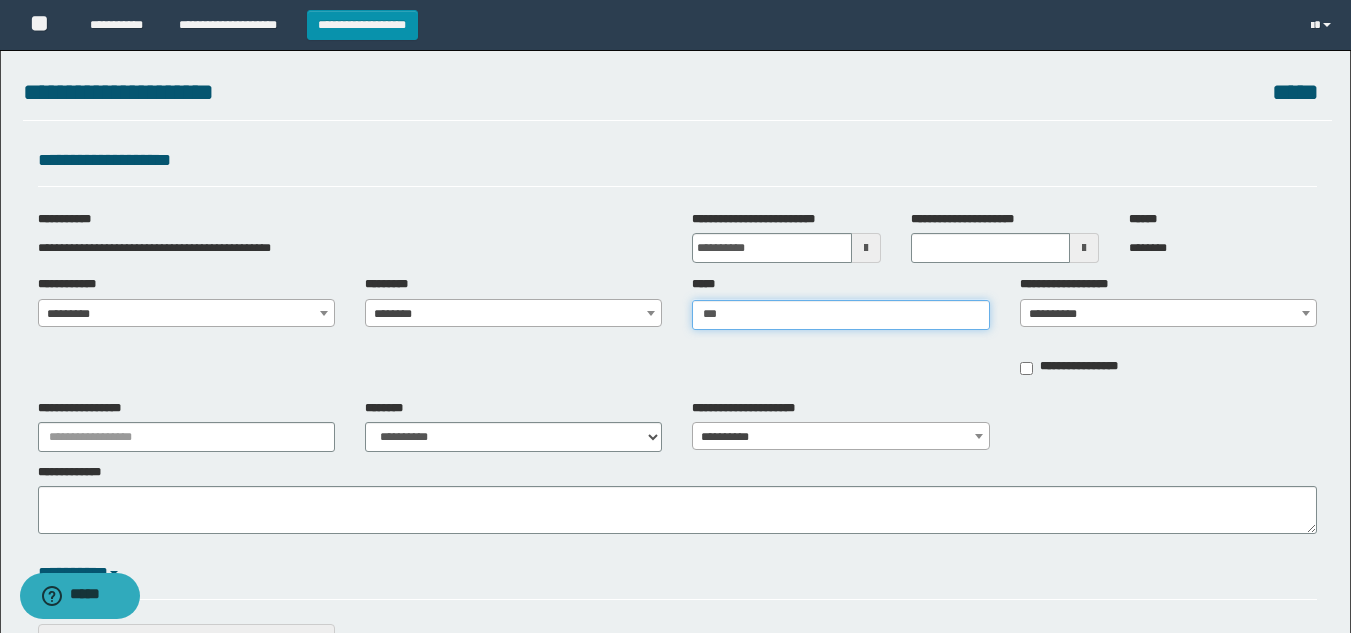 type on "****" 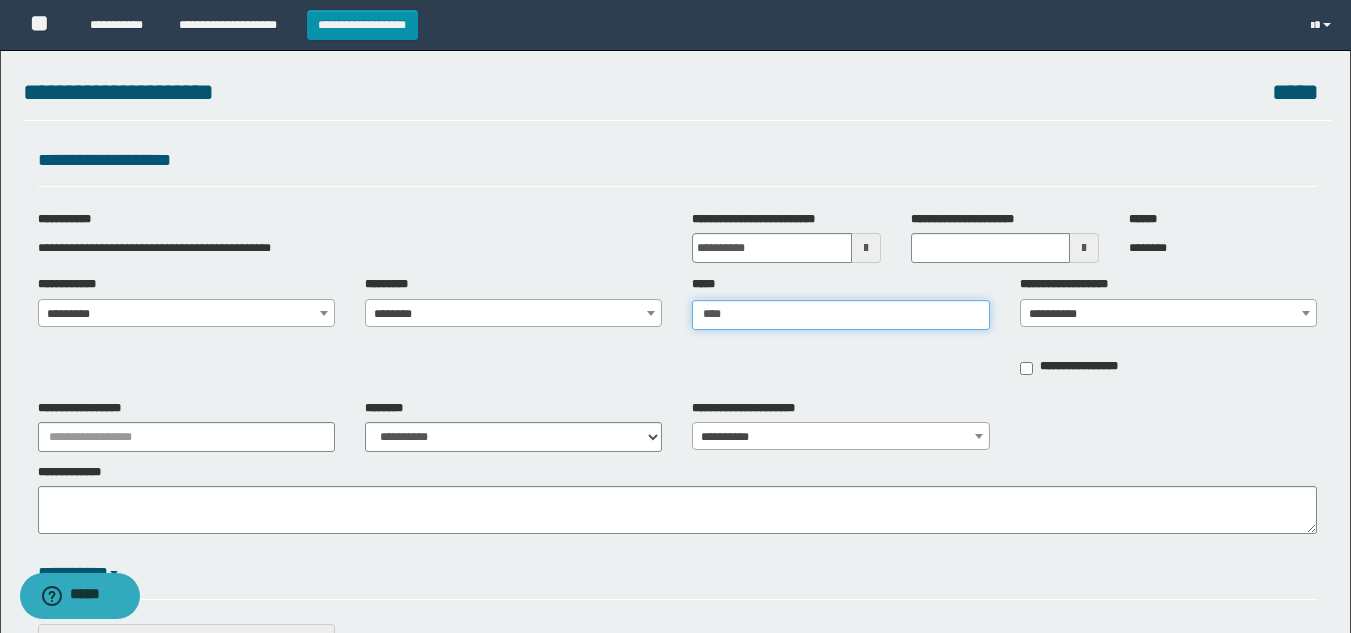 type on "****" 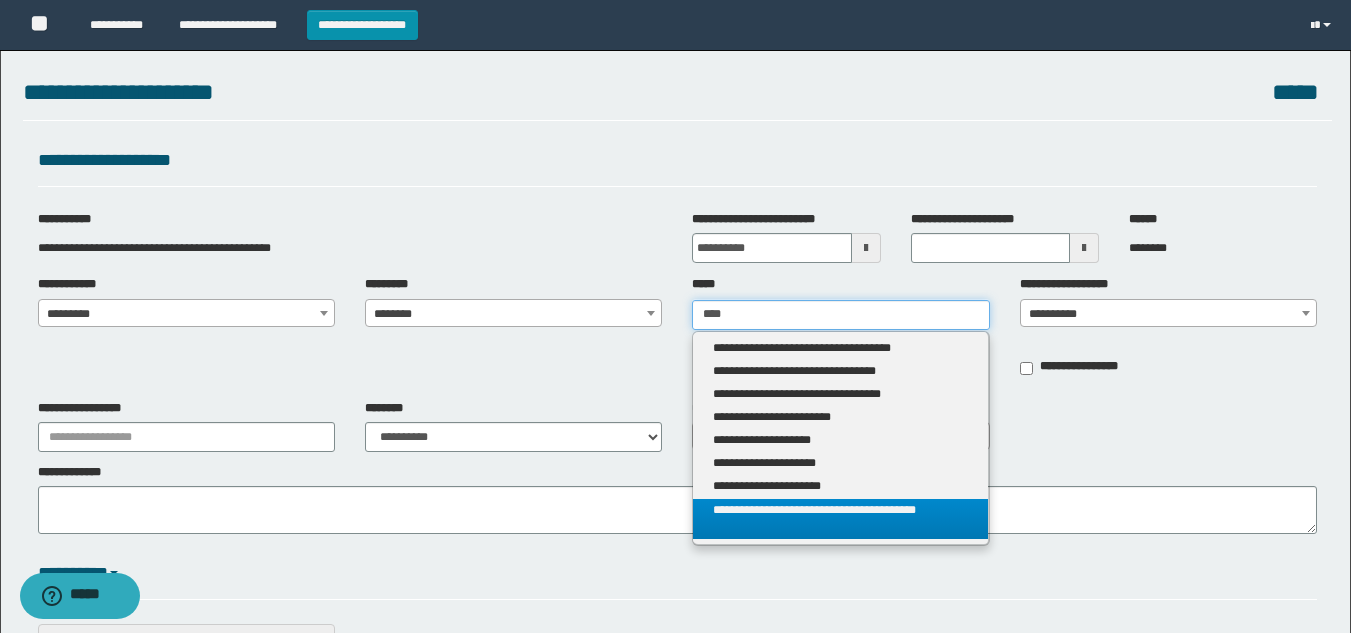 type on "****" 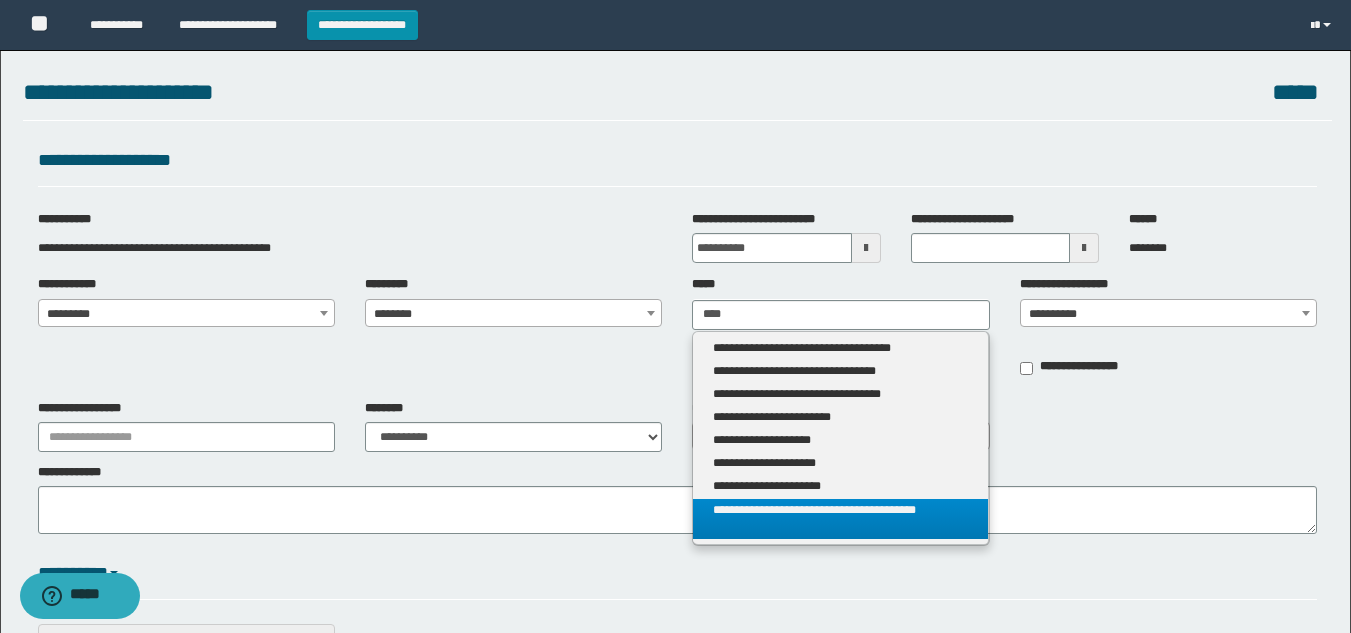 type 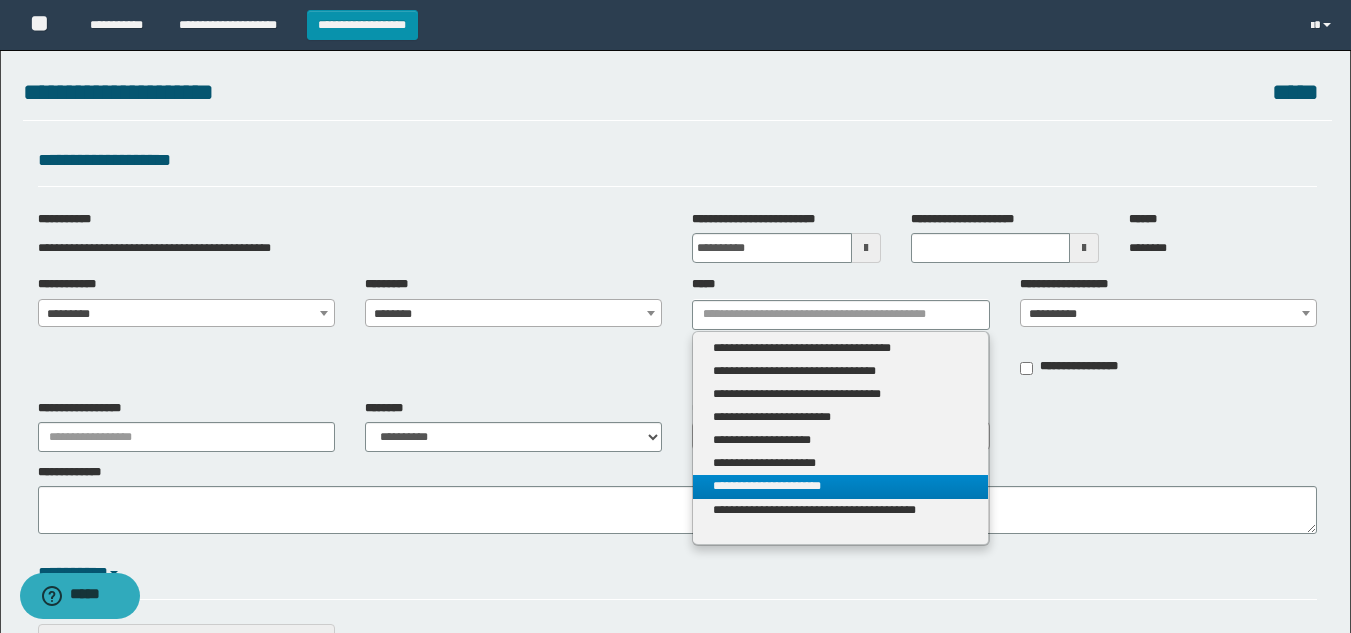 click on "**********" at bounding box center [840, 486] 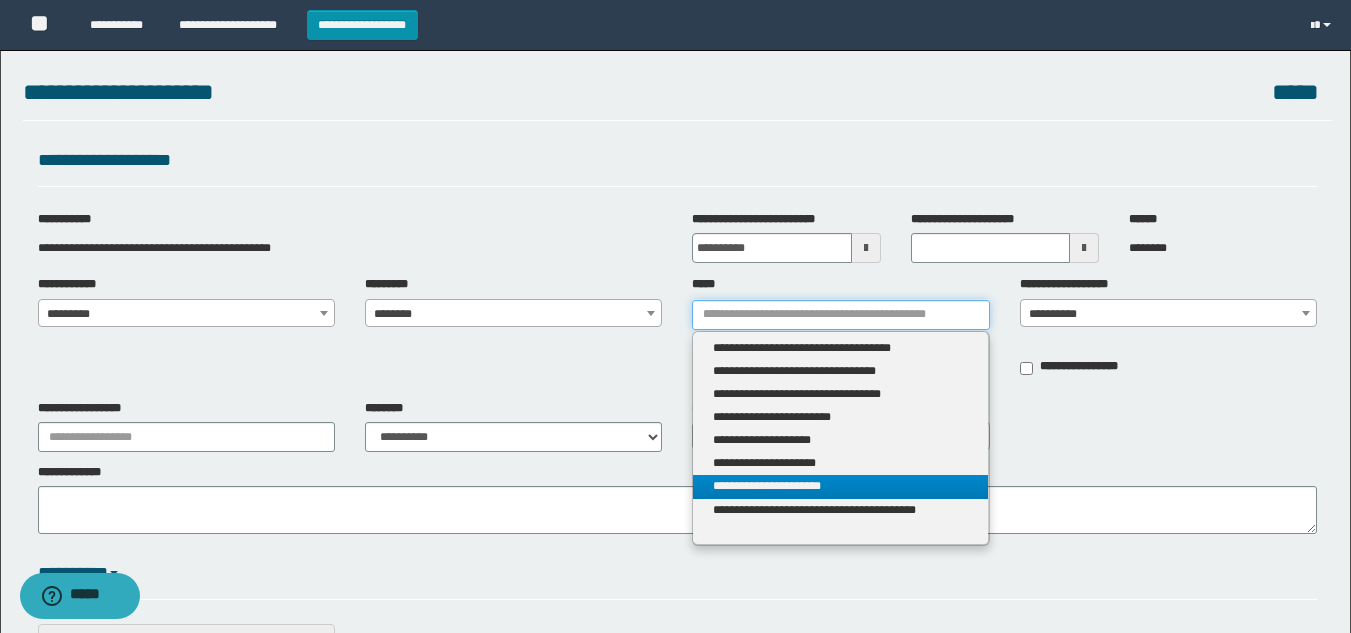 type 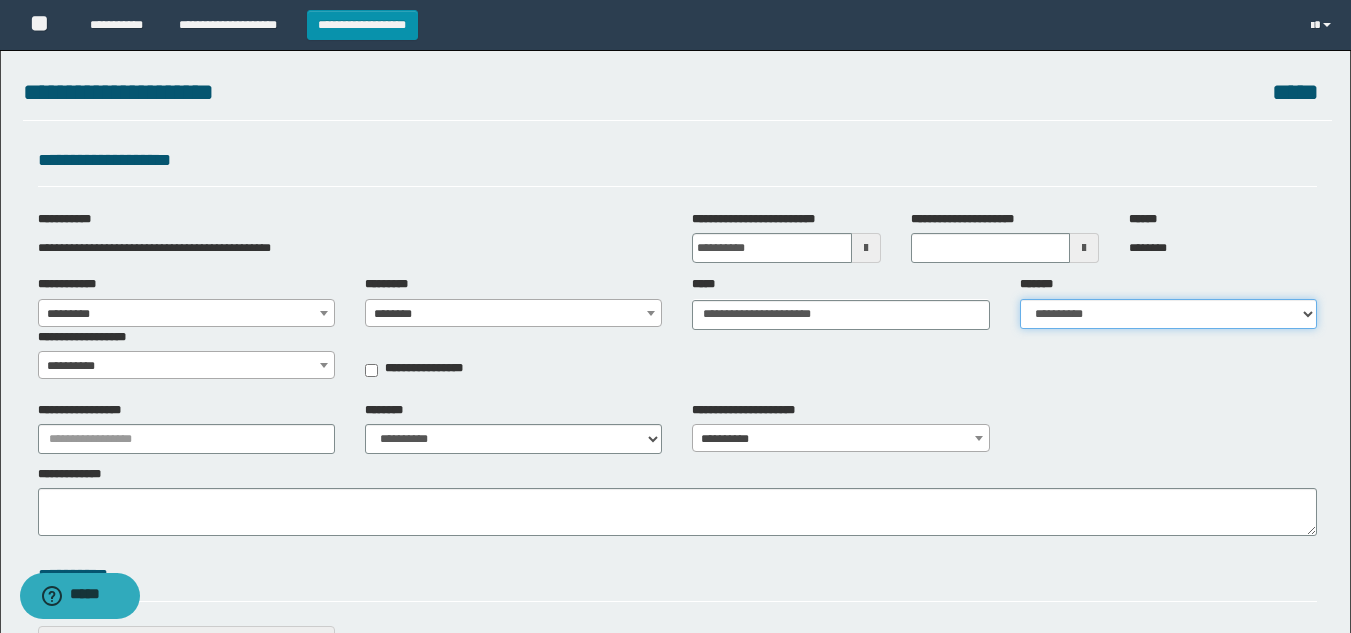 click on "**********" at bounding box center (1168, 314) 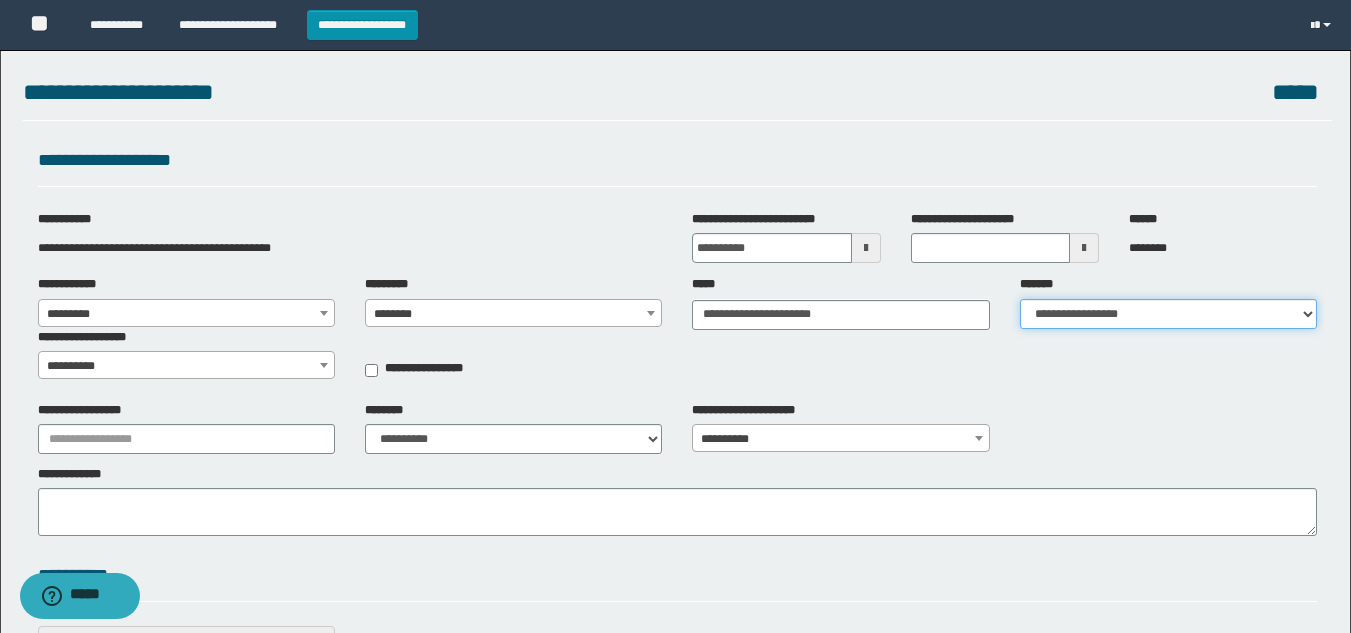 click on "**********" at bounding box center [1168, 314] 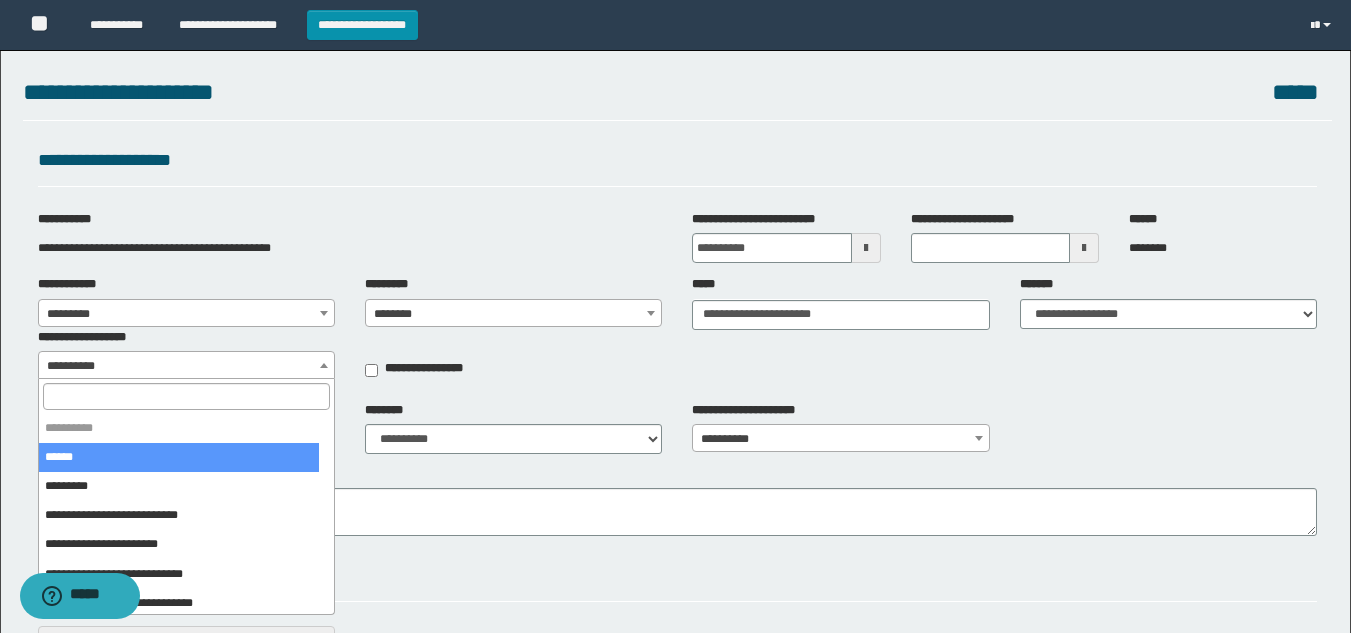 click on "**********" at bounding box center [186, 366] 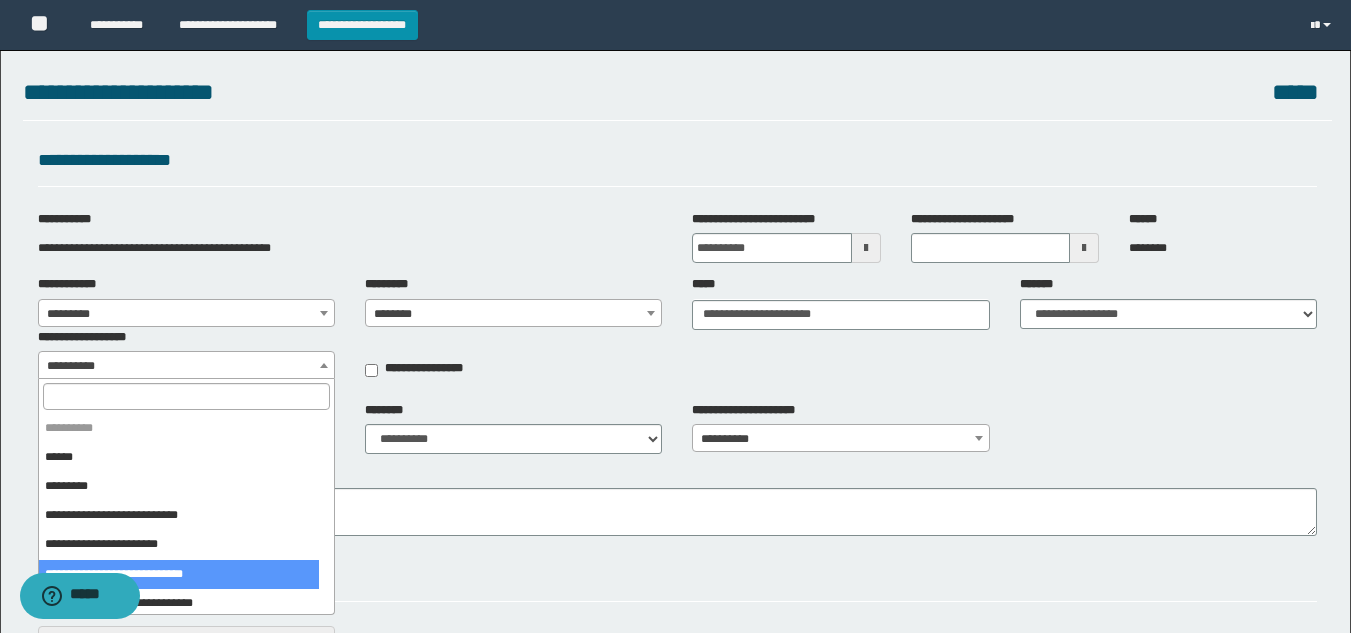 drag, startPoint x: 189, startPoint y: 579, endPoint x: 291, endPoint y: 471, distance: 148.55302 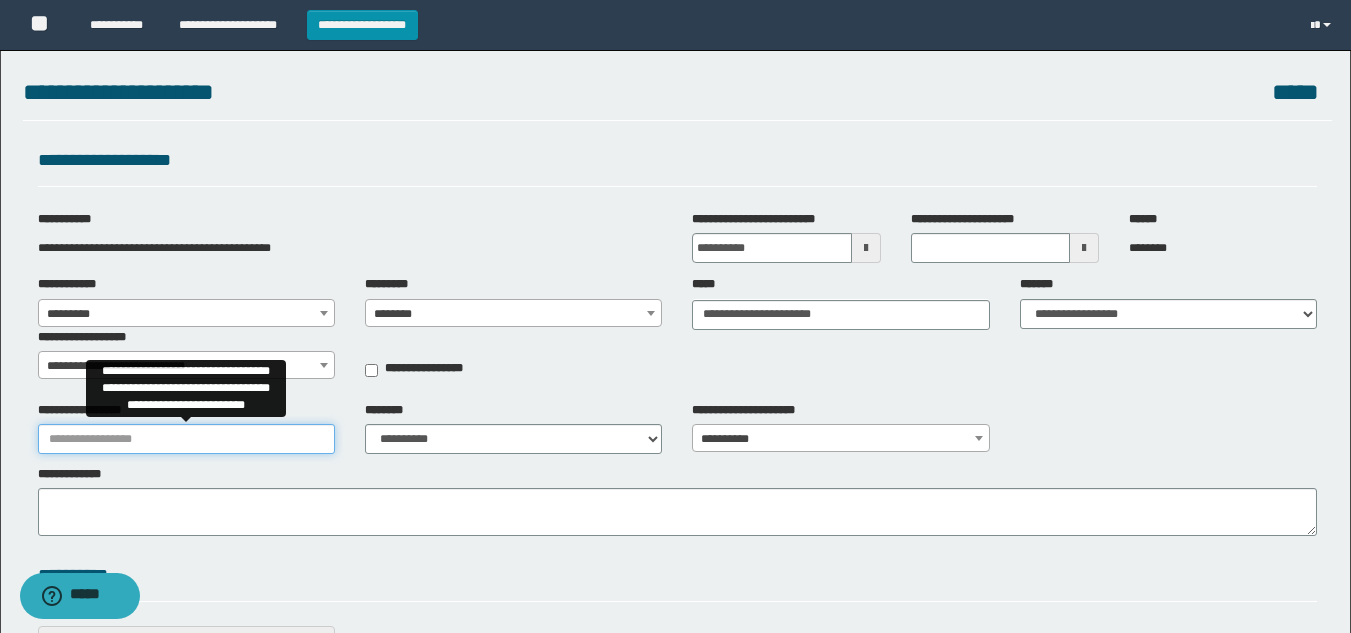 drag, startPoint x: 200, startPoint y: 433, endPoint x: 215, endPoint y: 433, distance: 15 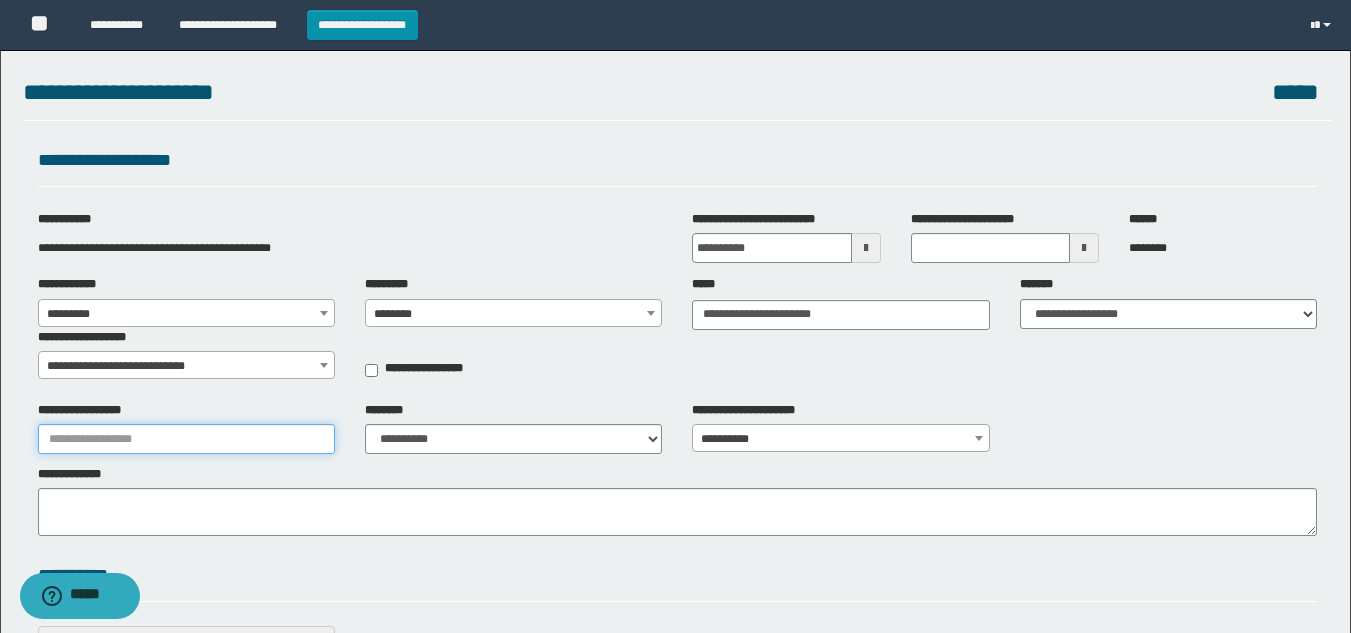 type on "**********" 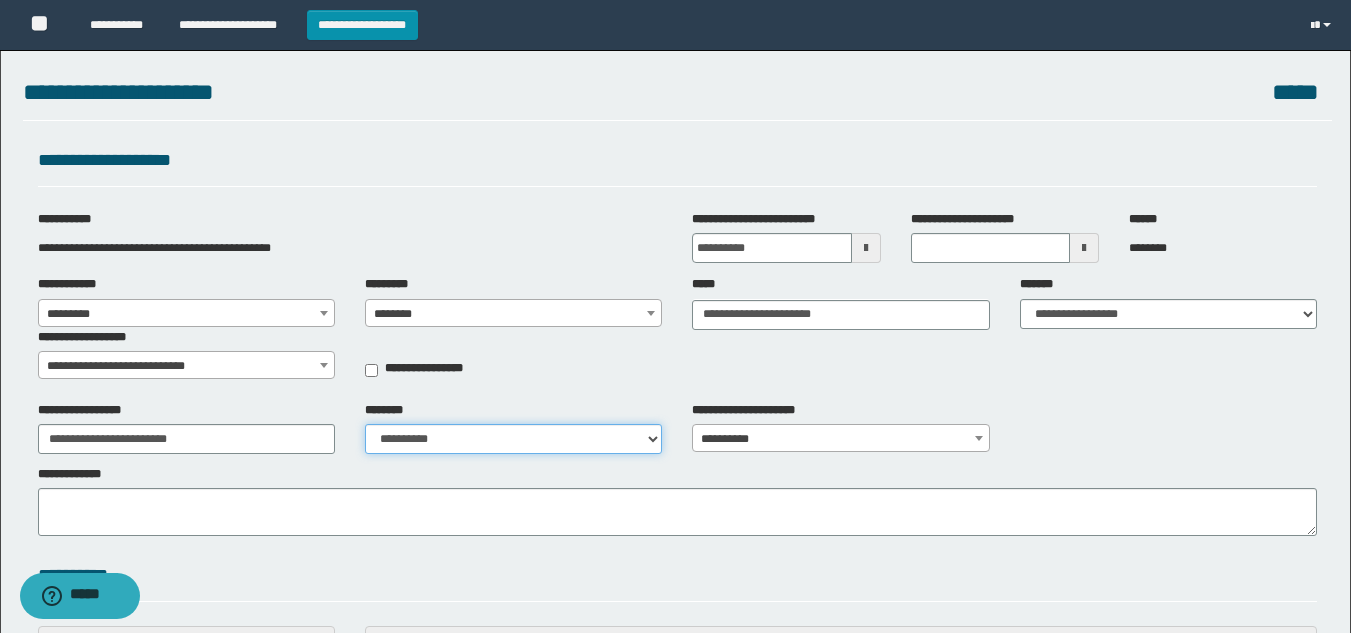 click on "**********" at bounding box center [513, 439] 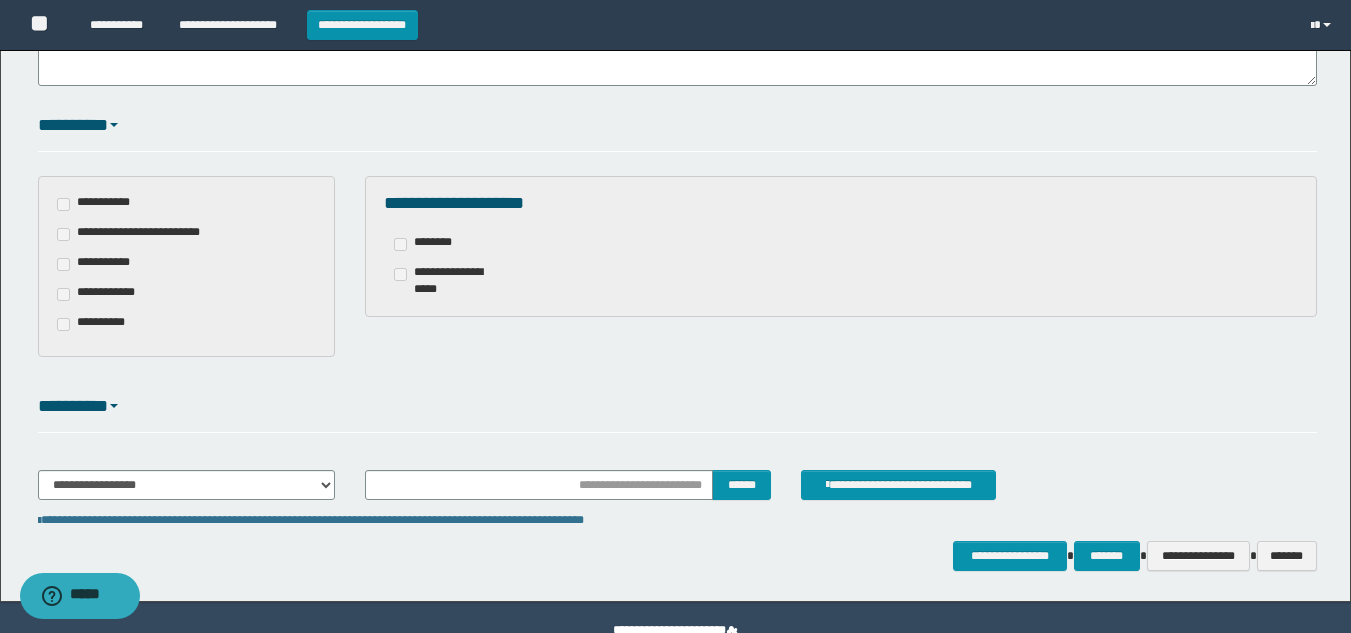 scroll, scrollTop: 494, scrollLeft: 0, axis: vertical 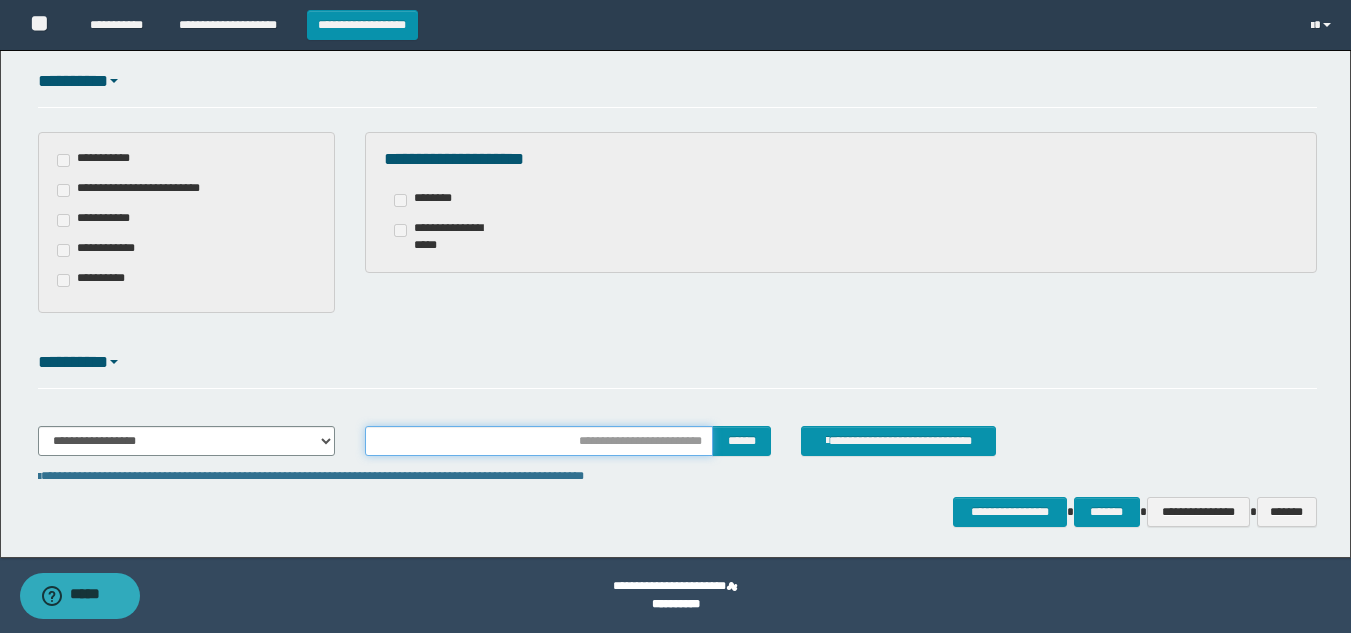 click at bounding box center [539, 441] 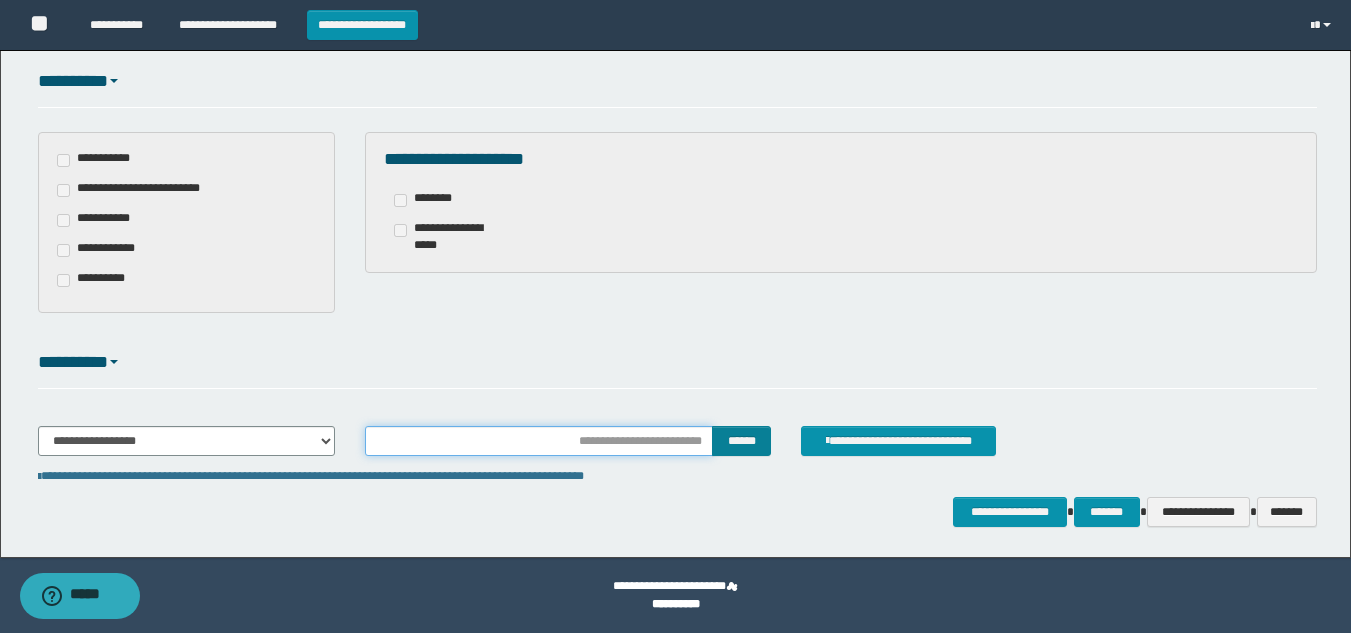 type on "********" 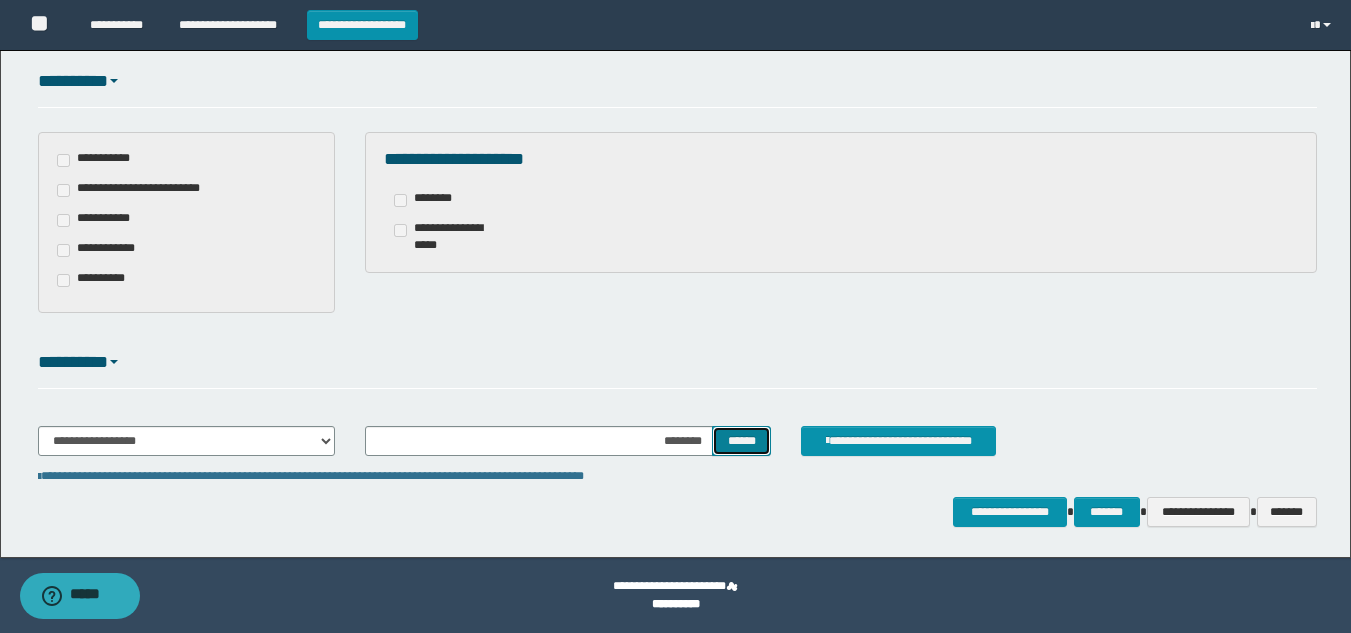 click on "******" at bounding box center [741, 441] 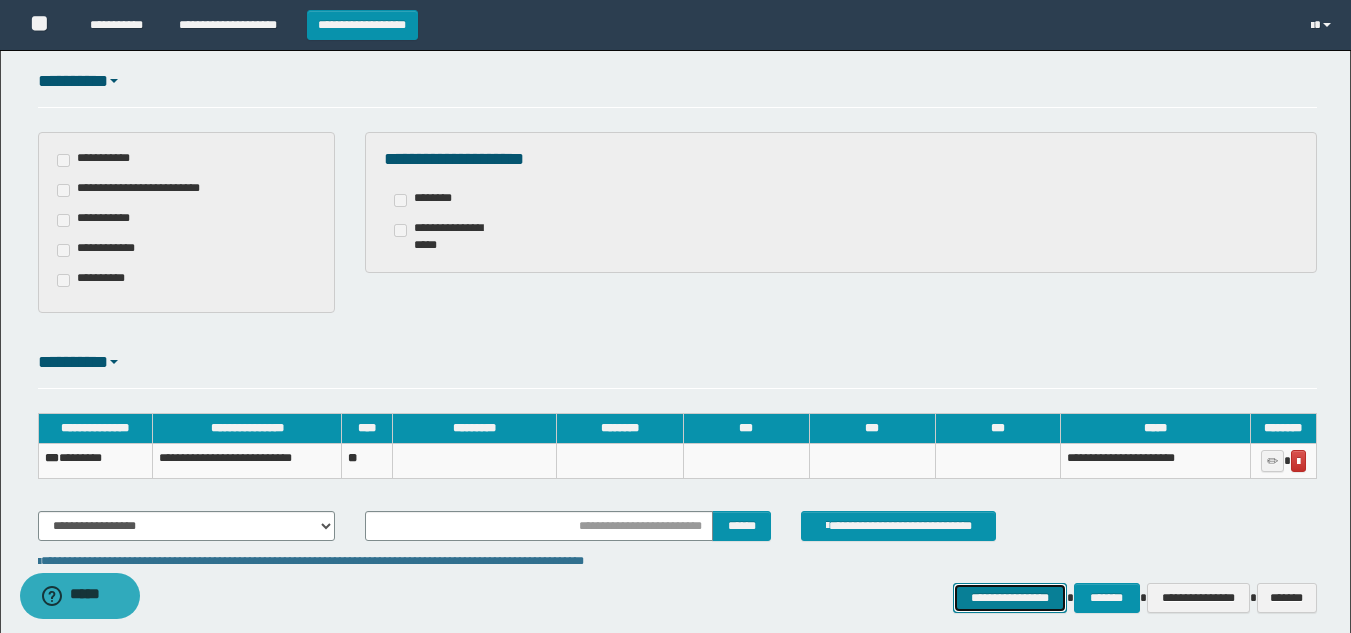 click on "**********" at bounding box center [1009, 598] 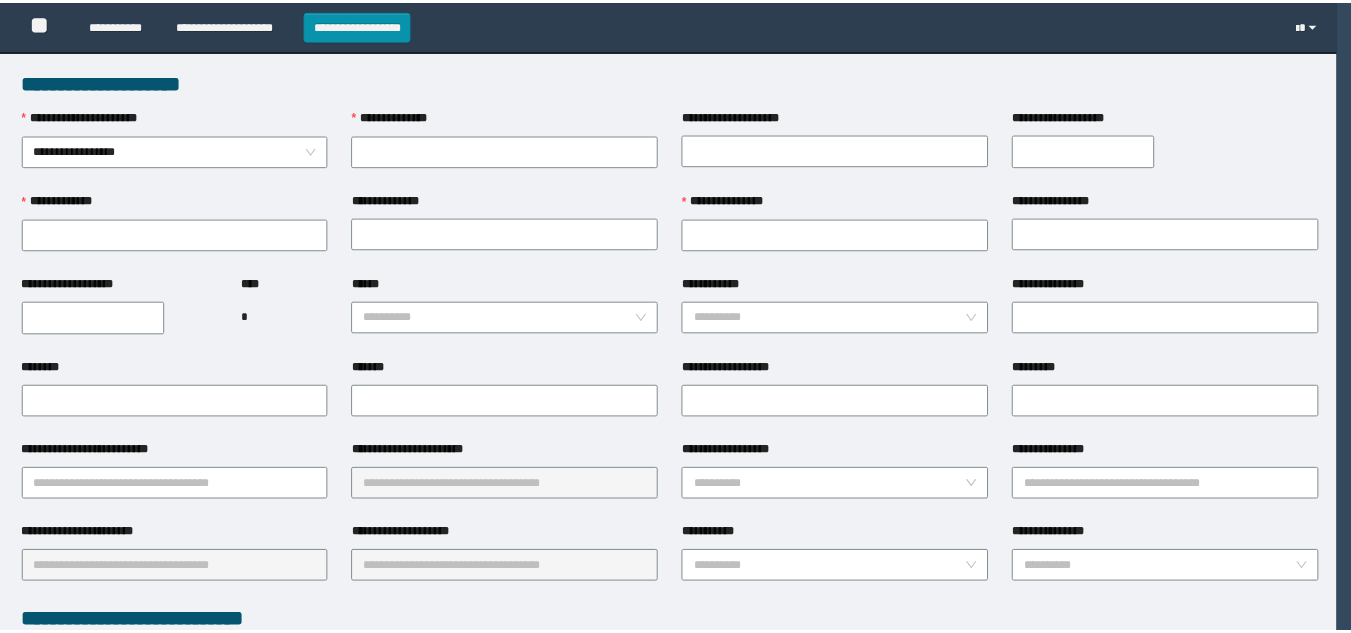 scroll, scrollTop: 0, scrollLeft: 0, axis: both 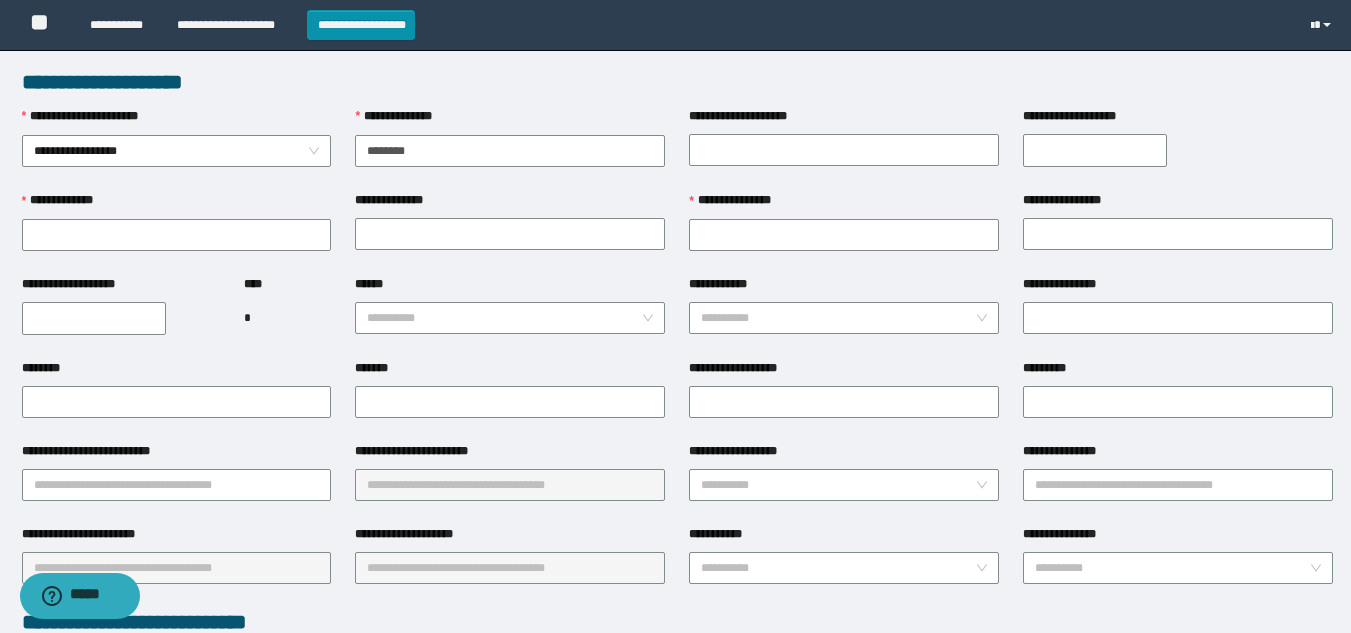 type on "********" 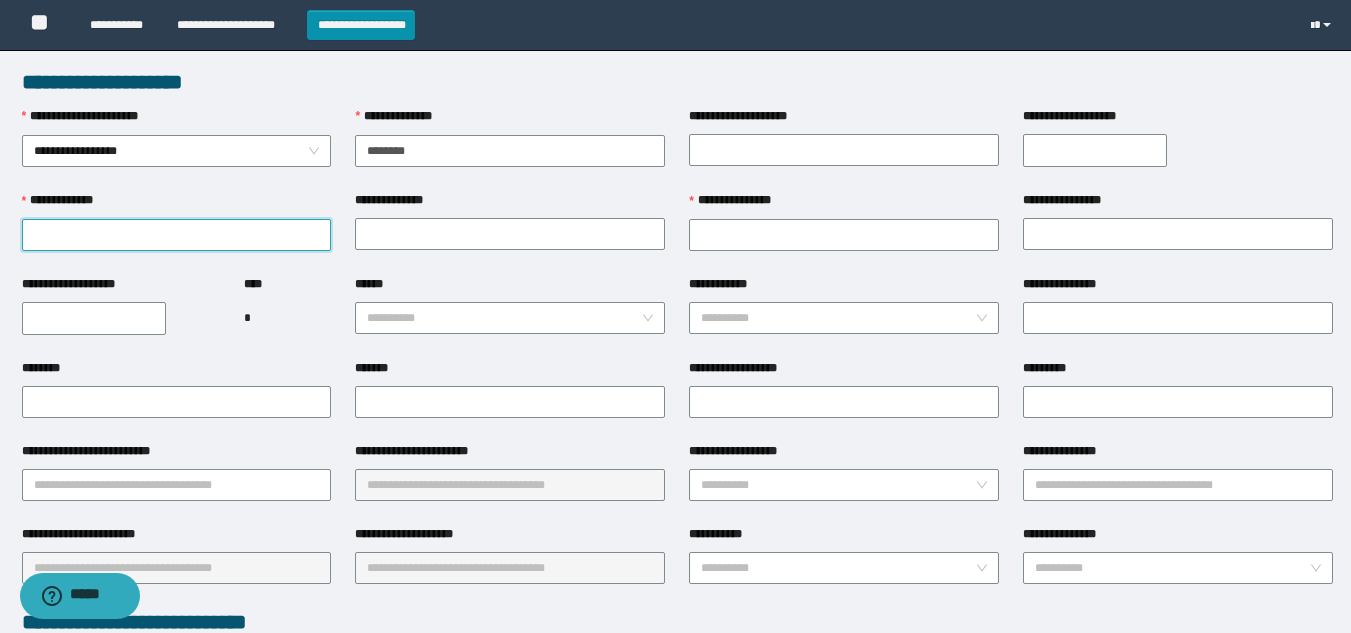 click on "**********" at bounding box center (177, 235) 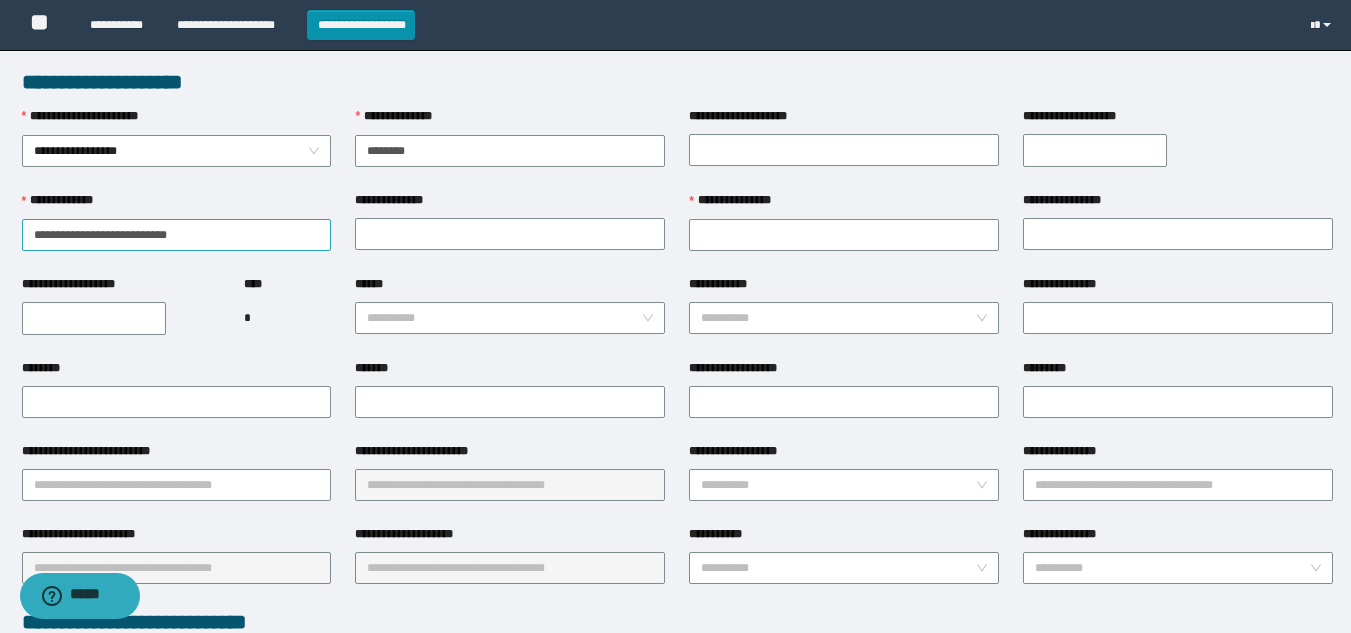 click on "**********" at bounding box center (177, 221) 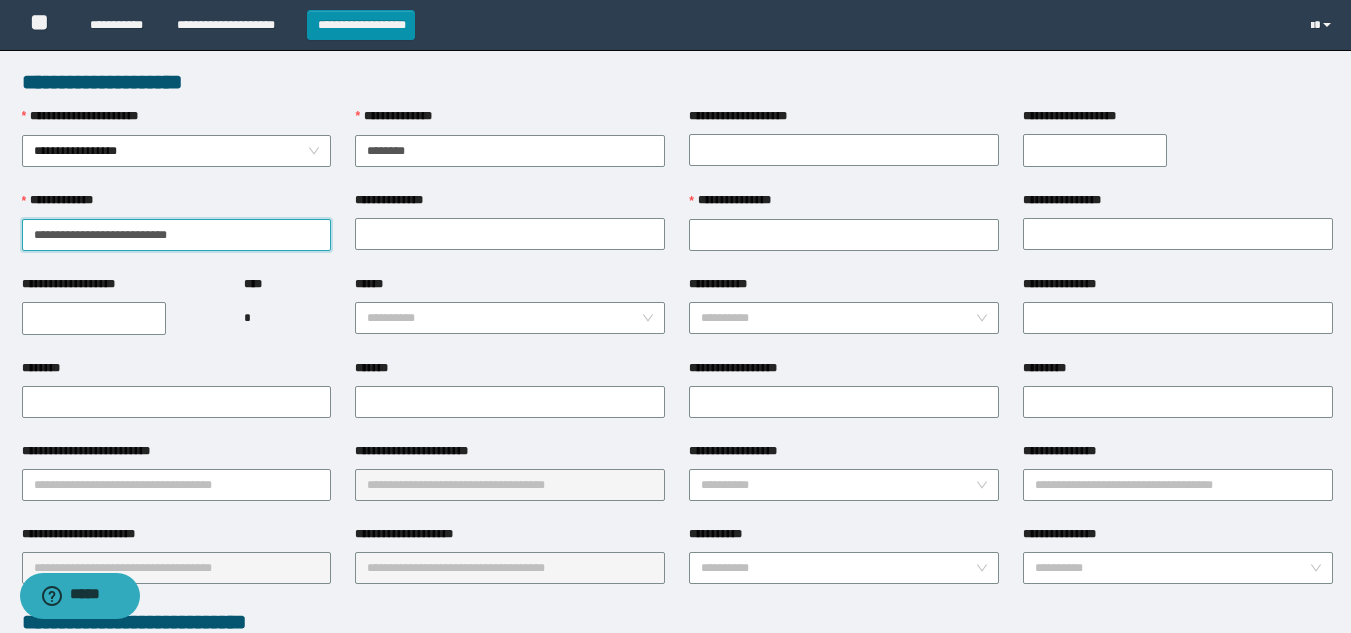 drag, startPoint x: 255, startPoint y: 232, endPoint x: 171, endPoint y: 231, distance: 84.00595 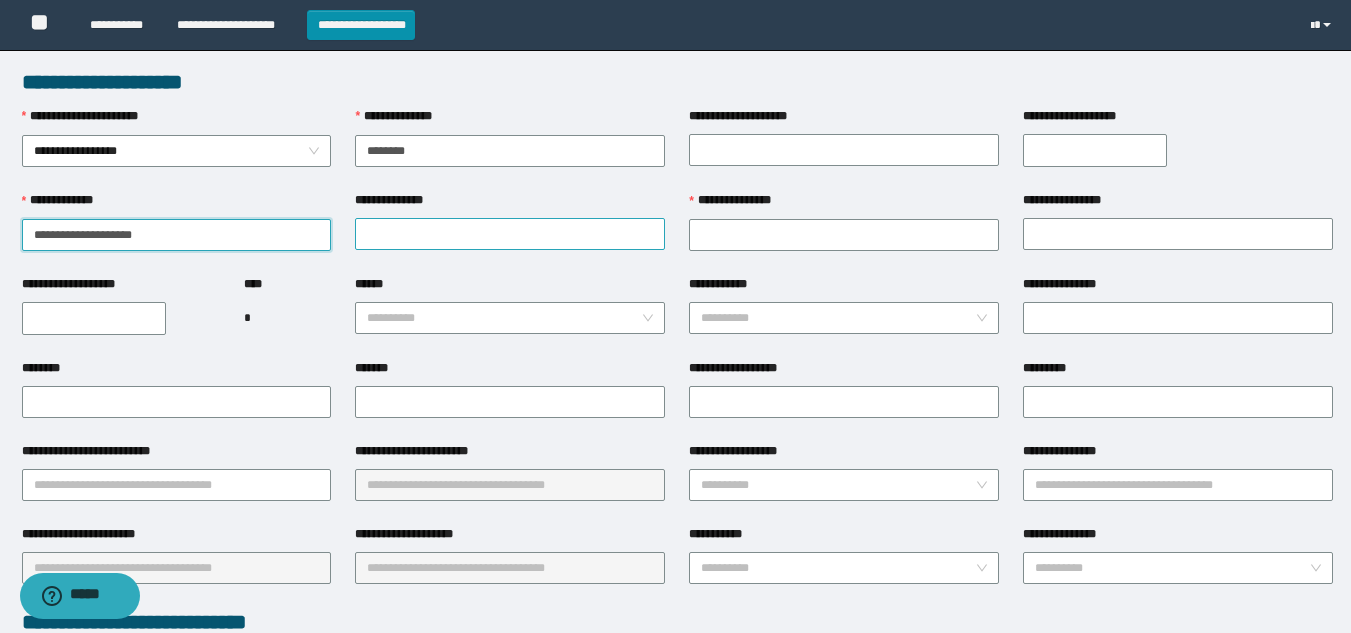 type on "**********" 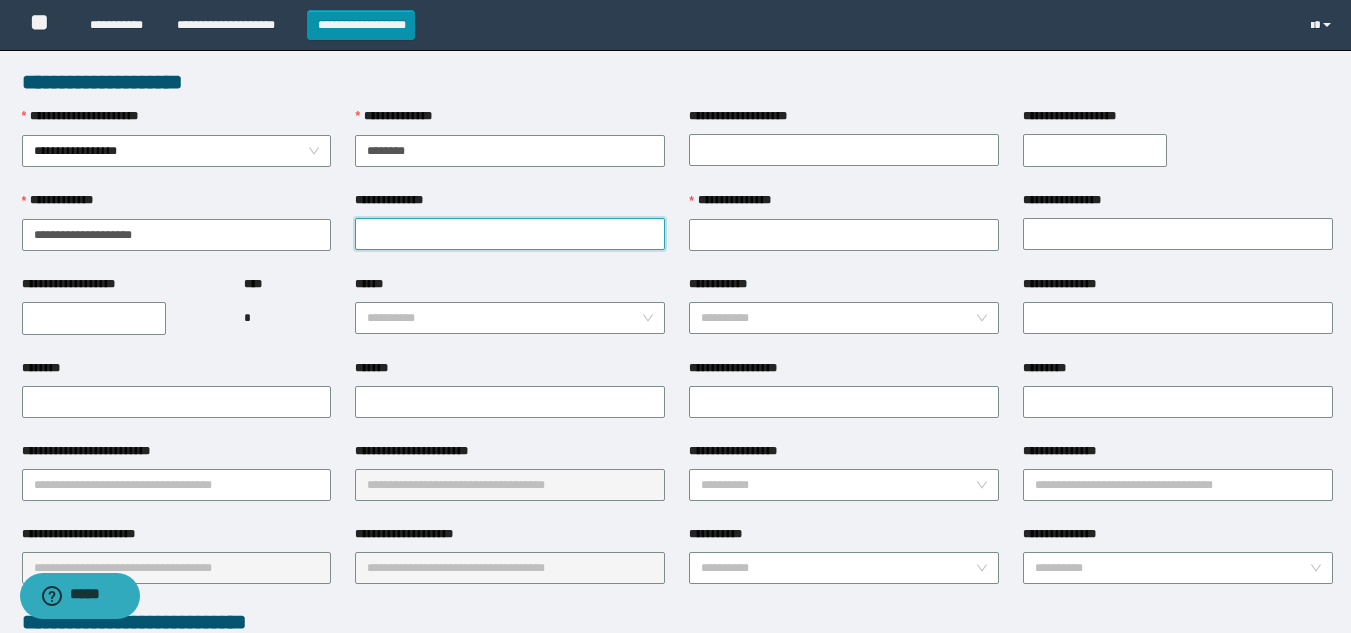click on "**********" at bounding box center (510, 234) 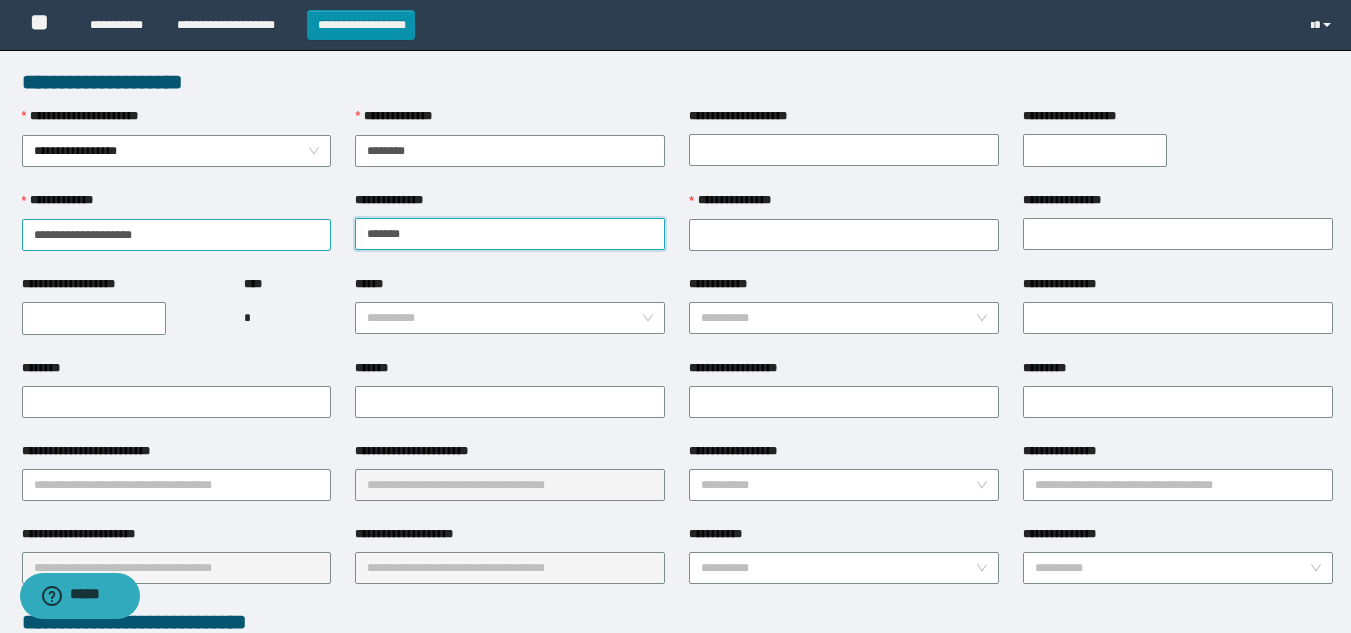 type on "*******" 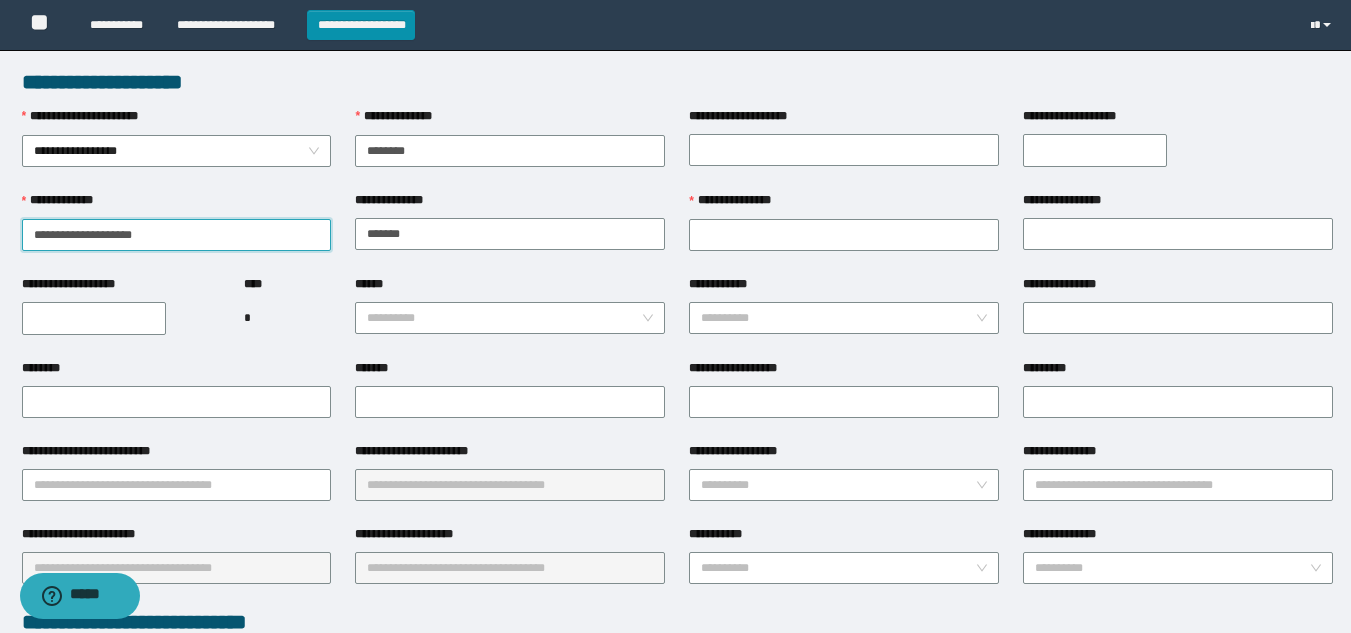 drag, startPoint x: 64, startPoint y: 242, endPoint x: 0, endPoint y: 255, distance: 65.30697 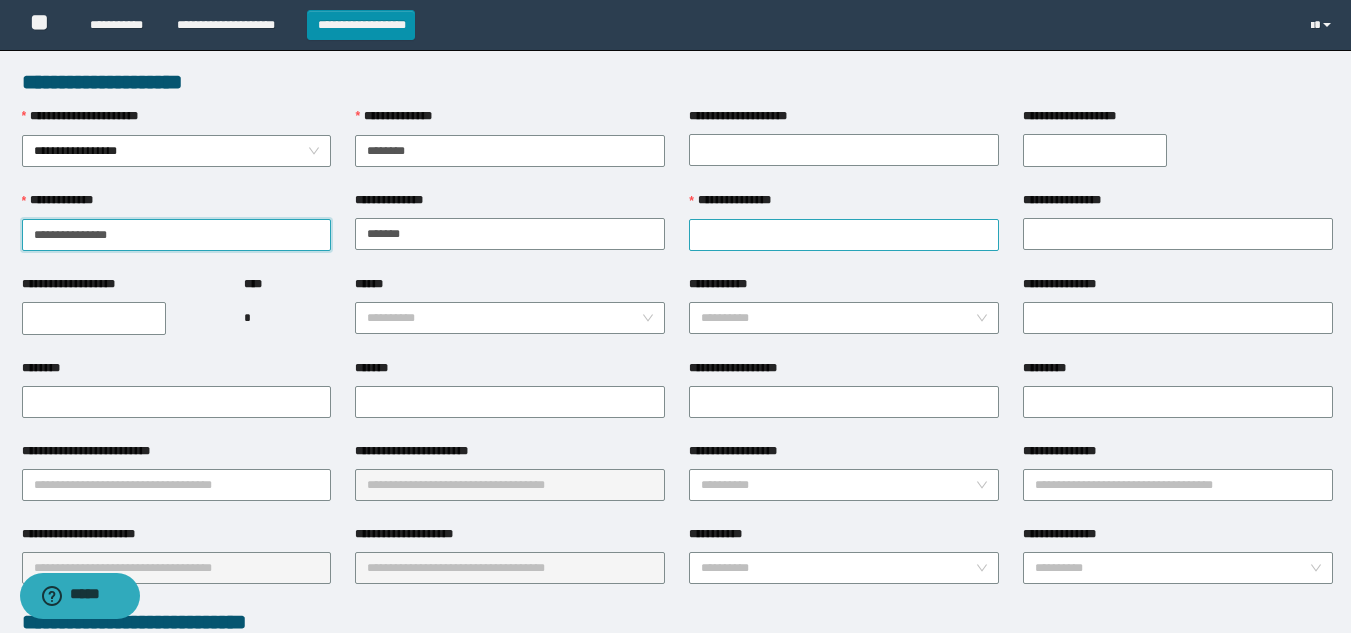 type on "**********" 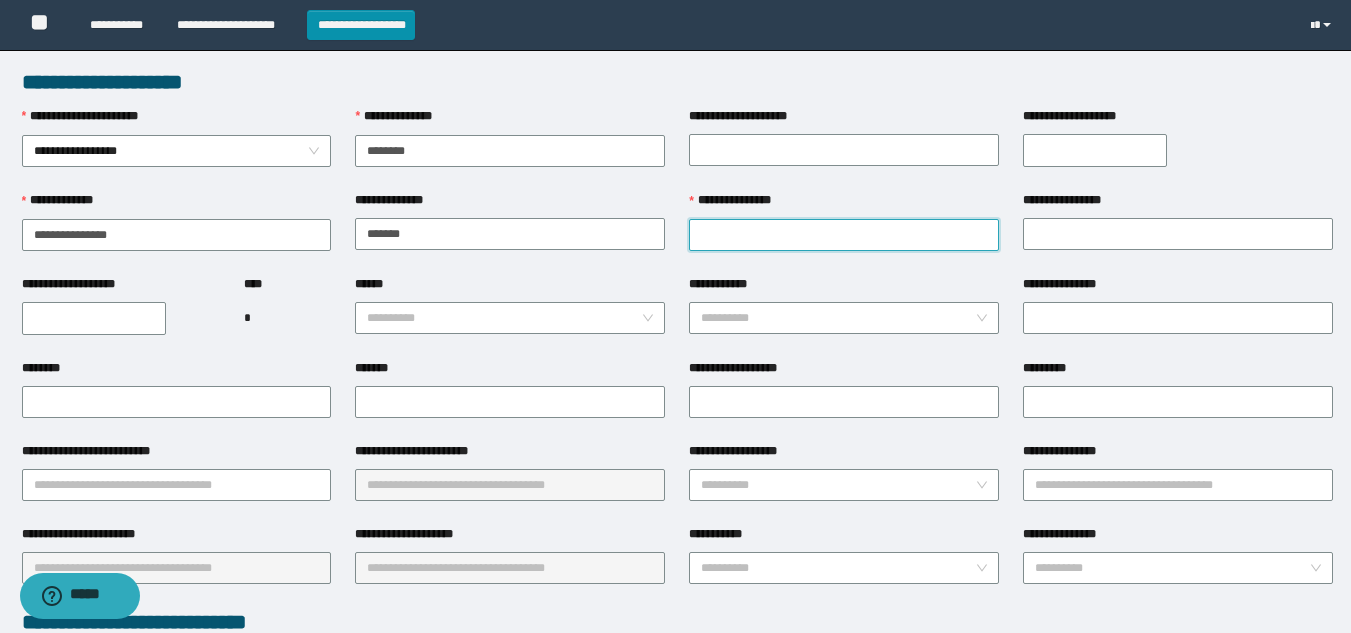 click on "**********" at bounding box center [844, 235] 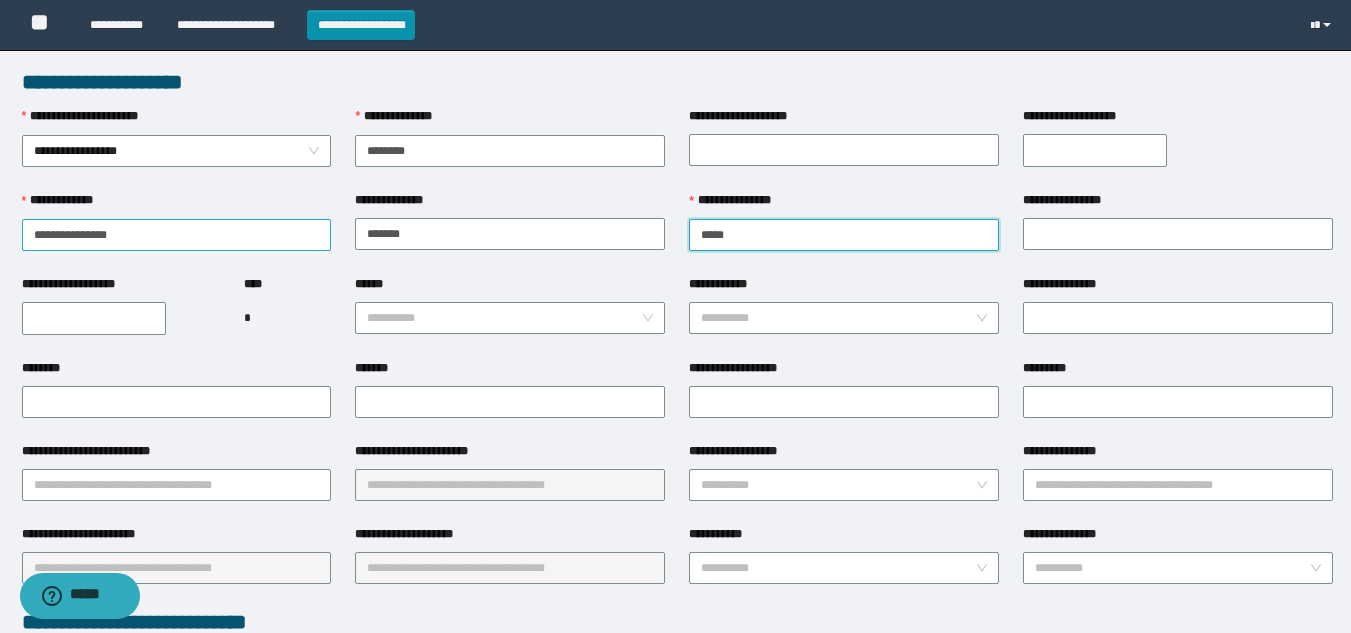 type on "****" 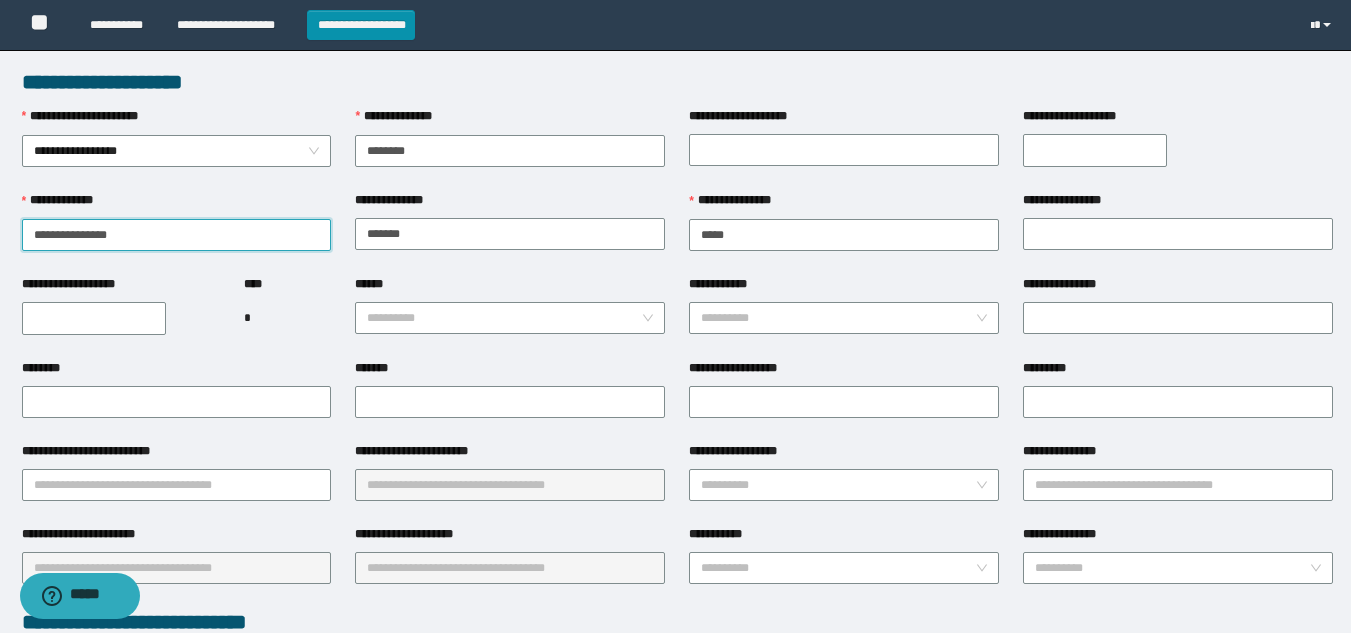 drag, startPoint x: 95, startPoint y: 239, endPoint x: 0, endPoint y: 235, distance: 95.084175 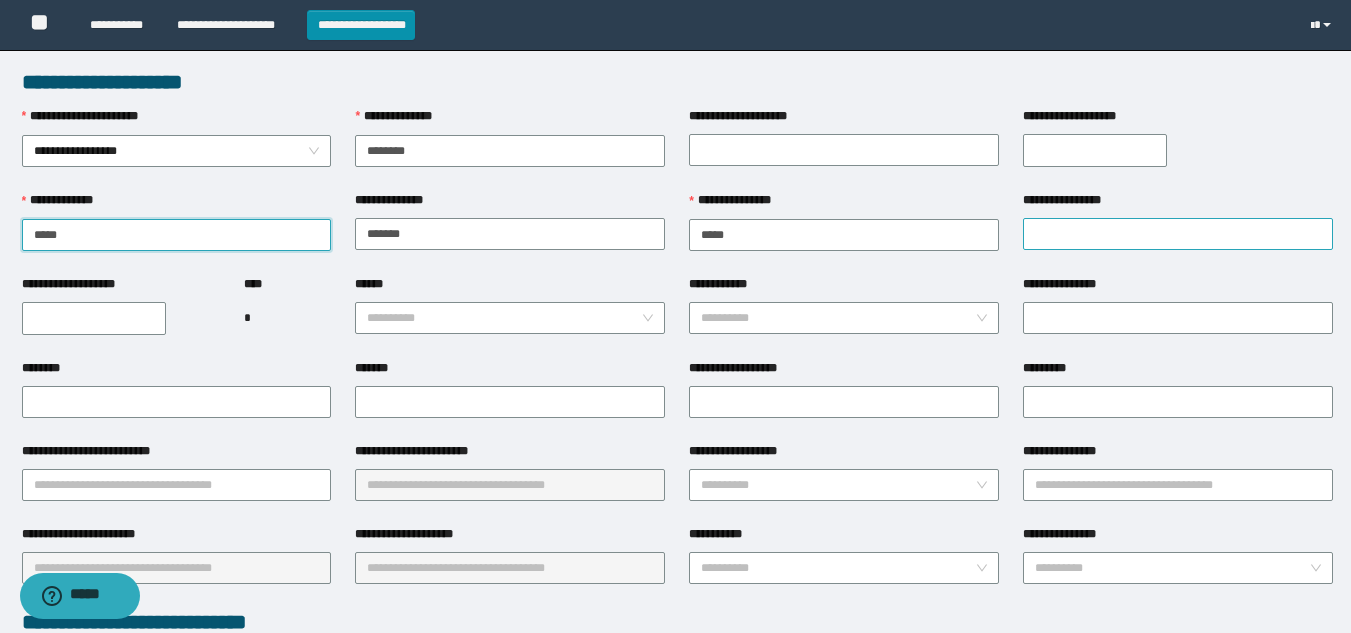 type on "****" 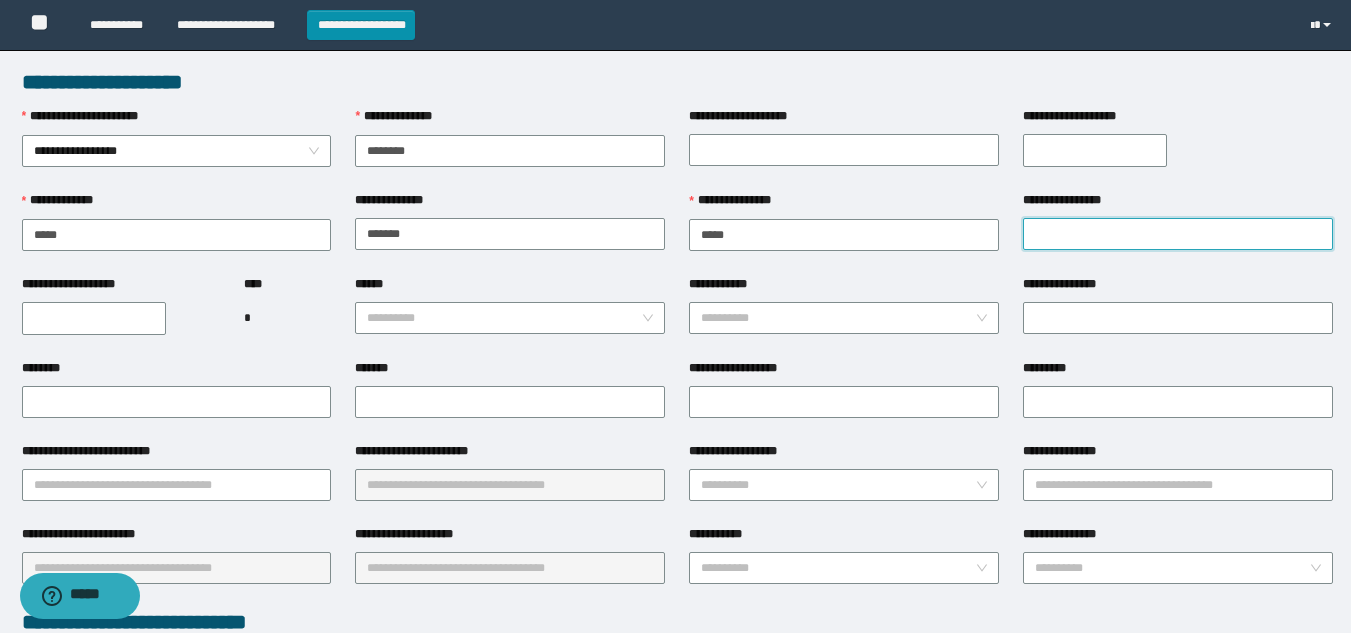 click on "**********" at bounding box center [1178, 234] 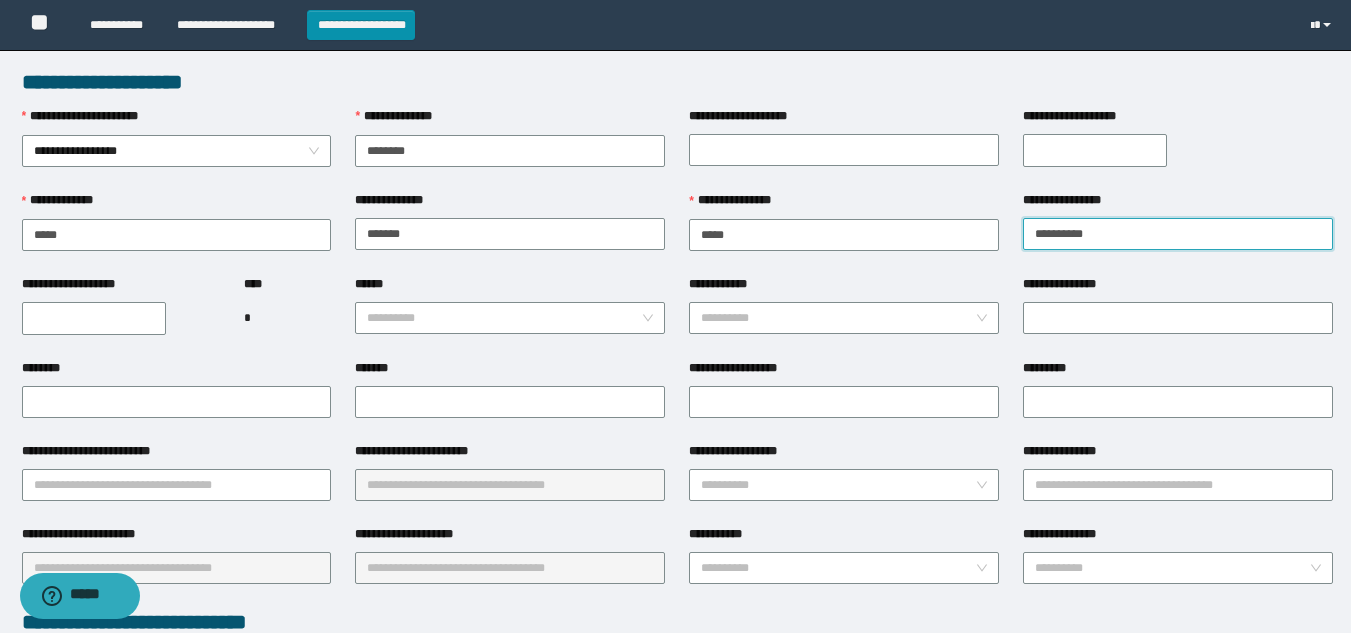 type on "*********" 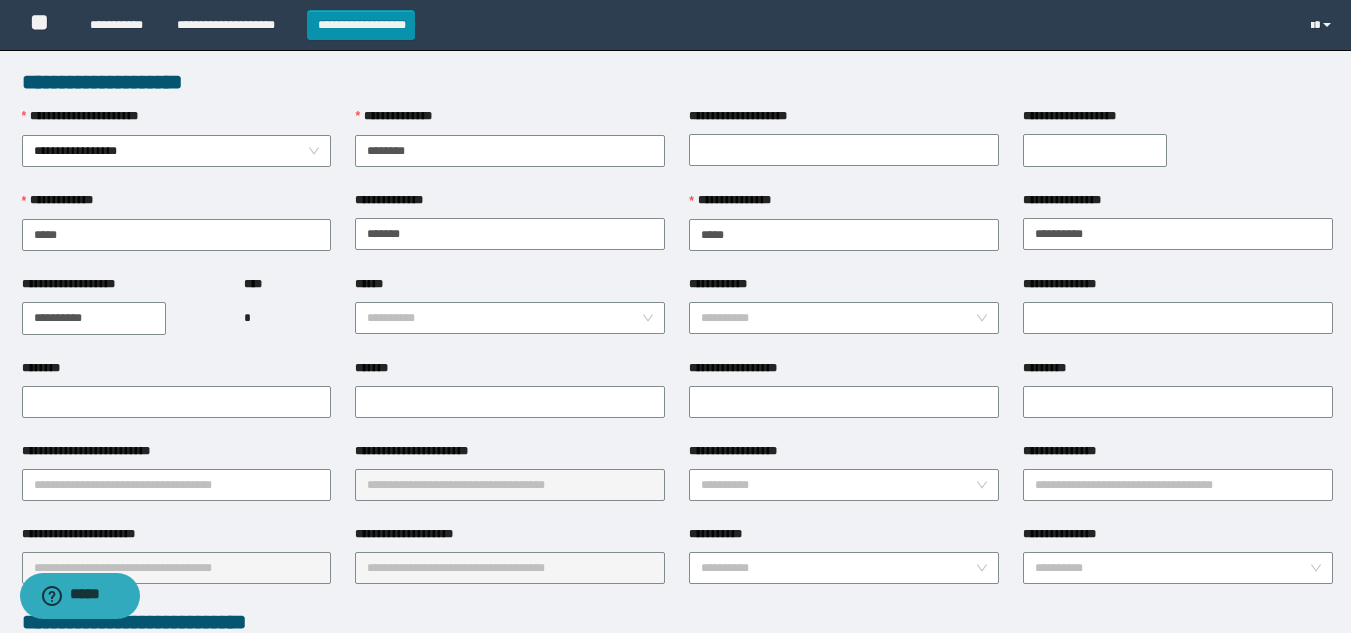 click on "**********" at bounding box center (94, 318) 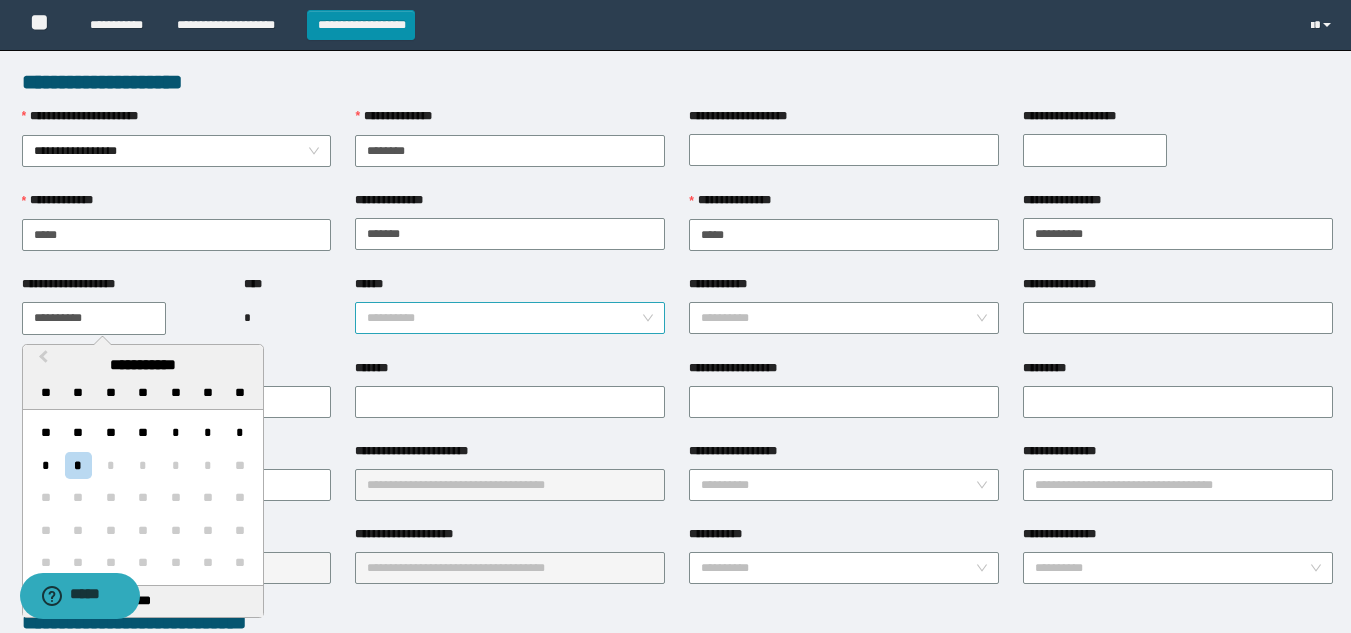 paste 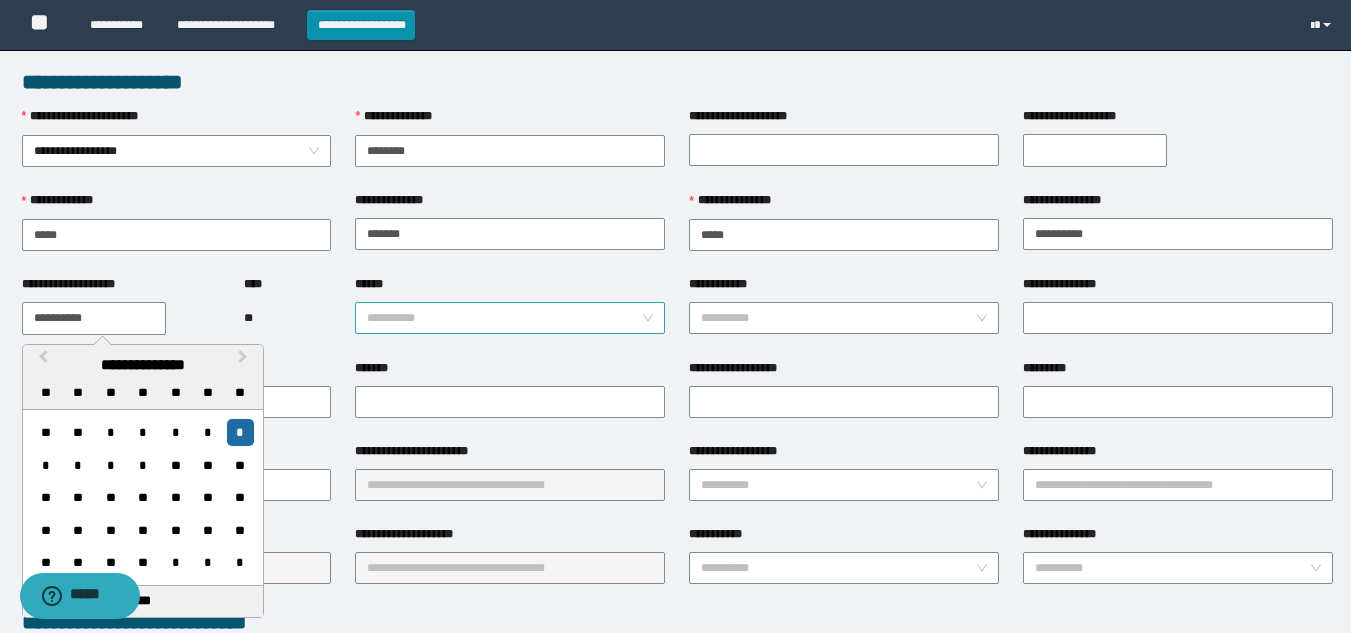 type on "**********" 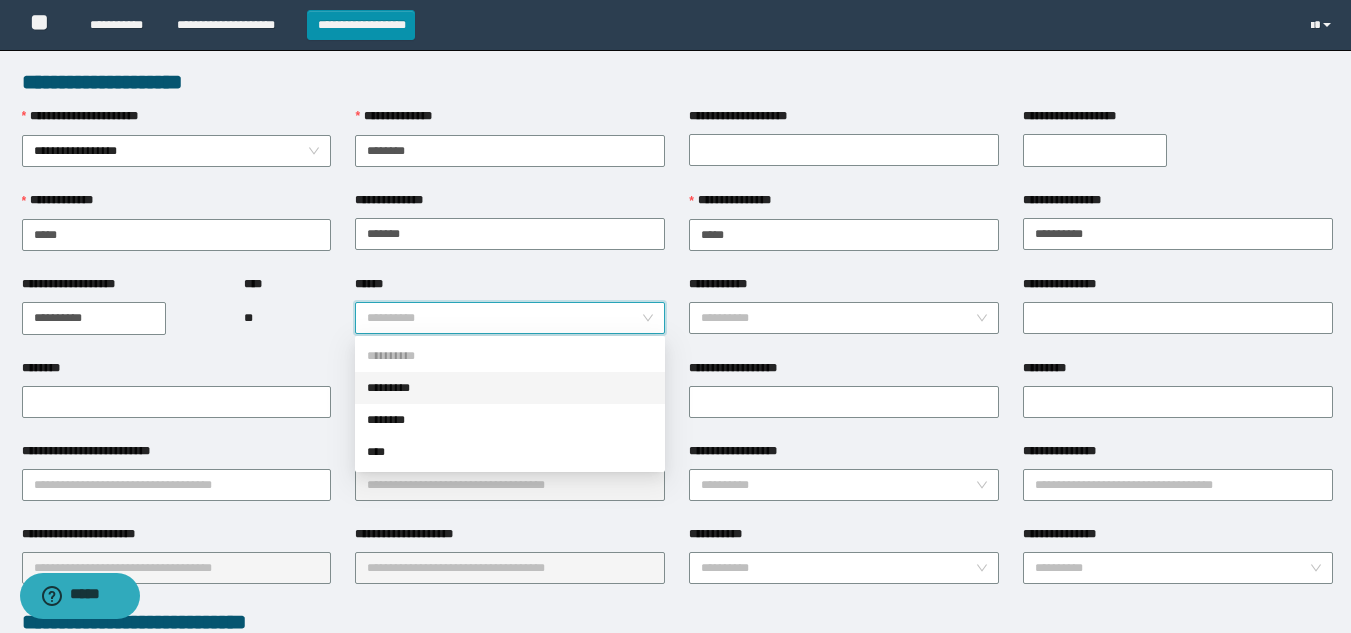 click on "*********" at bounding box center (510, 388) 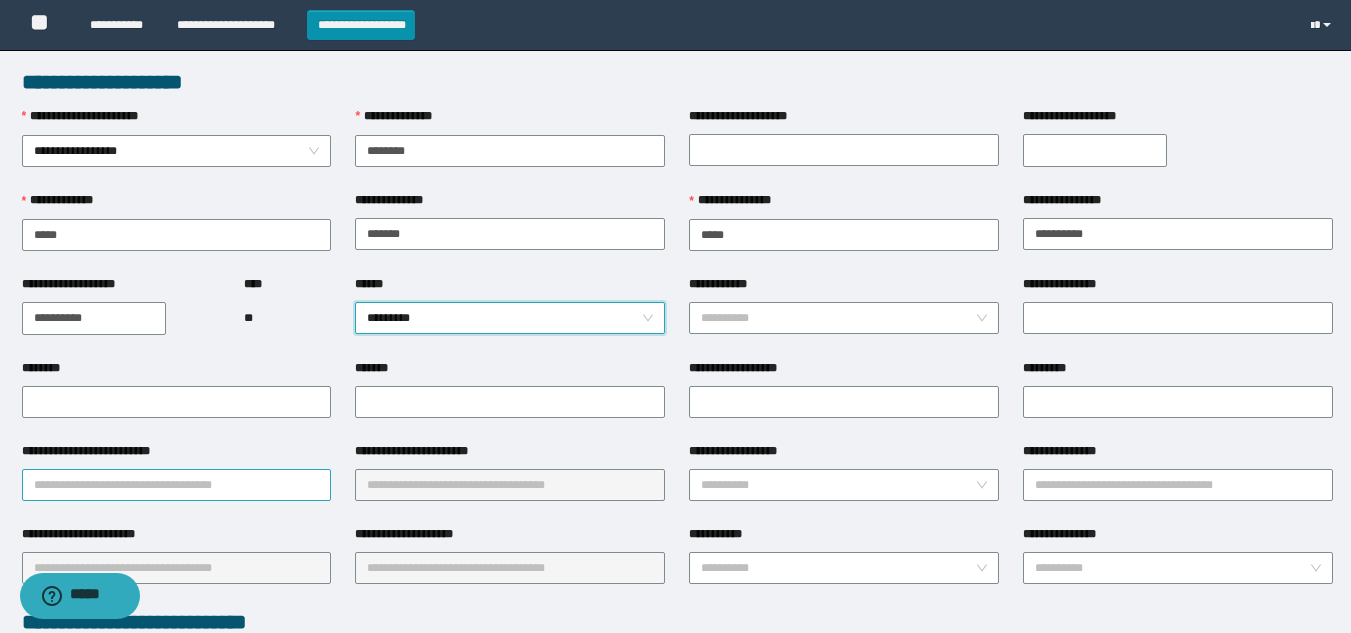 click on "**********" at bounding box center [177, 485] 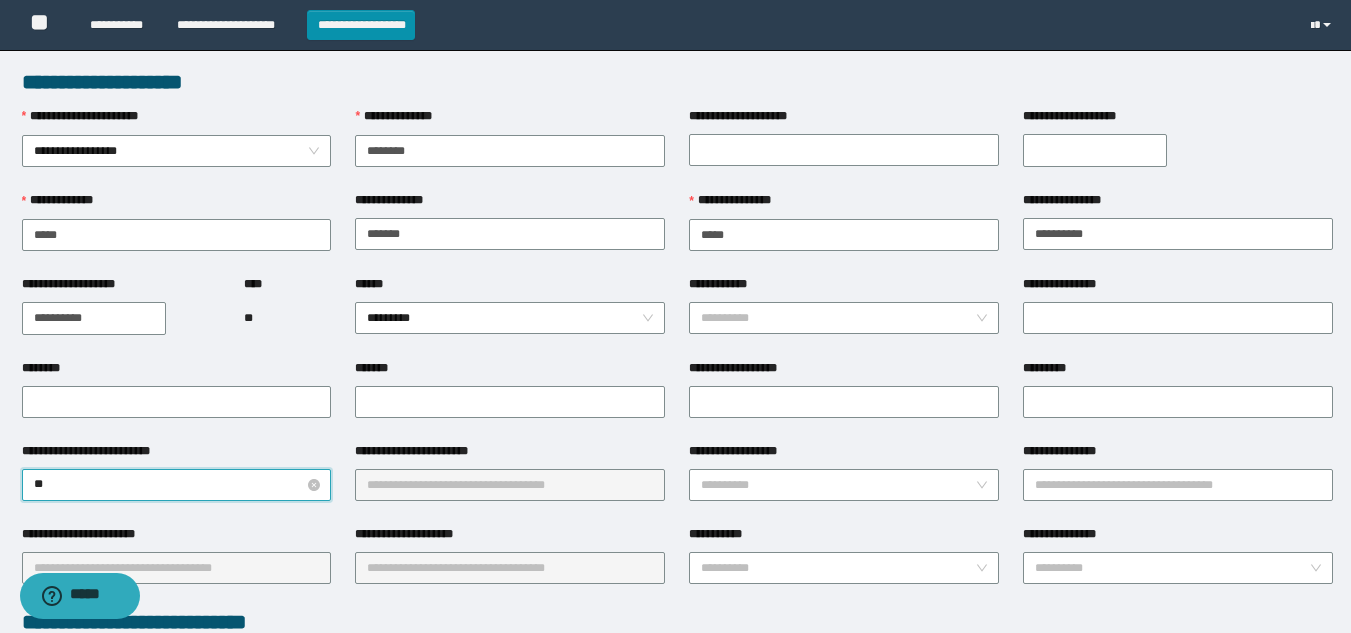 type on "***" 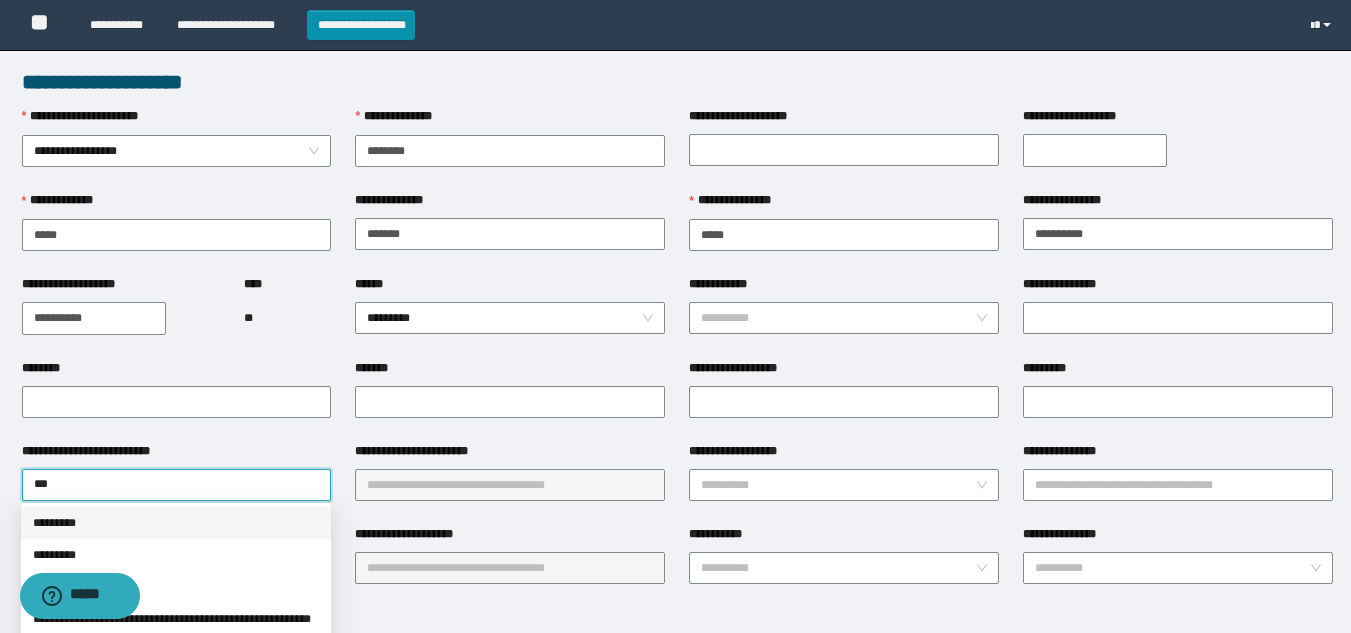click on "*********" at bounding box center (176, 523) 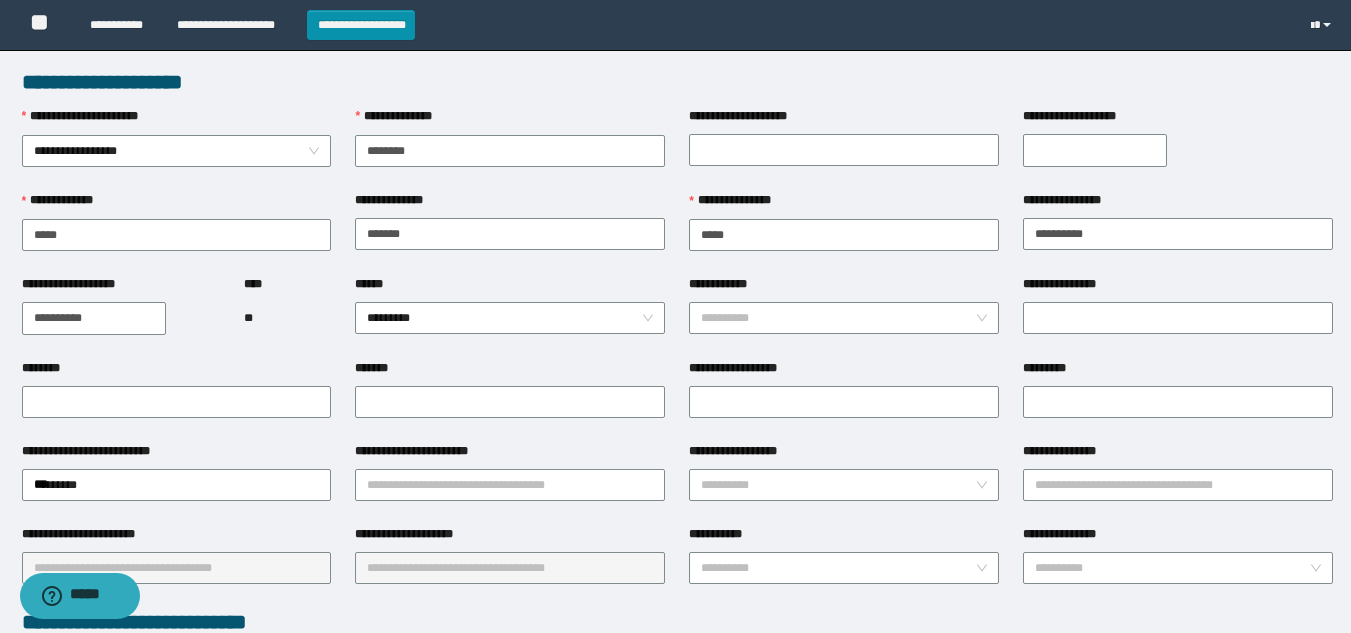 click on "**********" at bounding box center (510, 455) 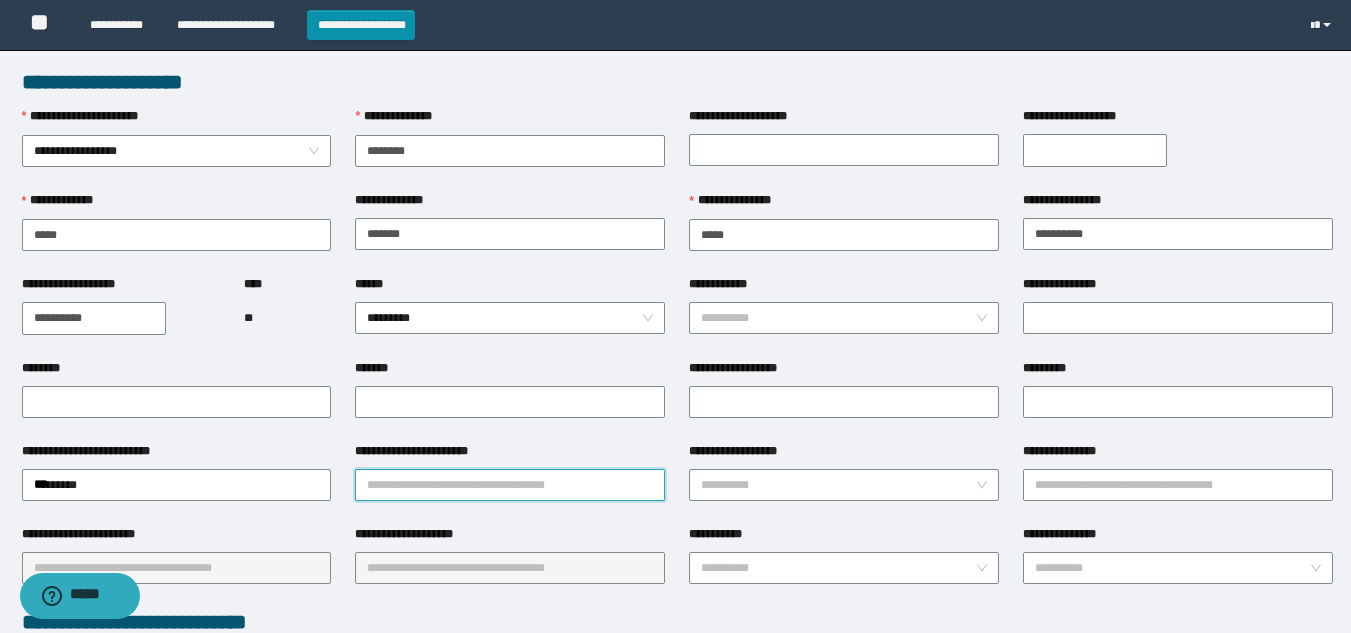 click on "**********" at bounding box center (510, 485) 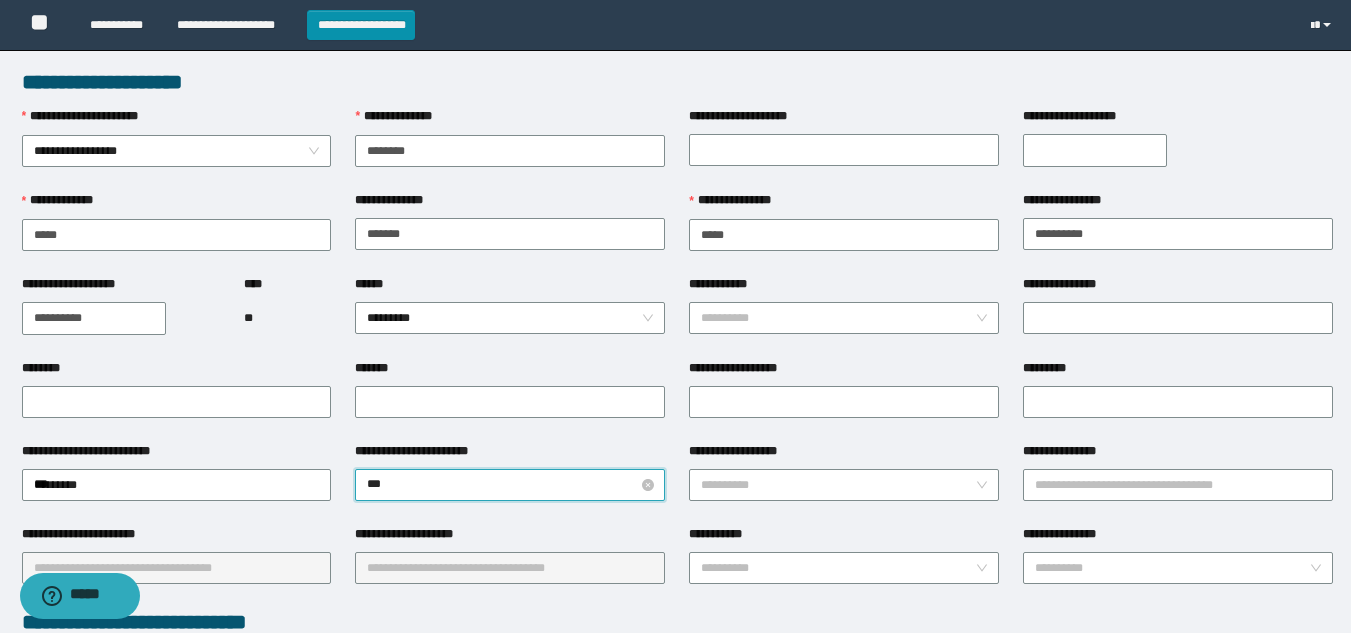 type on "****" 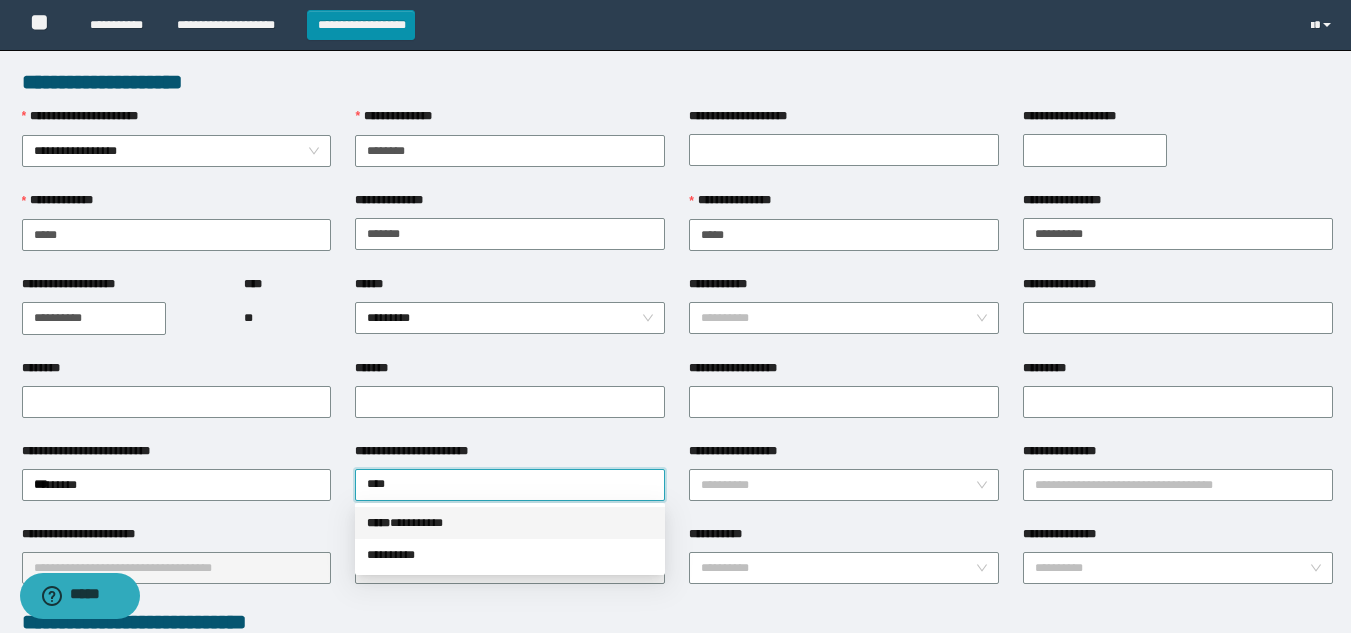 click on "***** * ********" at bounding box center (510, 523) 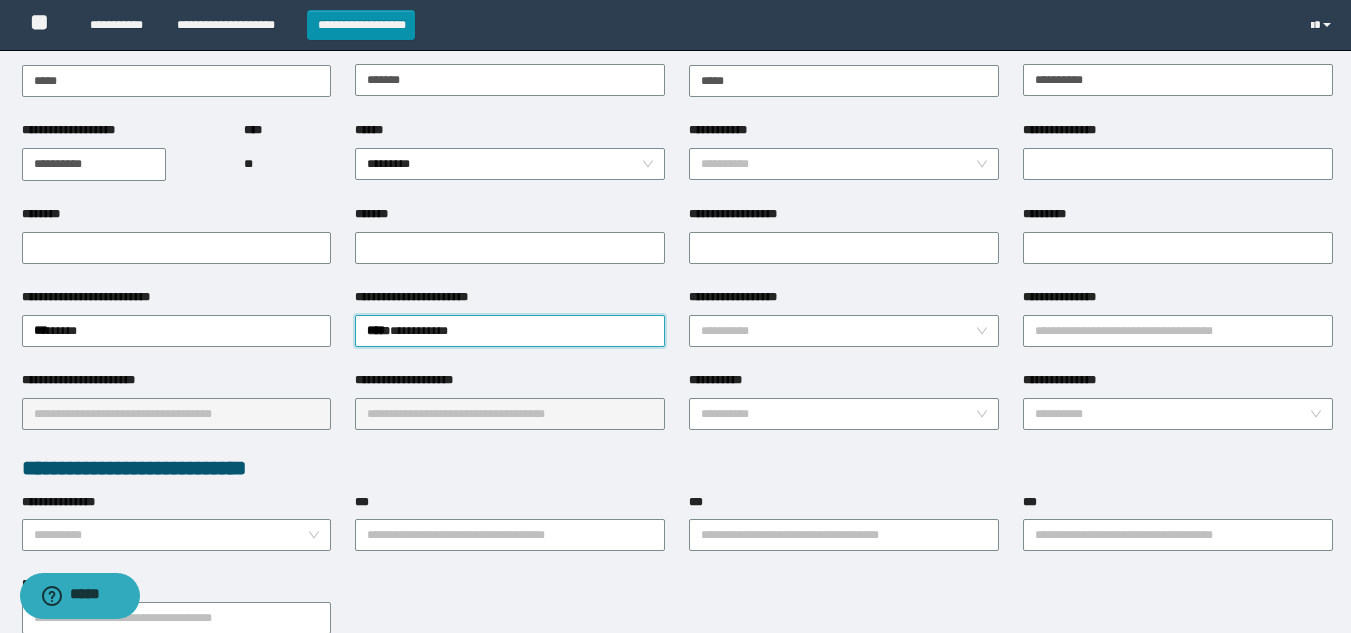 scroll, scrollTop: 200, scrollLeft: 0, axis: vertical 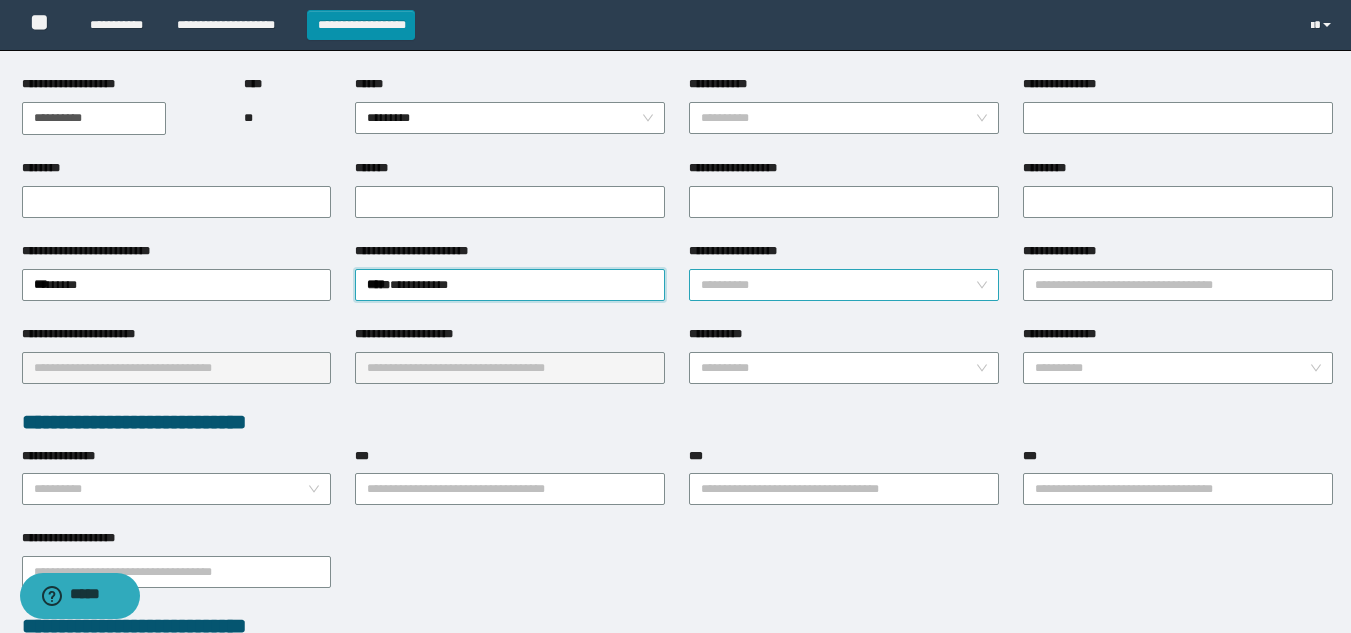 click on "**********" at bounding box center [838, 285] 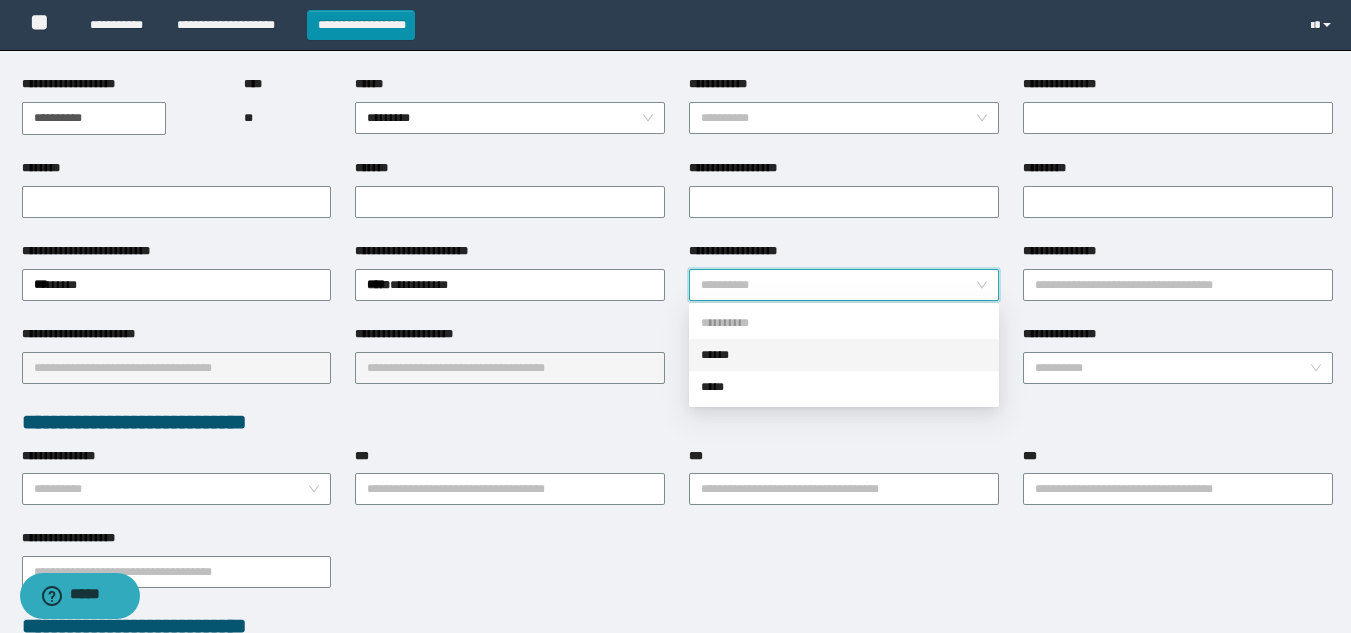 click on "******" at bounding box center [844, 355] 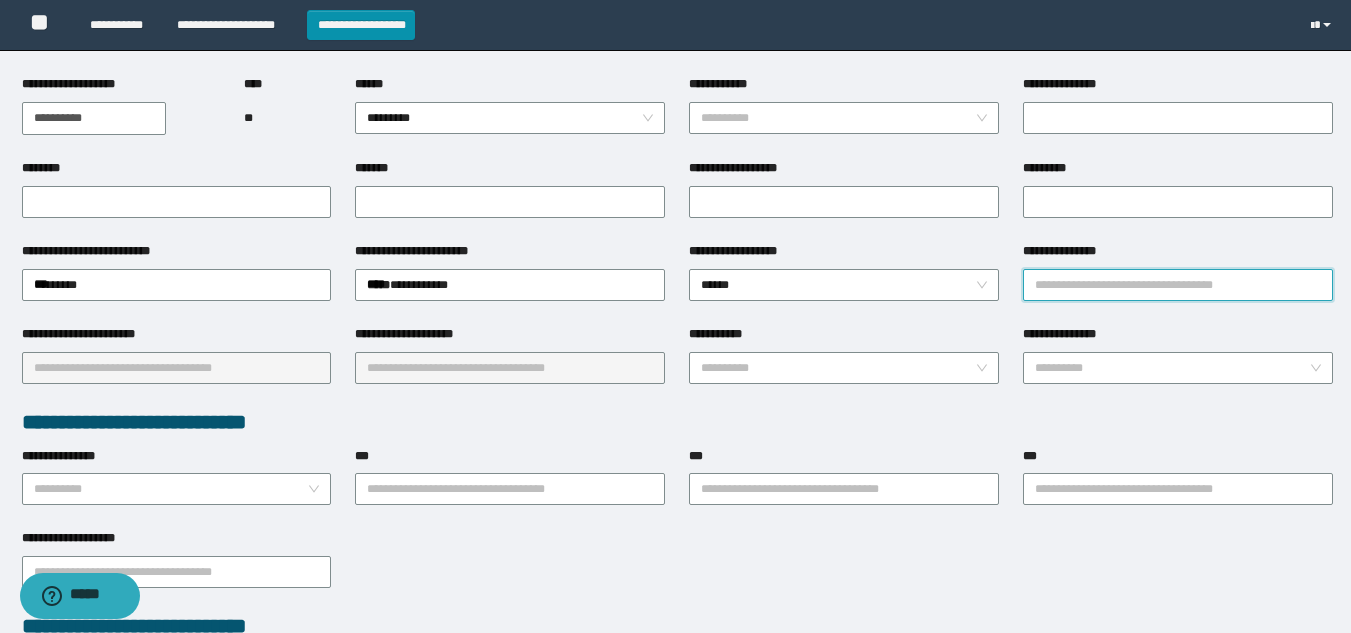 click on "**********" at bounding box center [1178, 285] 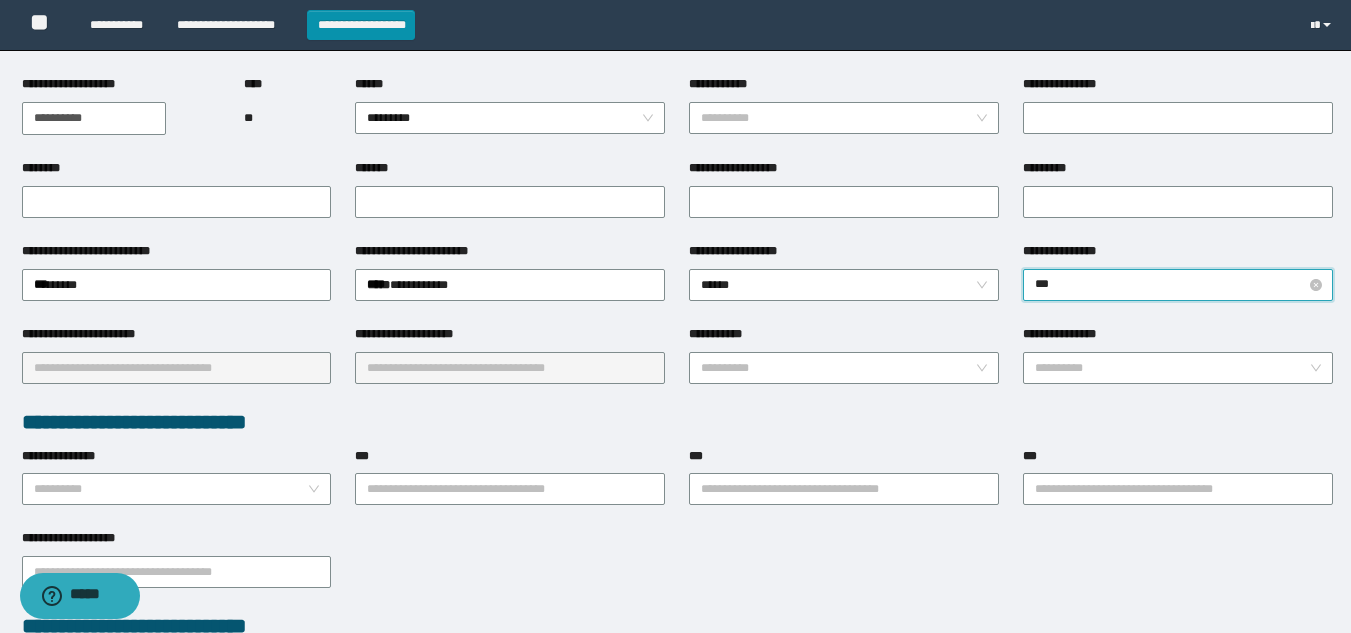 type on "****" 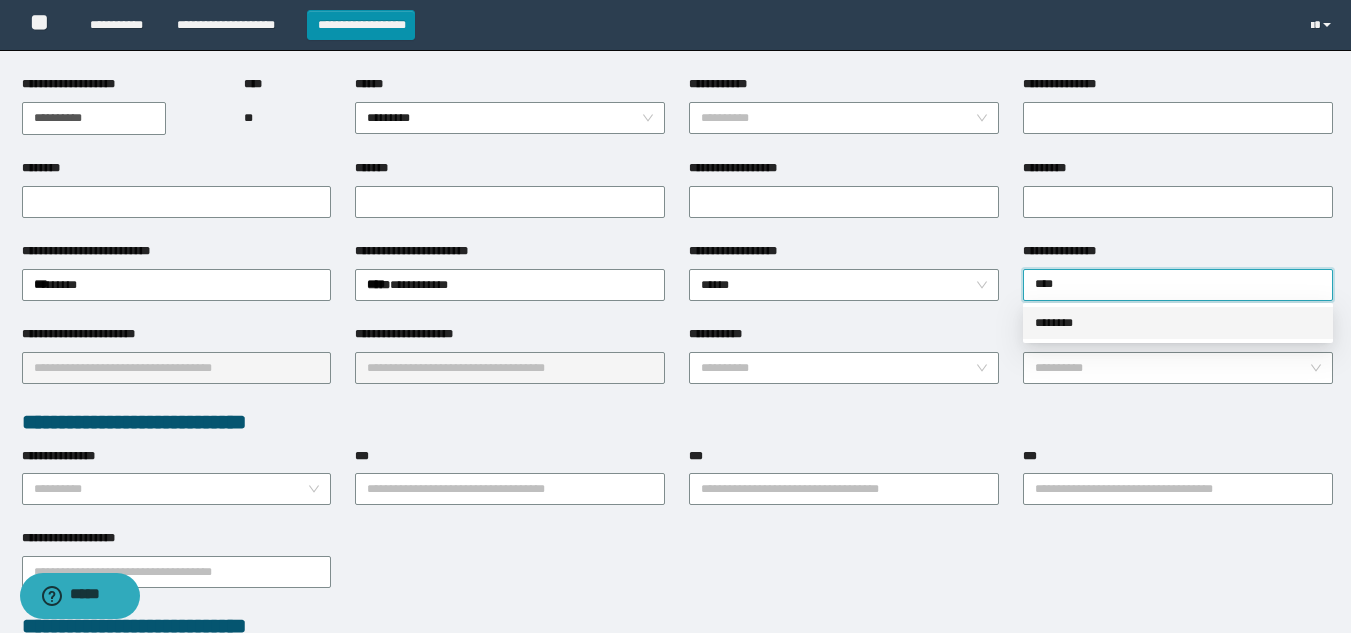click on "********" at bounding box center [1178, 323] 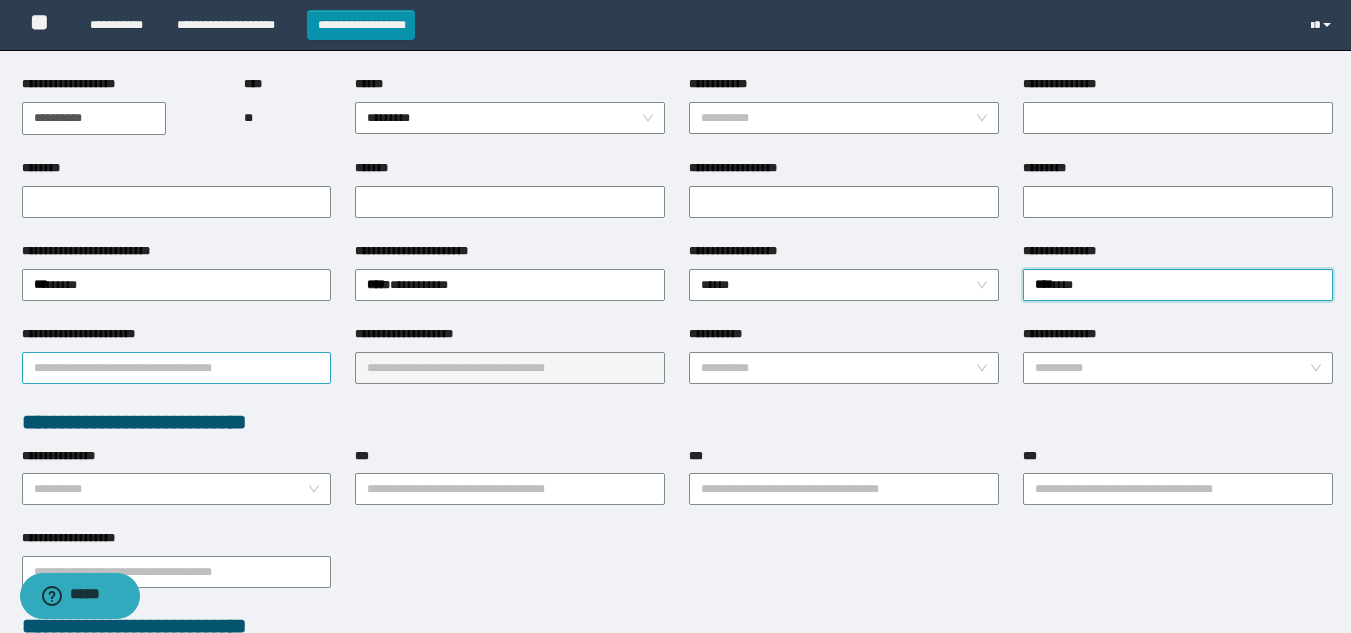 click on "**********" at bounding box center [177, 368] 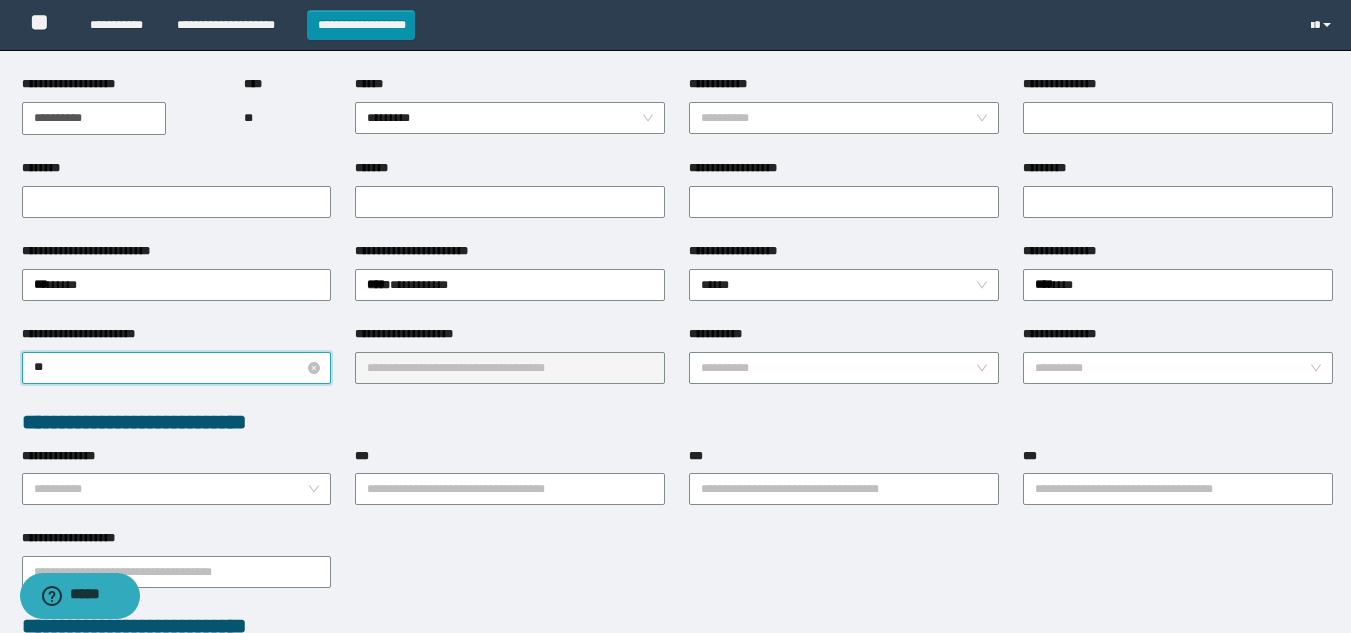 type on "***" 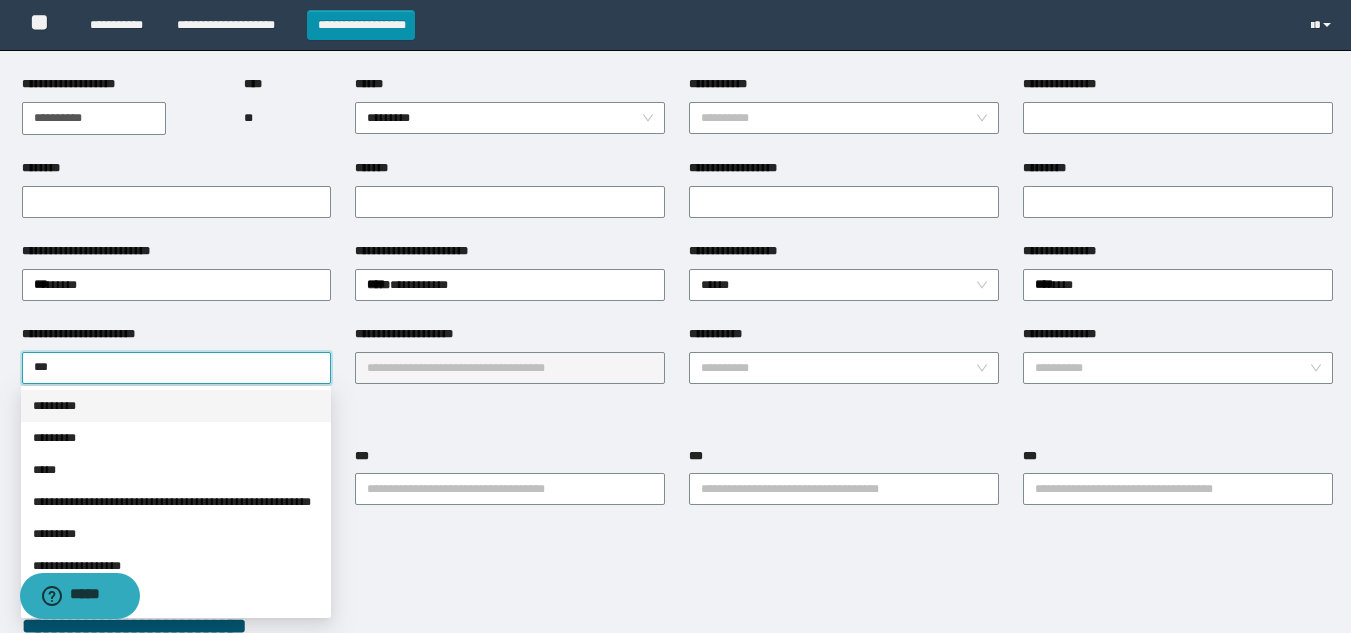 click on "*********" at bounding box center [176, 406] 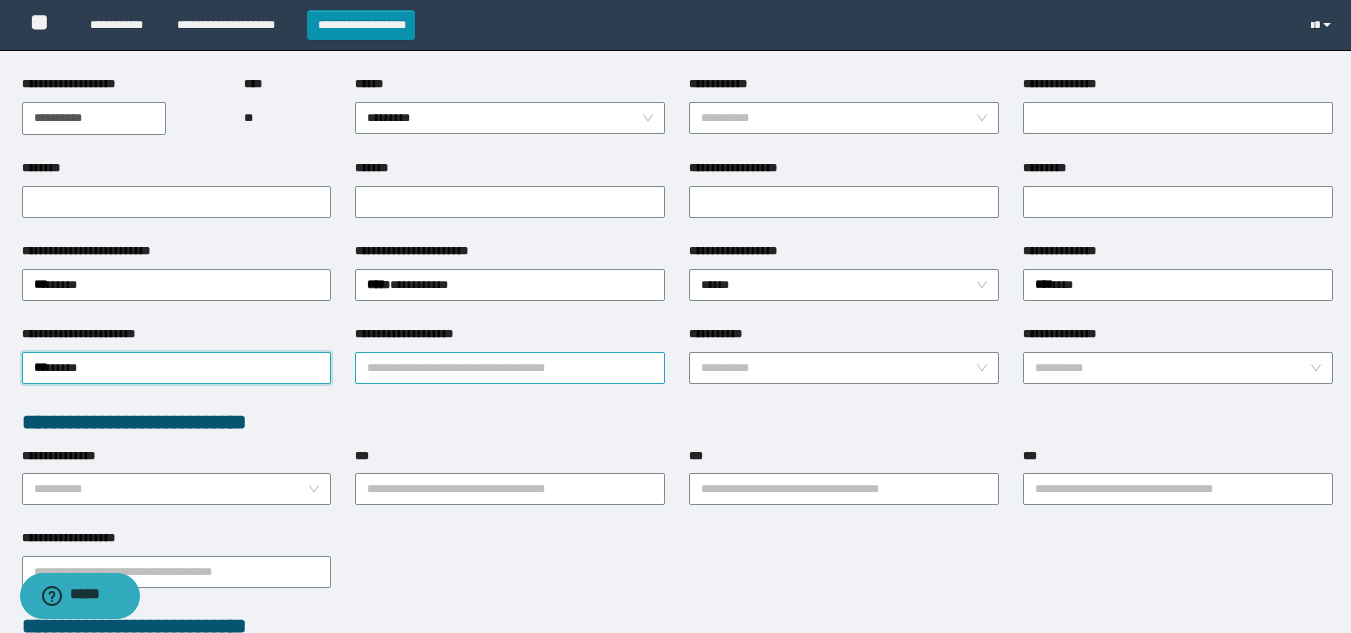 click on "**********" at bounding box center (510, 368) 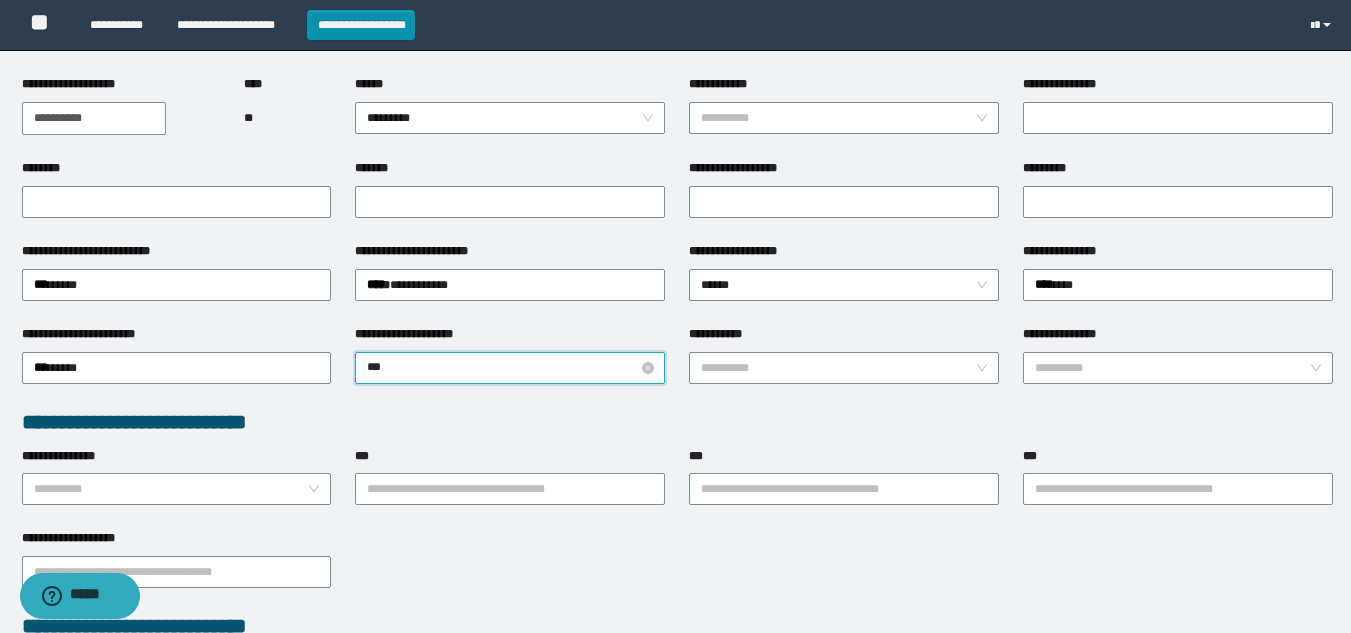 type on "****" 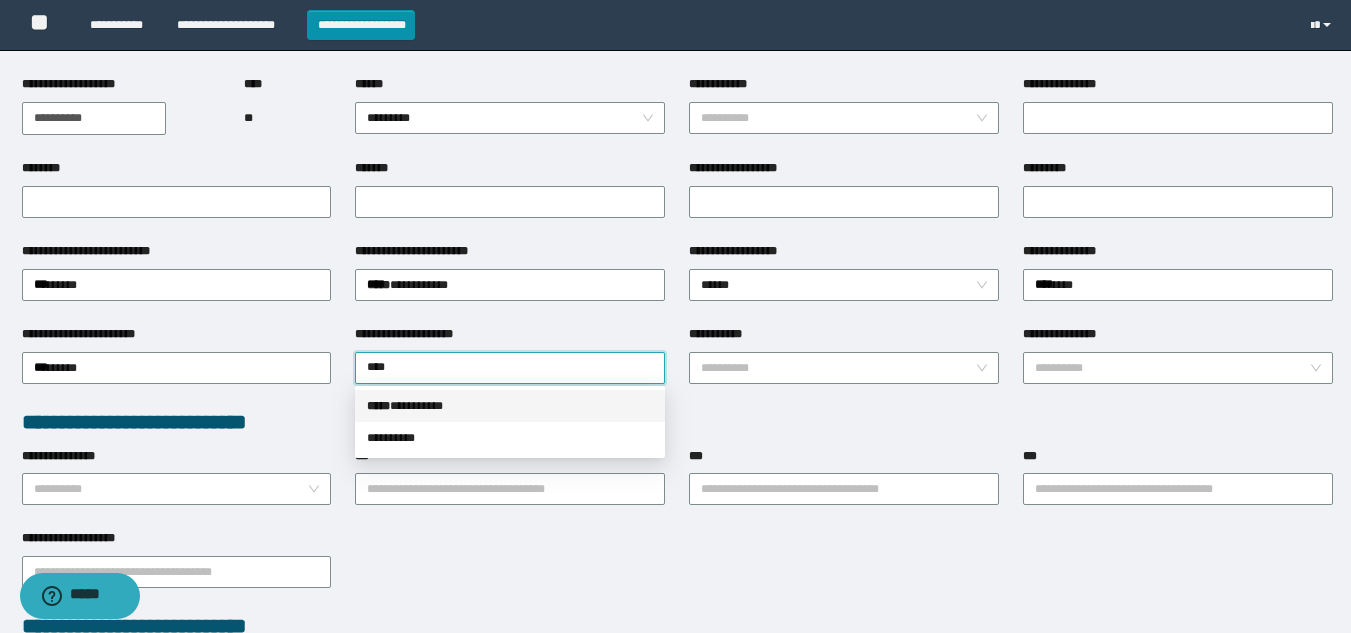 click on "***** * ********" at bounding box center [510, 406] 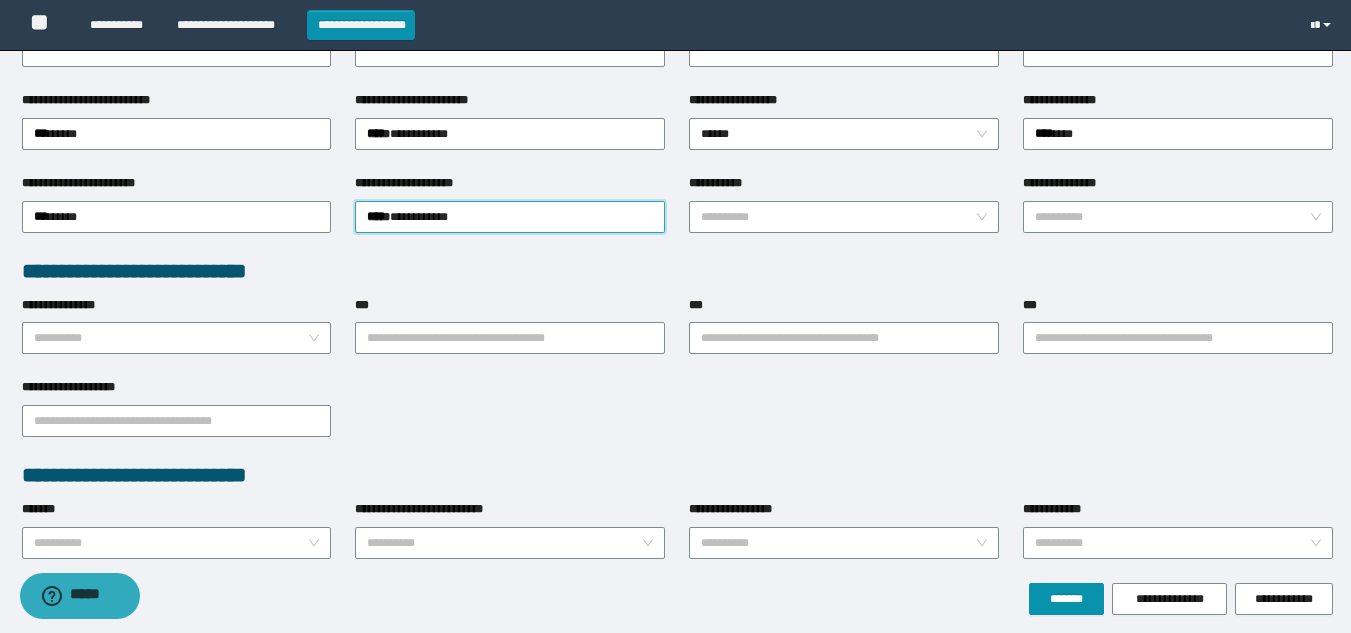 scroll, scrollTop: 400, scrollLeft: 0, axis: vertical 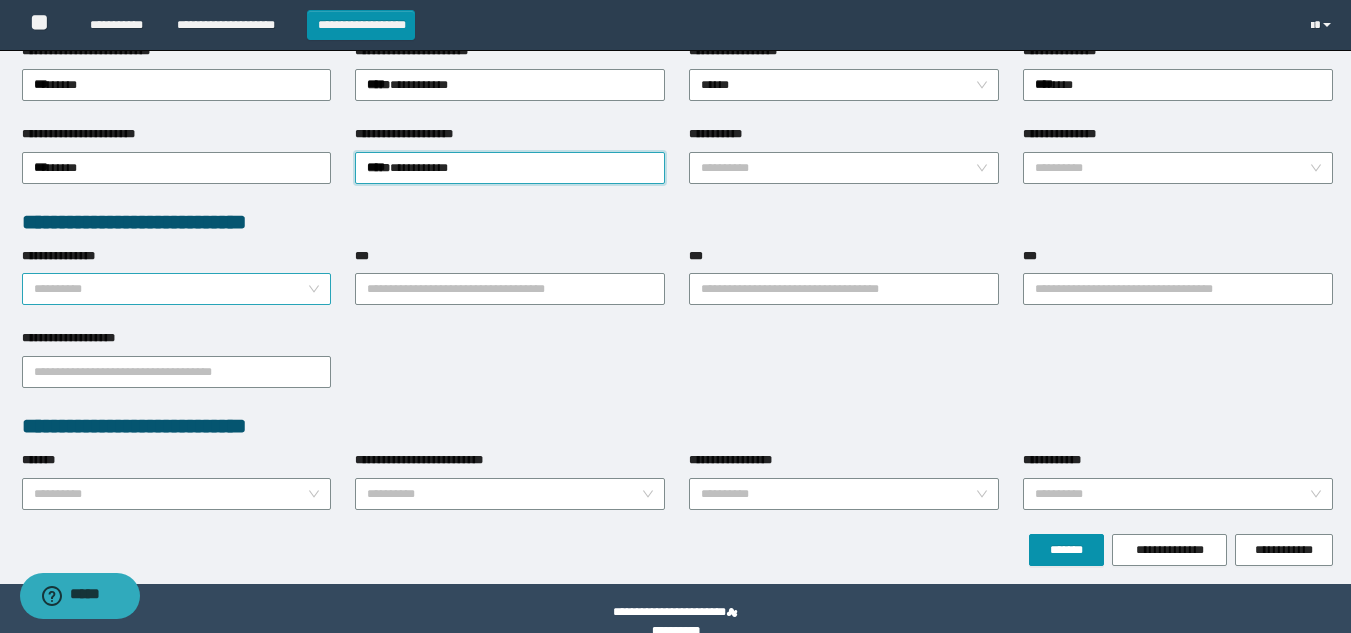 click on "**********" at bounding box center [171, 289] 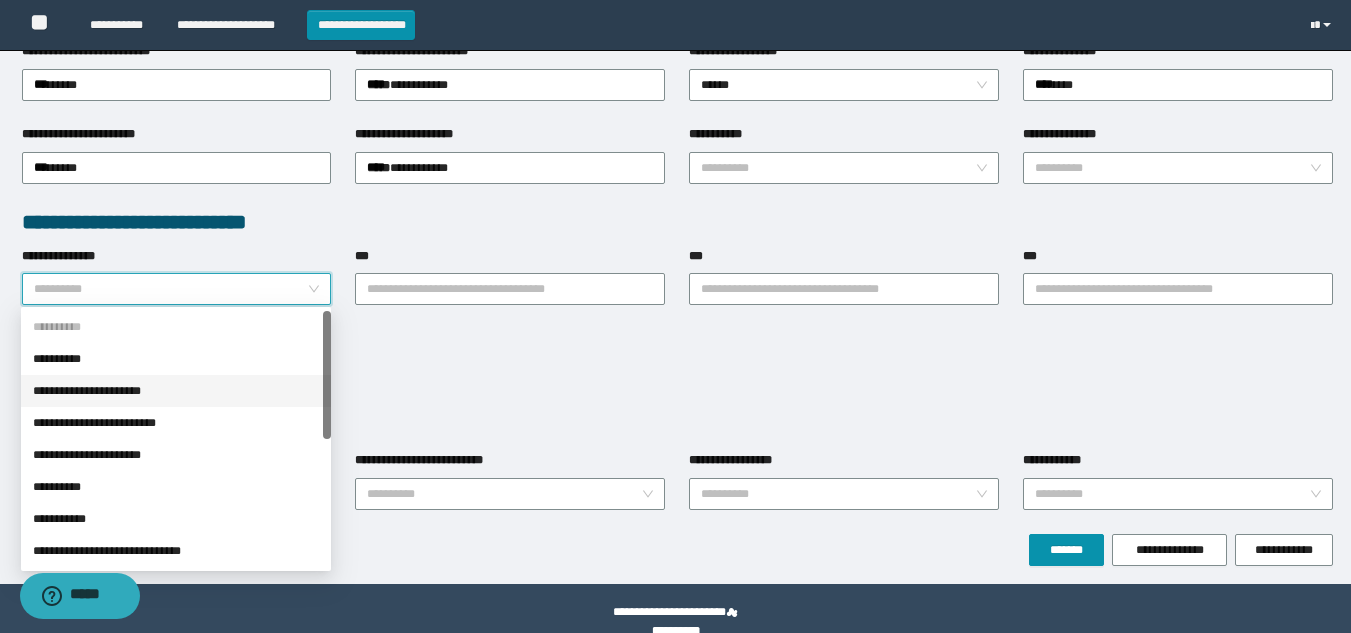click on "**********" at bounding box center [176, 359] 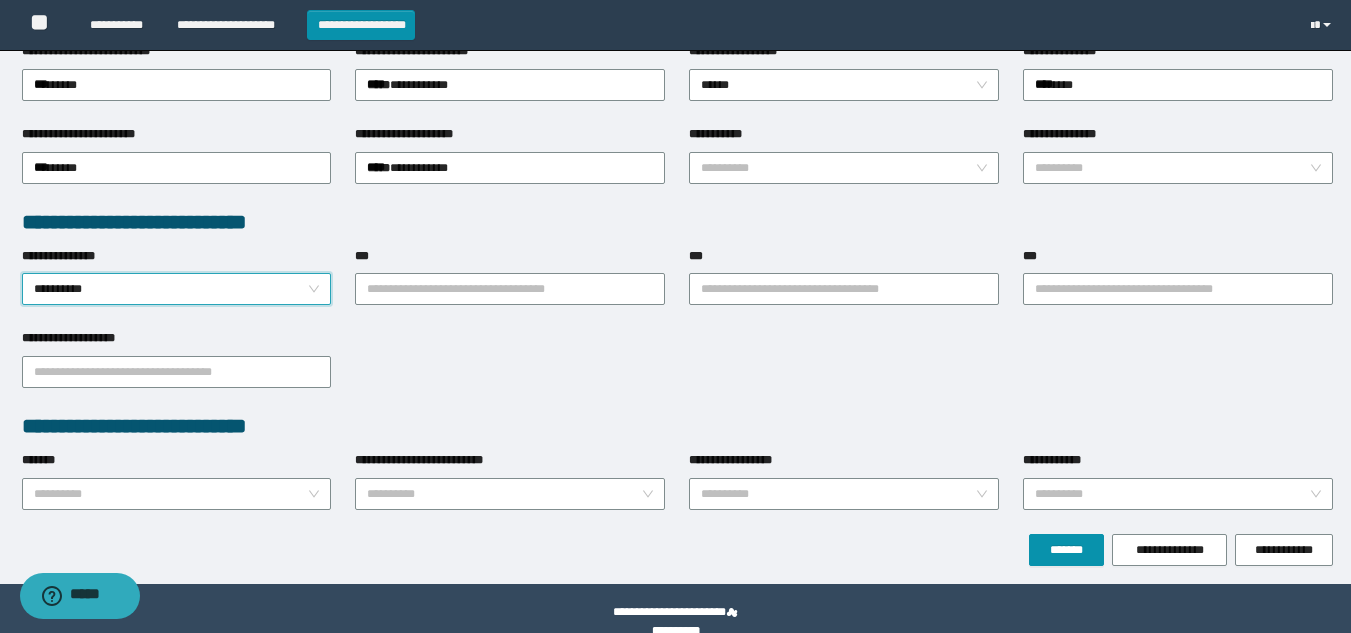 click on "**********" at bounding box center [177, 289] 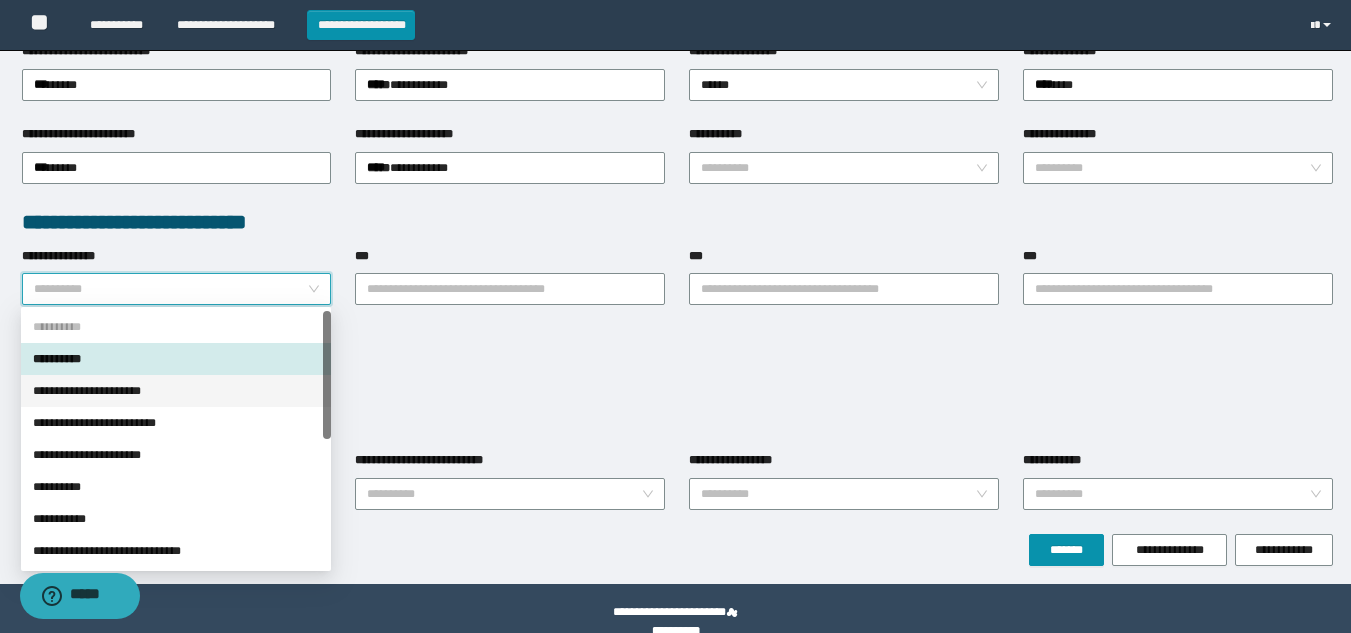 click on "**********" at bounding box center [176, 391] 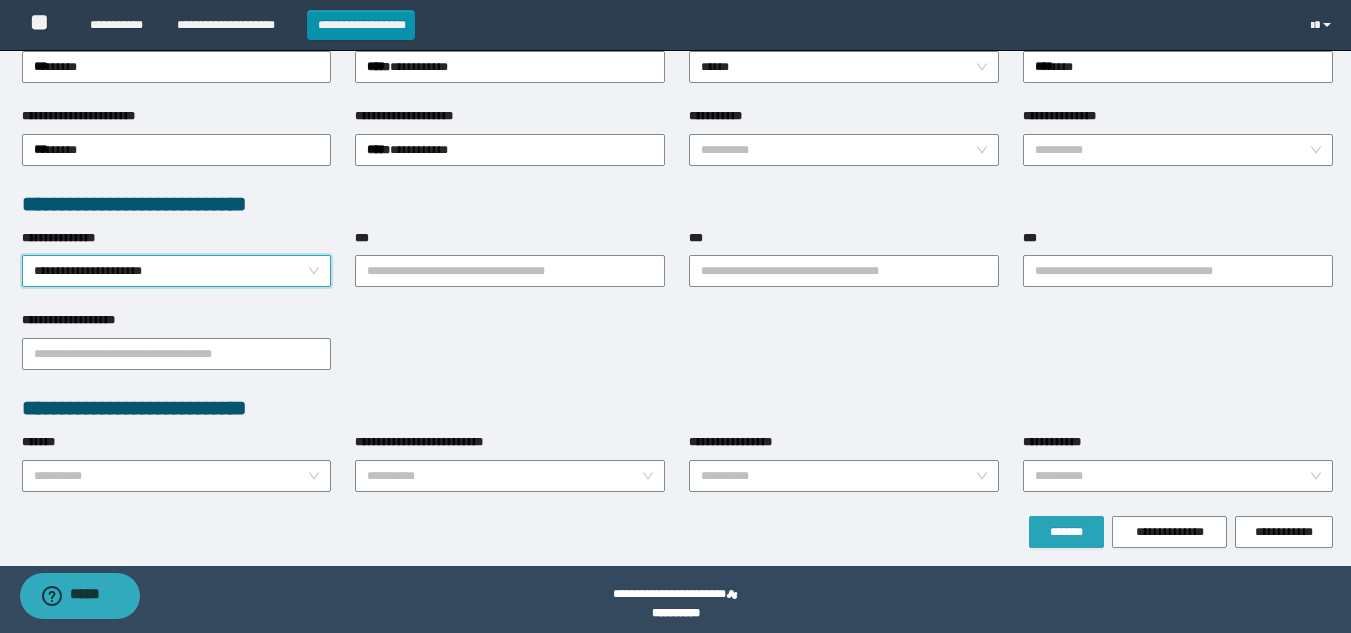 scroll, scrollTop: 428, scrollLeft: 0, axis: vertical 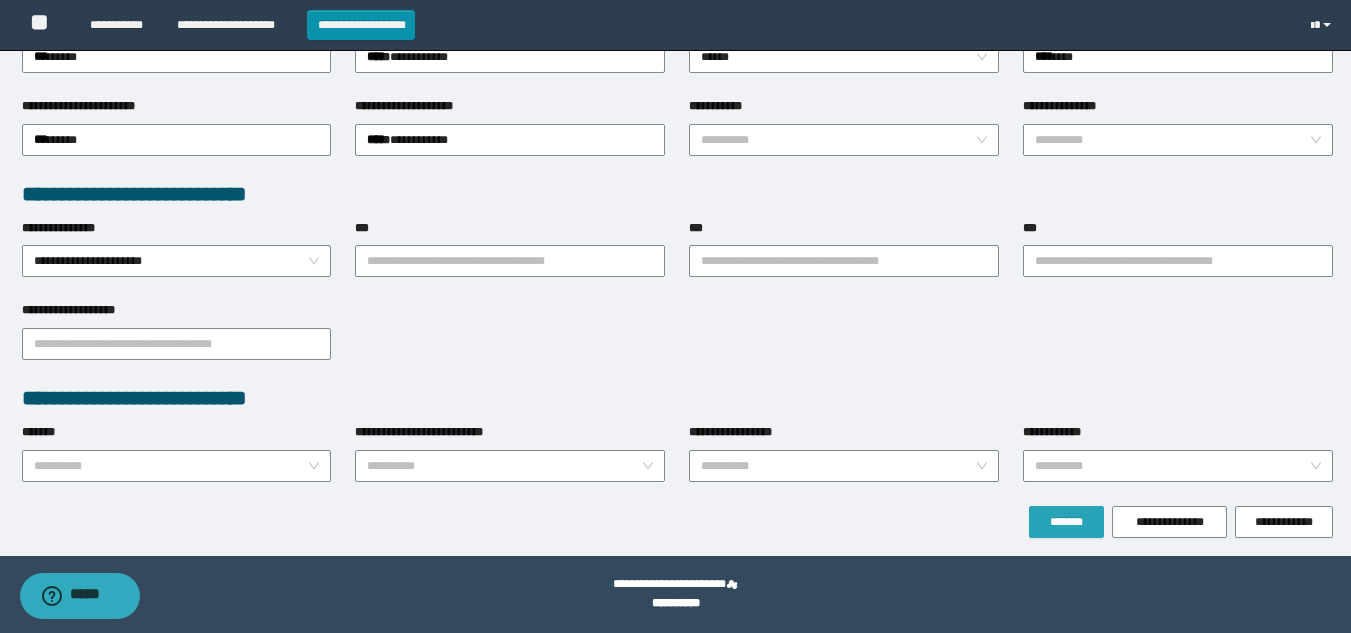 click on "*******" at bounding box center [1066, 522] 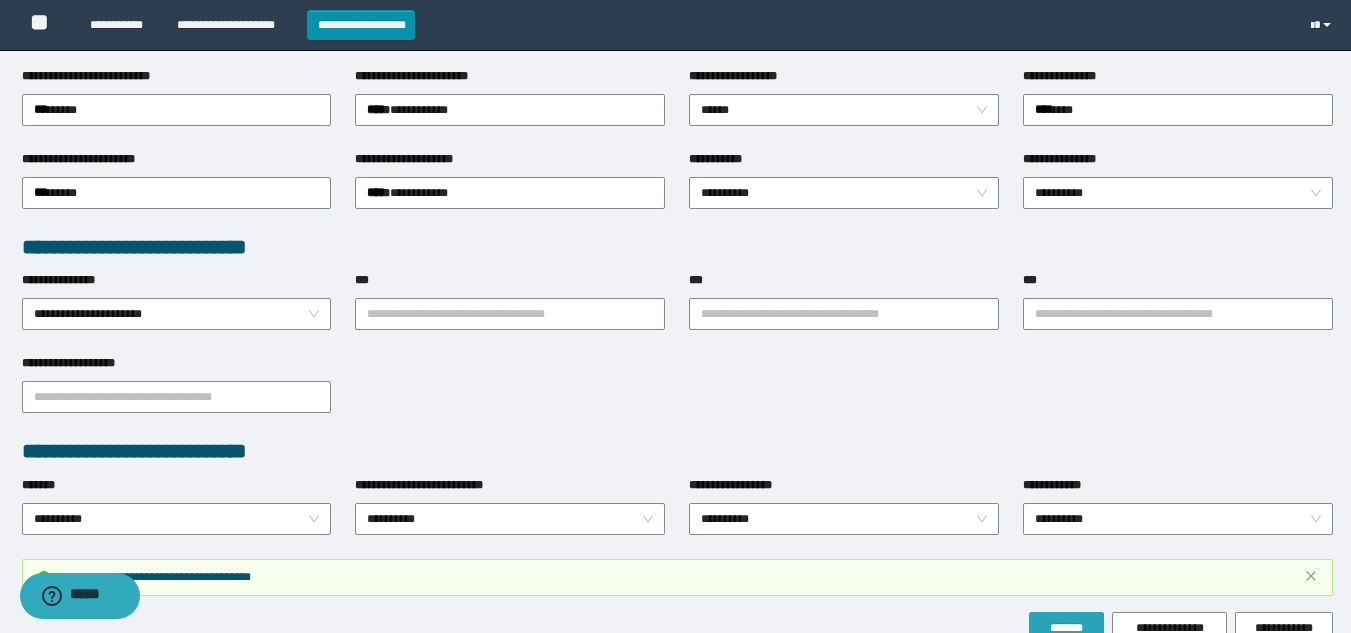 scroll, scrollTop: 481, scrollLeft: 0, axis: vertical 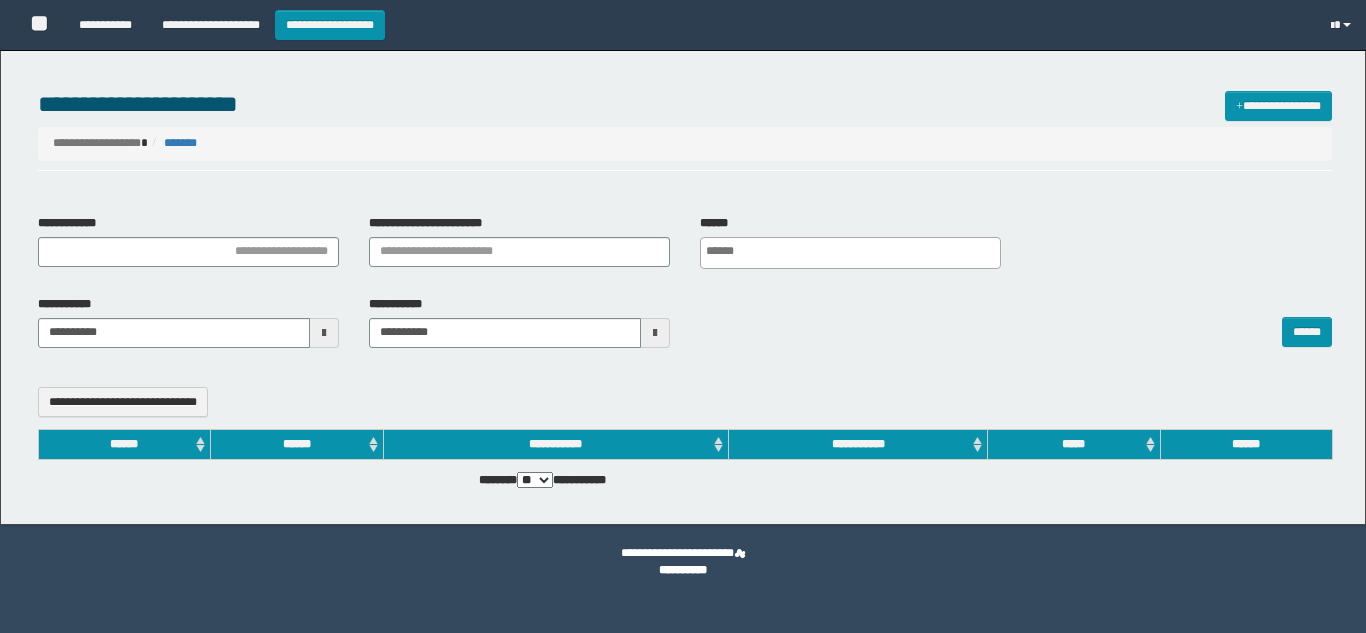 select 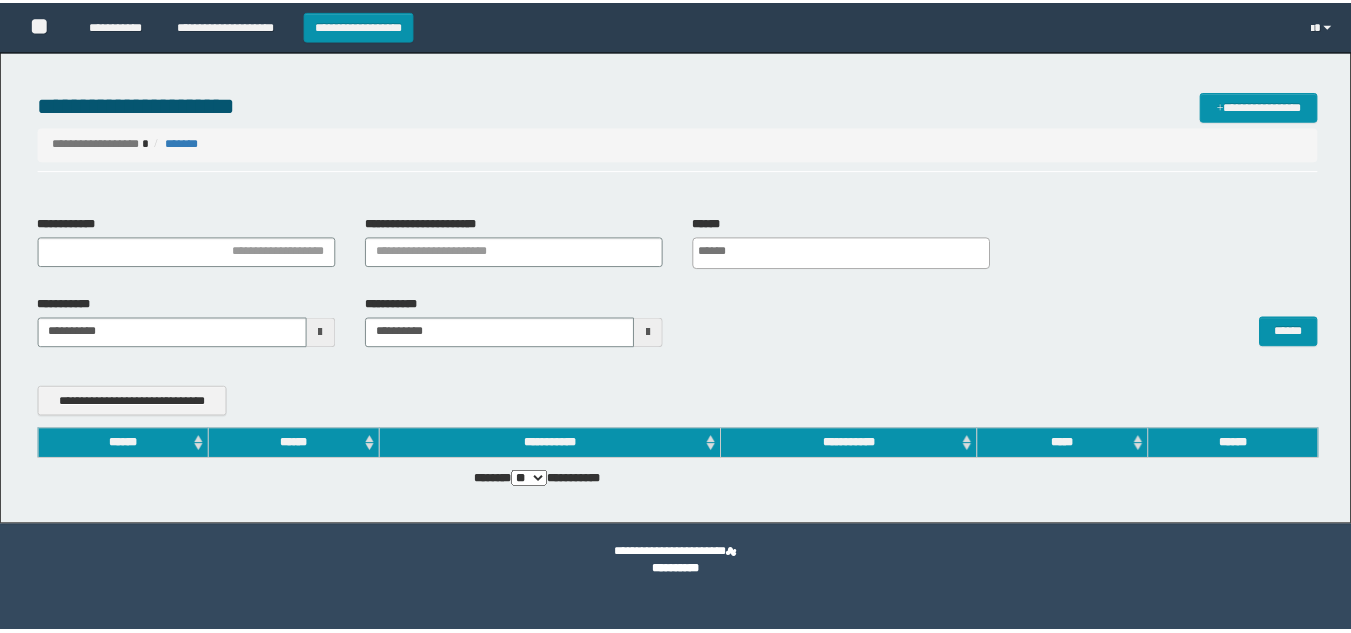 scroll, scrollTop: 0, scrollLeft: 0, axis: both 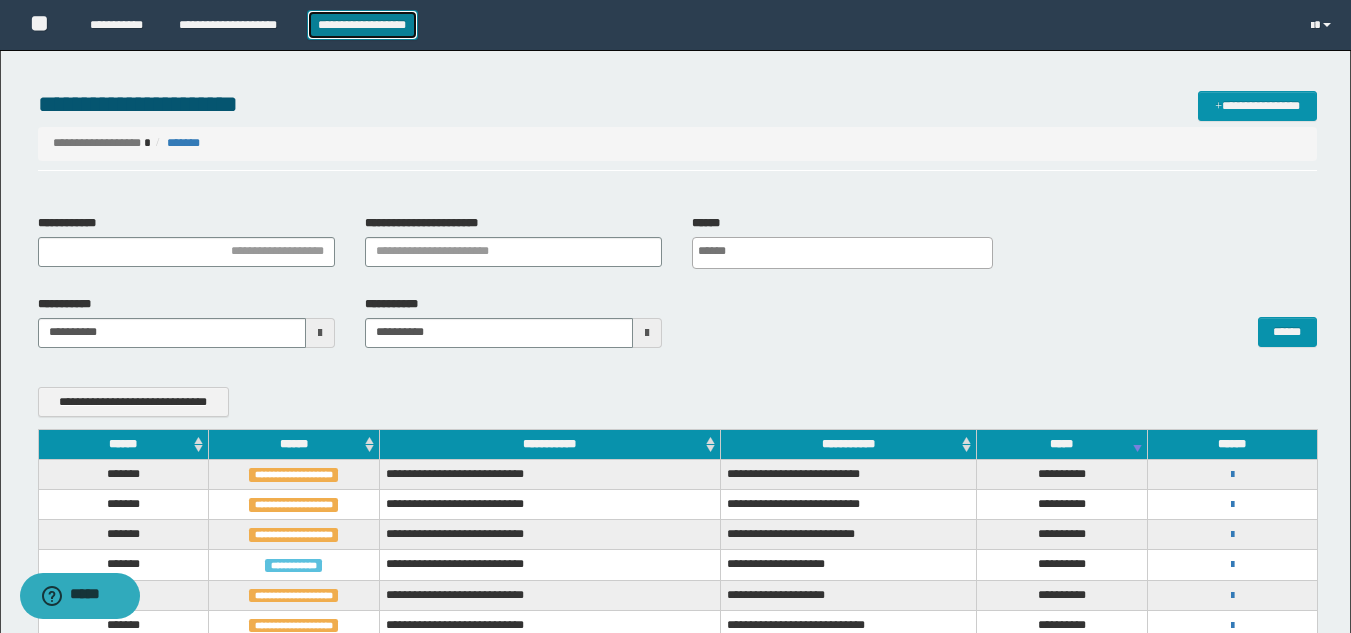 click on "**********" at bounding box center [362, 25] 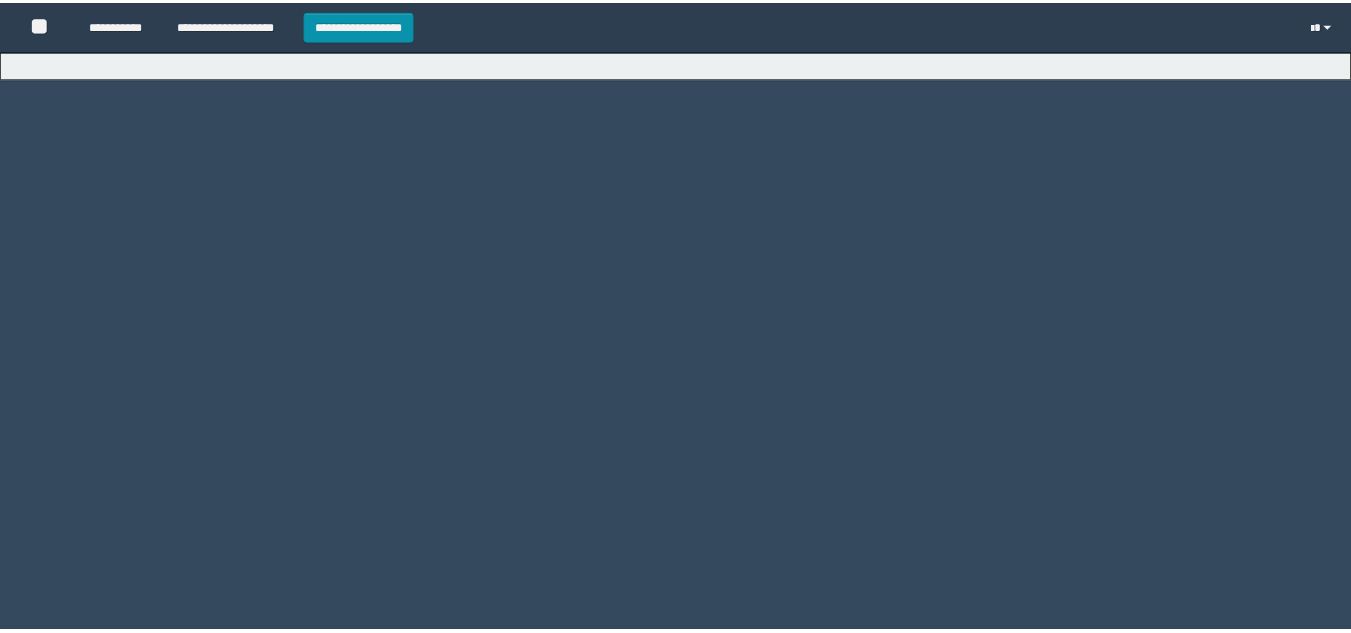 scroll, scrollTop: 0, scrollLeft: 0, axis: both 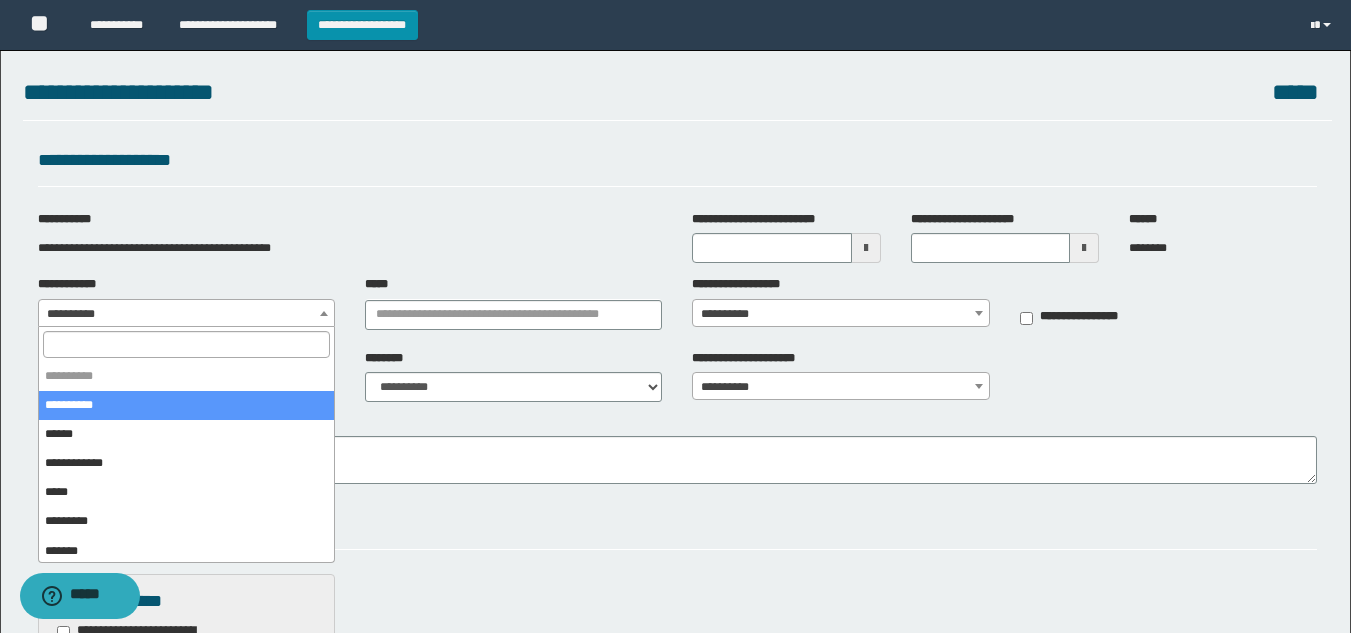 drag, startPoint x: 172, startPoint y: 305, endPoint x: 186, endPoint y: 325, distance: 24.41311 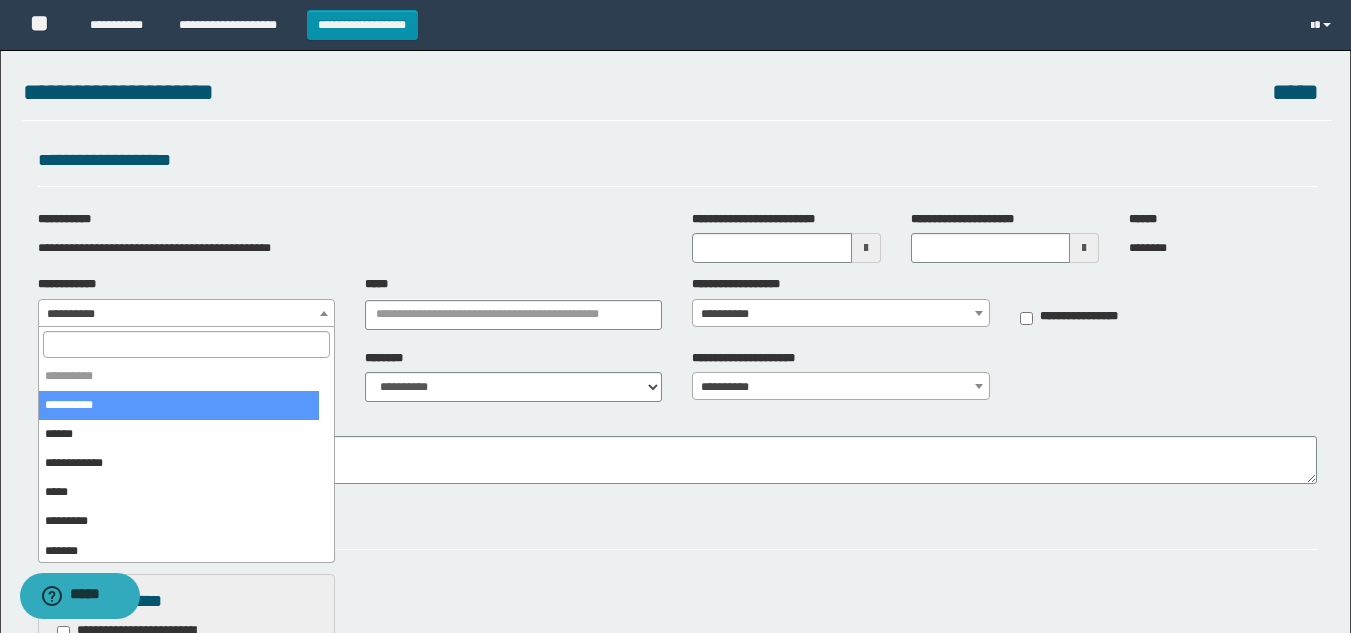 click at bounding box center [186, 344] 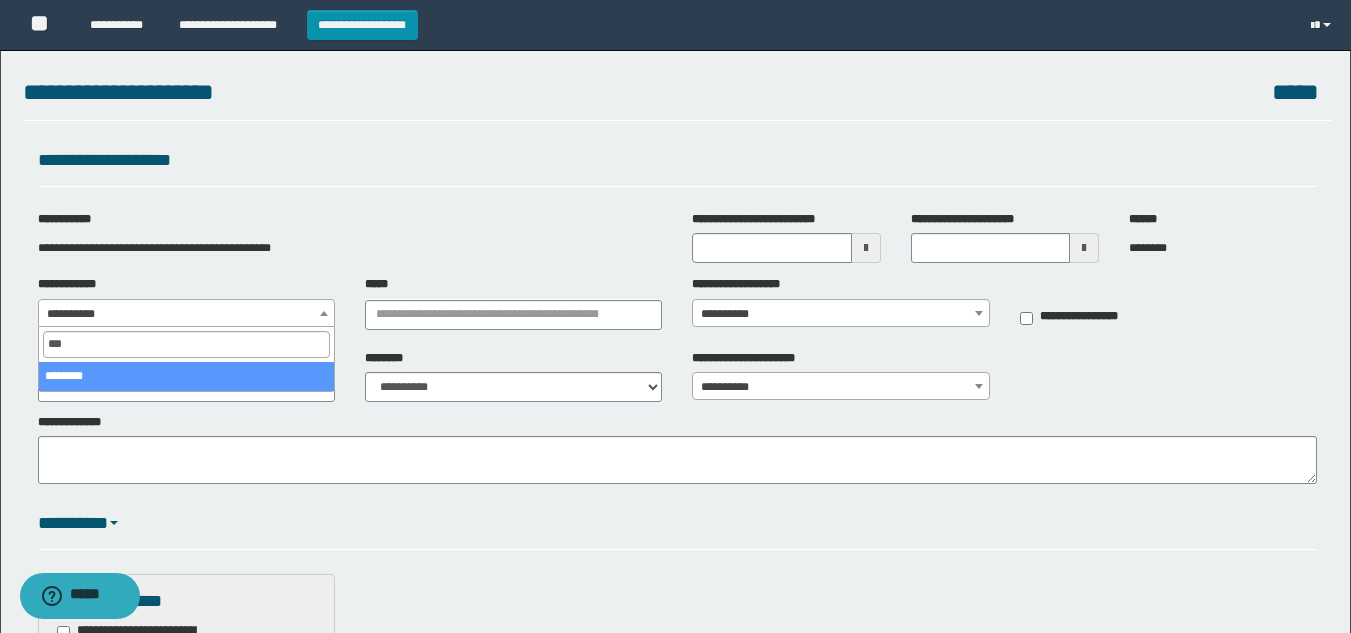 type on "***" 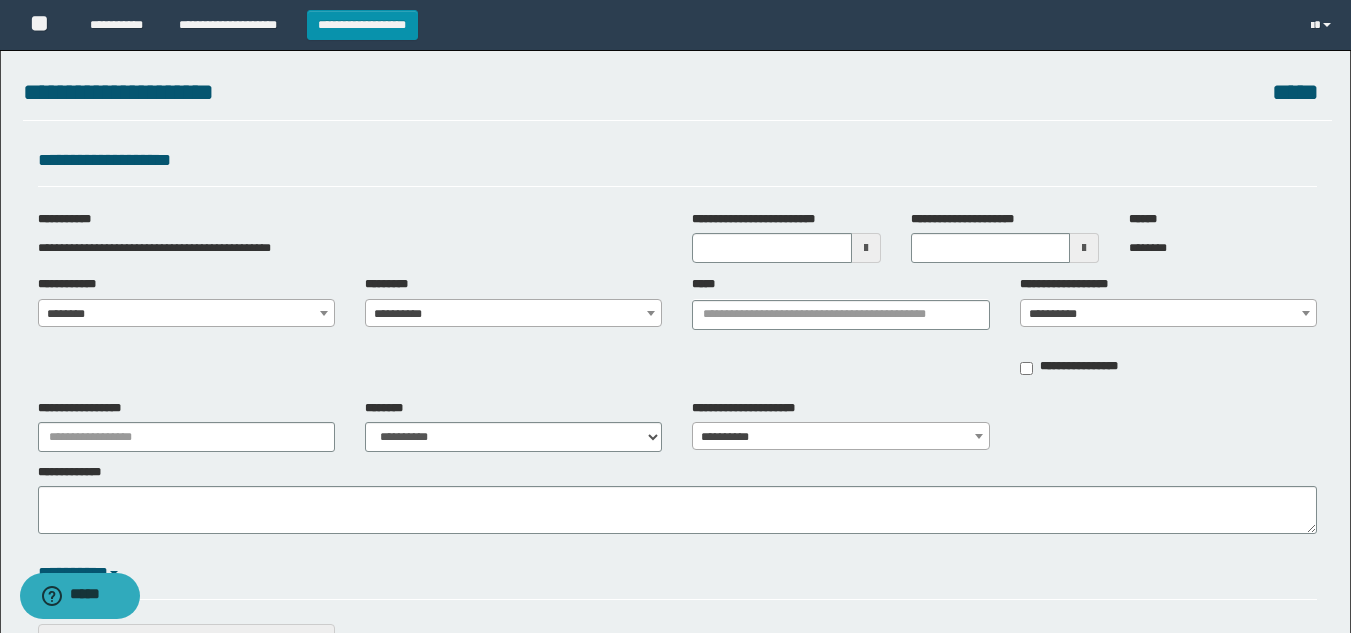click on "**********" at bounding box center (513, 314) 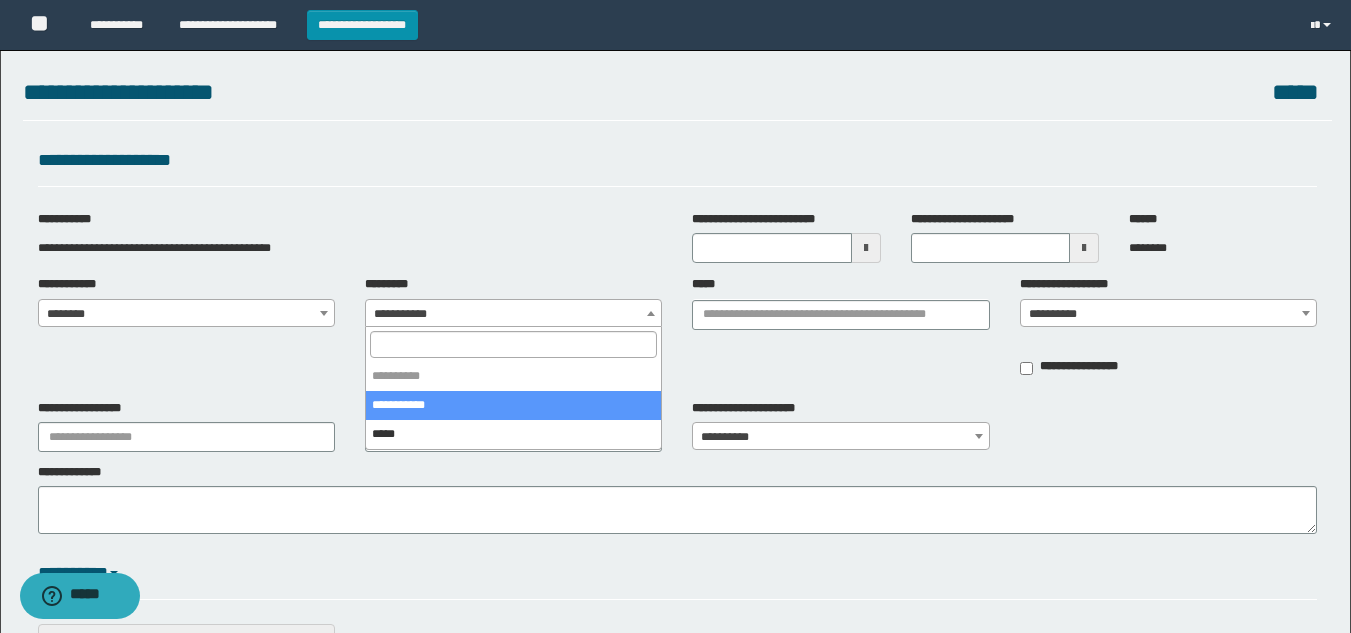 click on "**********" at bounding box center (513, 314) 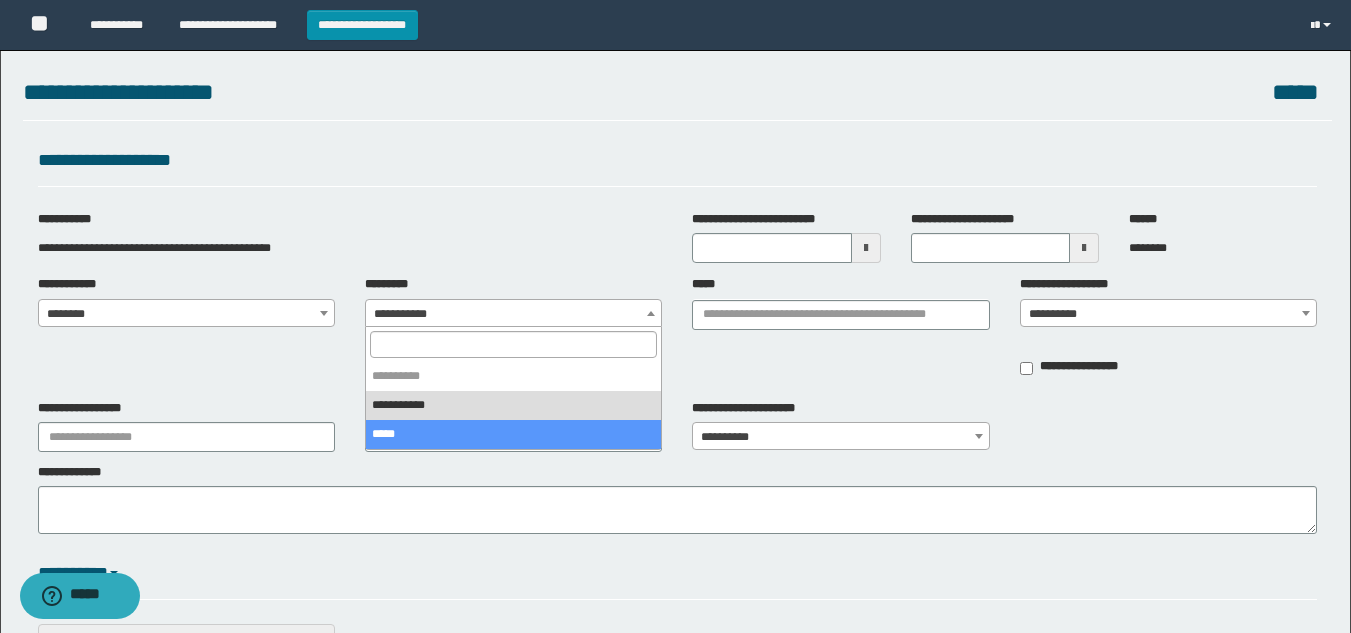 select on "****" 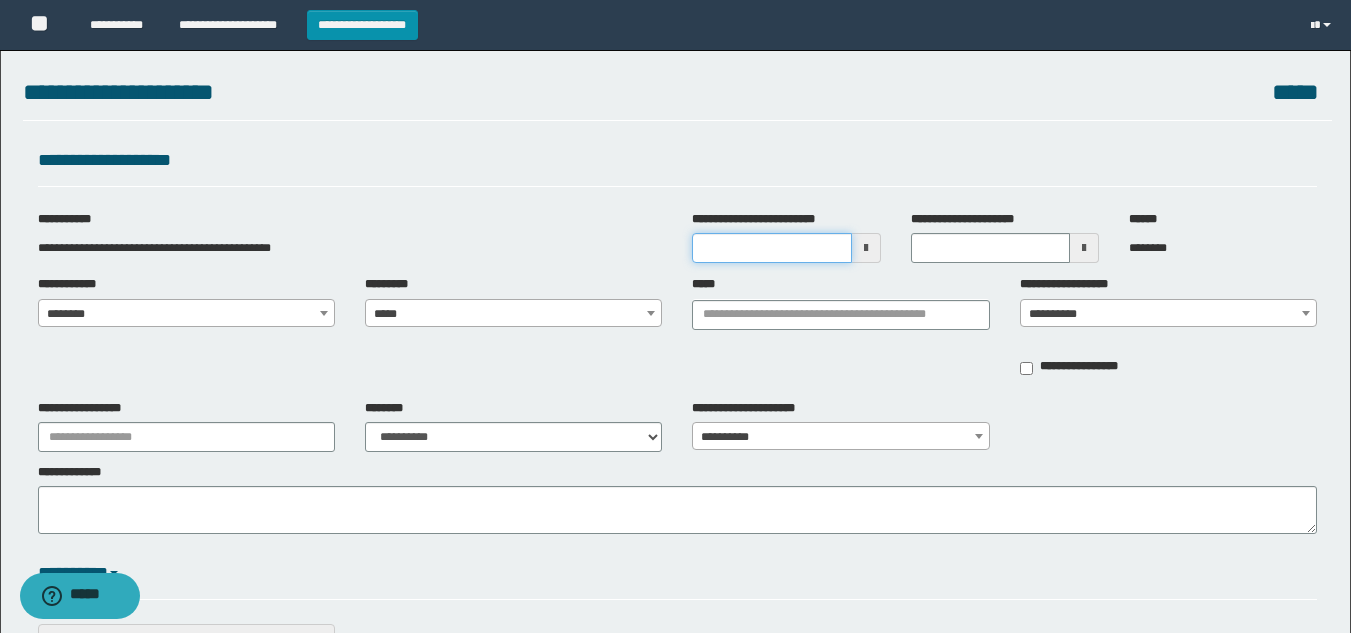 click on "**********" at bounding box center (771, 248) 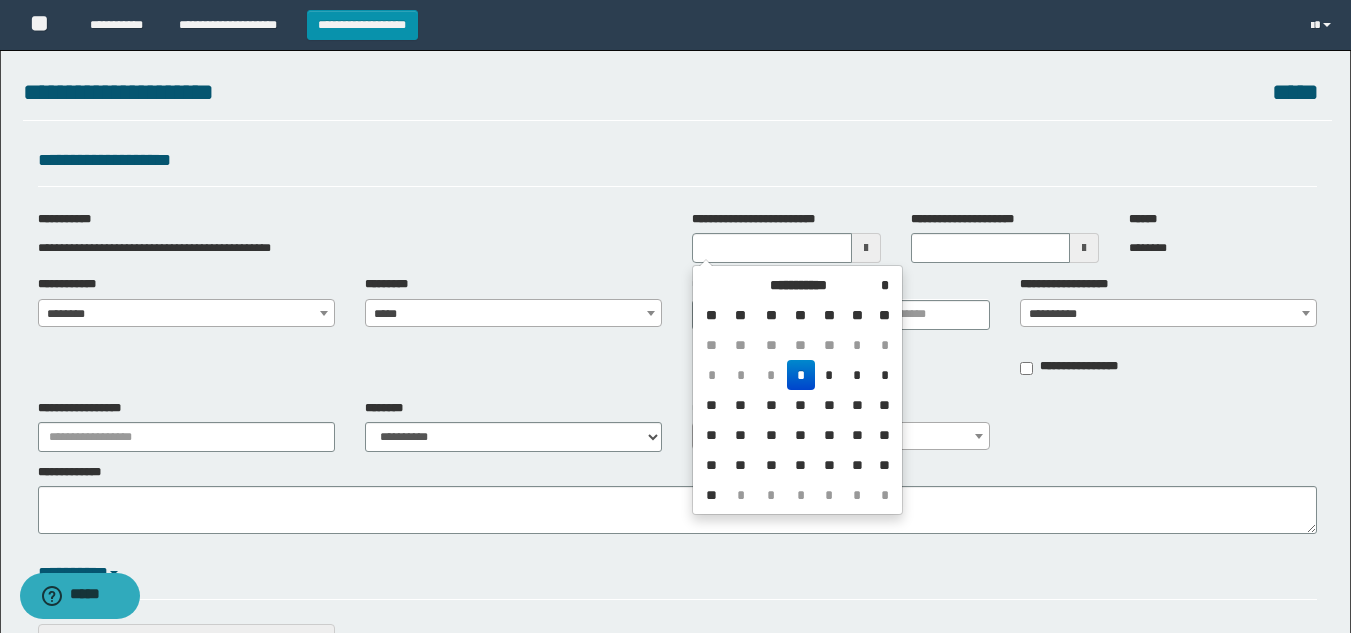 click on "*" at bounding box center (801, 375) 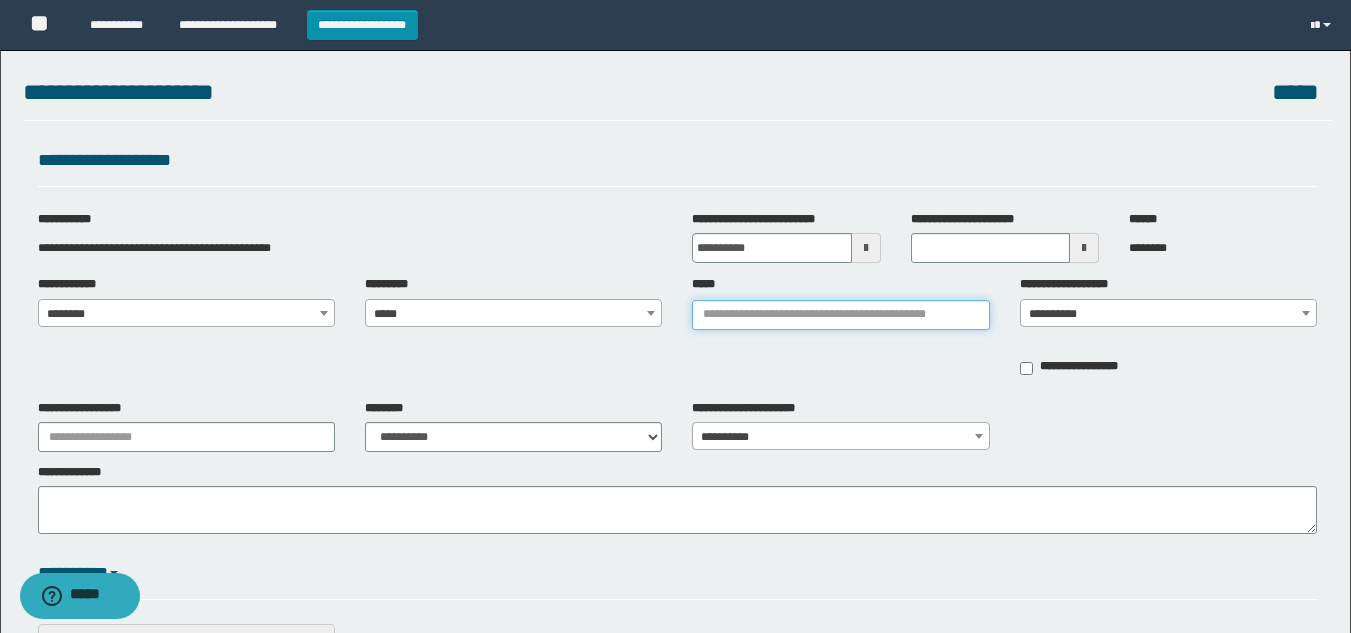 click on "*****" at bounding box center (840, 315) 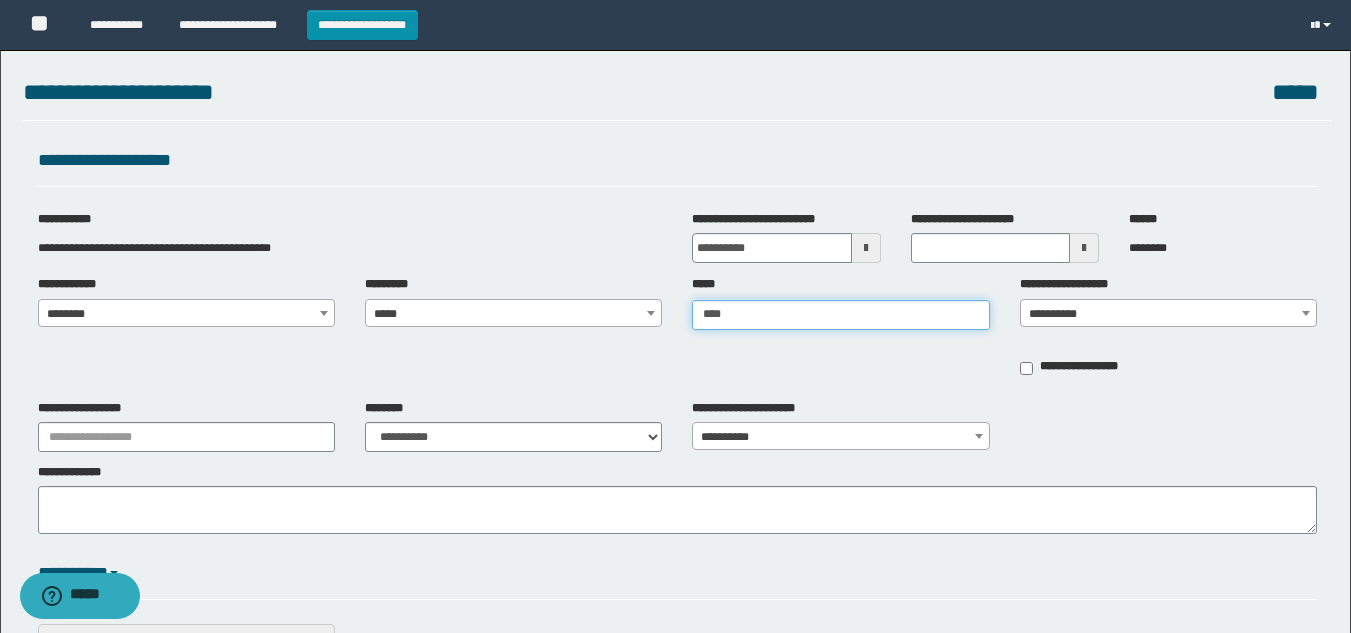 type on "*****" 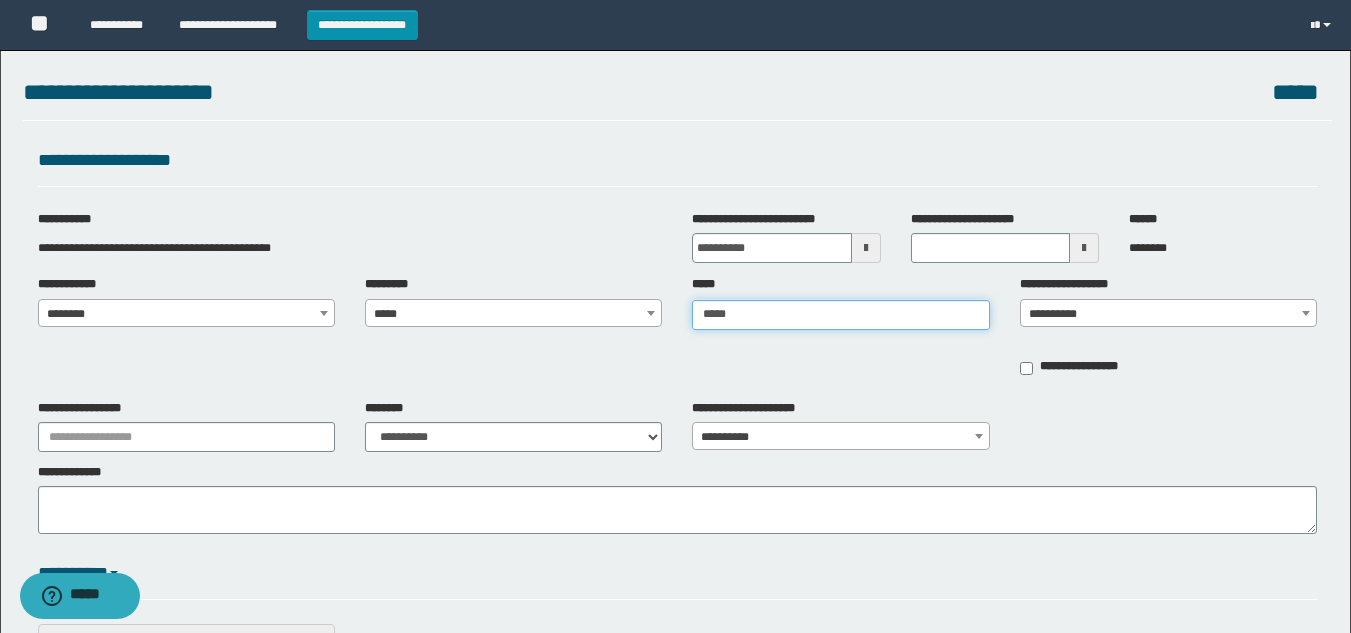type on "*****" 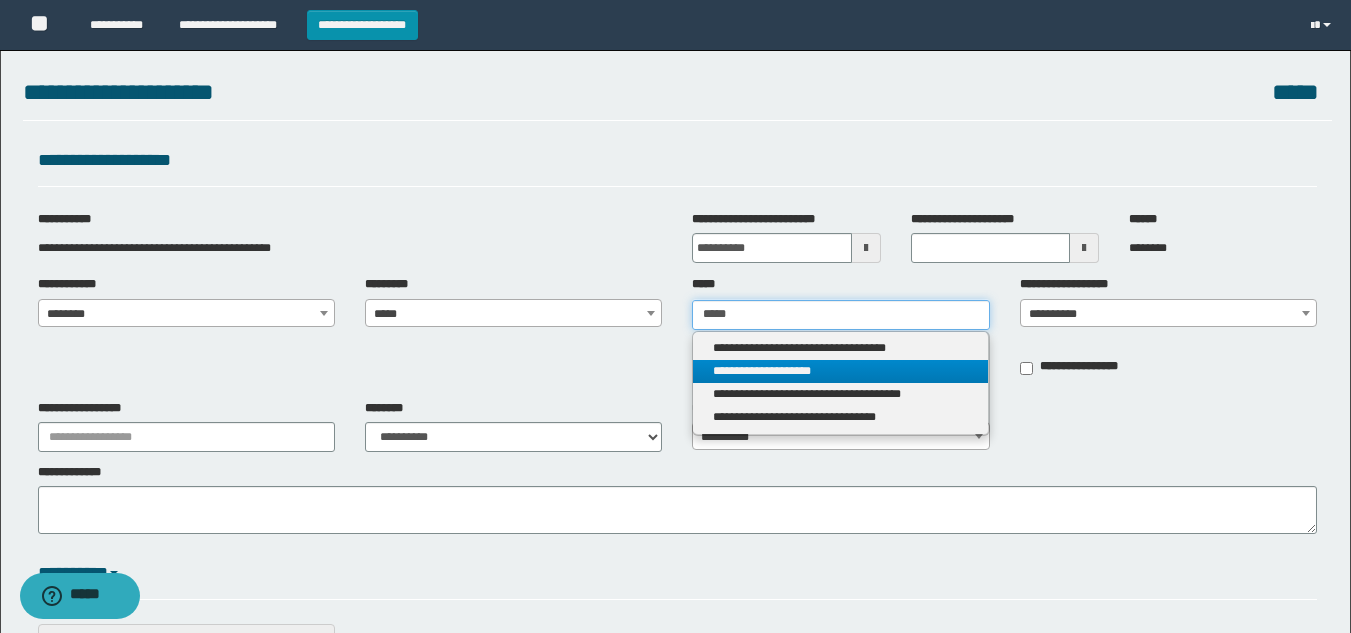 type on "*****" 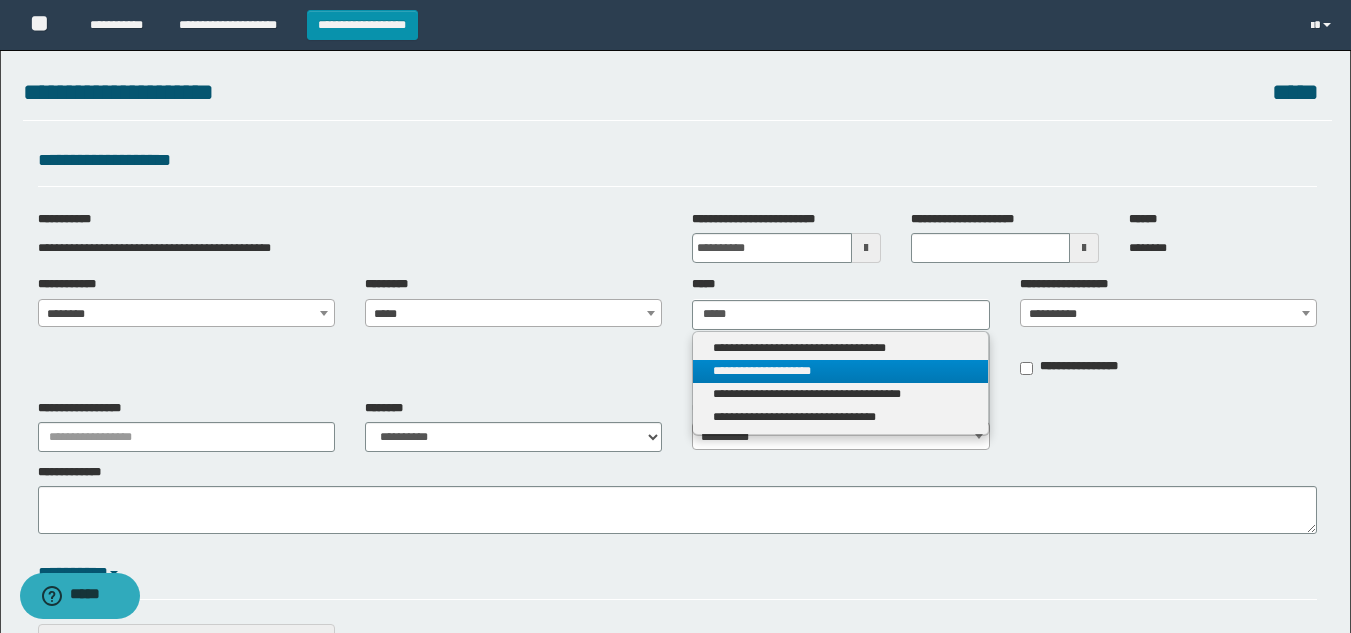 type 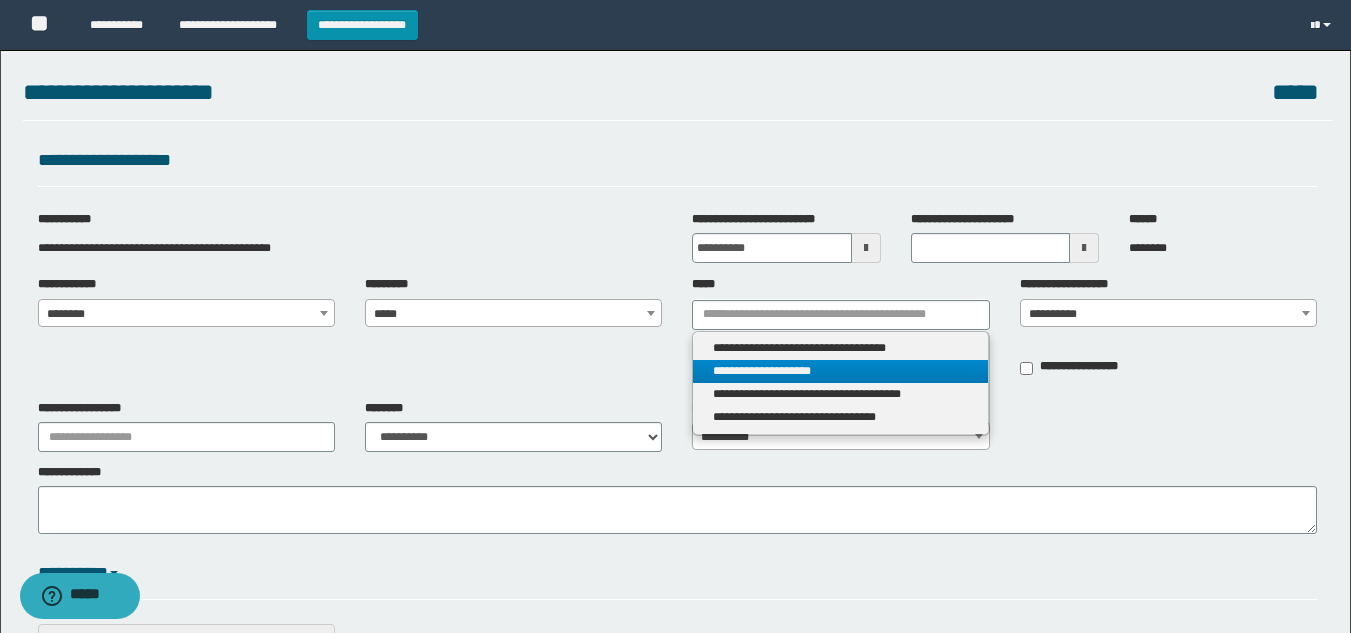 drag, startPoint x: 789, startPoint y: 368, endPoint x: 999, endPoint y: 324, distance: 214.56001 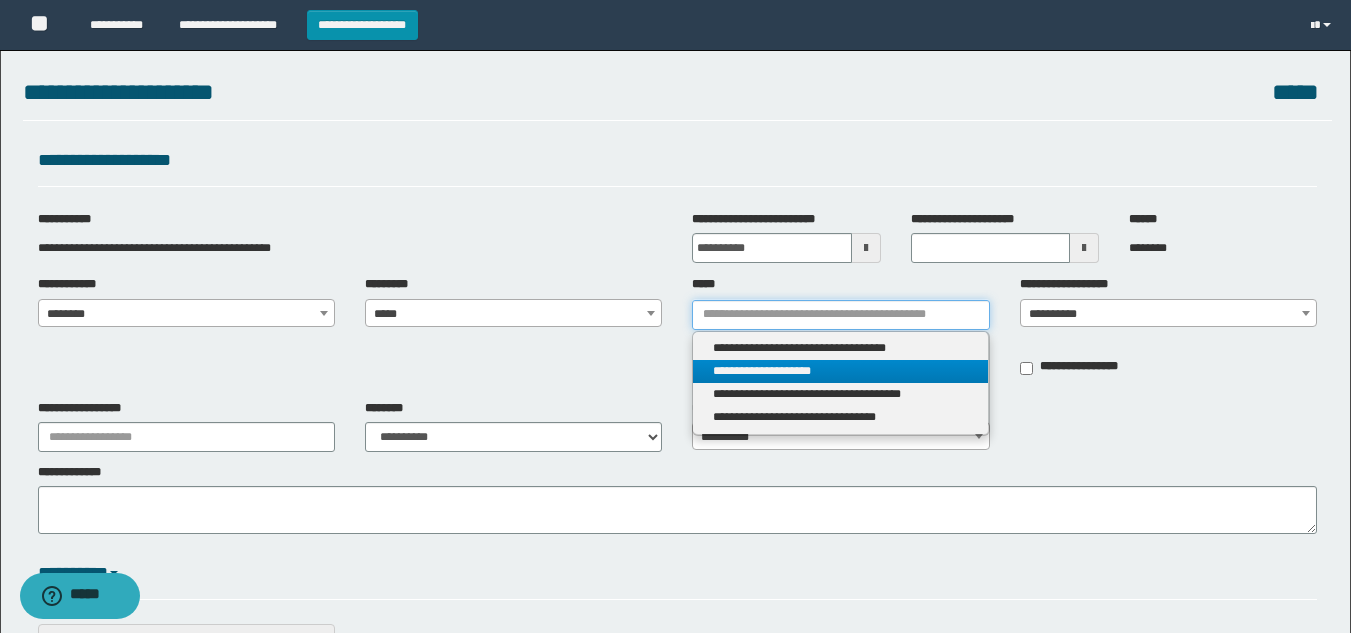 type 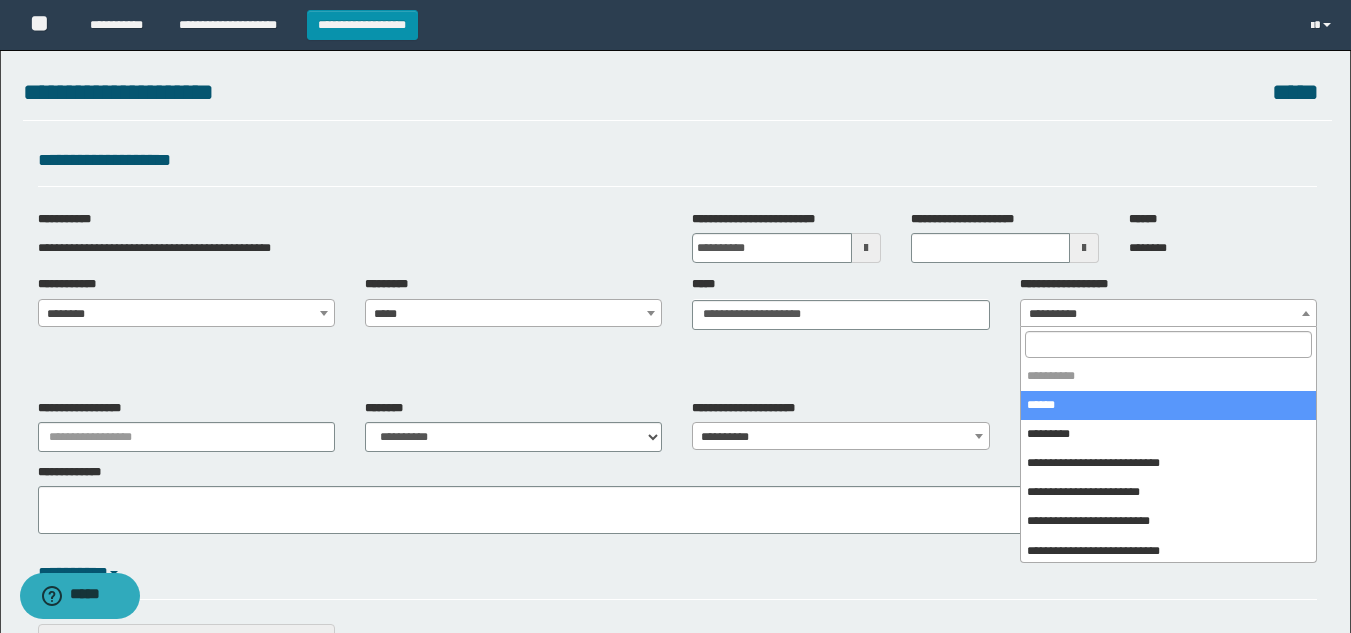 click on "**********" at bounding box center (1168, 314) 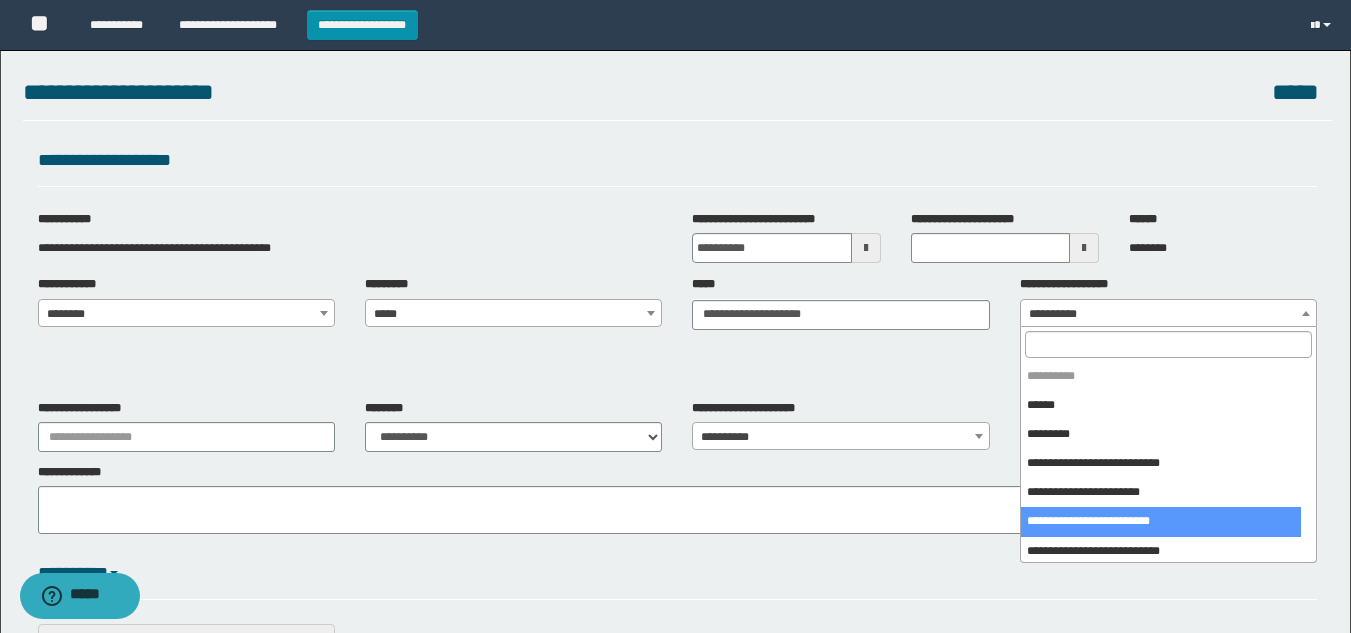 select on "****" 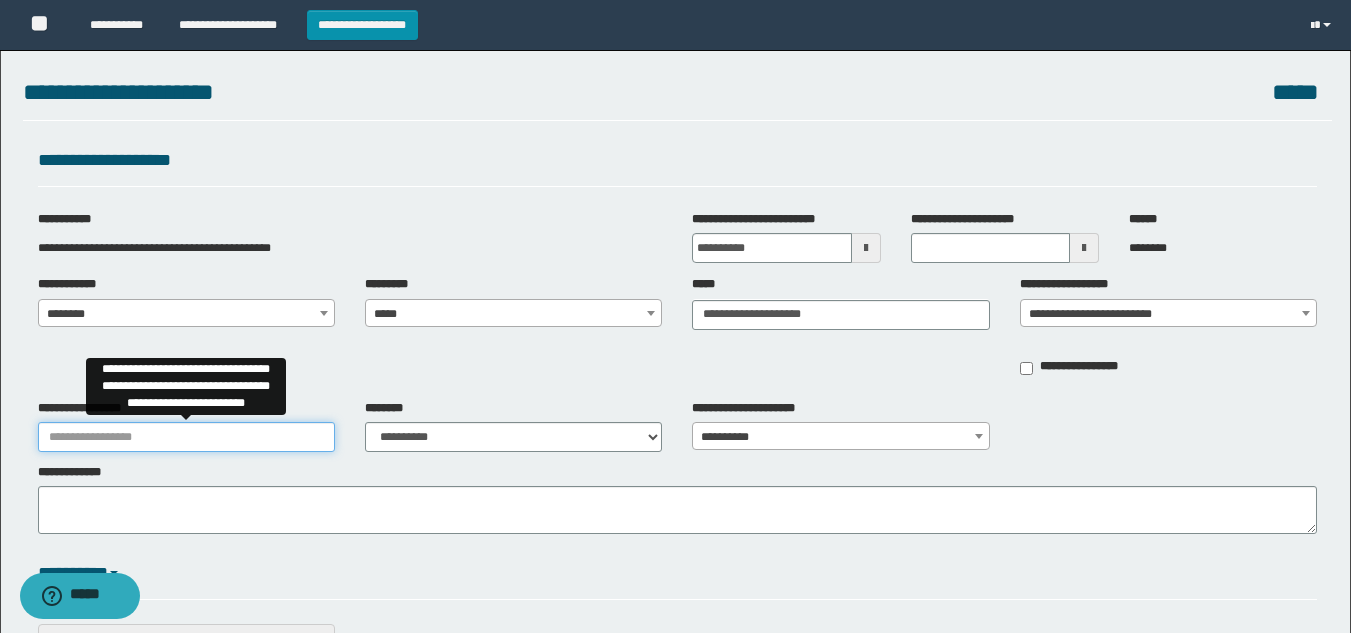 drag, startPoint x: 173, startPoint y: 438, endPoint x: 203, endPoint y: 450, distance: 32.31099 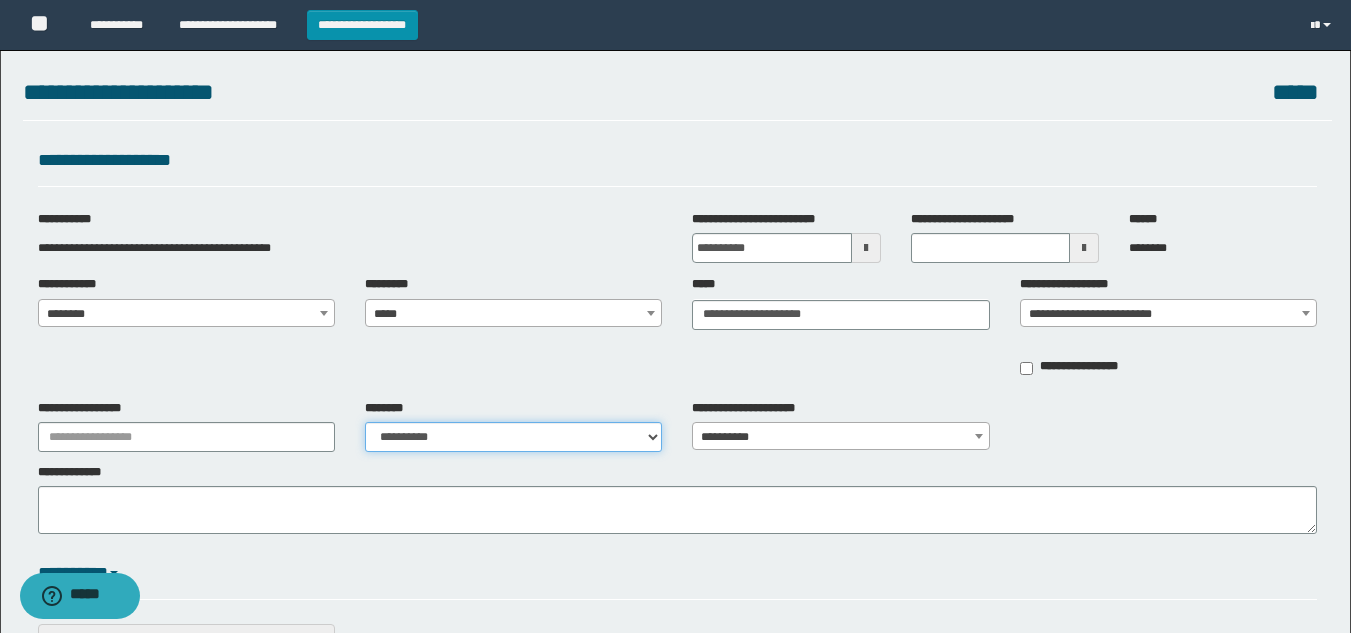 click on "**********" at bounding box center [513, 437] 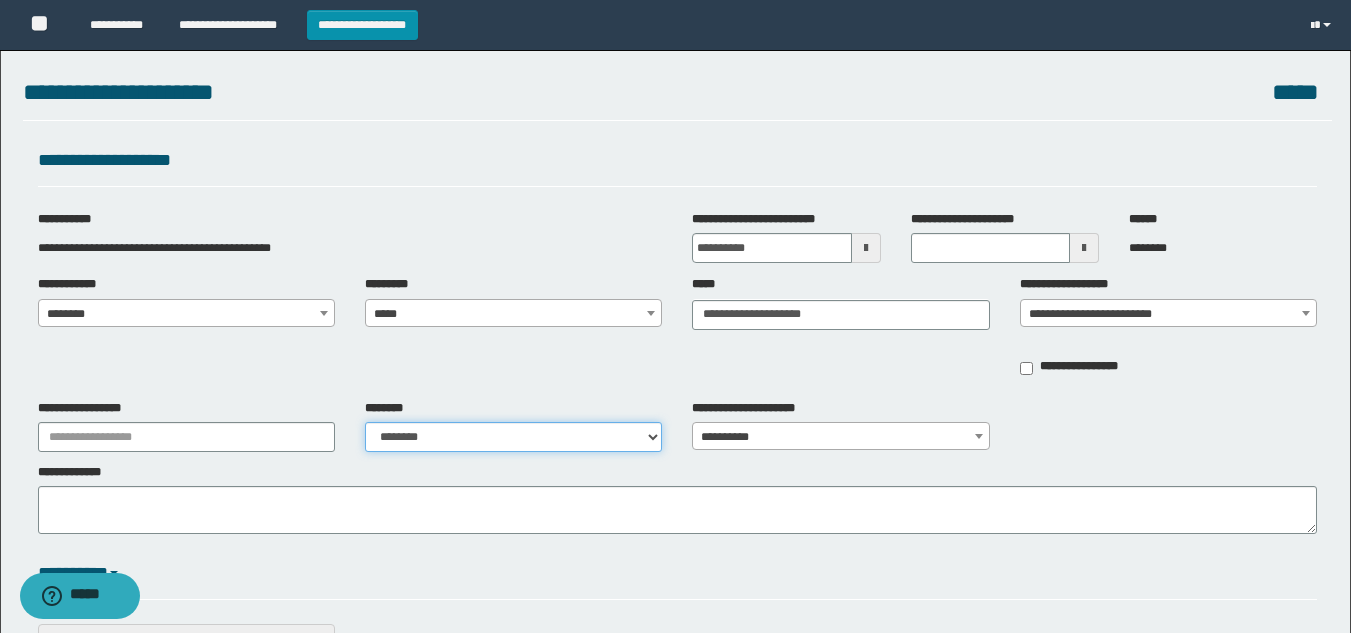 scroll, scrollTop: 100, scrollLeft: 0, axis: vertical 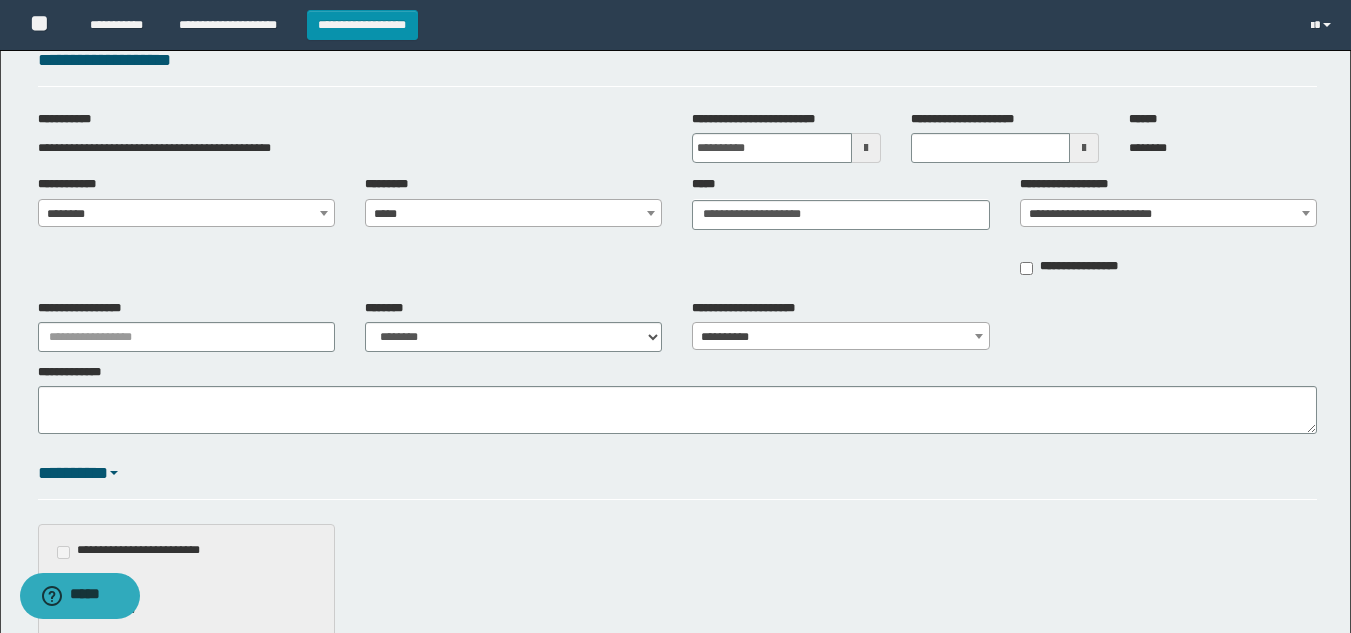 drag, startPoint x: 127, startPoint y: 355, endPoint x: 125, endPoint y: 345, distance: 10.198039 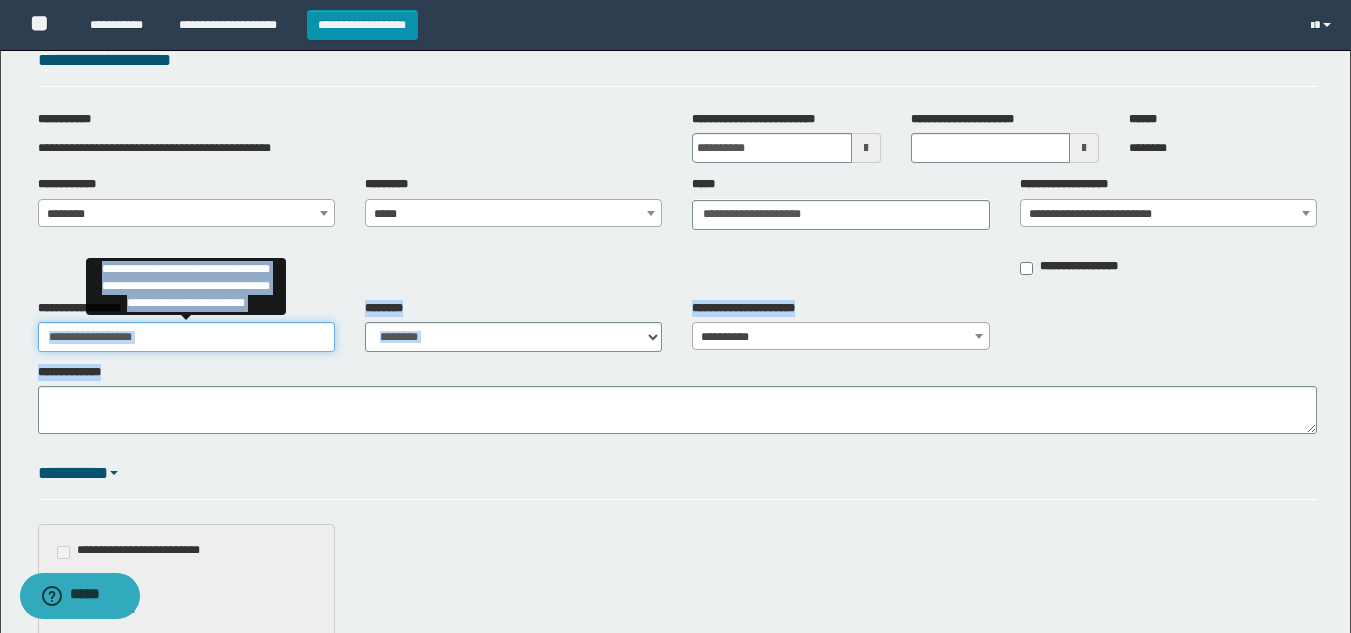 click on "**********" at bounding box center (186, 337) 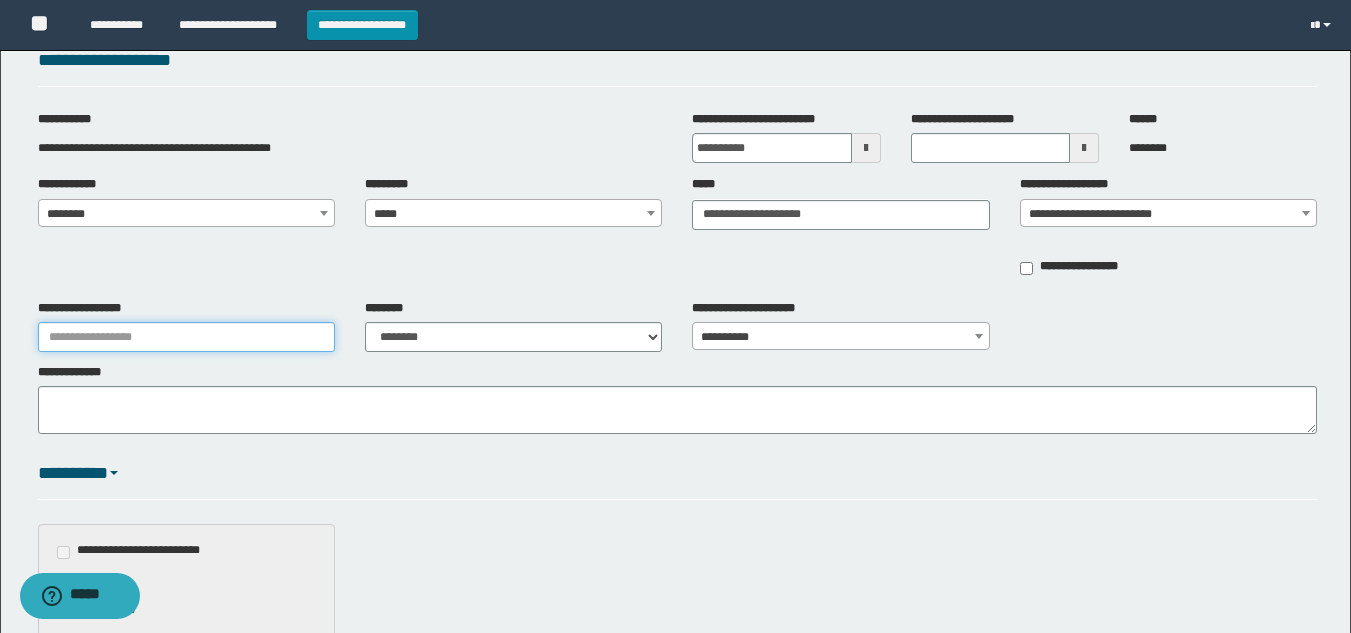 type on "**********" 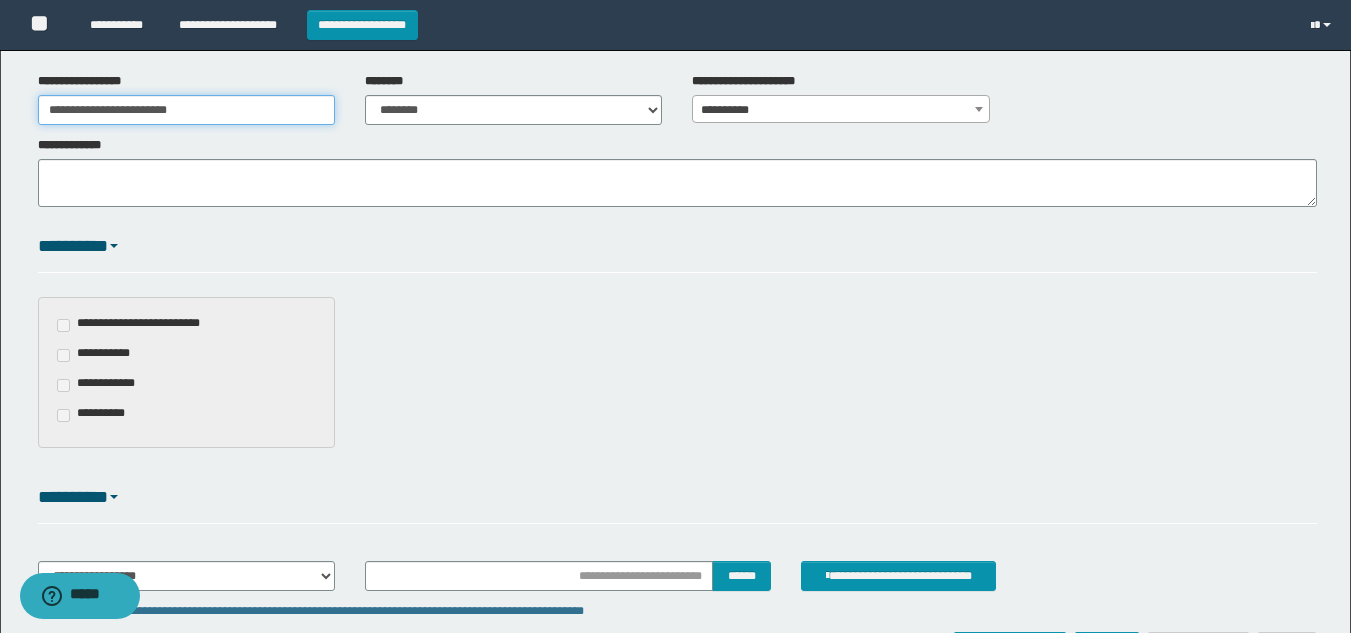 scroll, scrollTop: 462, scrollLeft: 0, axis: vertical 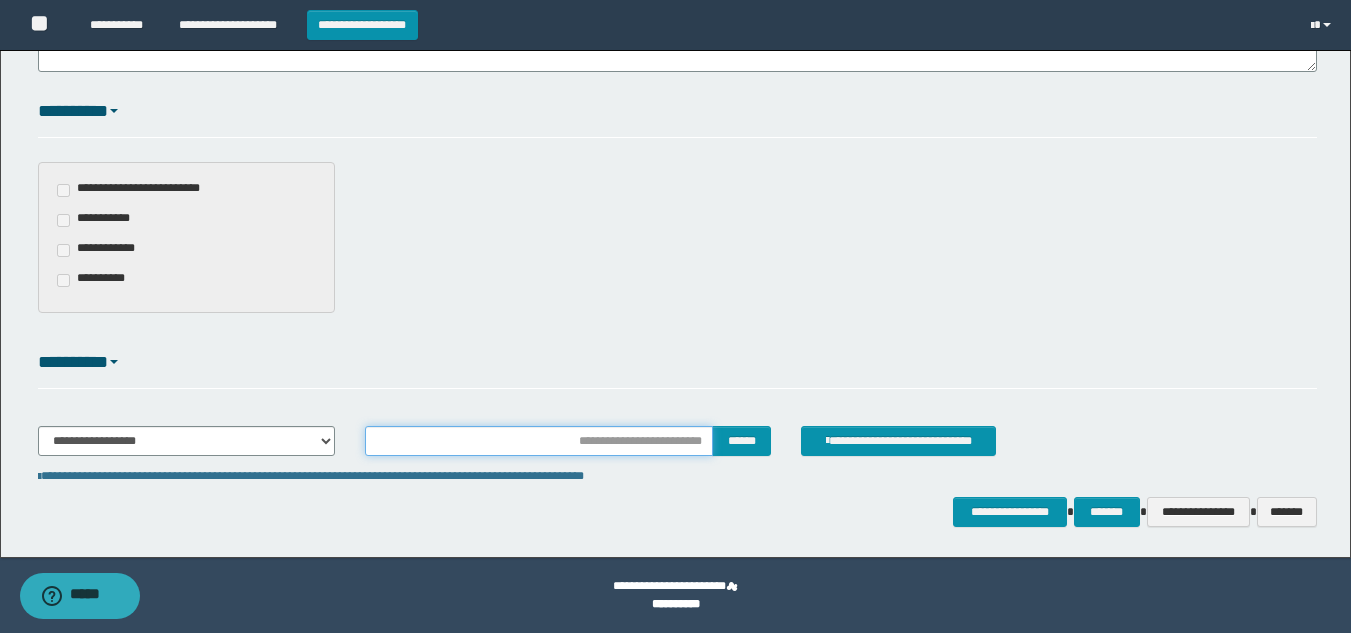 click at bounding box center (539, 441) 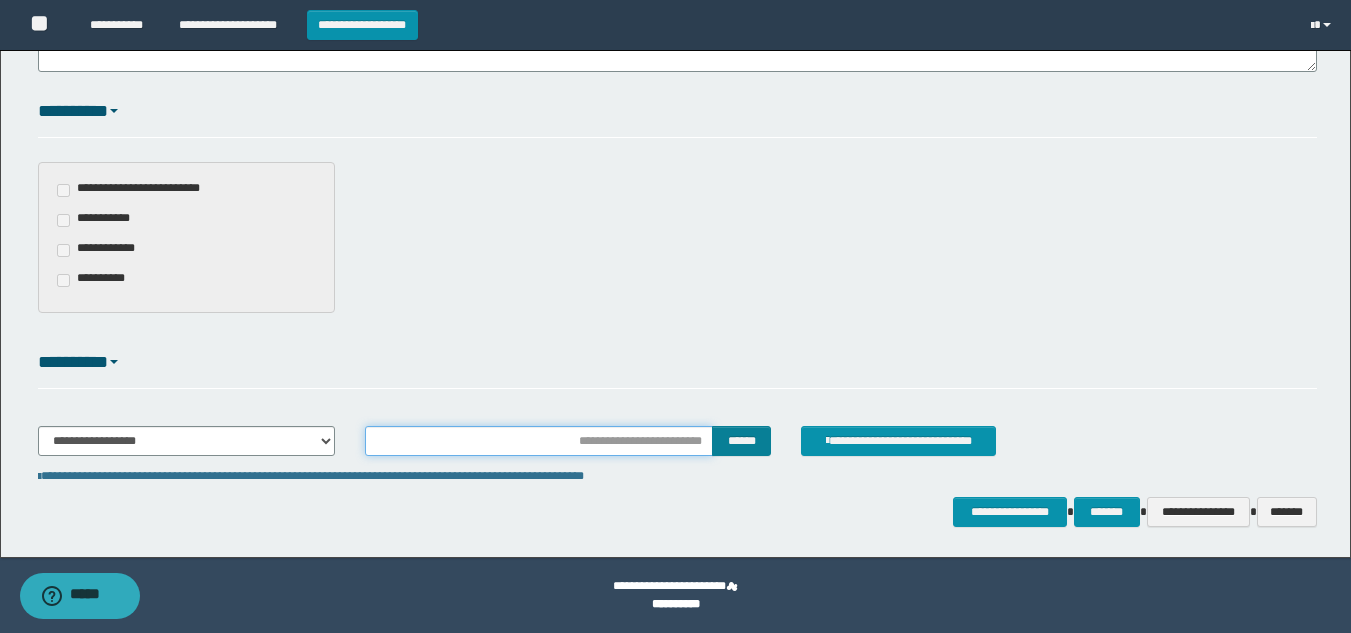 type on "**********" 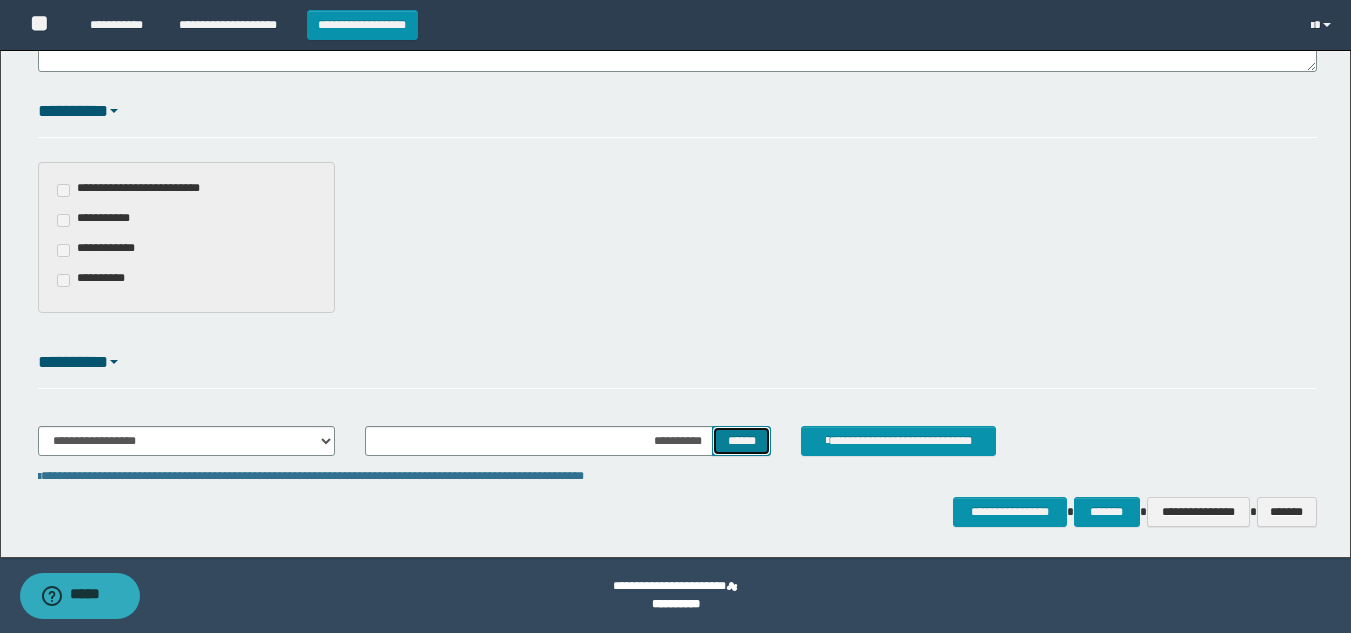 click on "******" at bounding box center (741, 441) 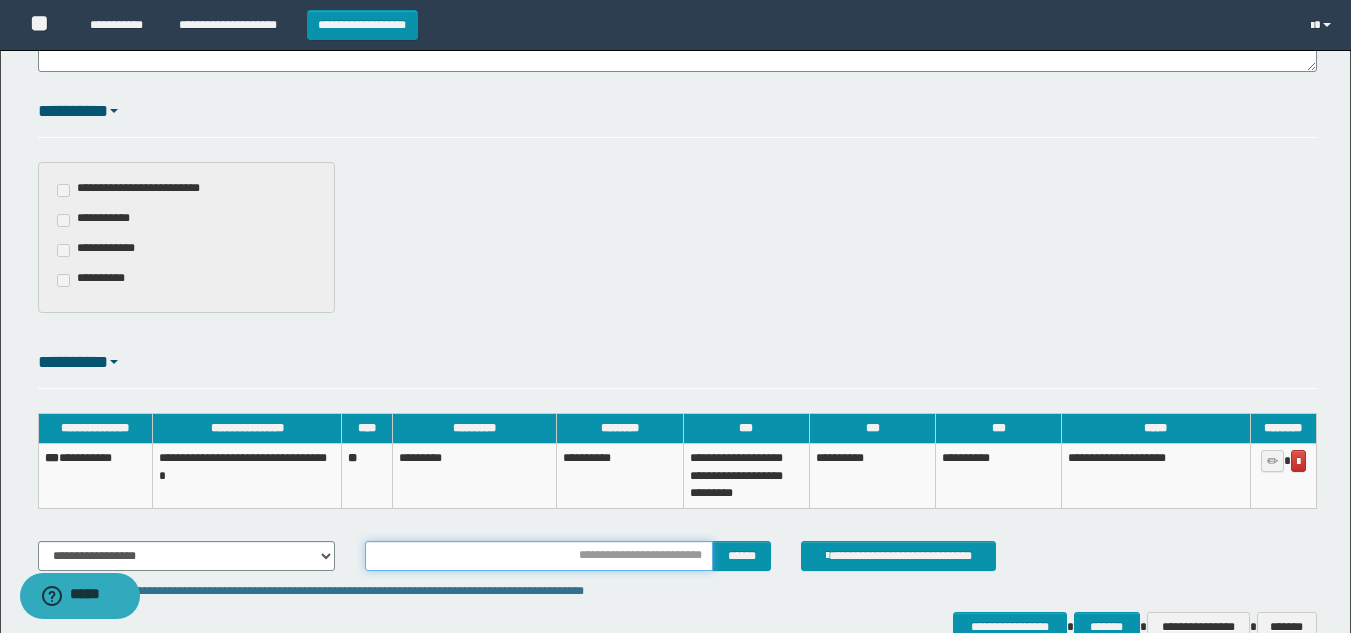 drag, startPoint x: 677, startPoint y: 554, endPoint x: 687, endPoint y: 556, distance: 10.198039 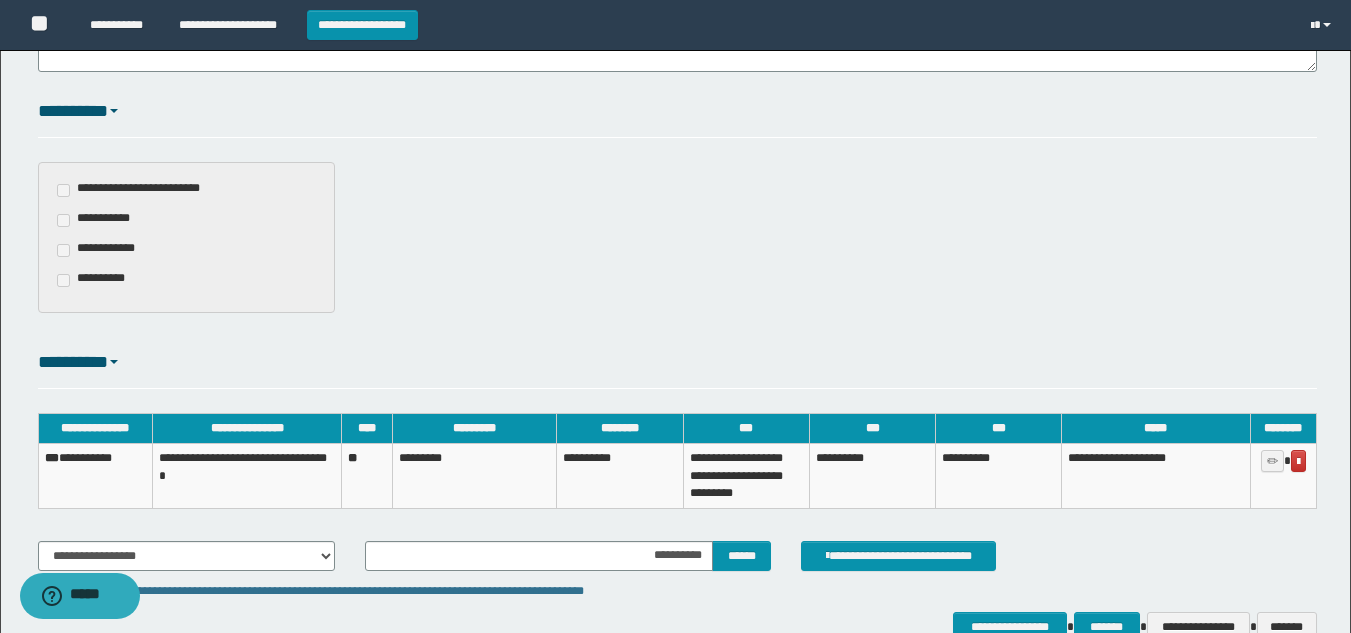 click on "**********" at bounding box center [568, 556] 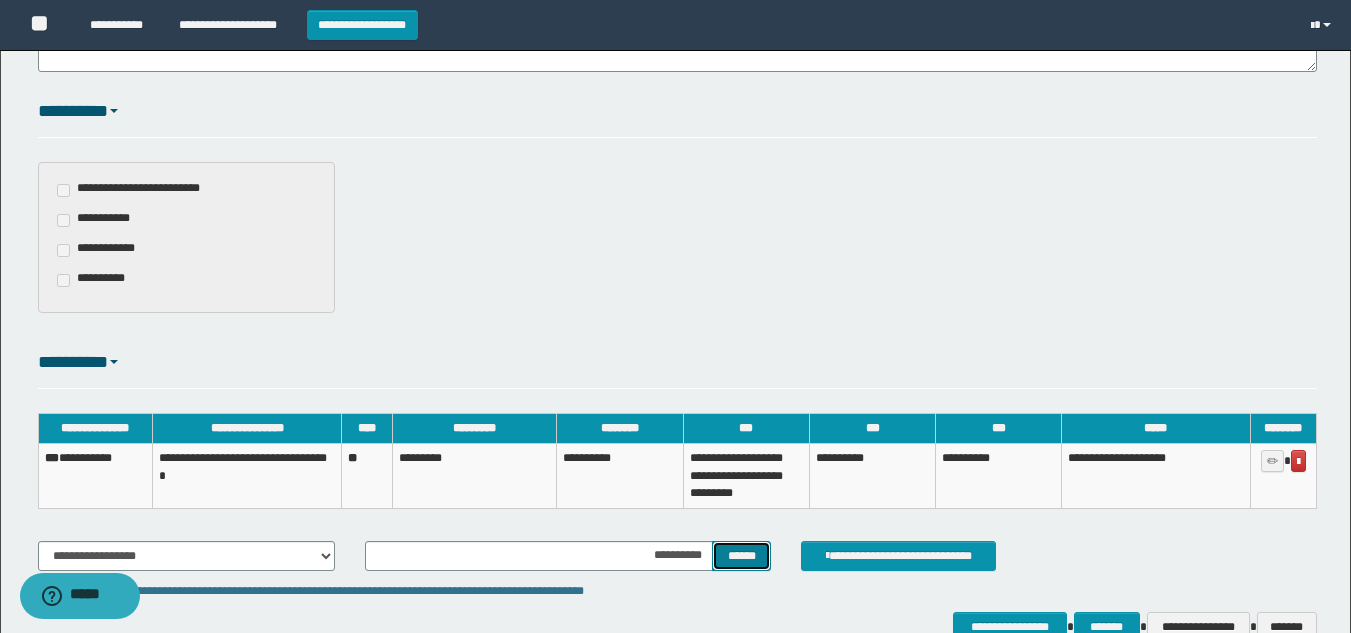 click on "******" at bounding box center [741, 556] 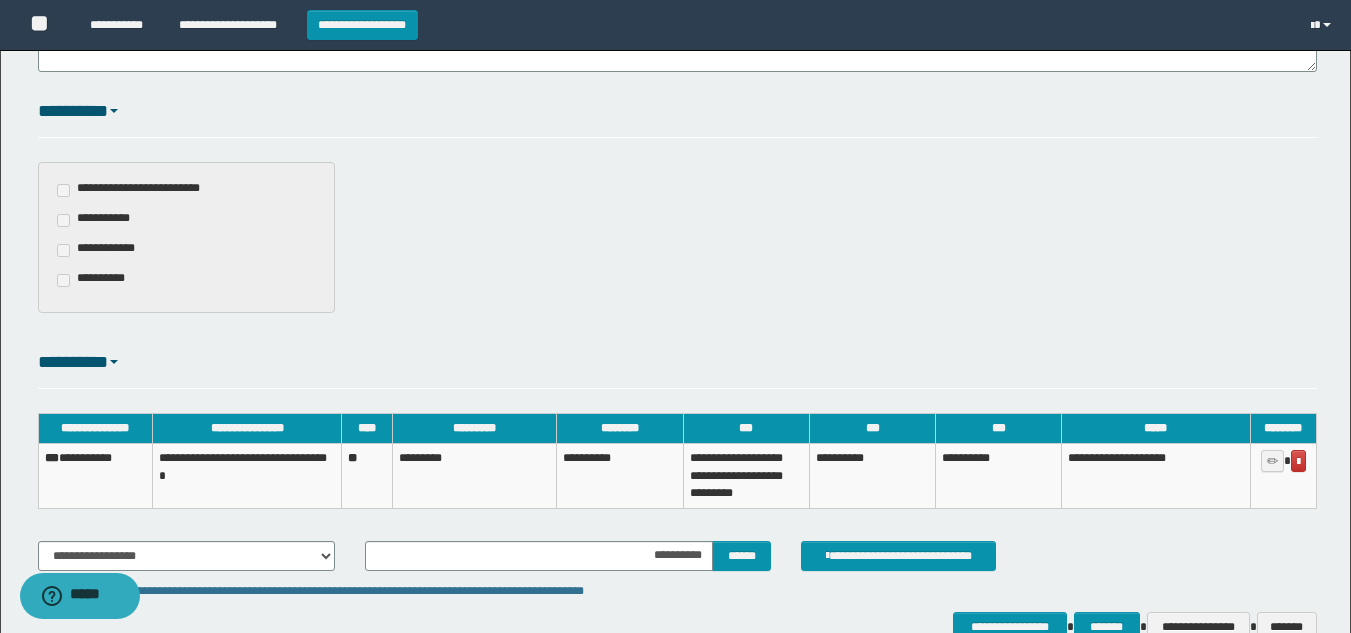 scroll, scrollTop: 576, scrollLeft: 0, axis: vertical 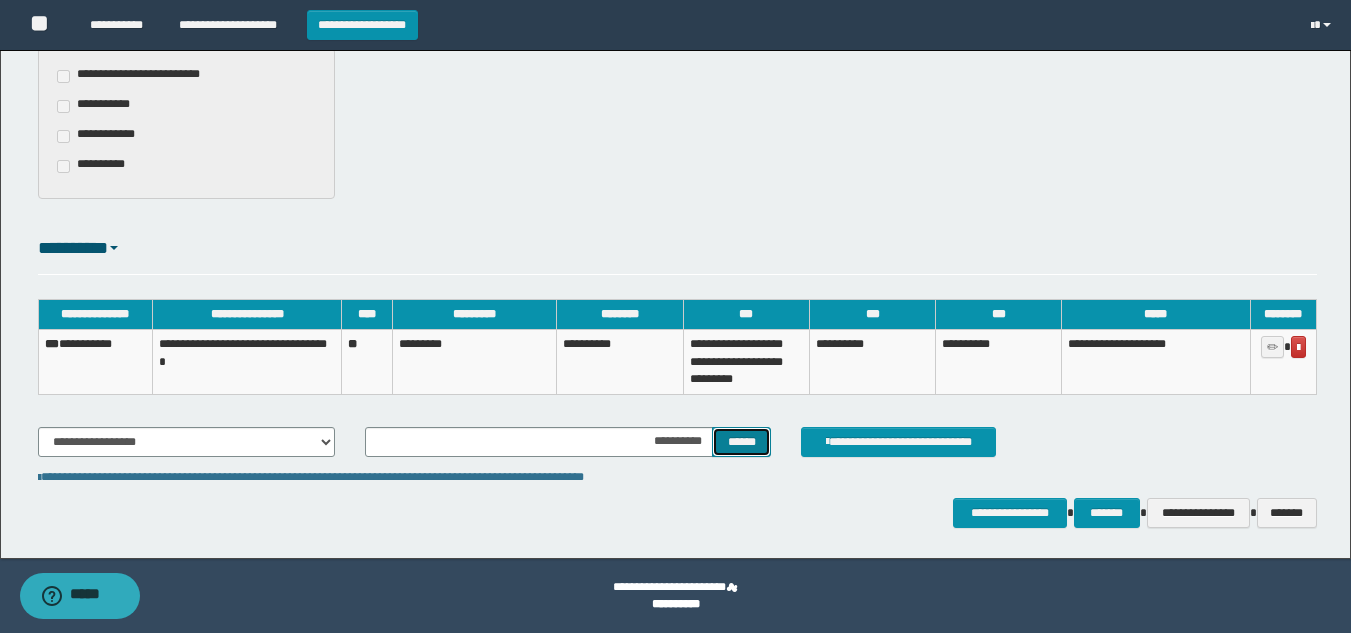 drag, startPoint x: 727, startPoint y: 432, endPoint x: 800, endPoint y: 509, distance: 106.10372 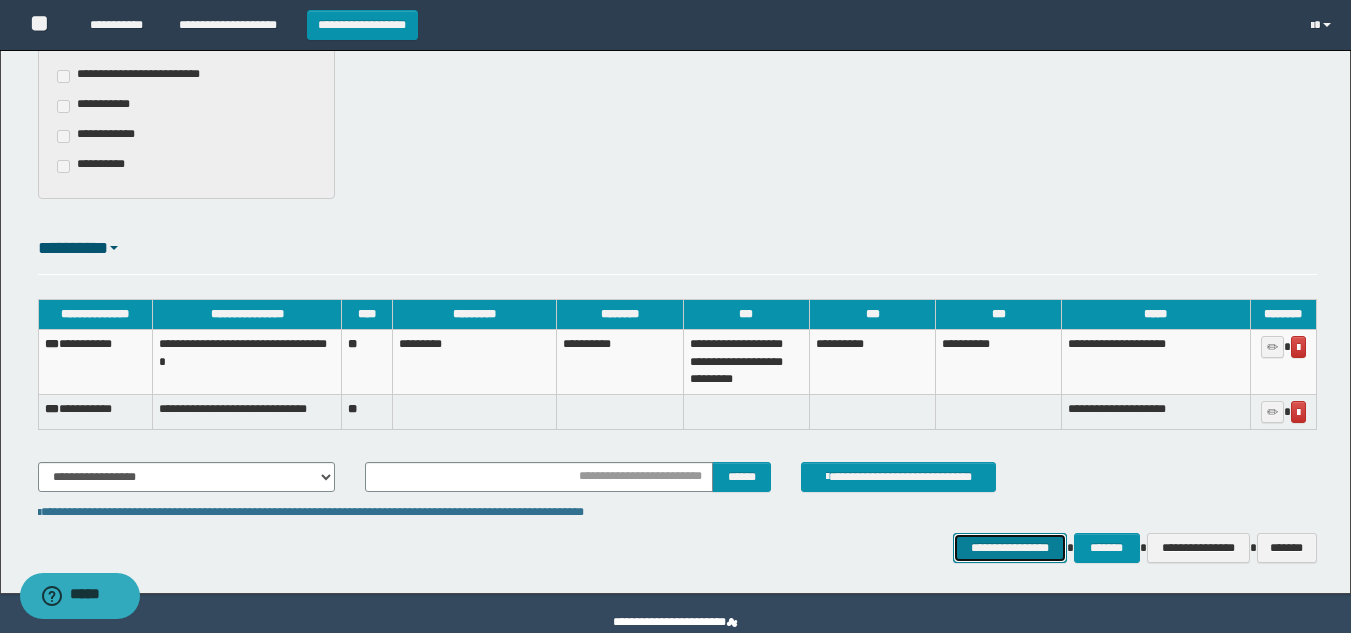 click on "**********" at bounding box center (1009, 548) 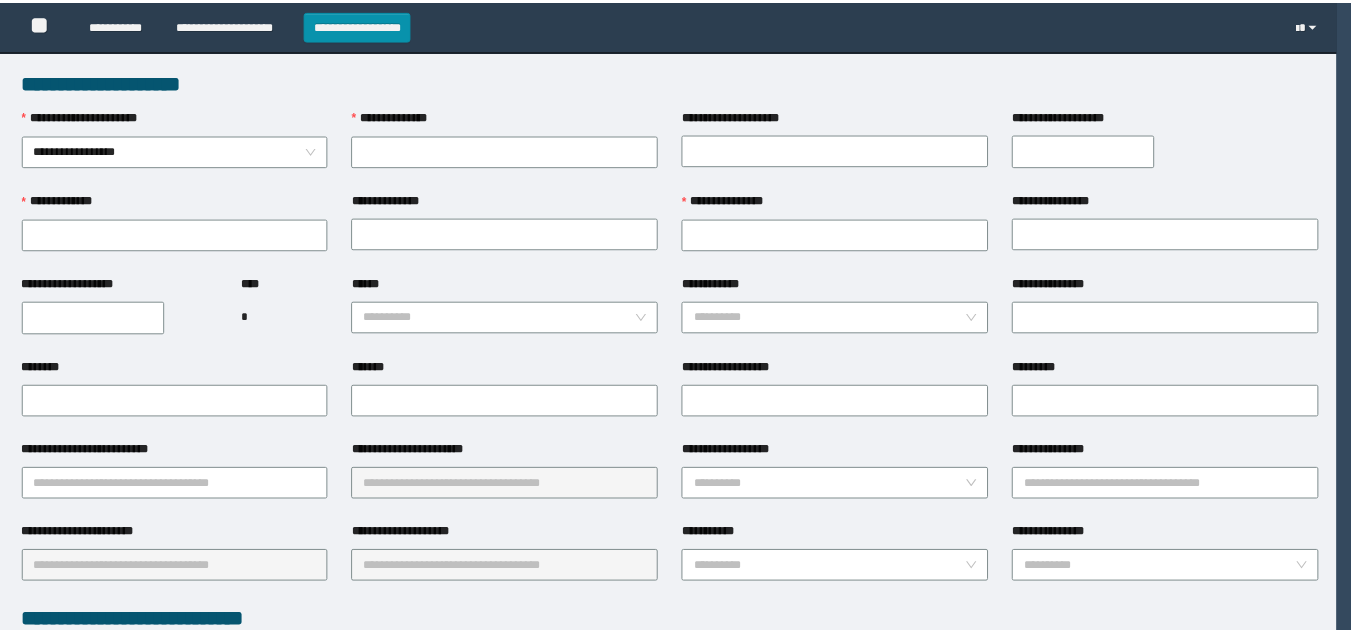 scroll, scrollTop: 0, scrollLeft: 0, axis: both 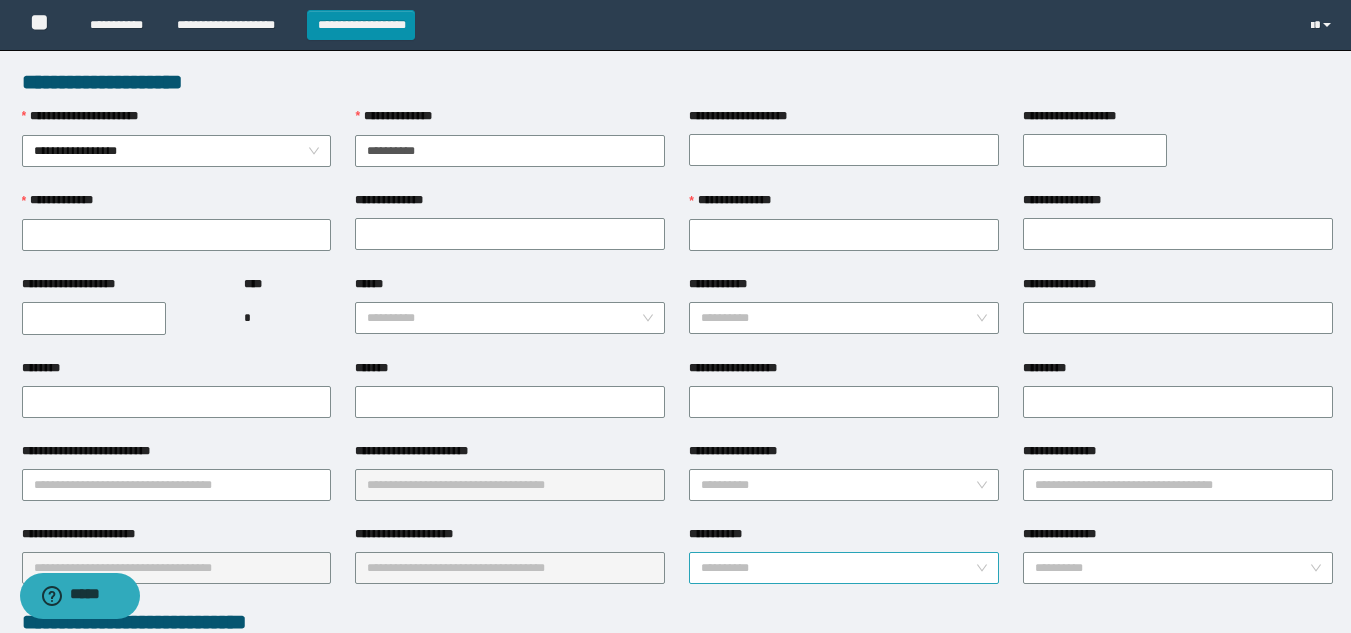 type on "**********" 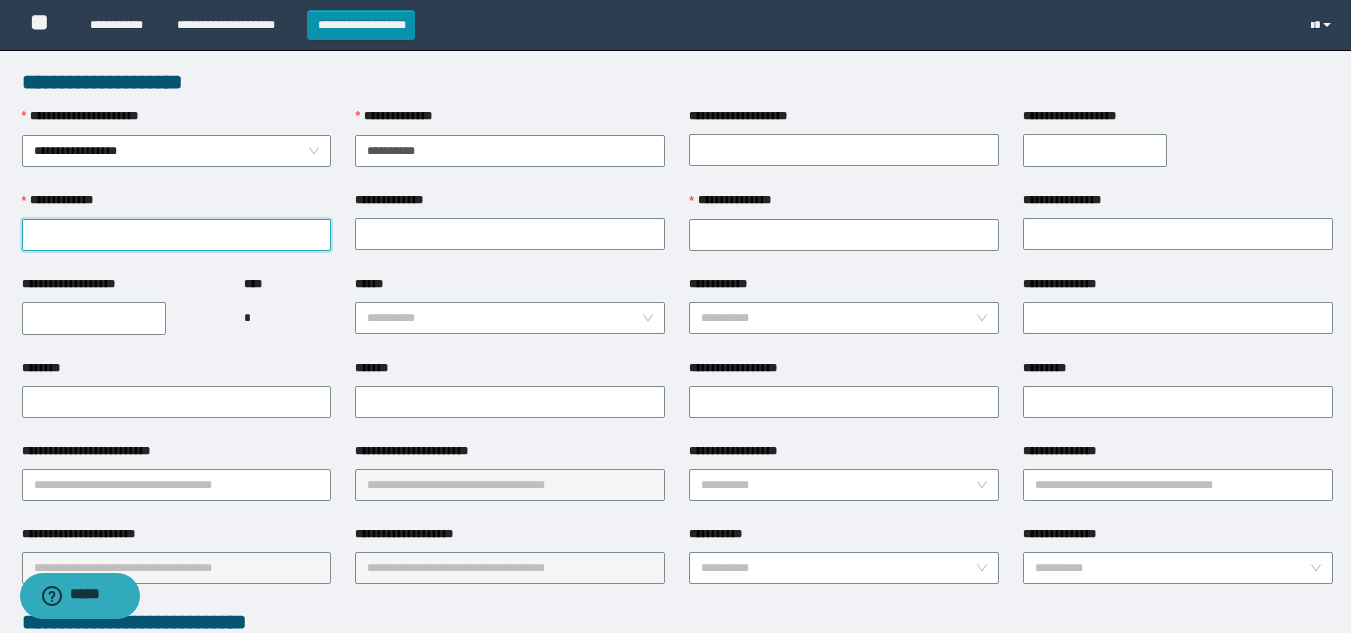 click on "**********" at bounding box center (177, 235) 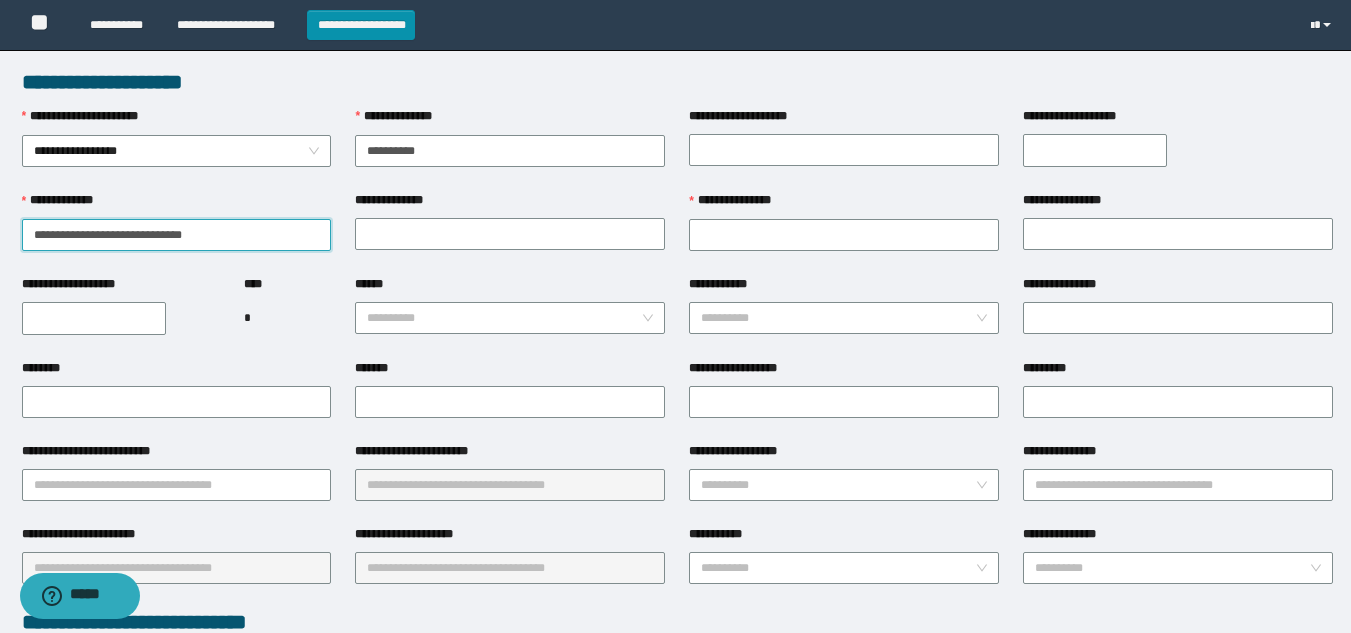 drag, startPoint x: 195, startPoint y: 227, endPoint x: 153, endPoint y: 227, distance: 42 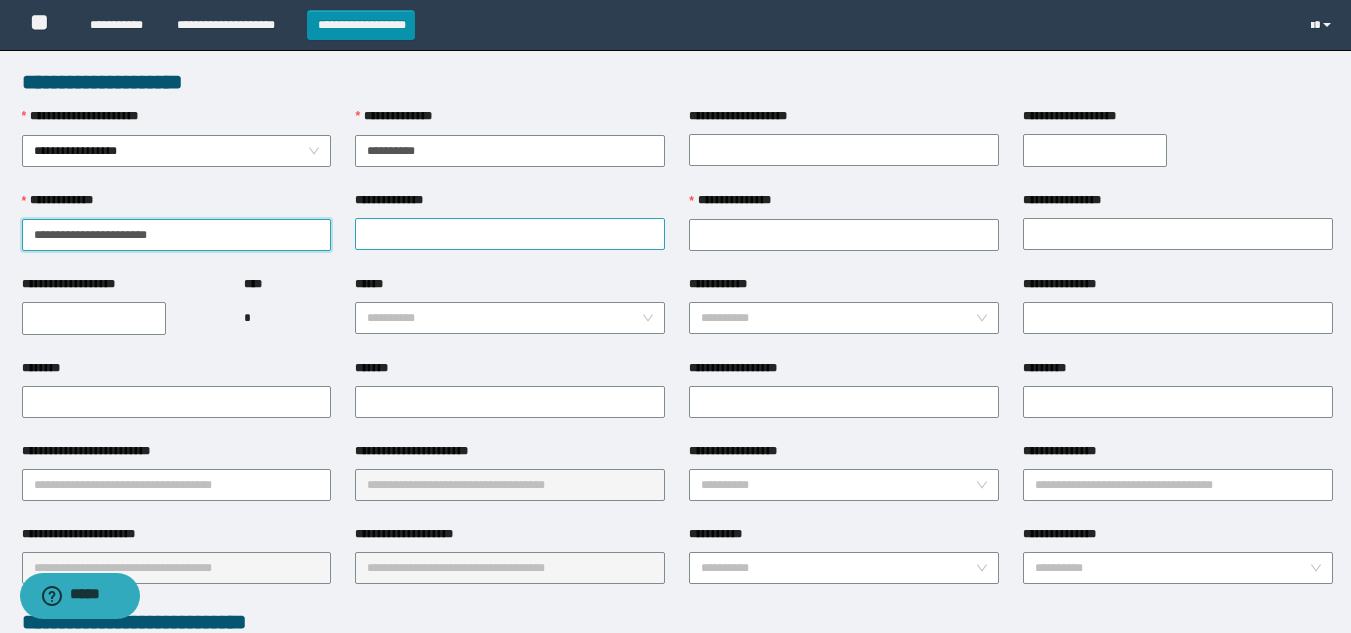 type on "**********" 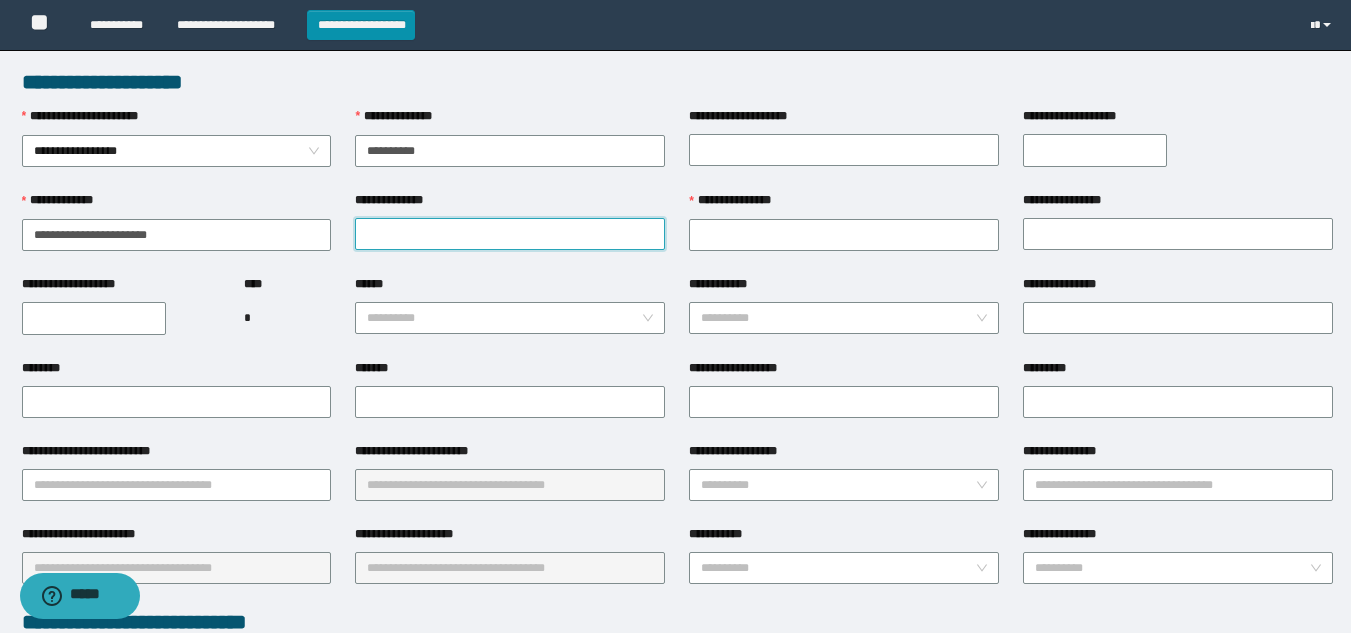 drag, startPoint x: 453, startPoint y: 229, endPoint x: 533, endPoint y: 228, distance: 80.00625 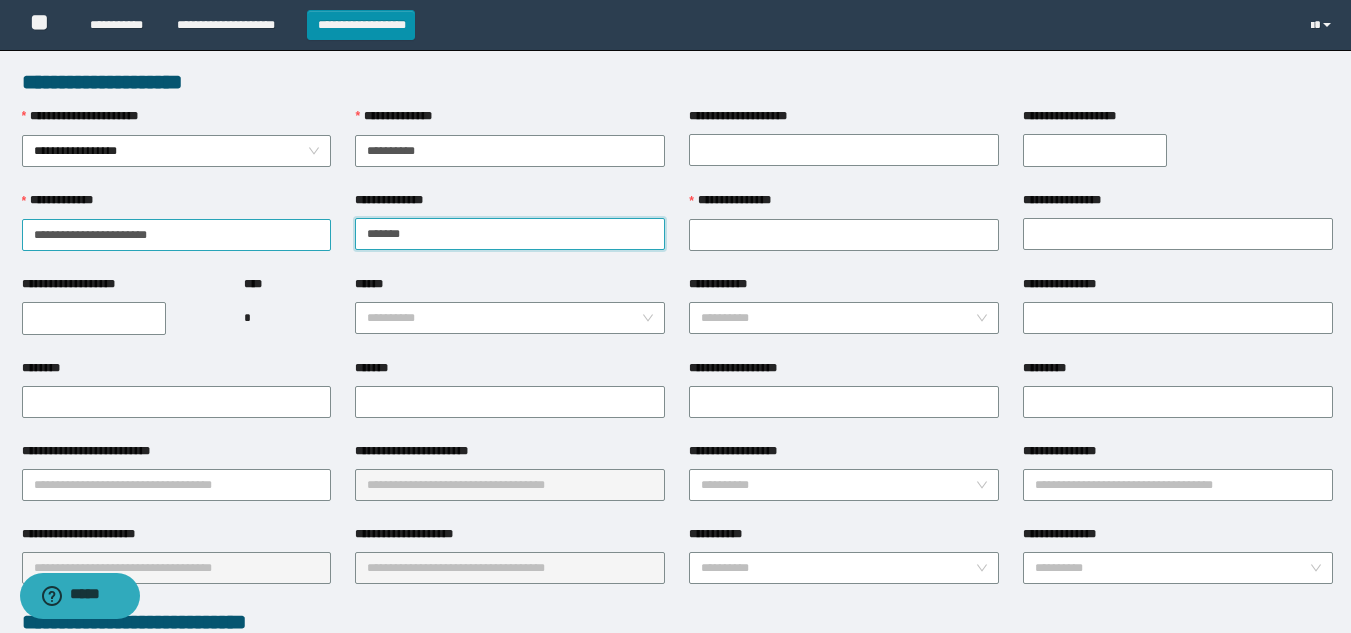 type on "******" 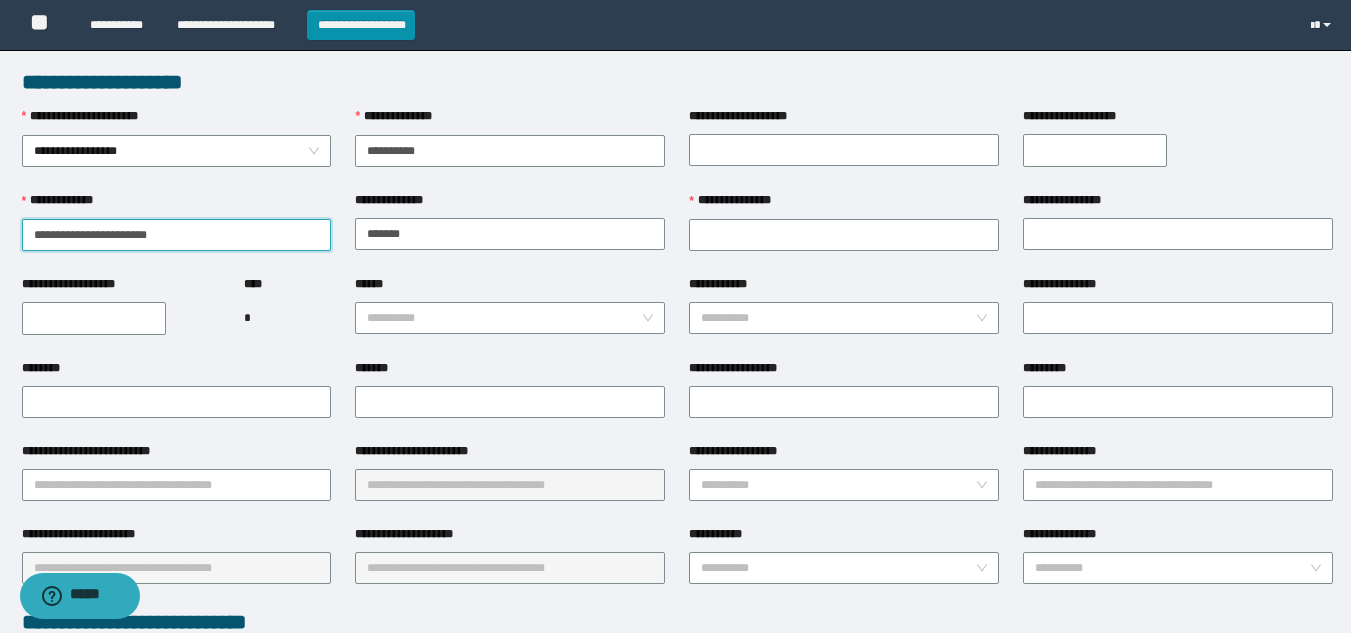 drag, startPoint x: 91, startPoint y: 240, endPoint x: 0, endPoint y: 248, distance: 91.350975 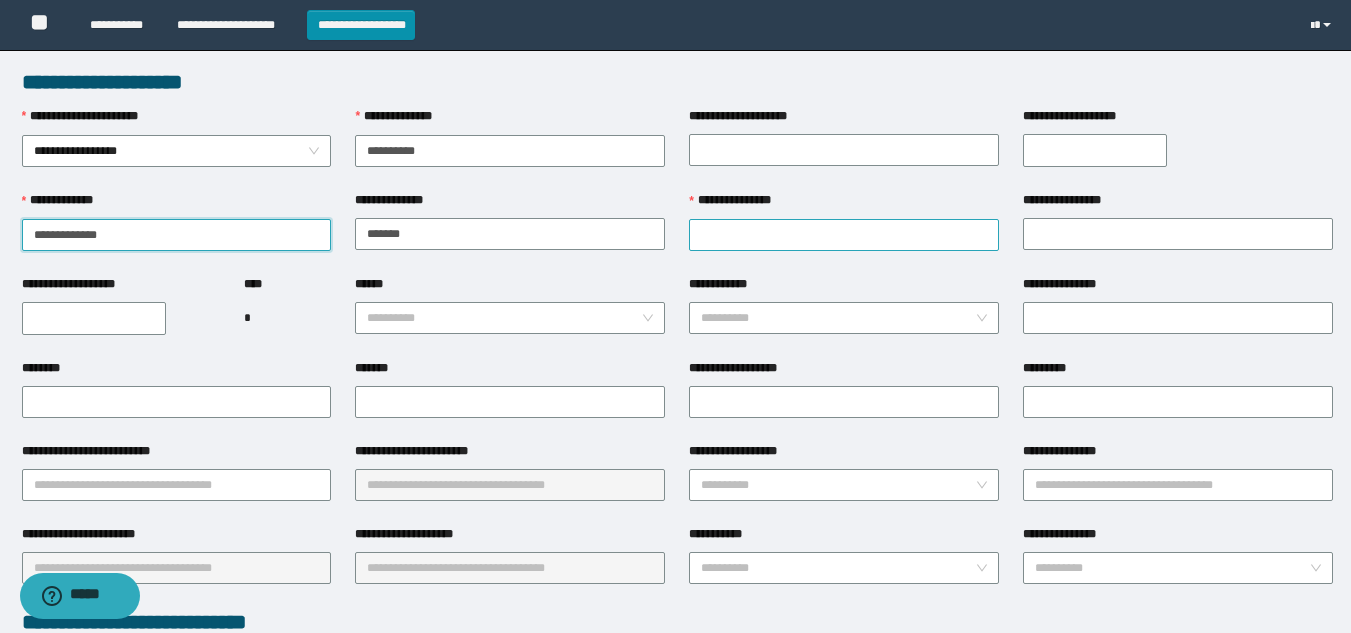 type on "**********" 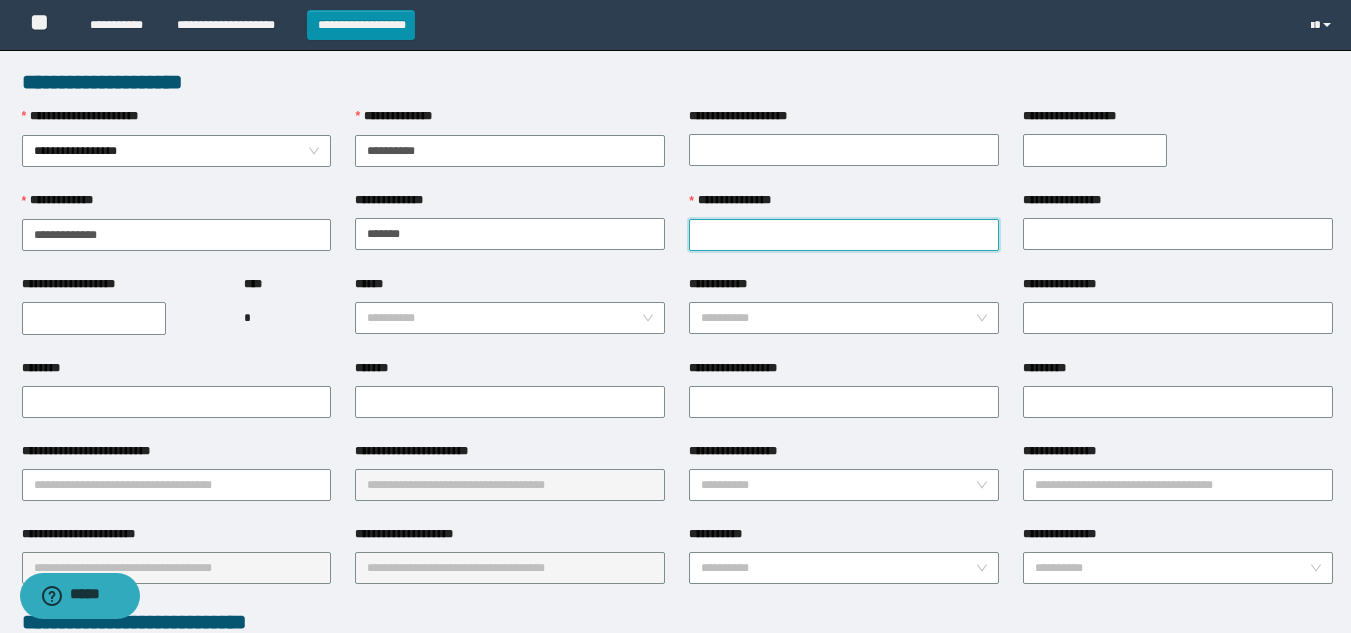 click on "**********" at bounding box center [844, 235] 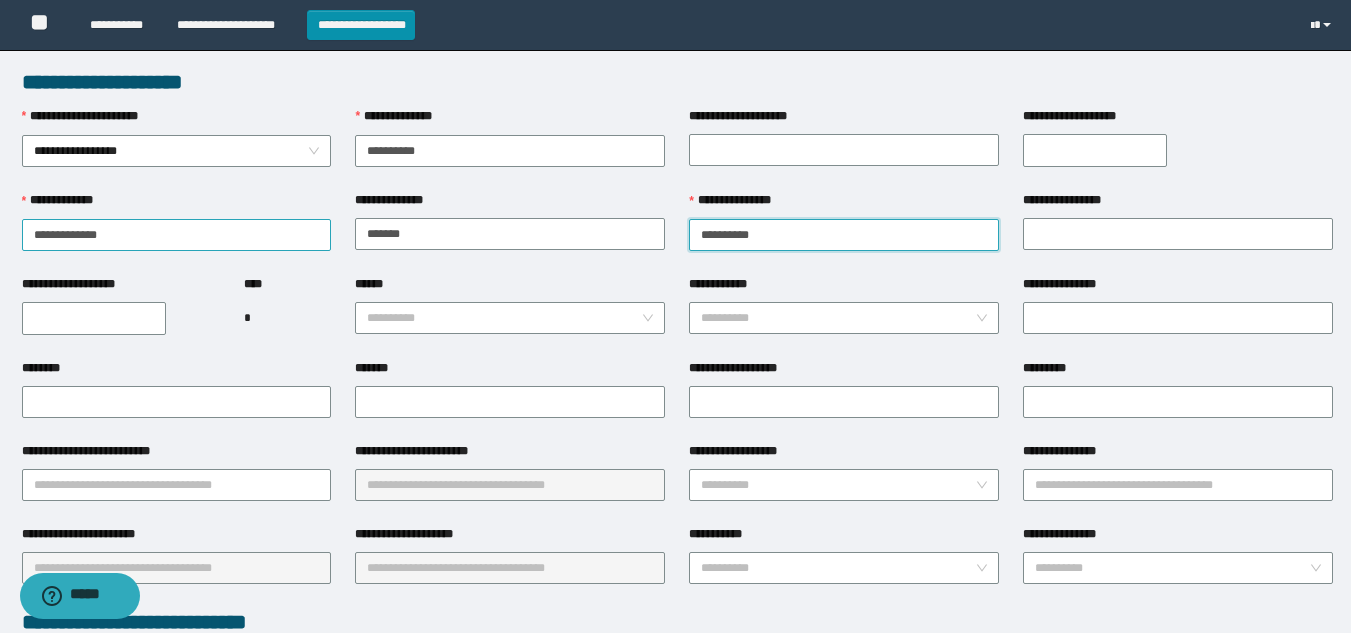 type on "*********" 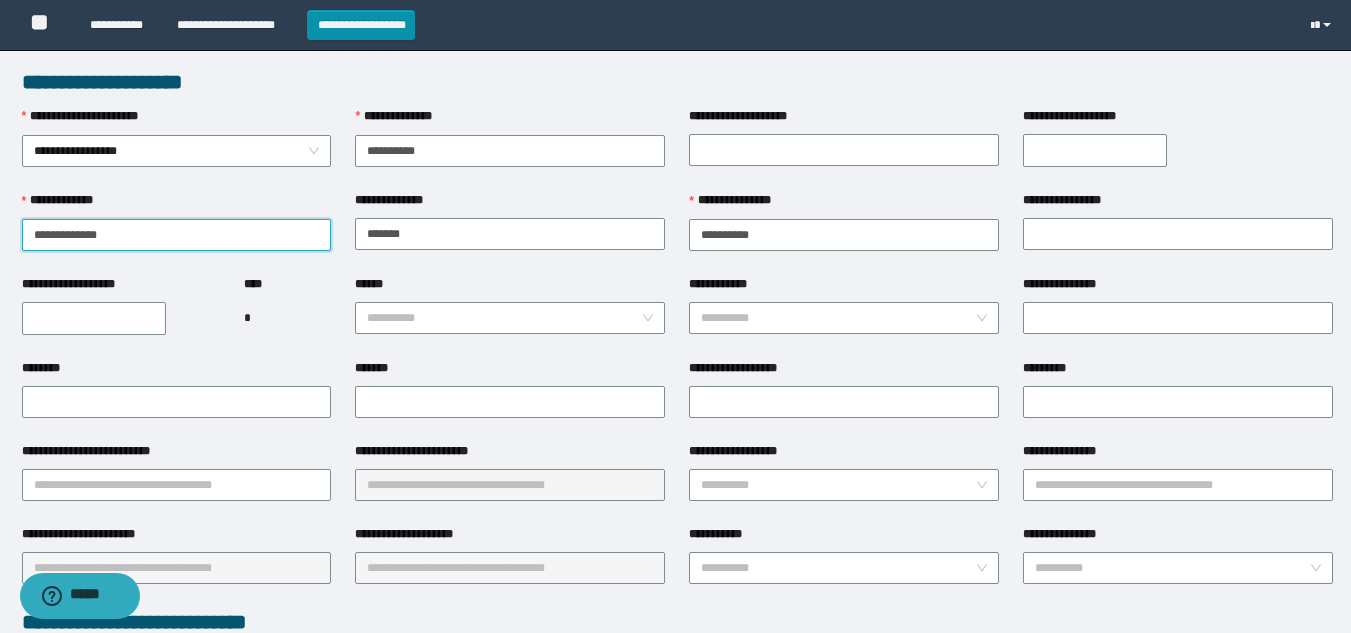 drag, startPoint x: 73, startPoint y: 242, endPoint x: 0, endPoint y: 240, distance: 73.02739 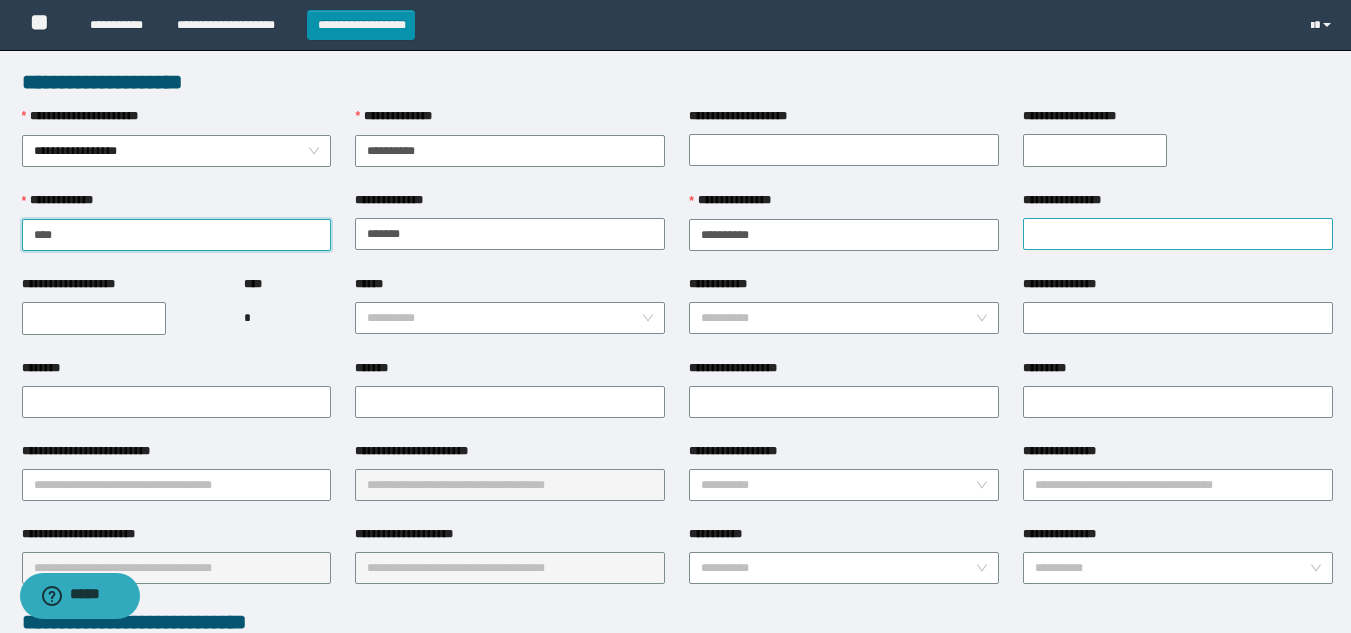 type on "****" 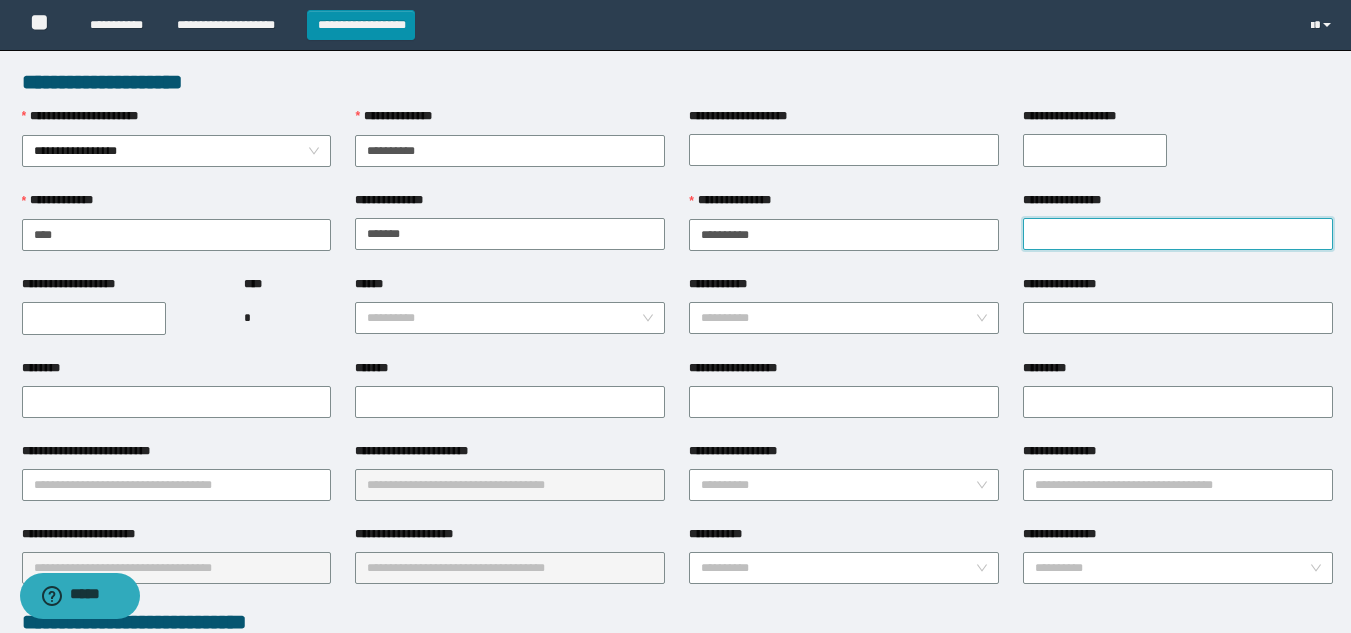 click on "**********" at bounding box center (1178, 234) 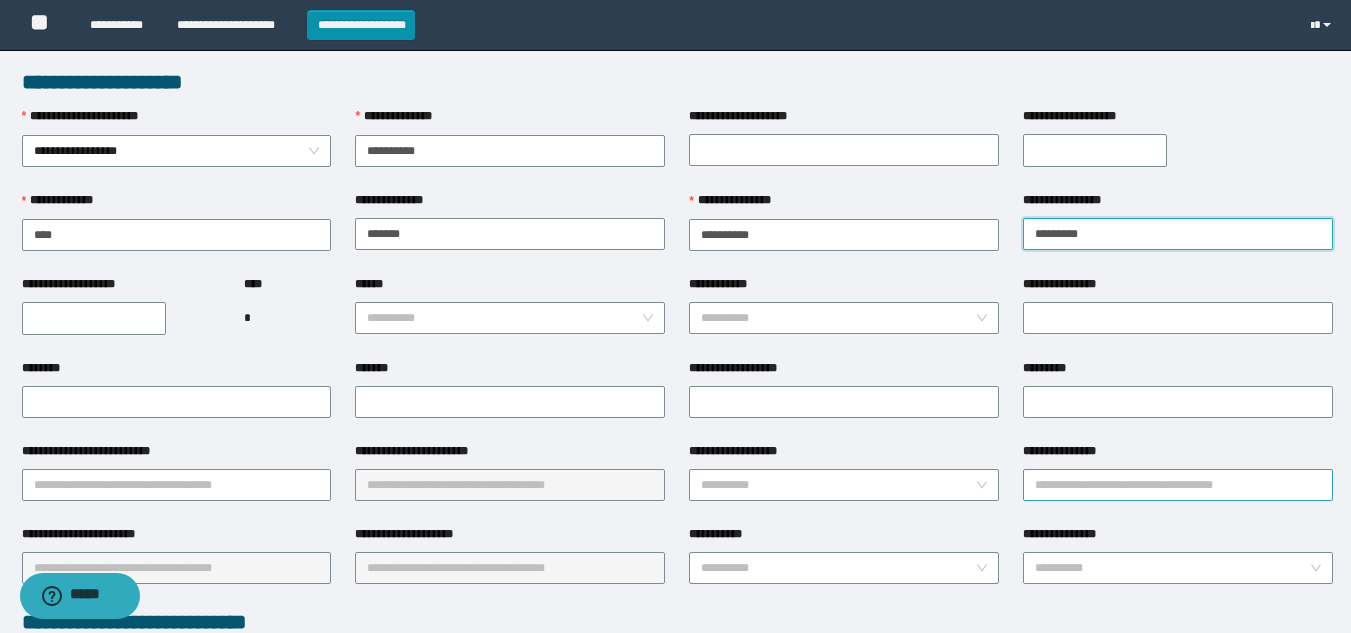 type on "********" 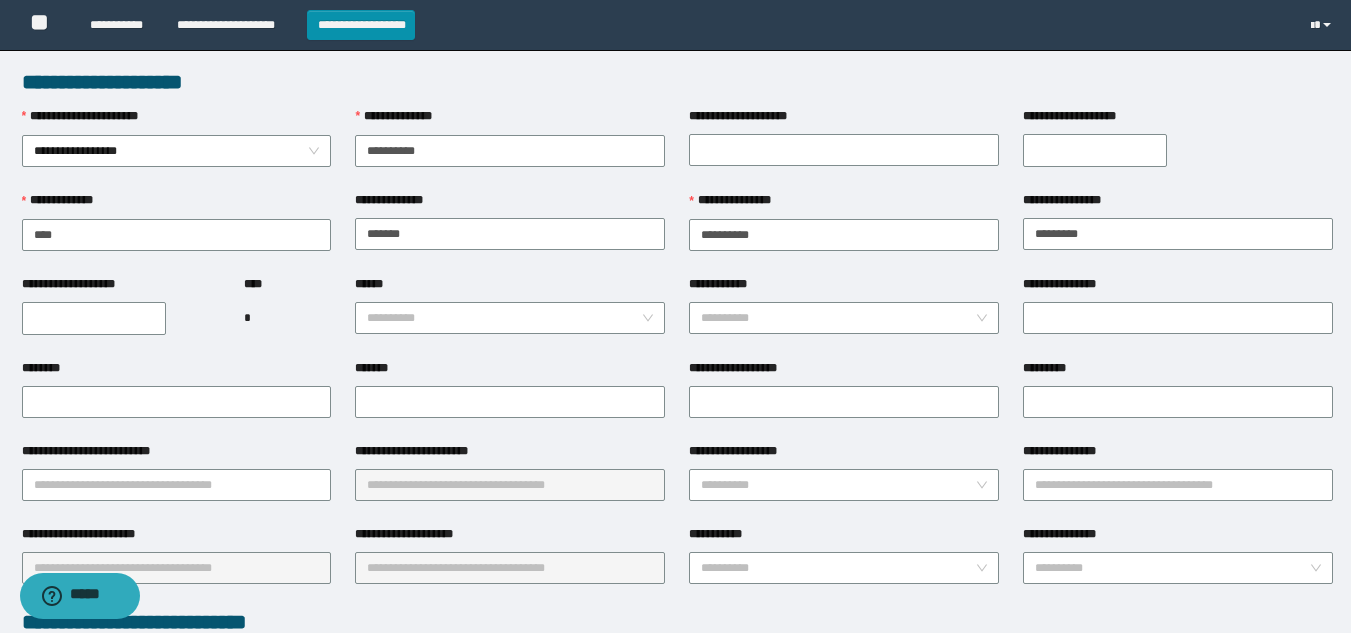 click on "**********" at bounding box center [121, 317] 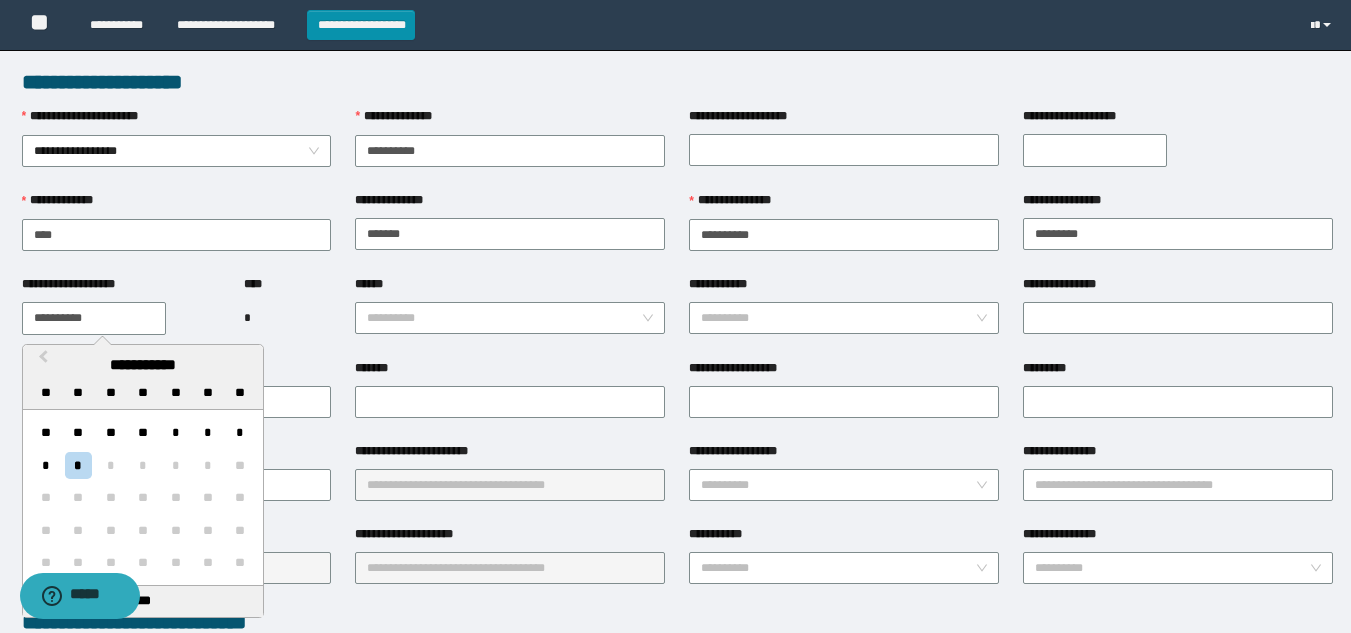 click on "**********" at bounding box center (94, 318) 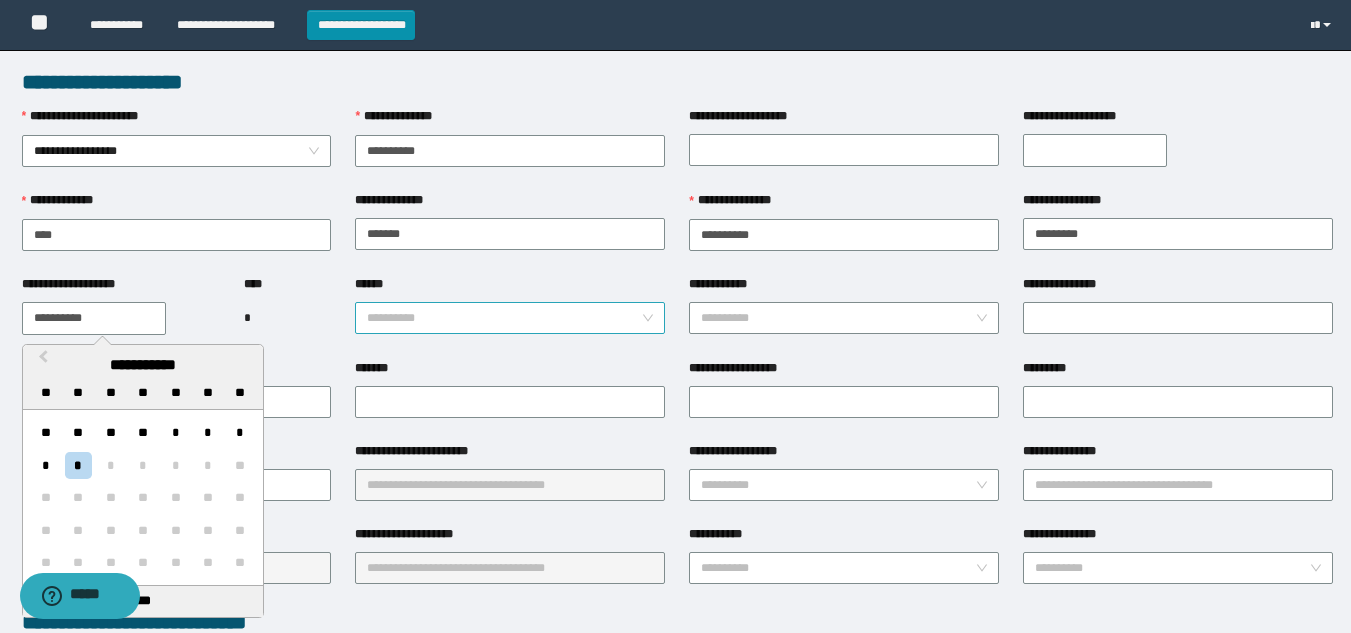 paste 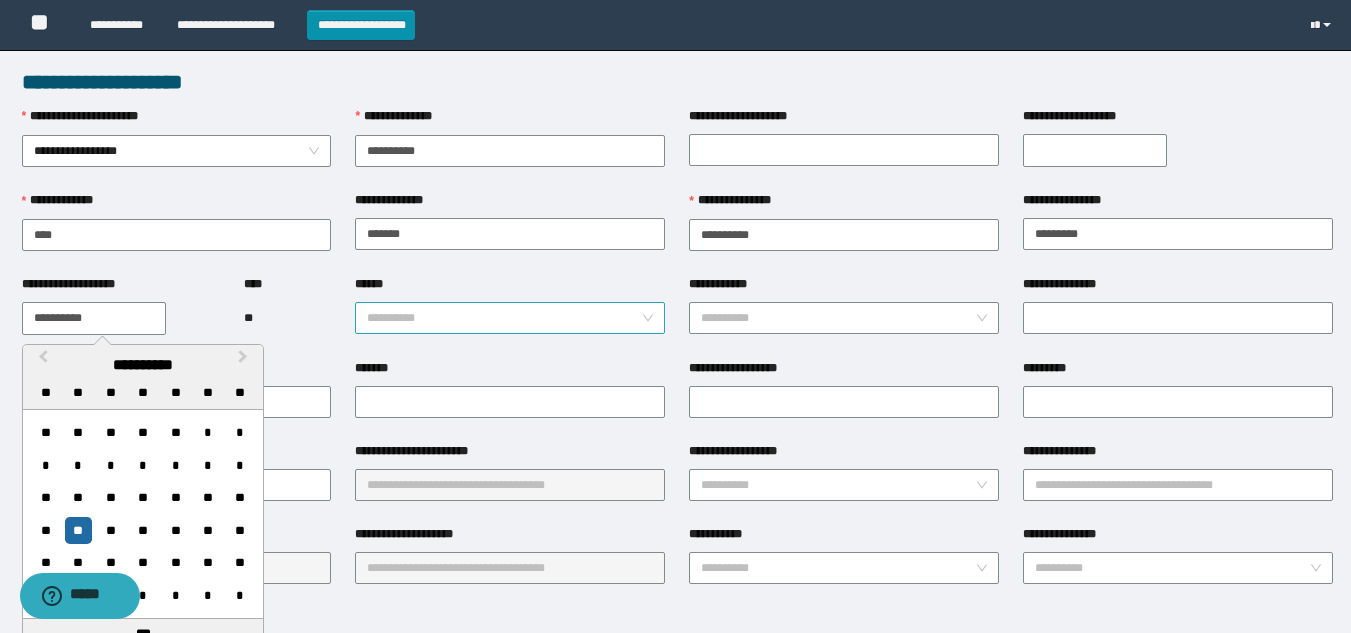 type on "**********" 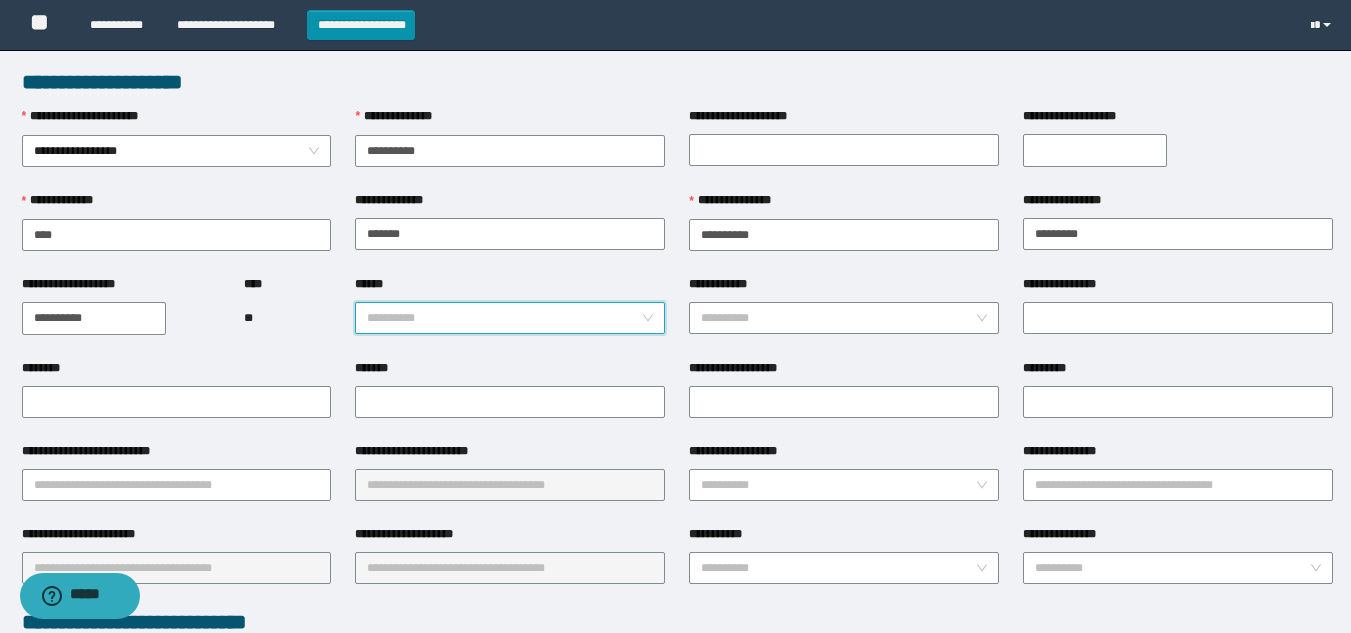 drag, startPoint x: 436, startPoint y: 319, endPoint x: 366, endPoint y: 362, distance: 82.1523 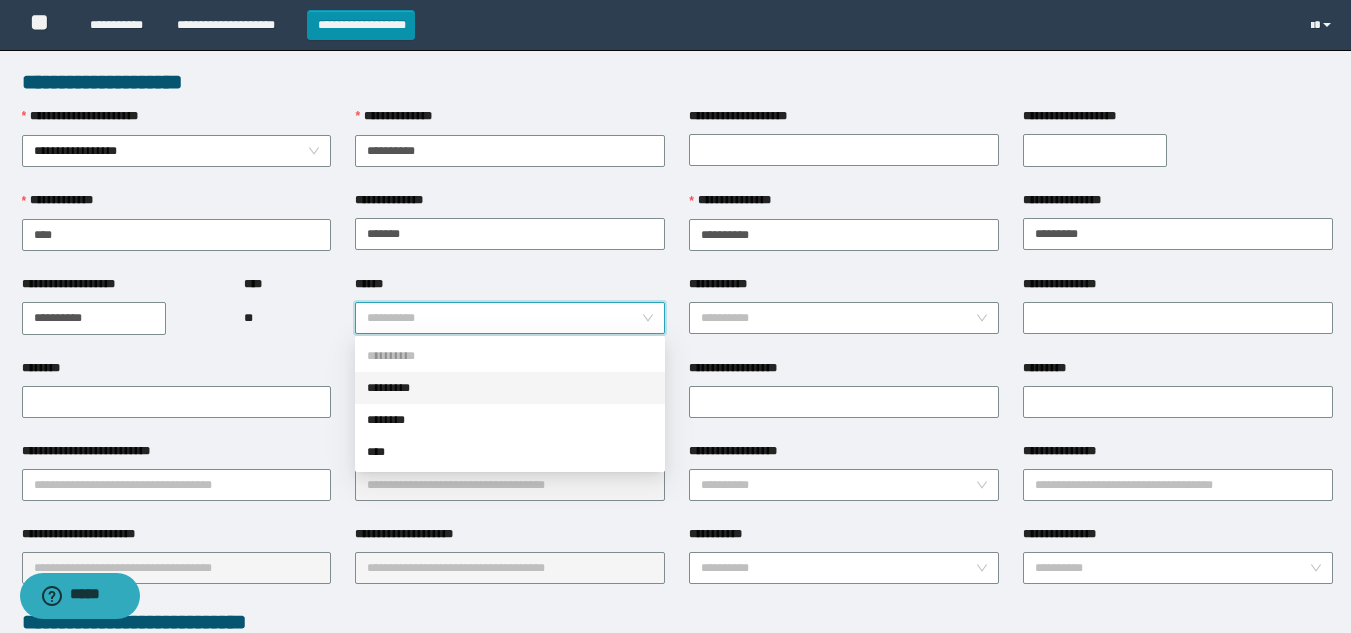 click on "*********" at bounding box center (510, 388) 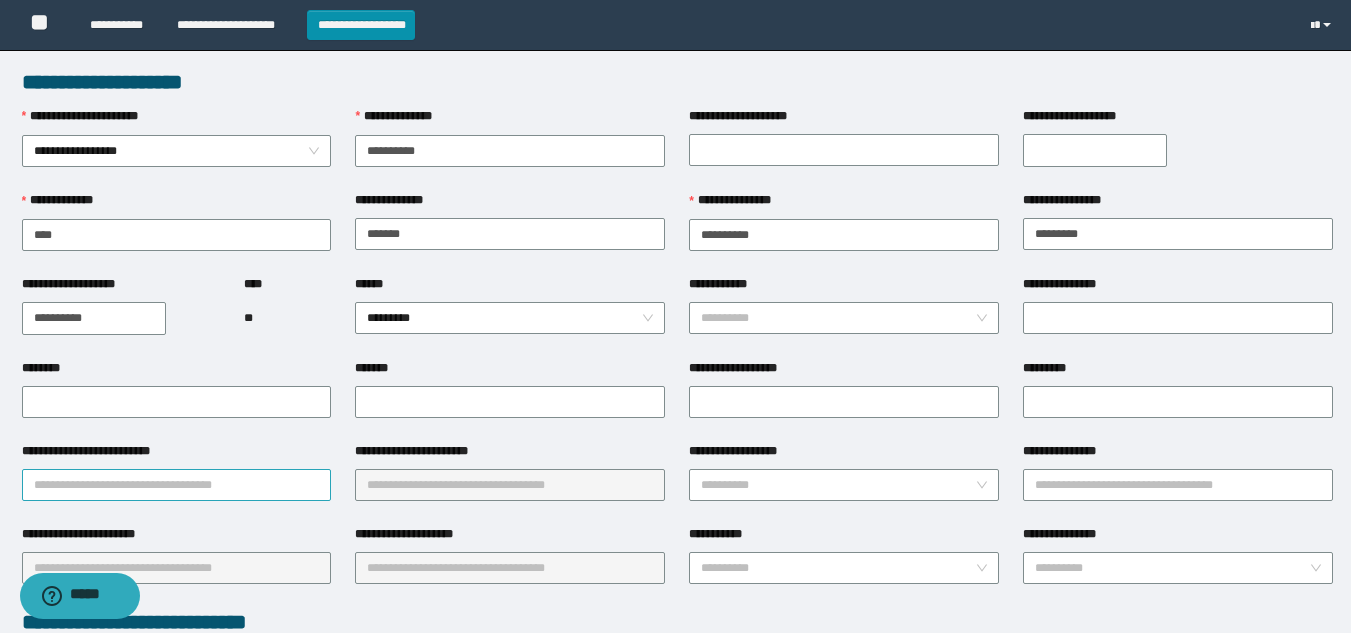 click on "**********" at bounding box center (177, 471) 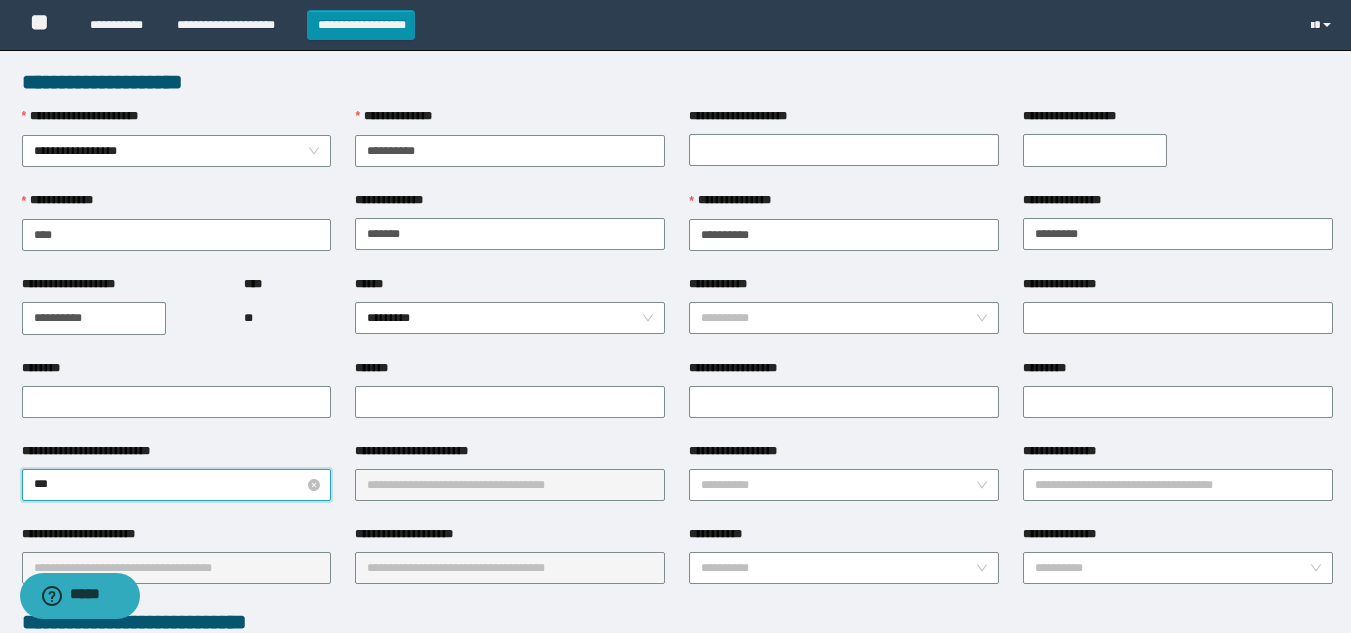 type on "****" 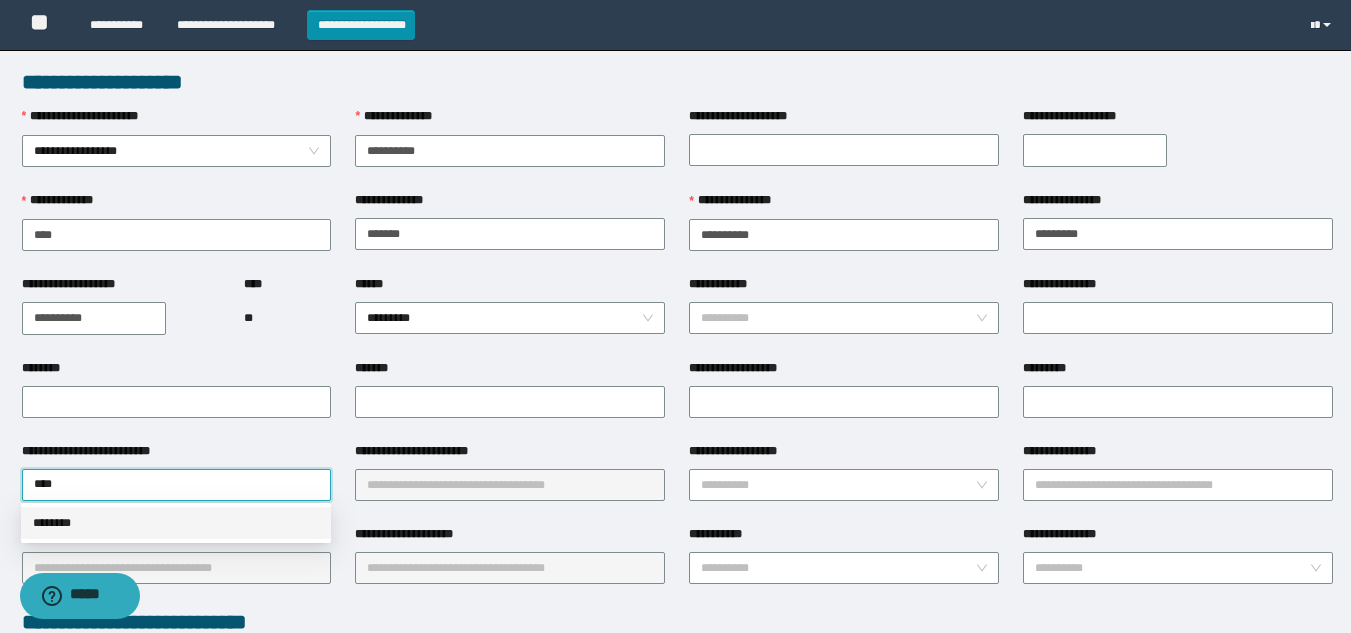 click on "********" at bounding box center (176, 523) 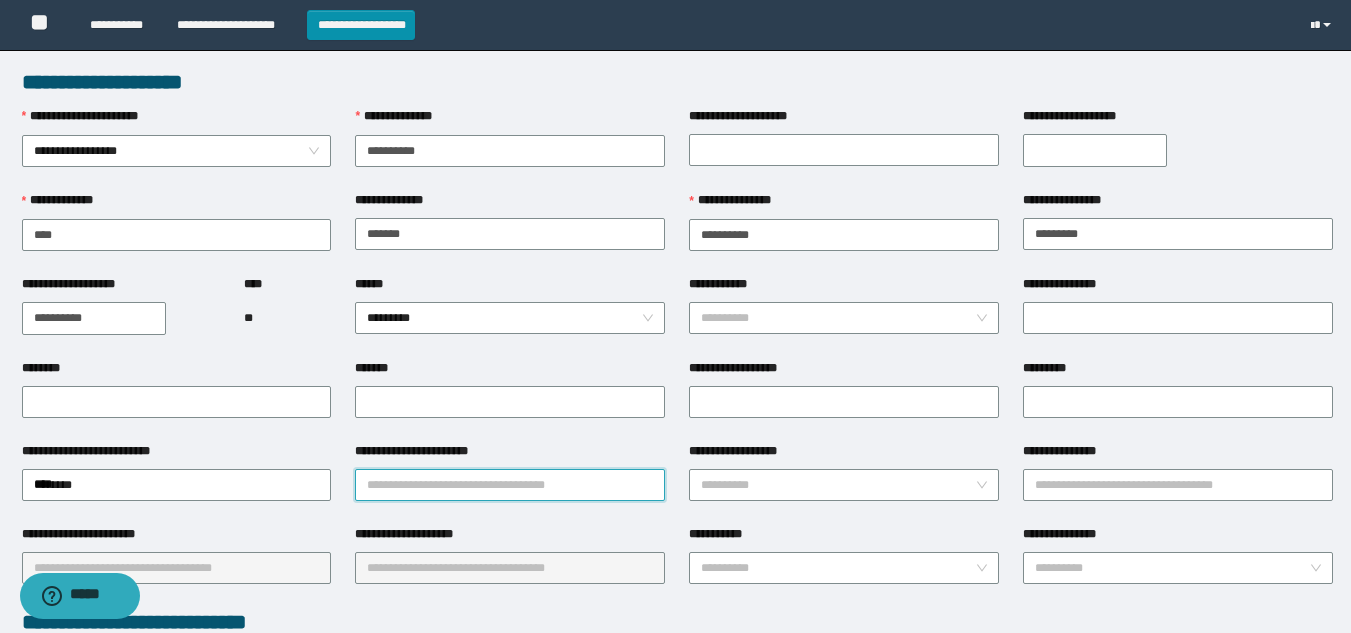 click on "**********" at bounding box center (510, 485) 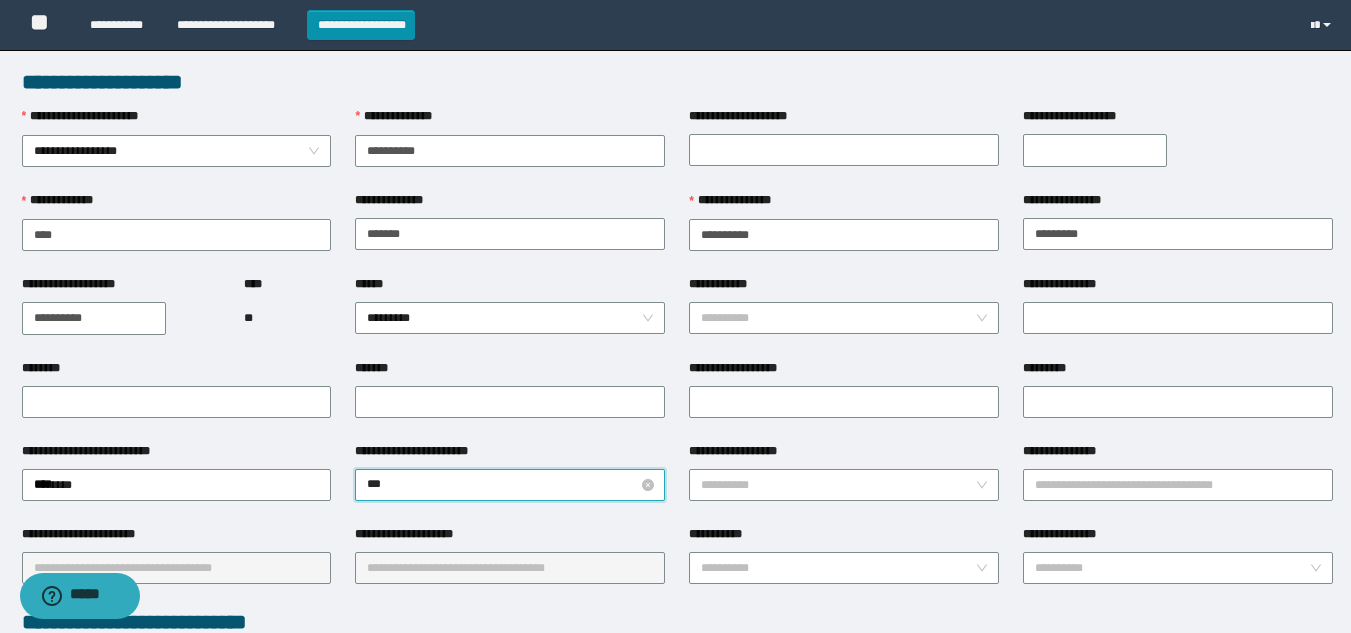 type on "****" 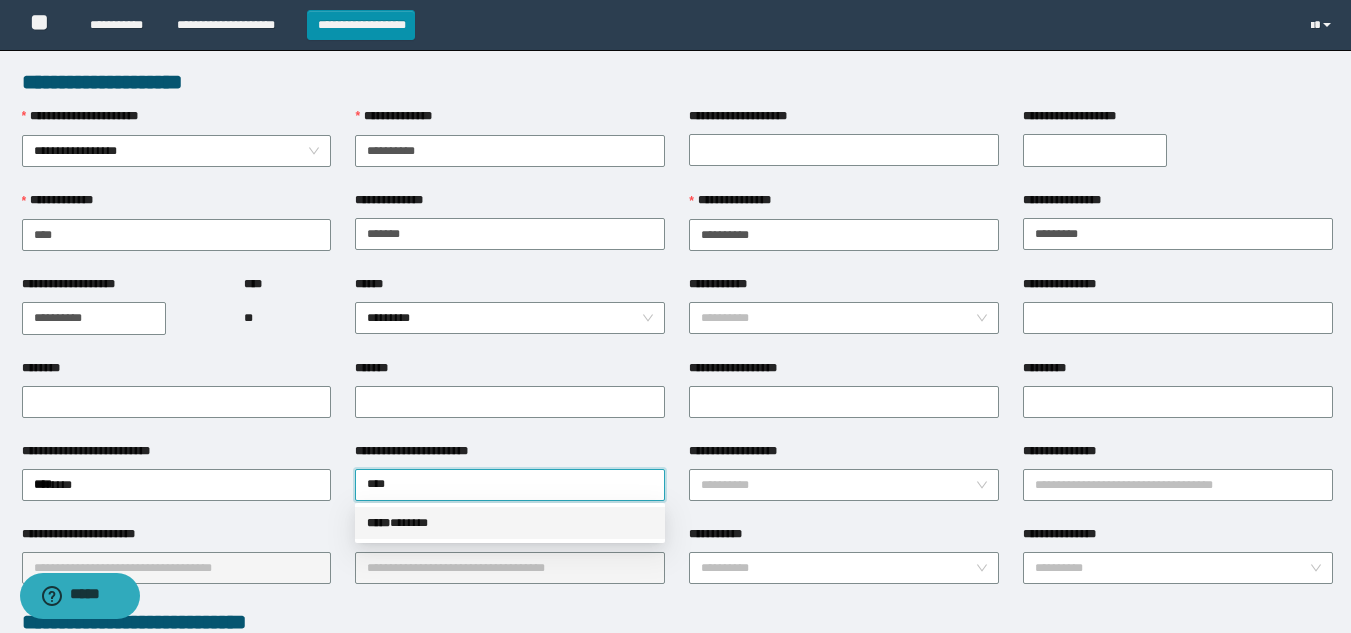 click on "***** * *****" at bounding box center [510, 523] 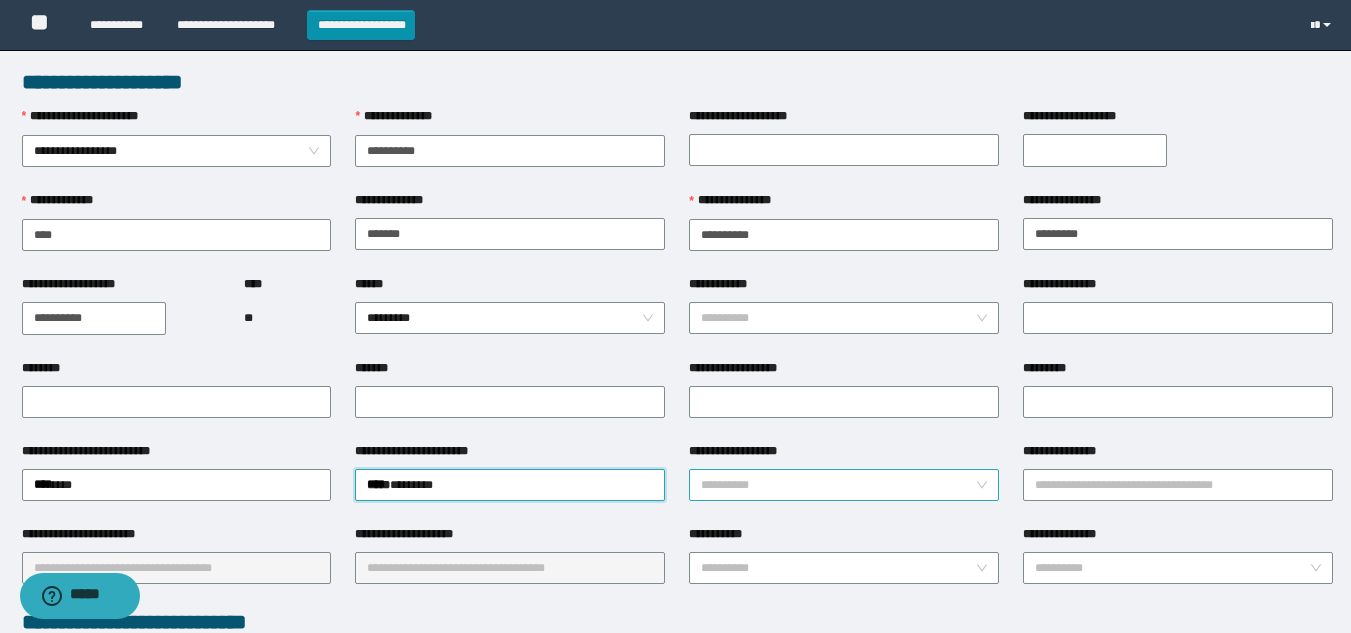 click on "**********" at bounding box center (838, 485) 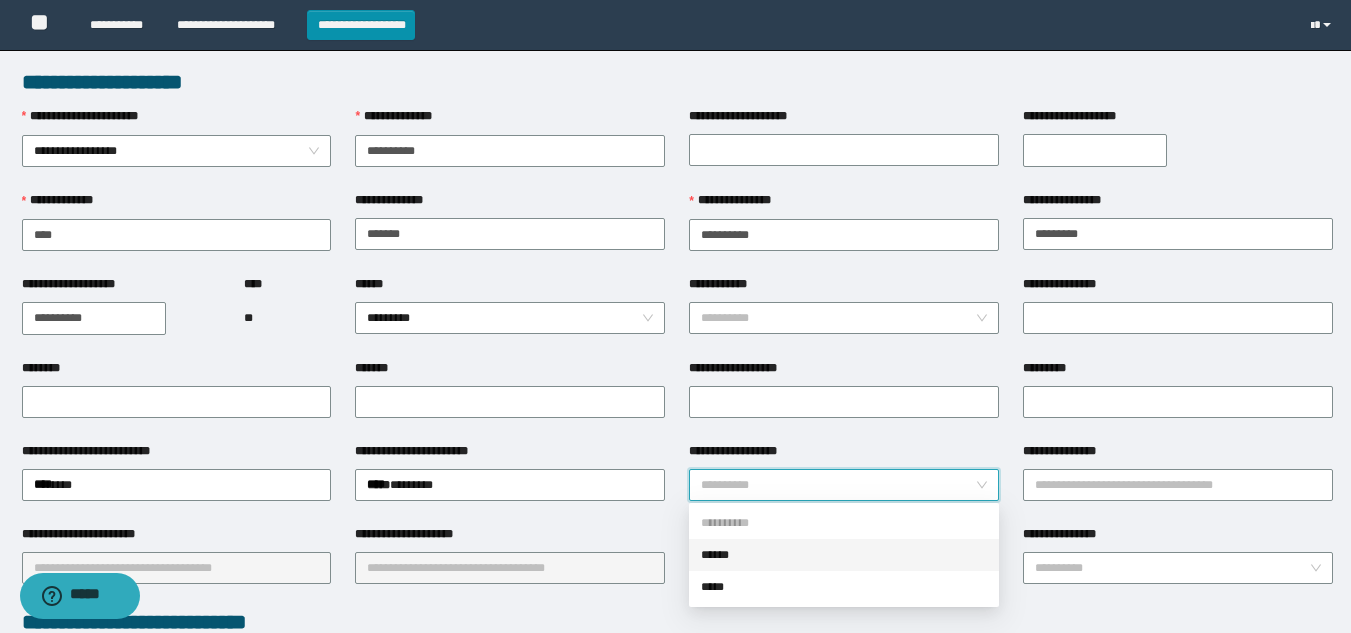 click on "******" at bounding box center (844, 555) 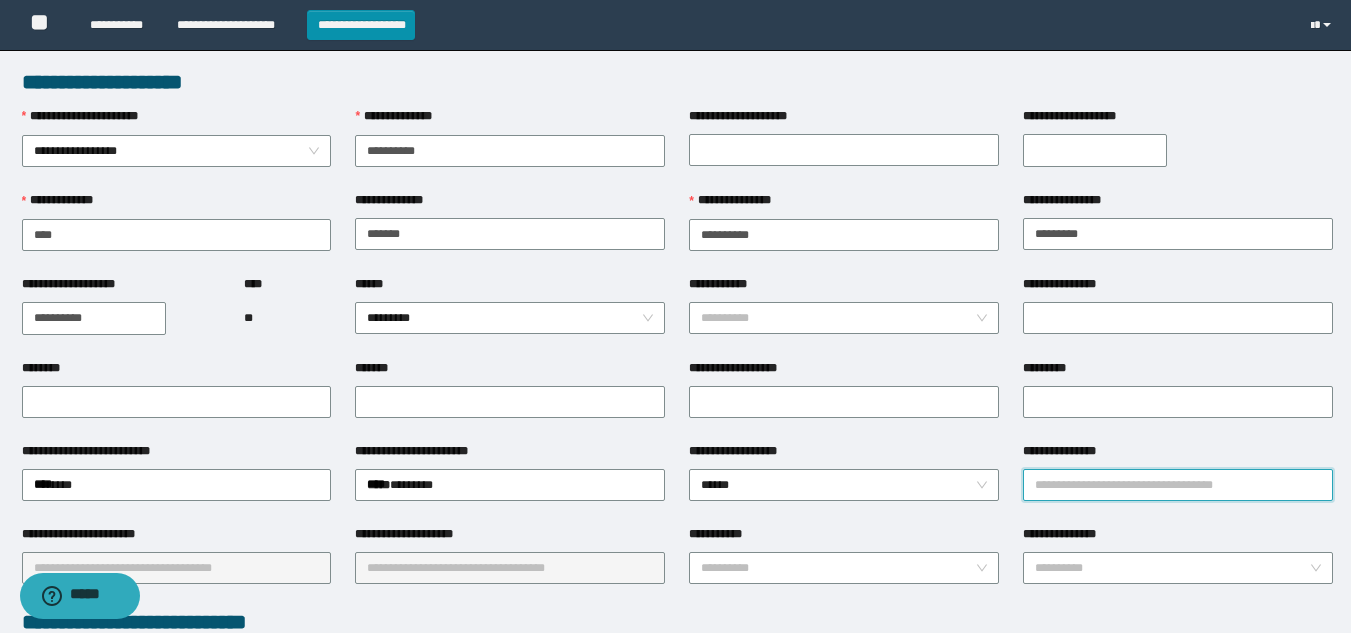 click on "**********" at bounding box center [1178, 485] 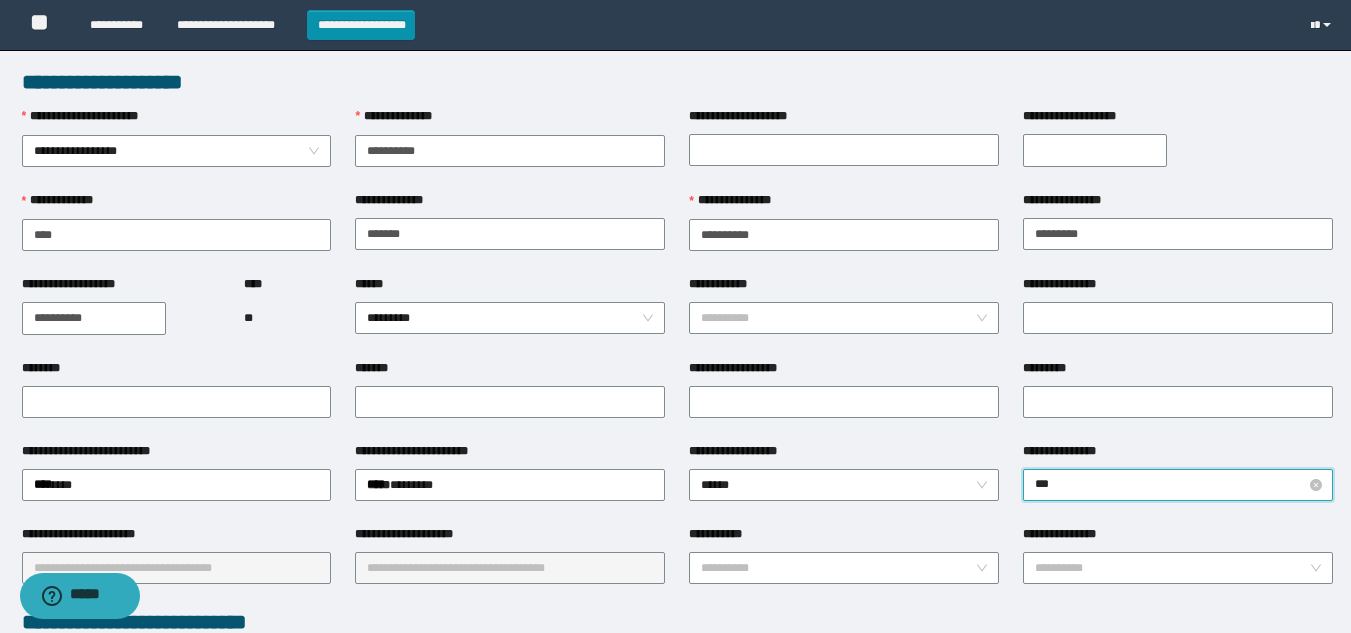 type on "****" 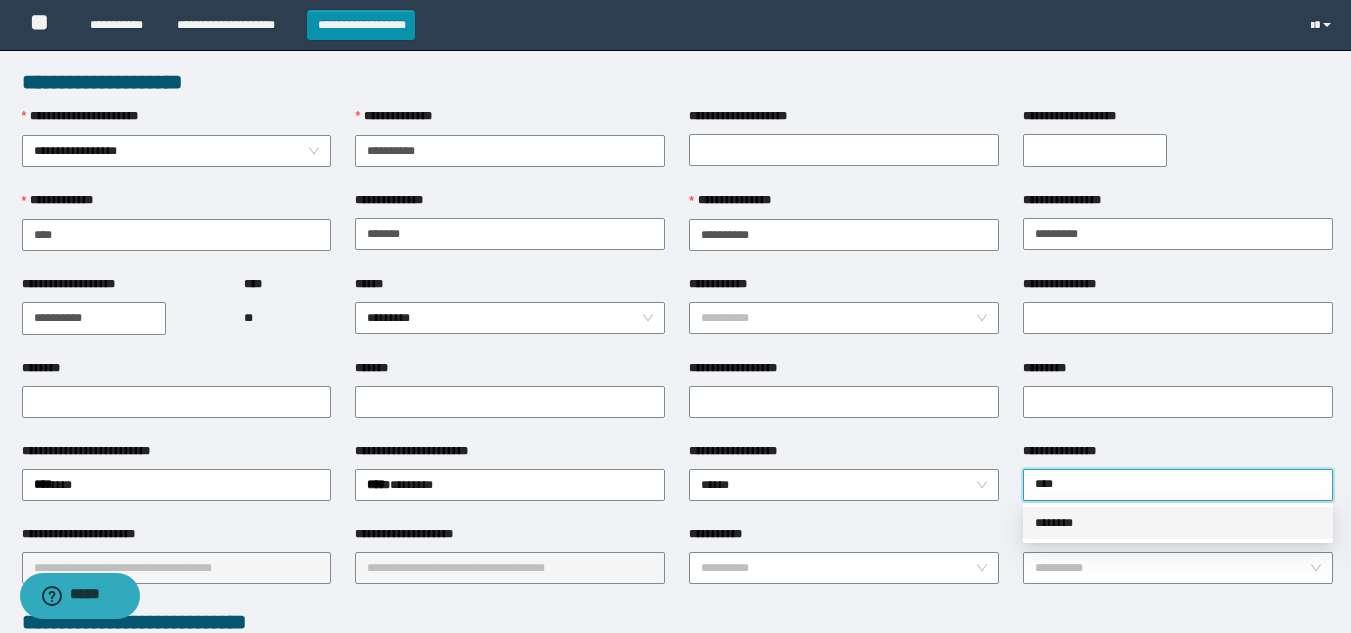 click on "********" at bounding box center (1178, 523) 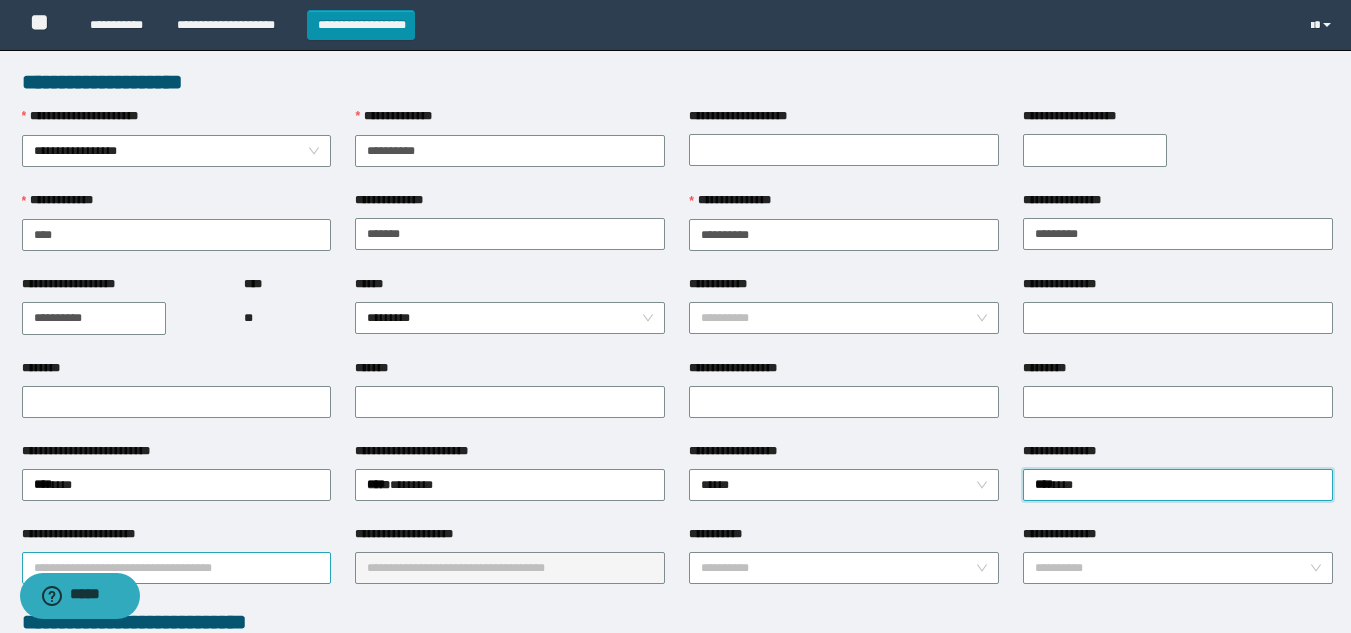 click on "**********" at bounding box center [177, 568] 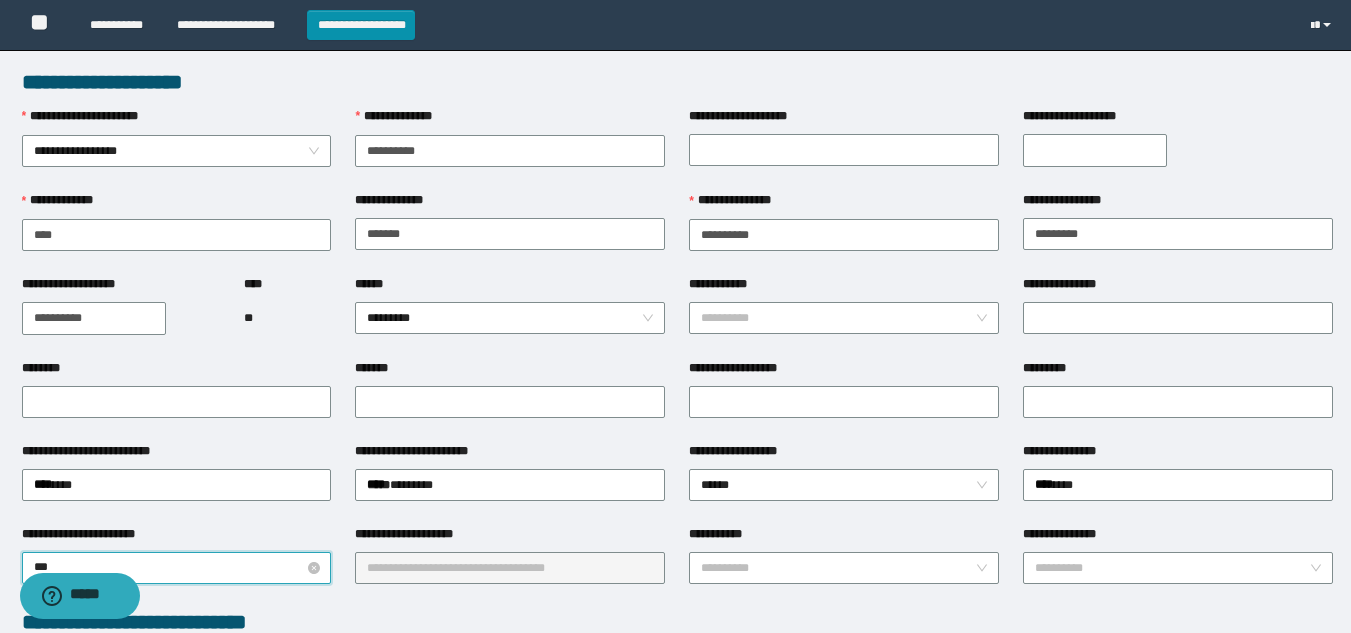 type on "****" 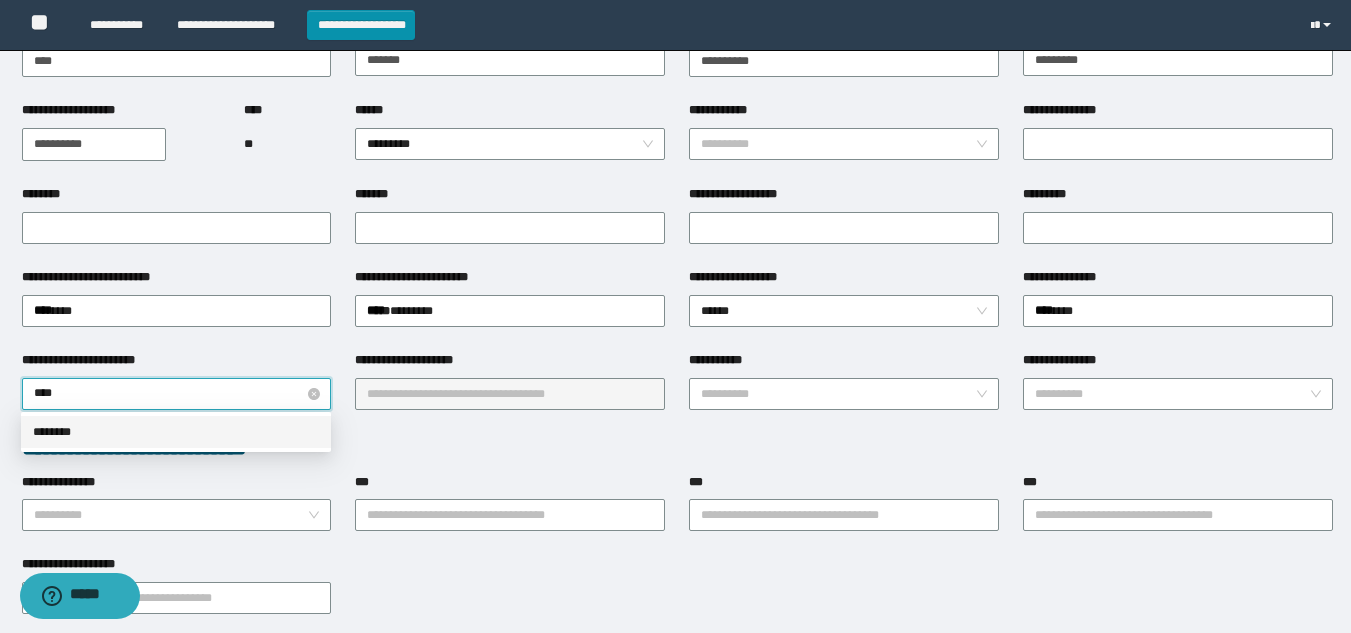 scroll, scrollTop: 200, scrollLeft: 0, axis: vertical 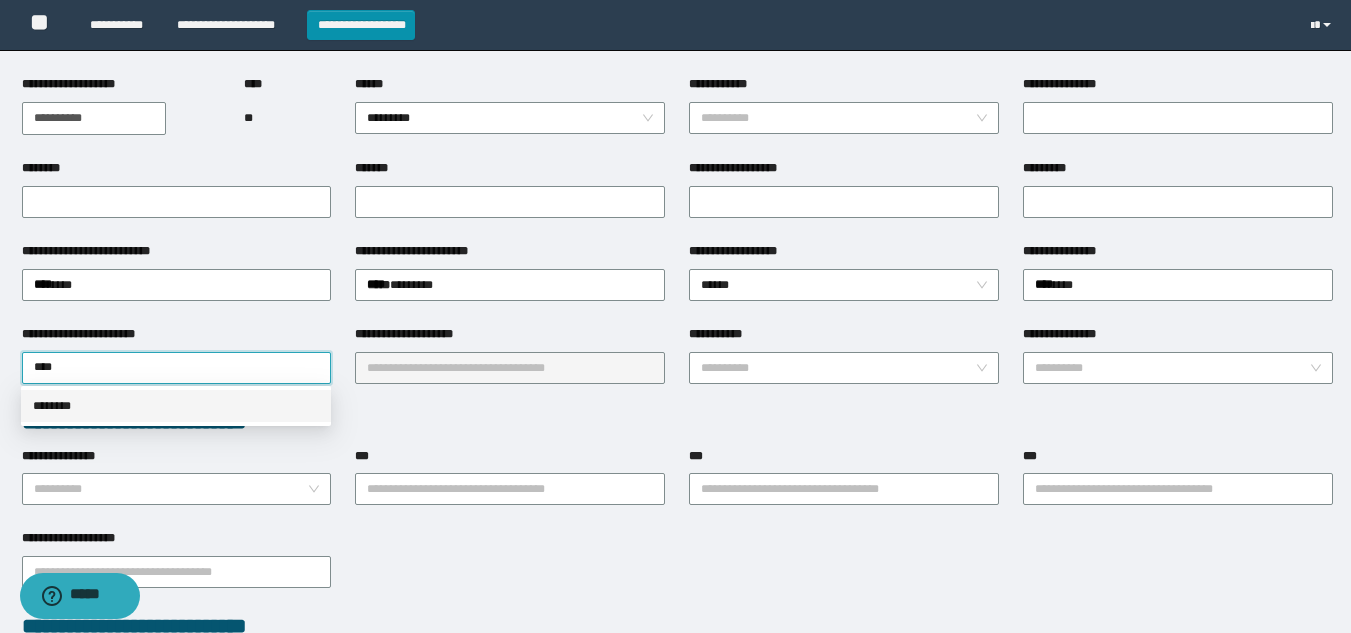 click on "********" at bounding box center (176, 406) 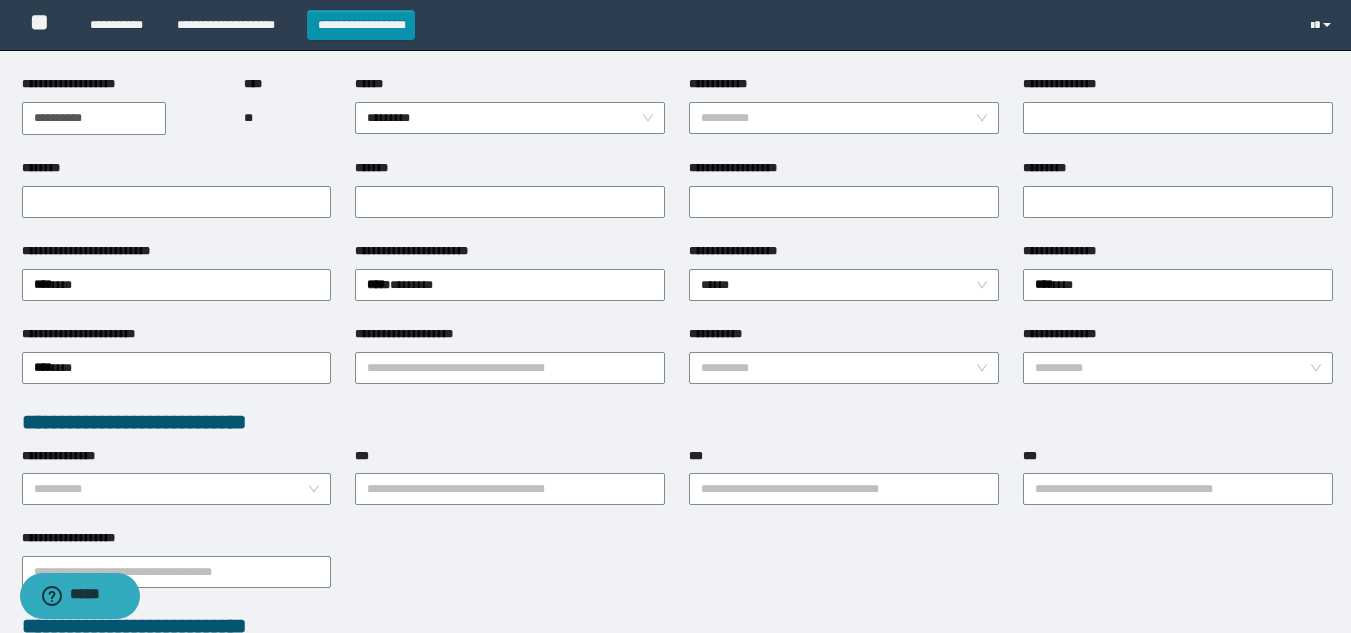 click on "**********" at bounding box center (510, 338) 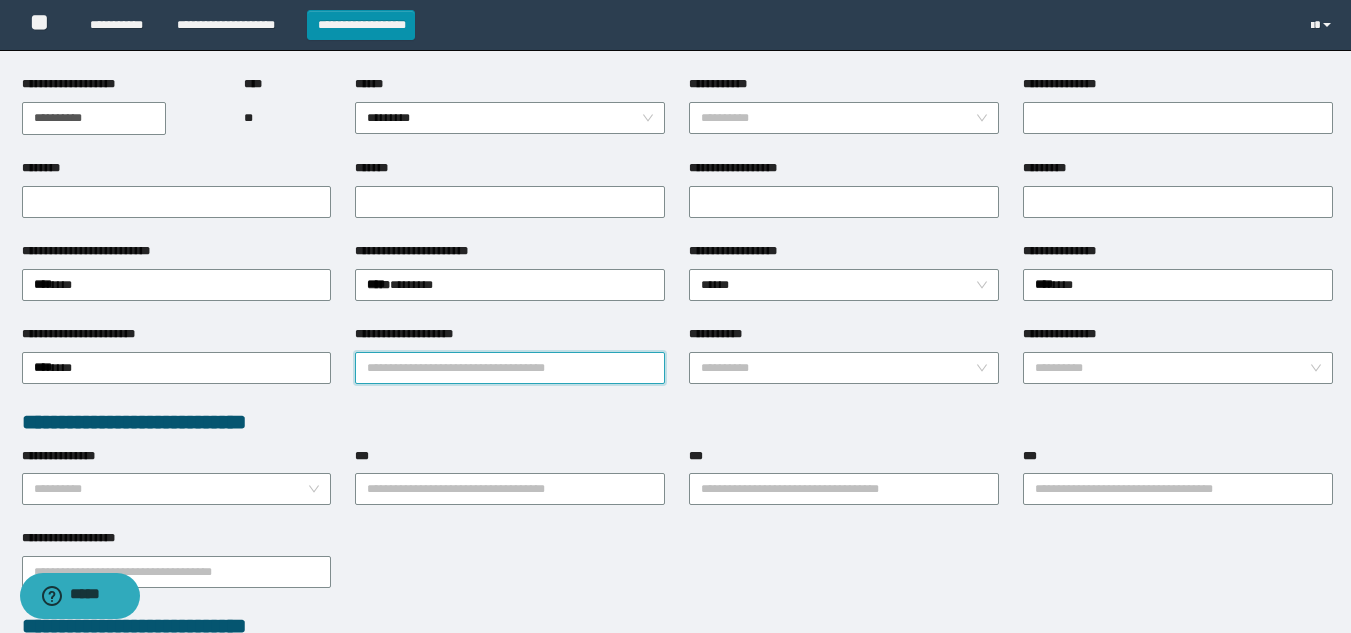 click on "**********" at bounding box center [510, 368] 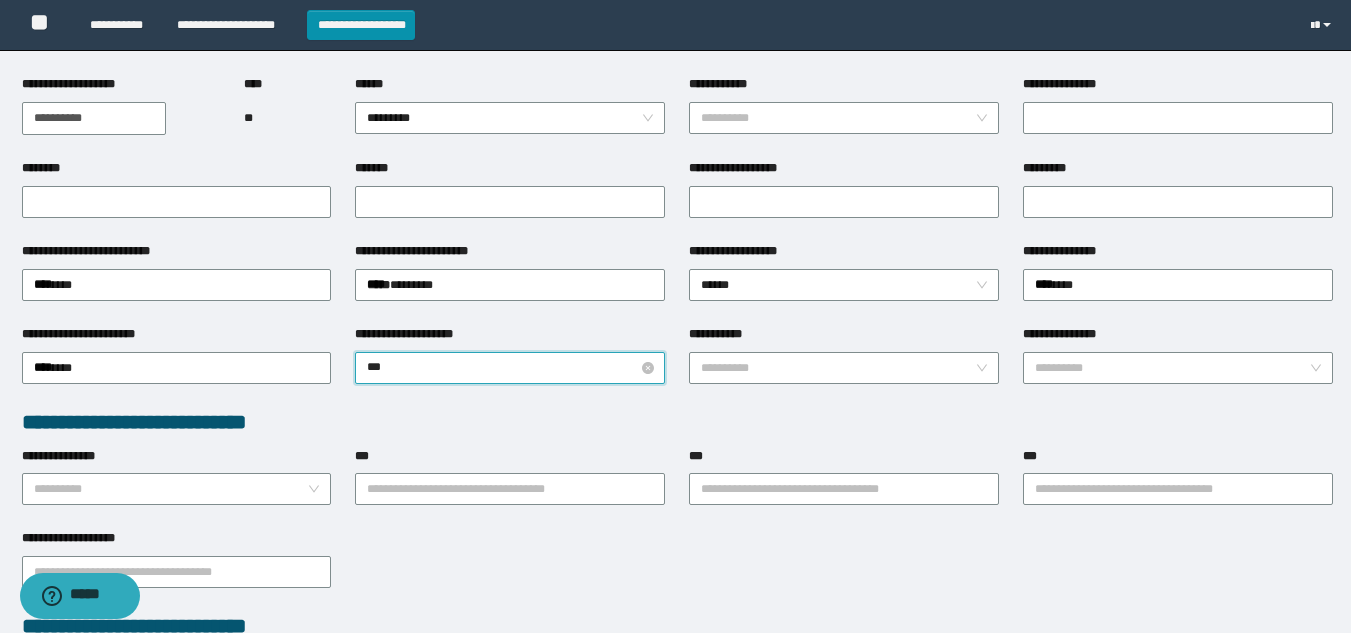 type on "****" 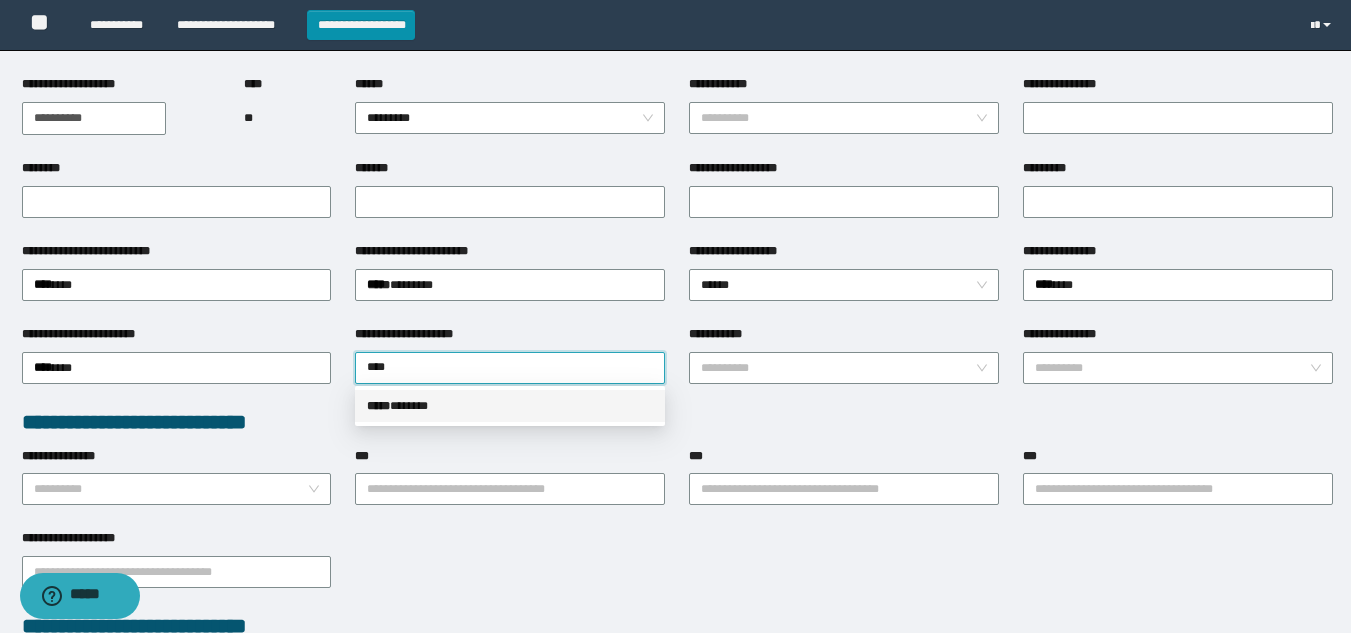 click on "***** * *****" at bounding box center (510, 406) 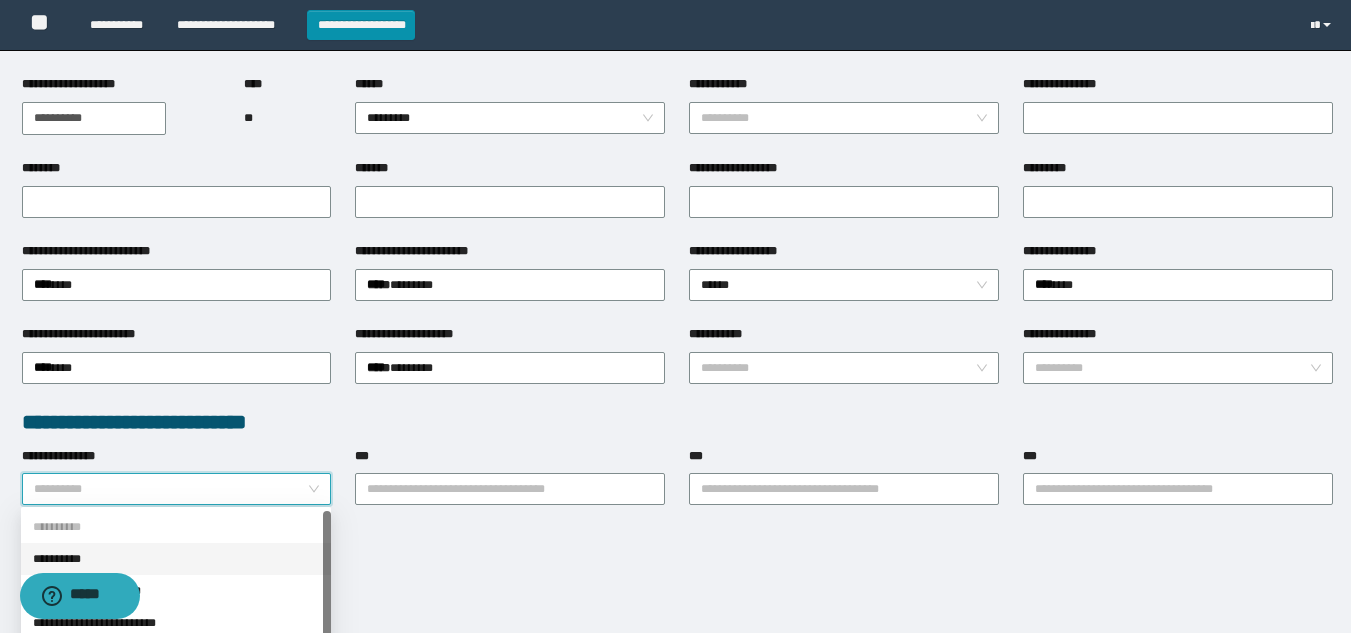 click on "**********" at bounding box center (171, 489) 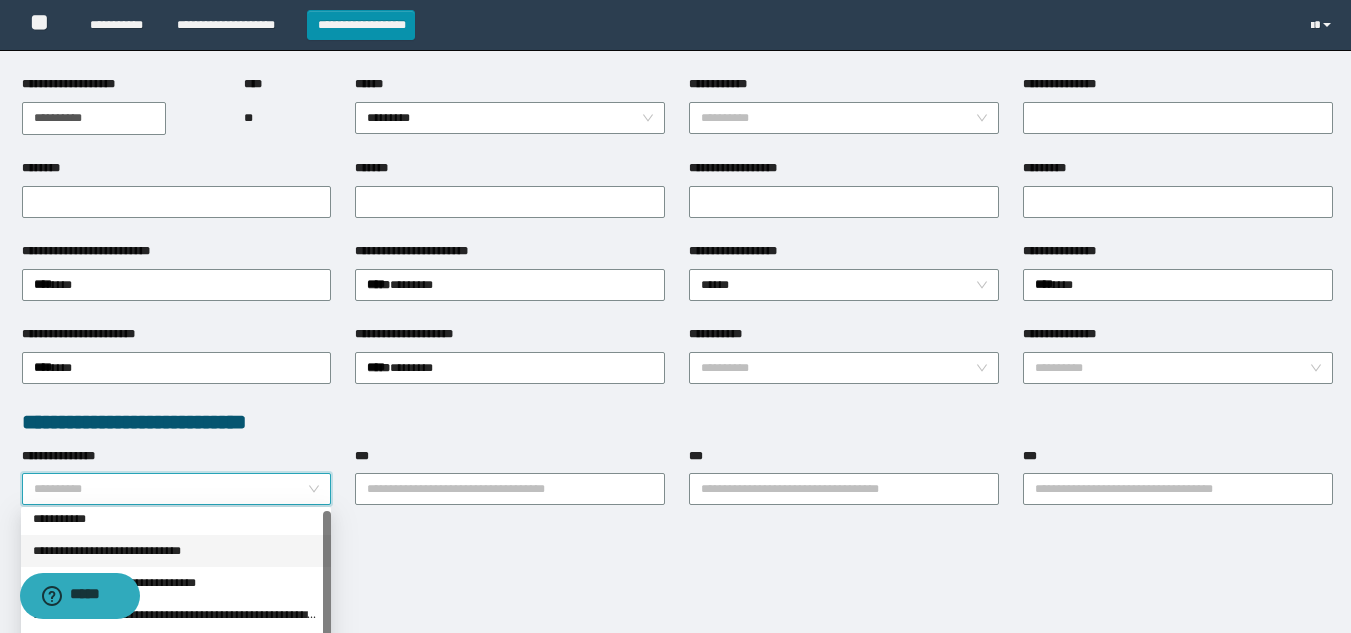 scroll, scrollTop: 0, scrollLeft: 0, axis: both 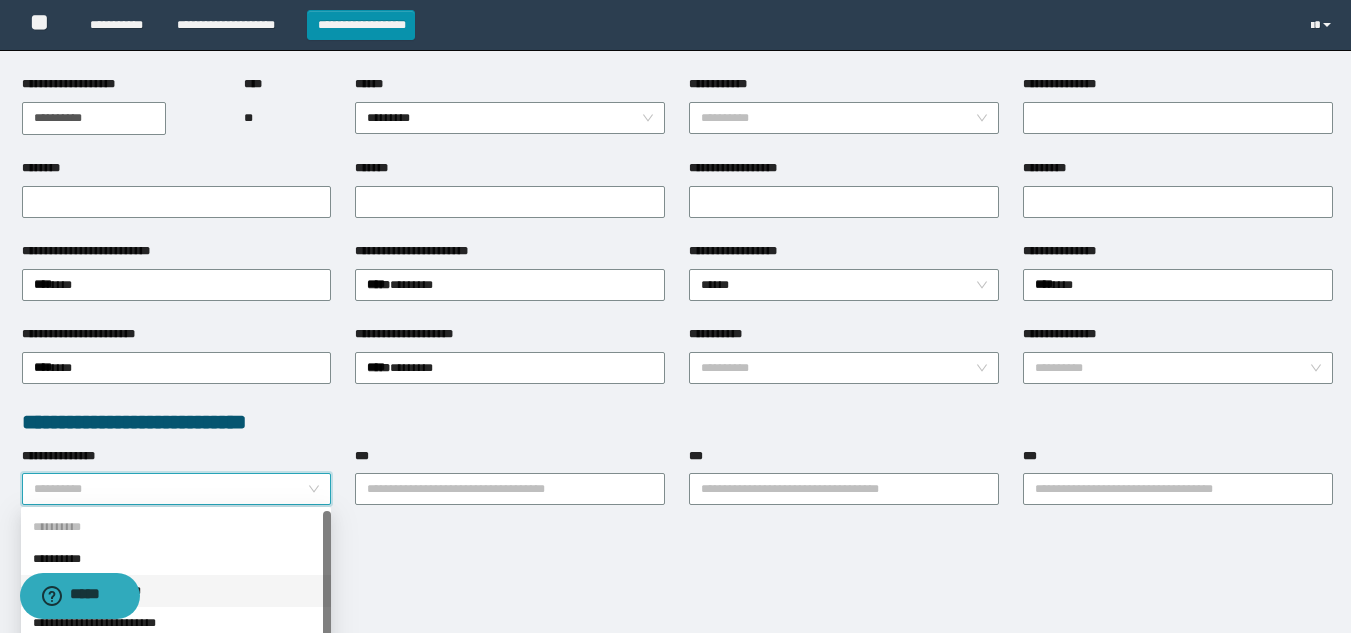 click on "**********" at bounding box center [176, 591] 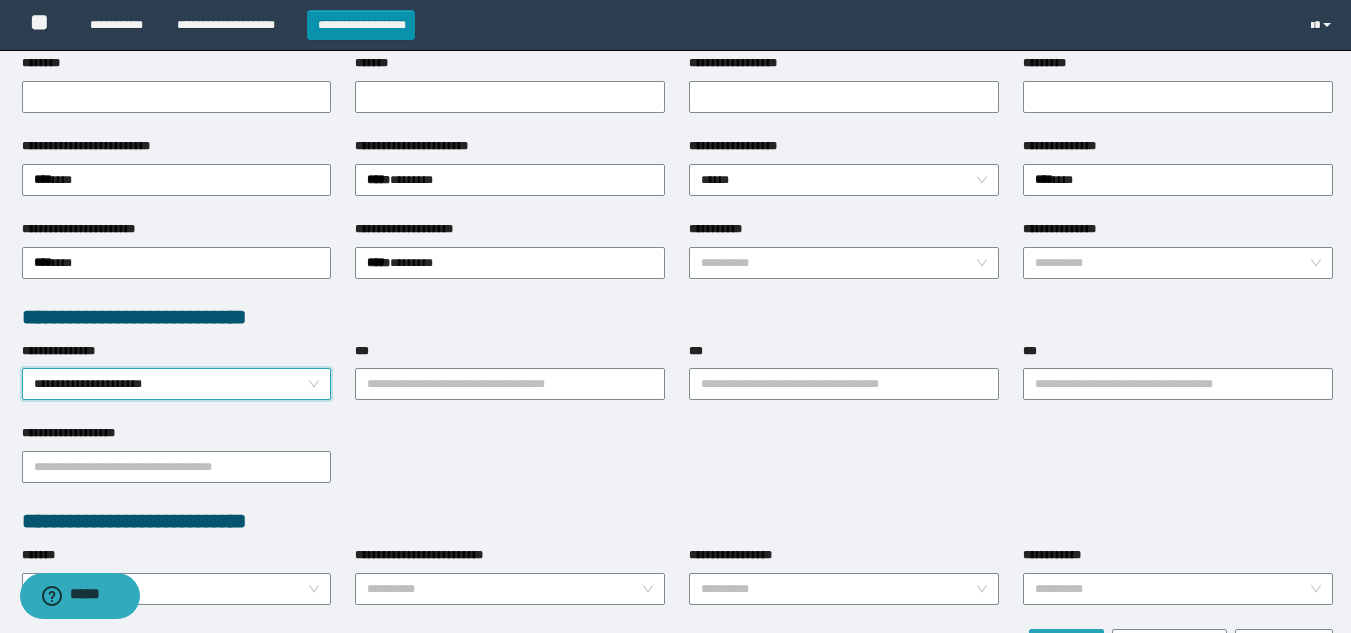 scroll, scrollTop: 400, scrollLeft: 0, axis: vertical 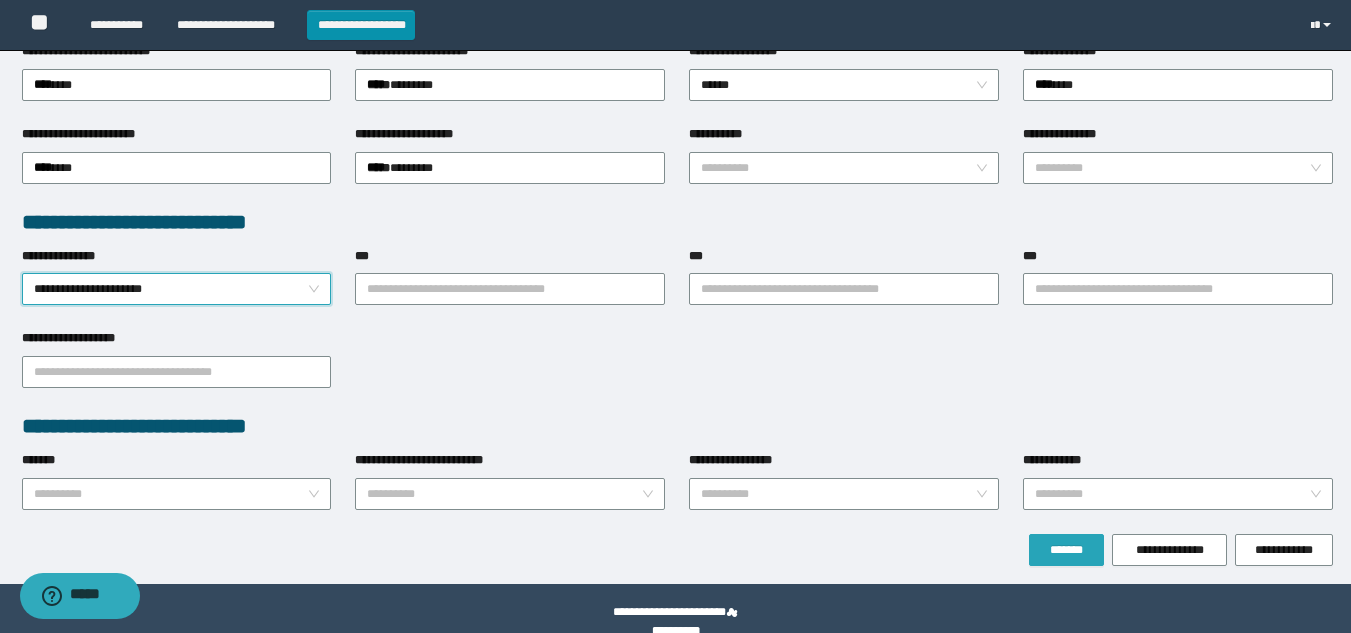 click on "*******" at bounding box center [1066, 550] 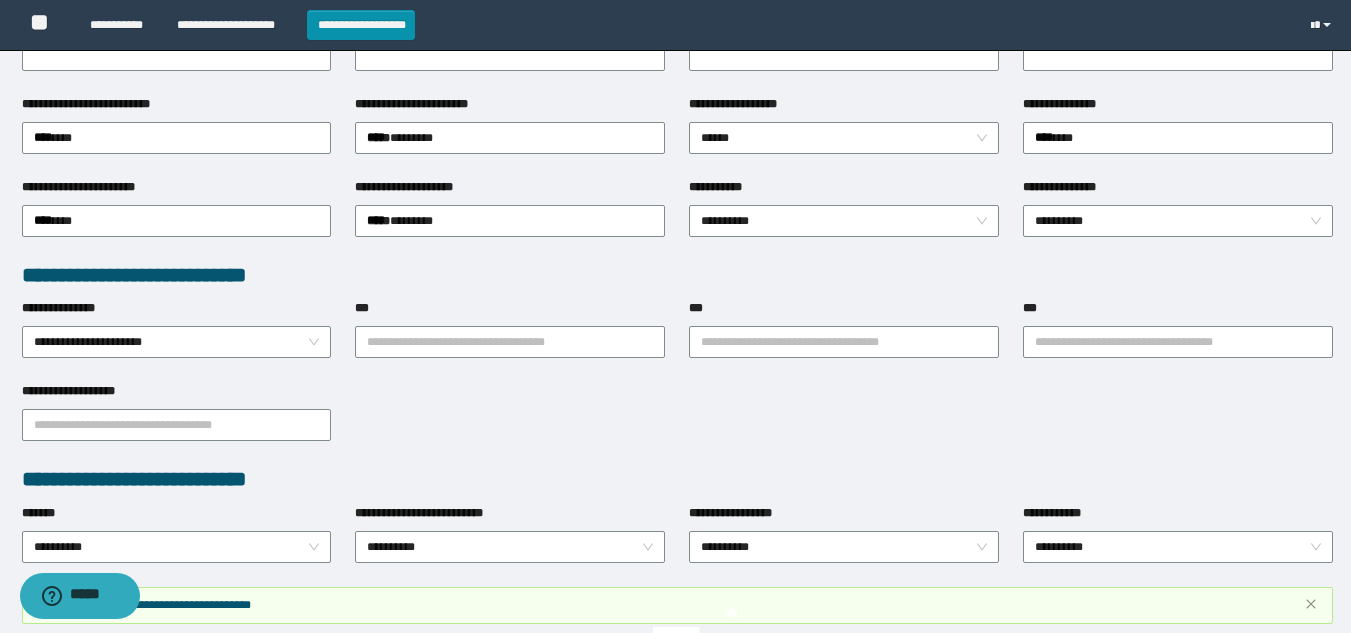 scroll, scrollTop: 453, scrollLeft: 0, axis: vertical 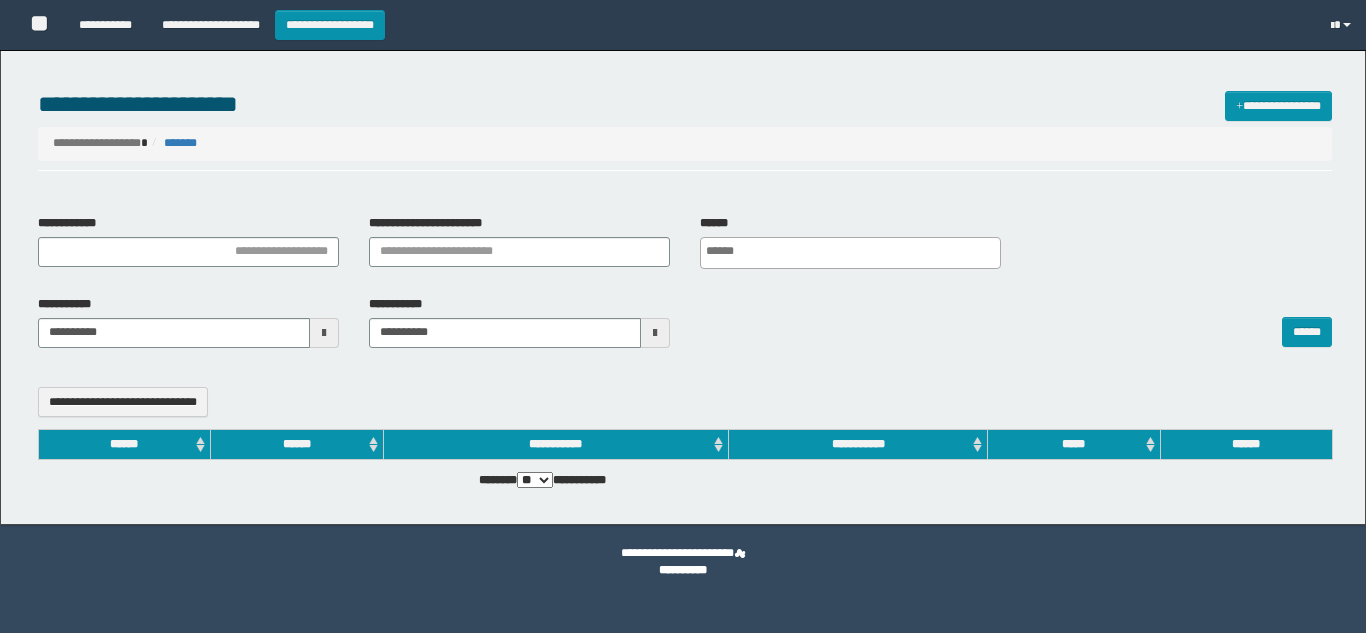 select 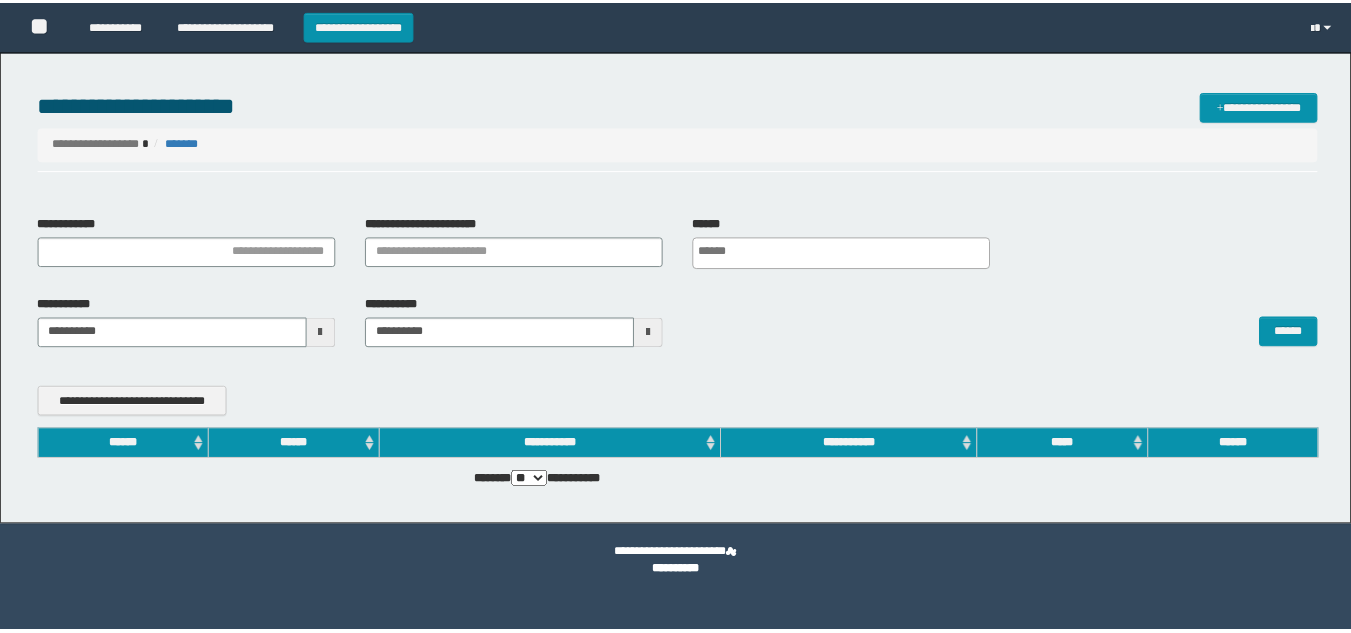 scroll, scrollTop: 0, scrollLeft: 0, axis: both 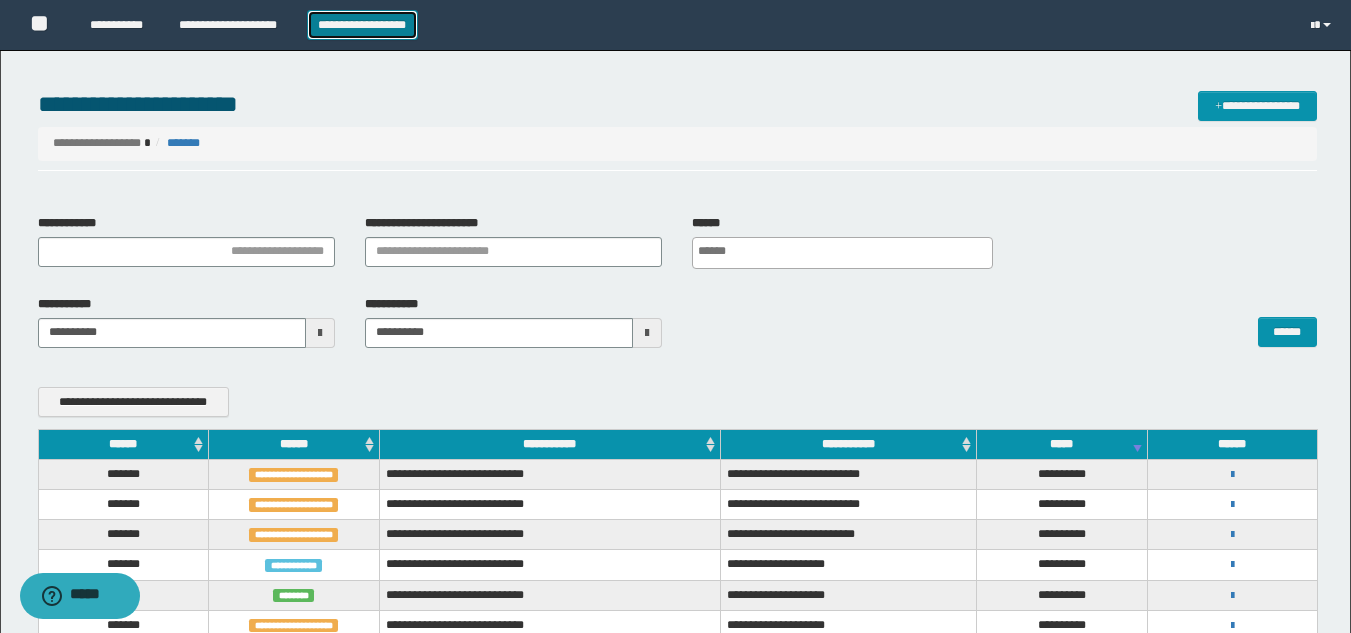 click on "**********" at bounding box center [362, 25] 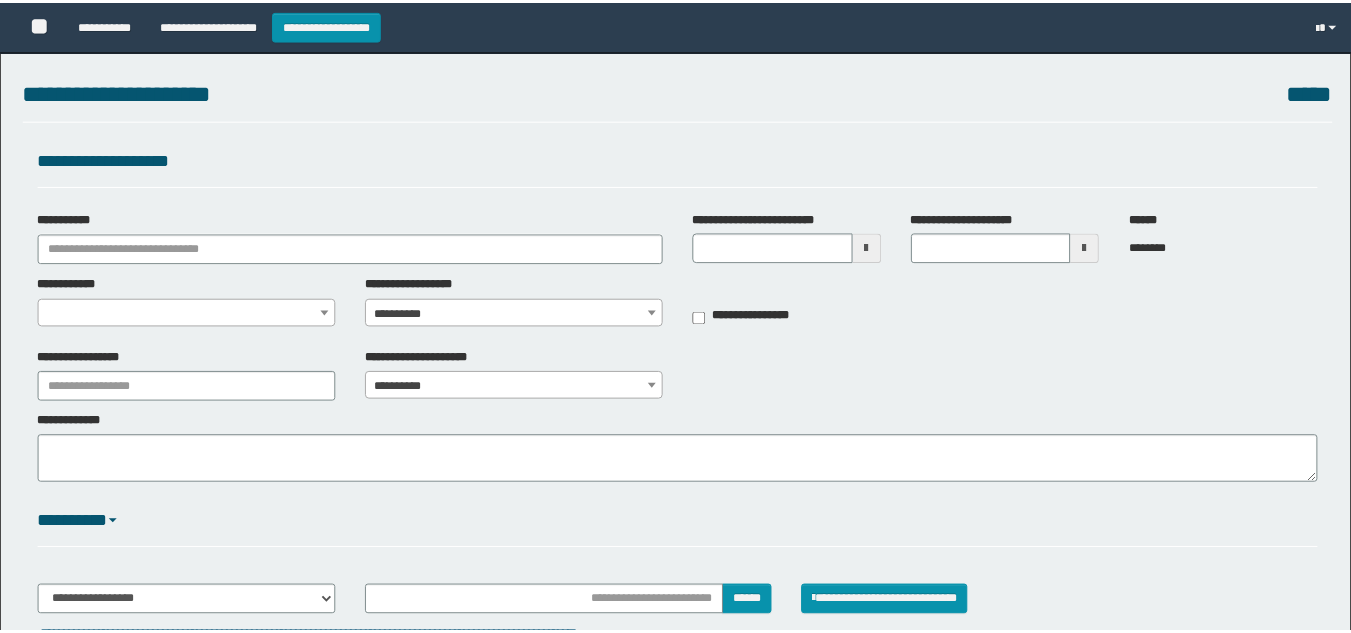 scroll, scrollTop: 0, scrollLeft: 0, axis: both 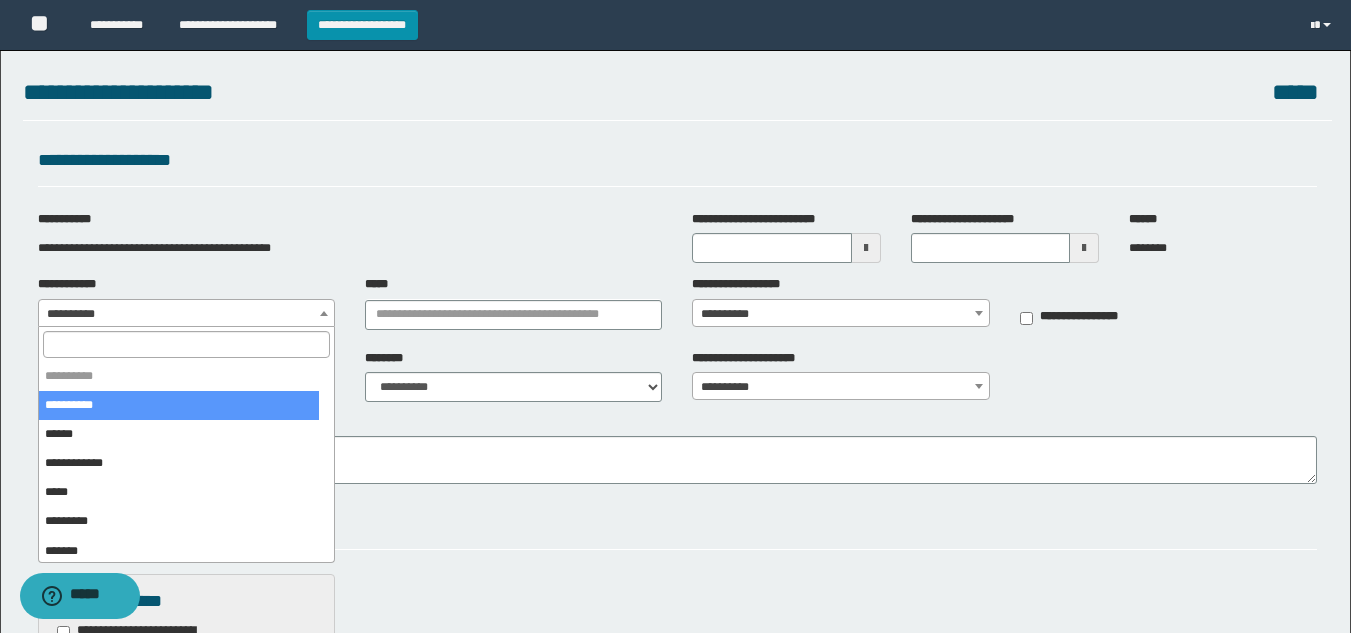 click on "**********" at bounding box center (186, 314) 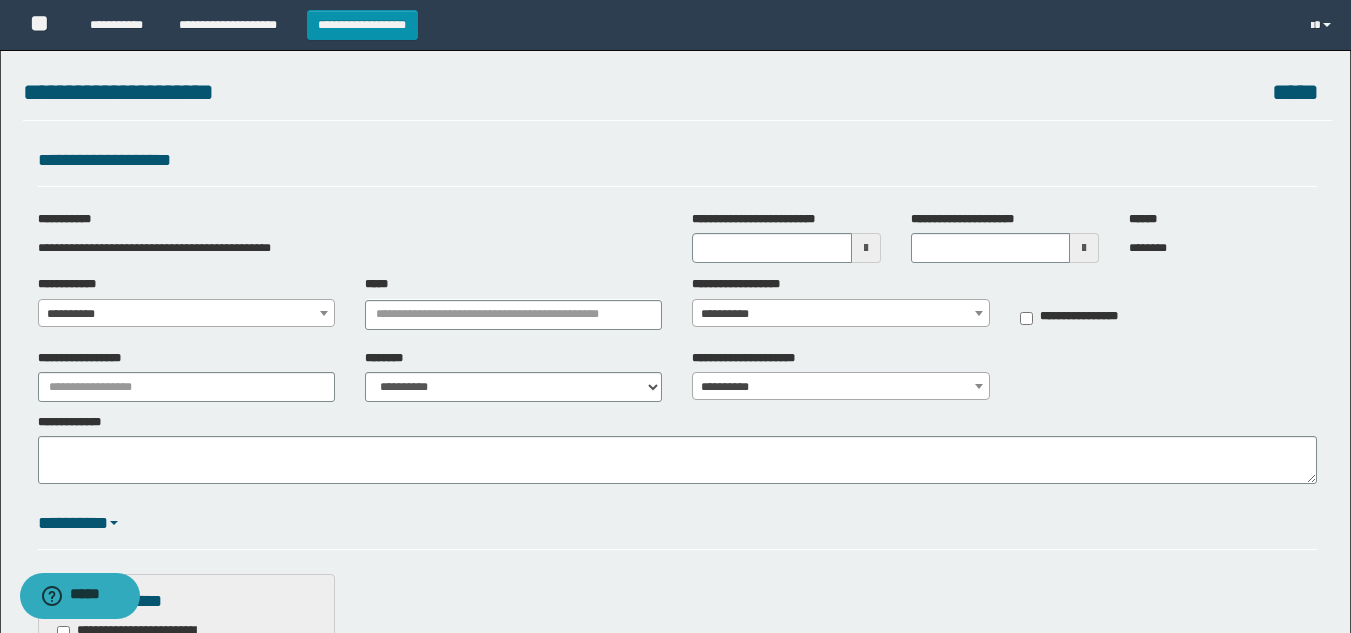 drag, startPoint x: 179, startPoint y: 325, endPoint x: 178, endPoint y: 336, distance: 11.045361 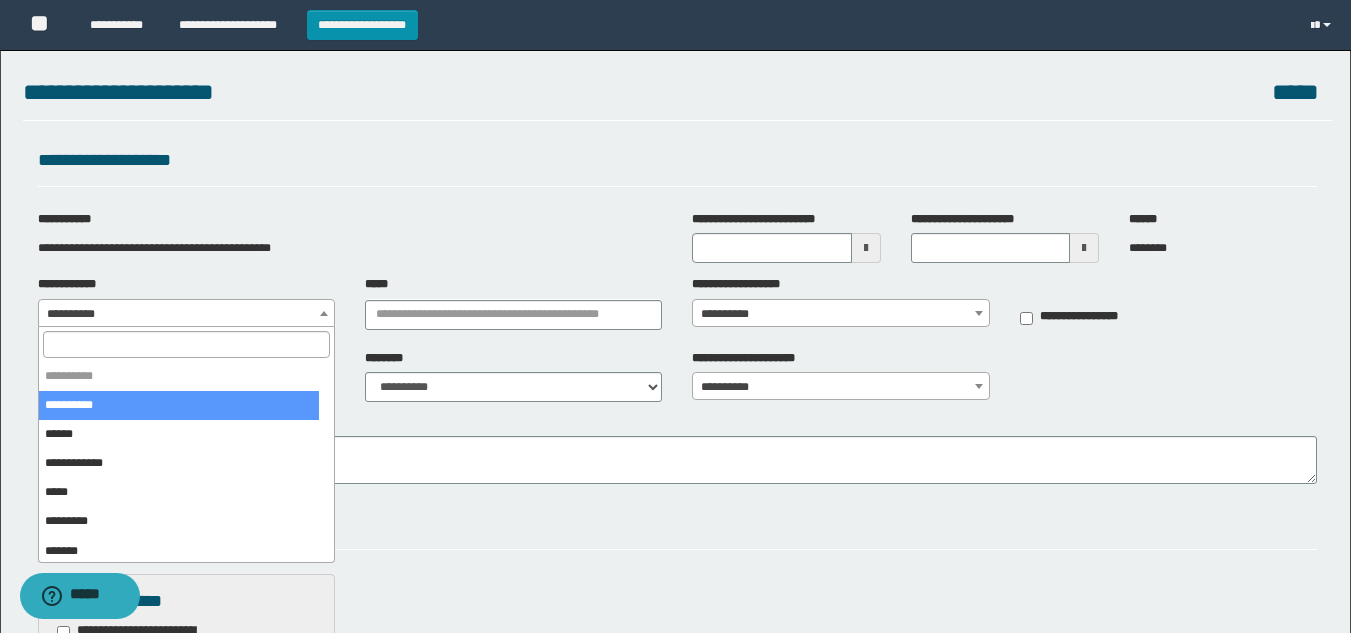 click on "**********" at bounding box center (186, 314) 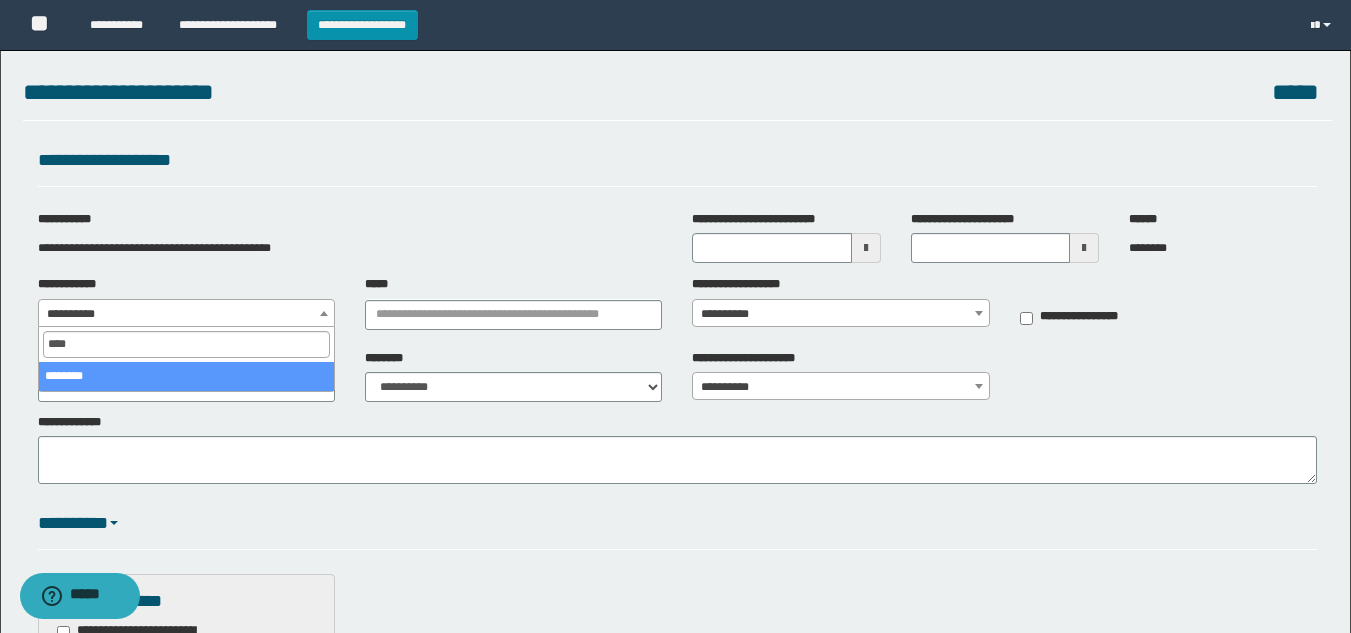 type on "****" 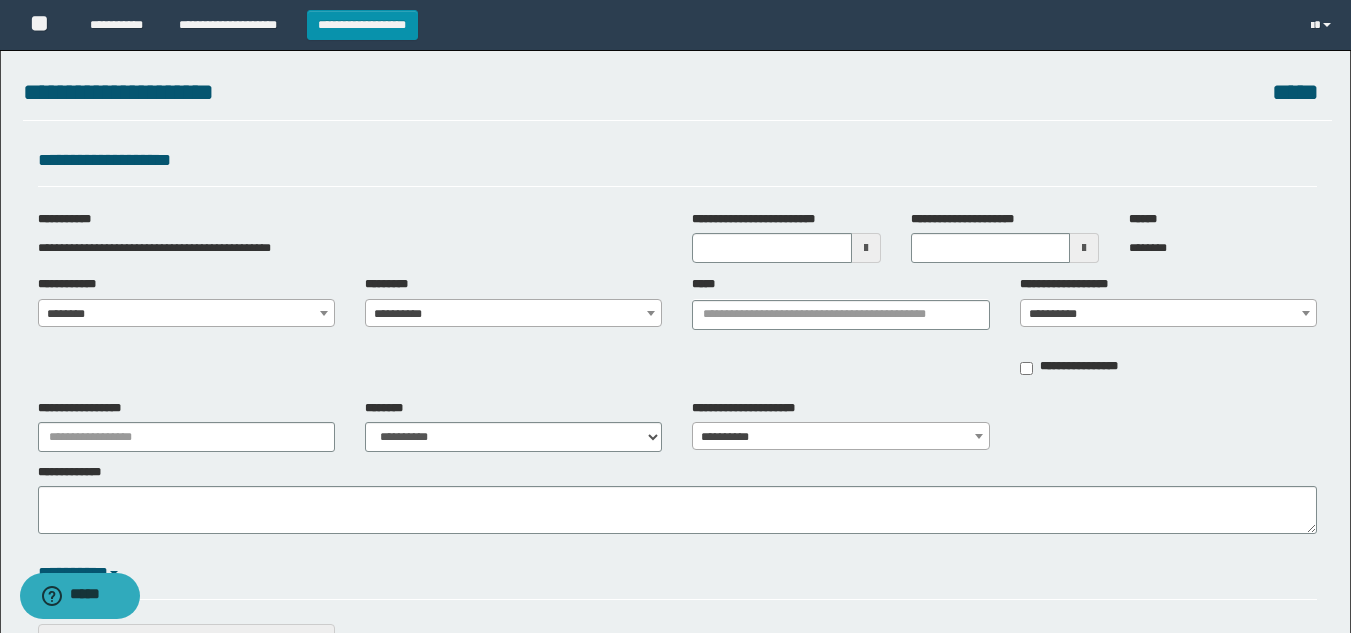 click on "**********" at bounding box center [513, 314] 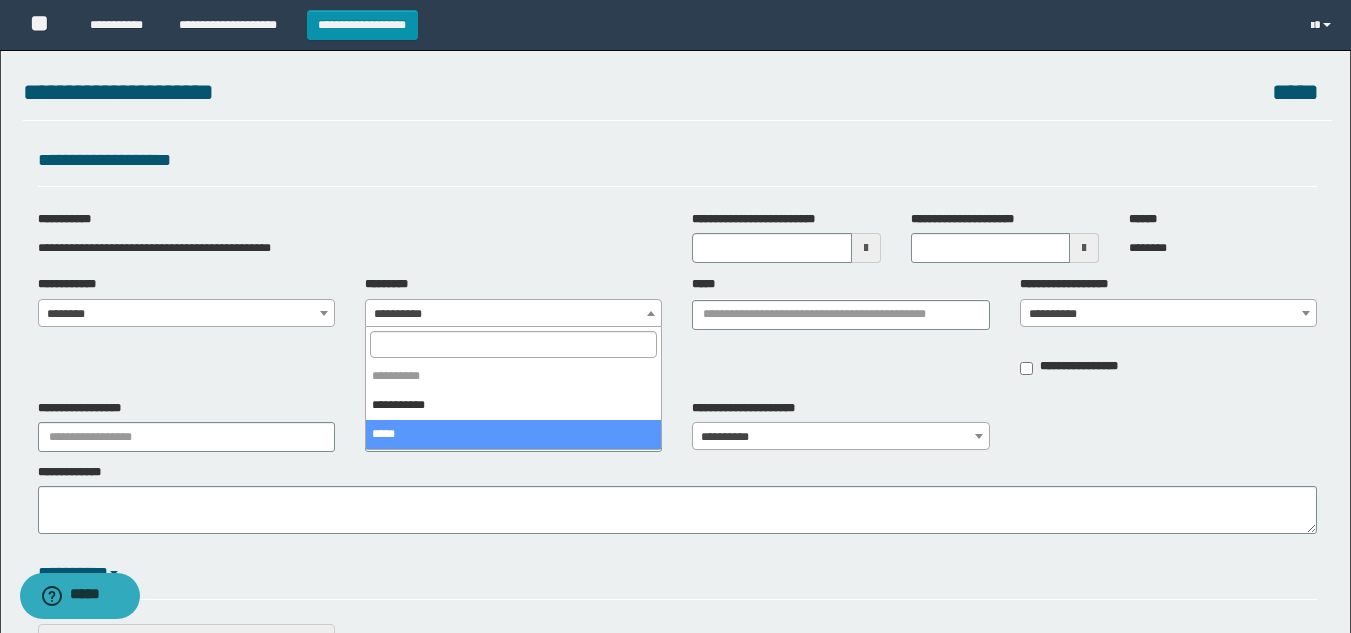 select on "****" 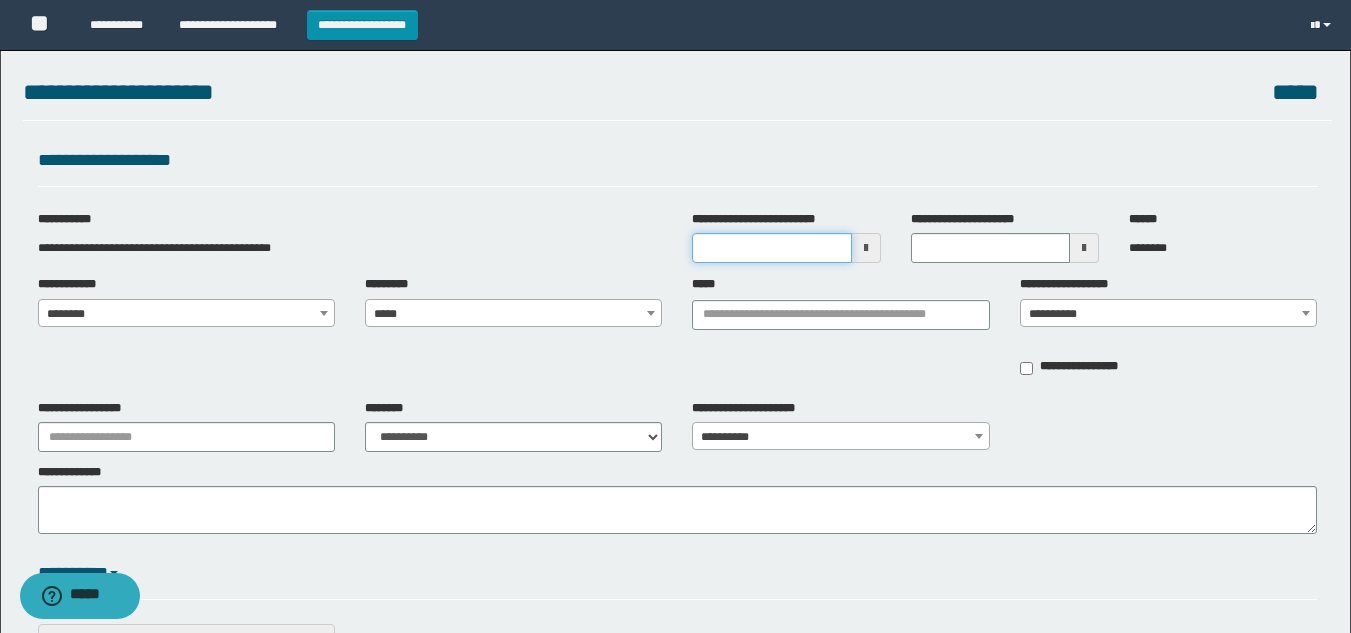click on "**********" at bounding box center [771, 248] 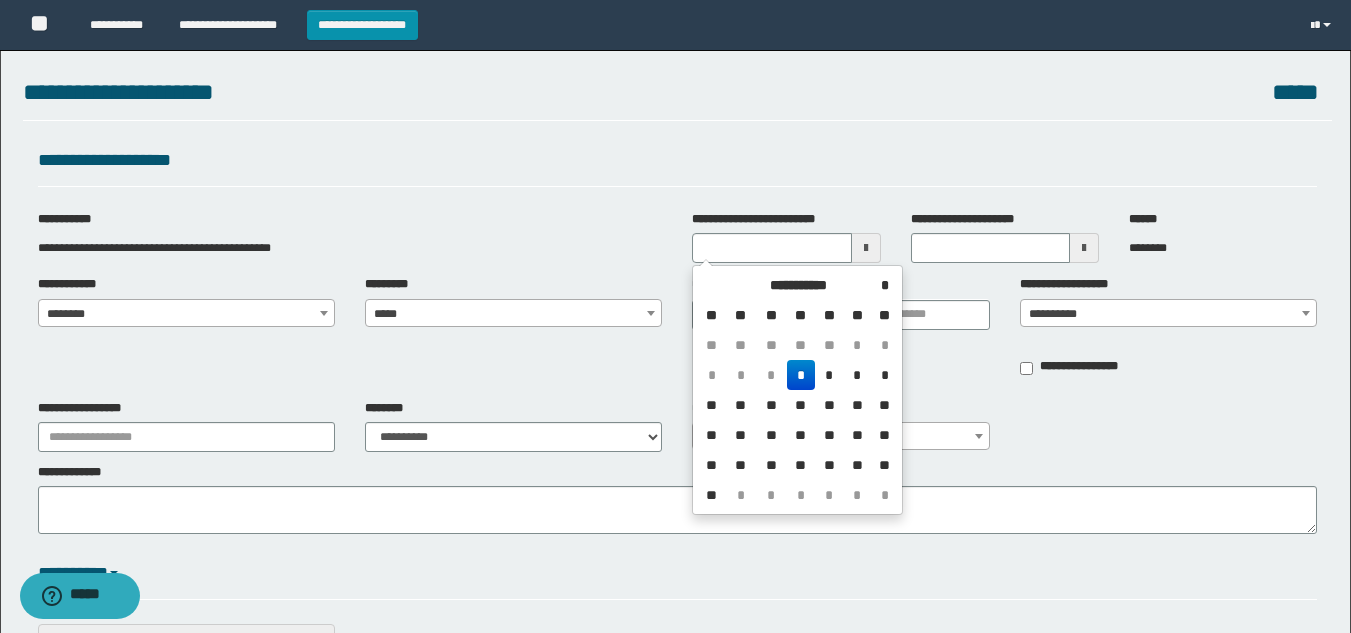 click on "*" at bounding box center (801, 375) 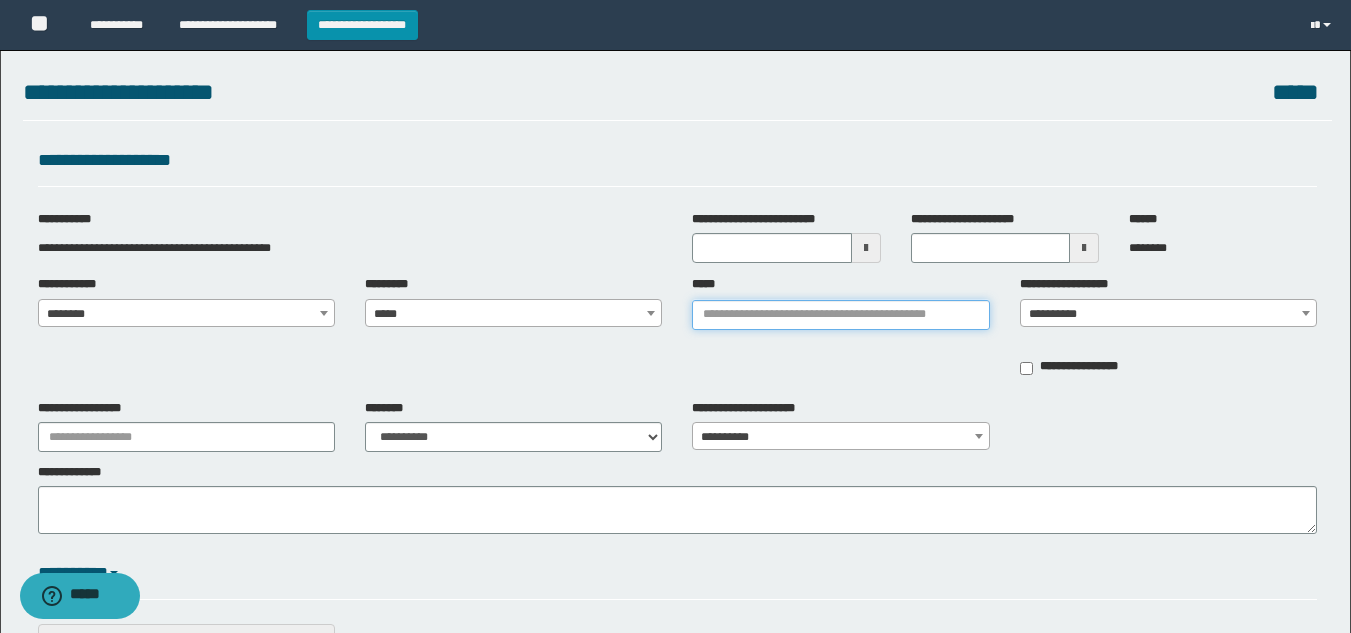 click on "*****" at bounding box center [840, 315] 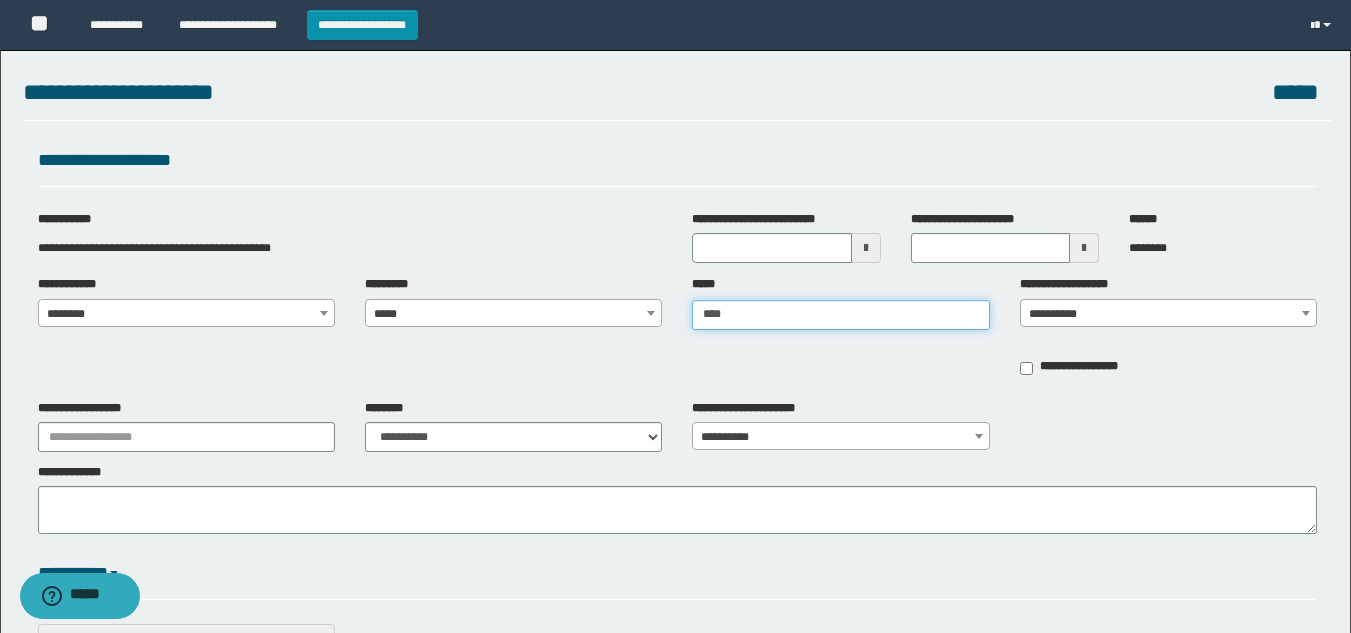 type on "*****" 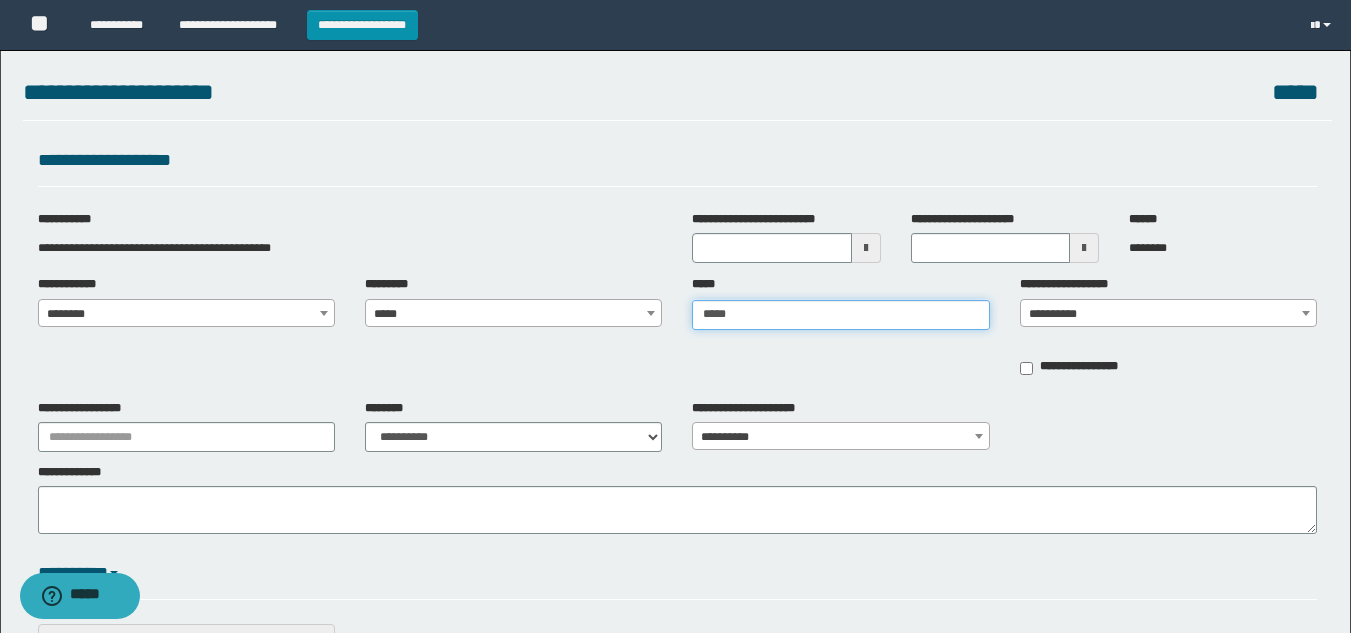 type on "**********" 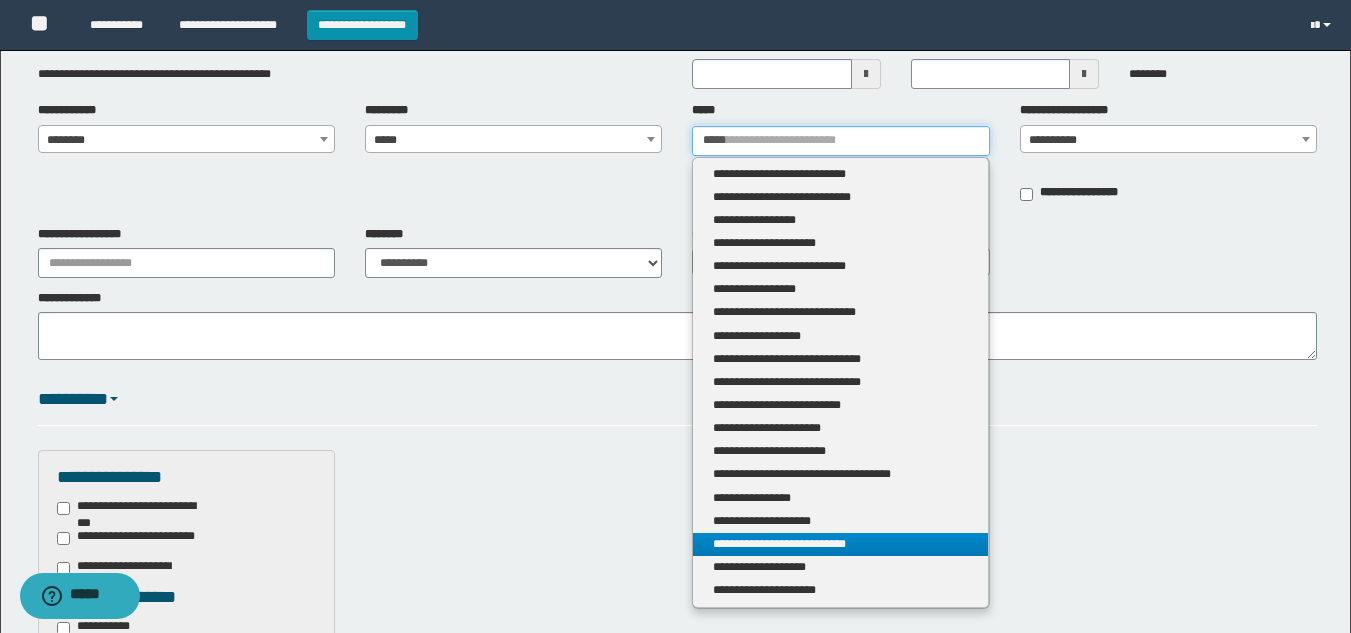 scroll, scrollTop: 200, scrollLeft: 0, axis: vertical 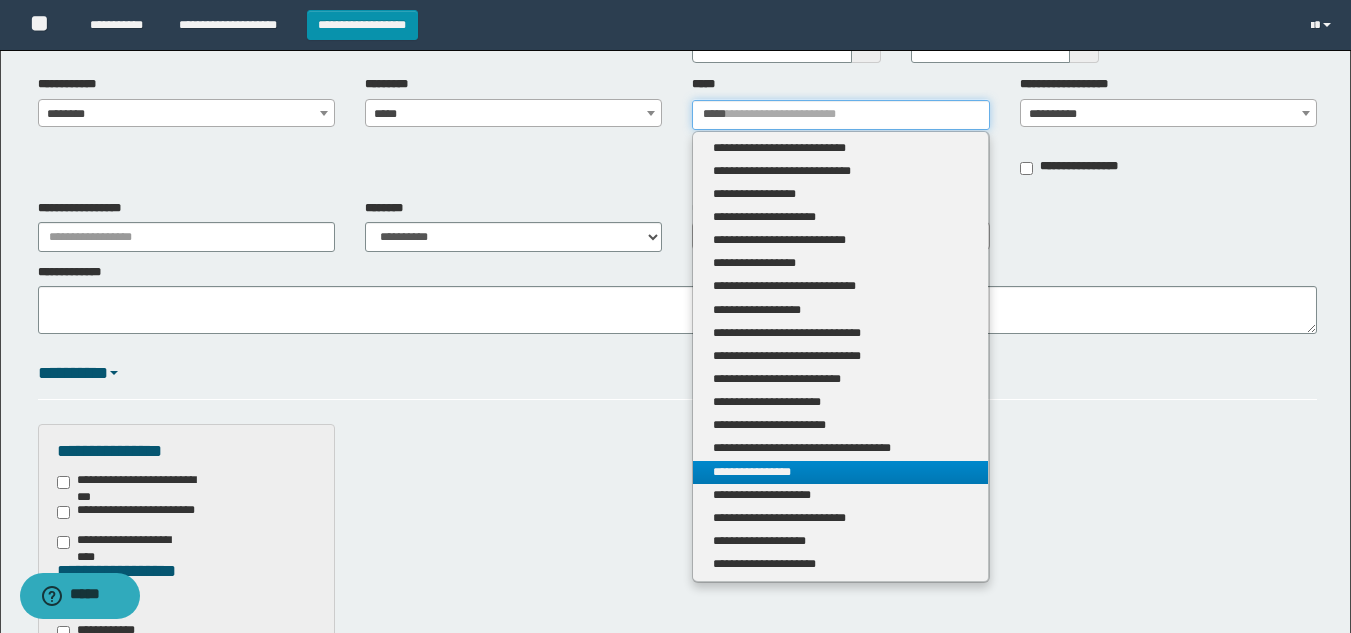 type on "*****" 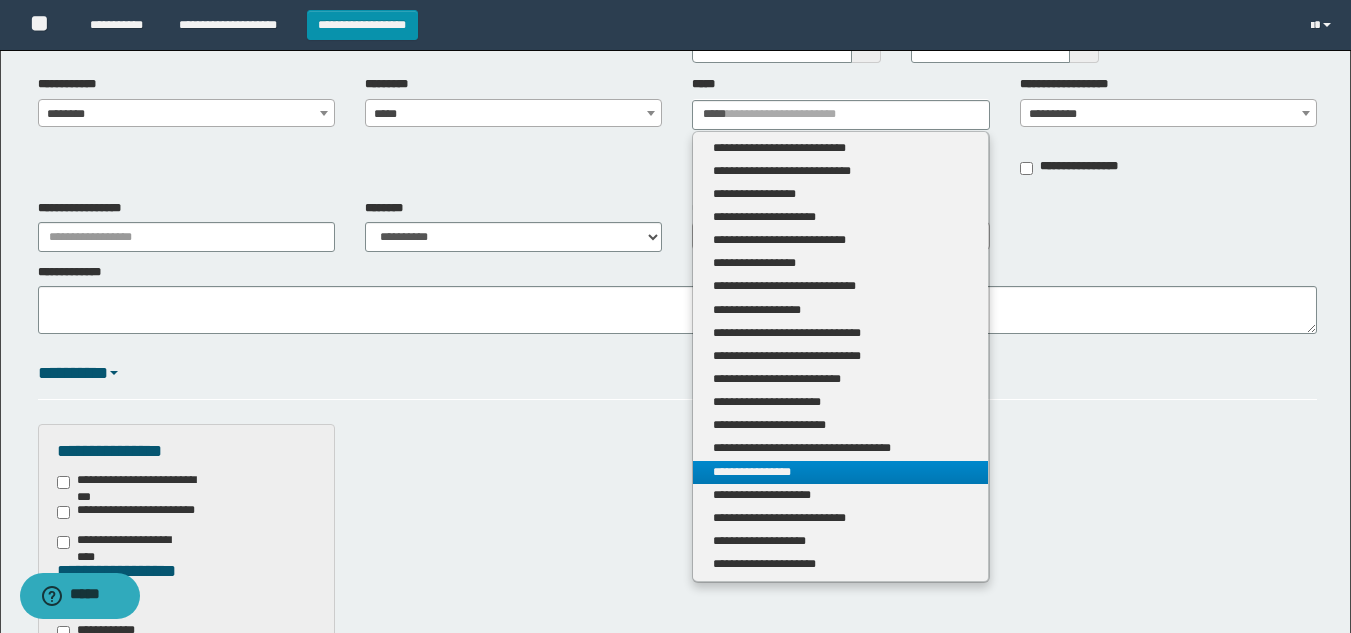 type 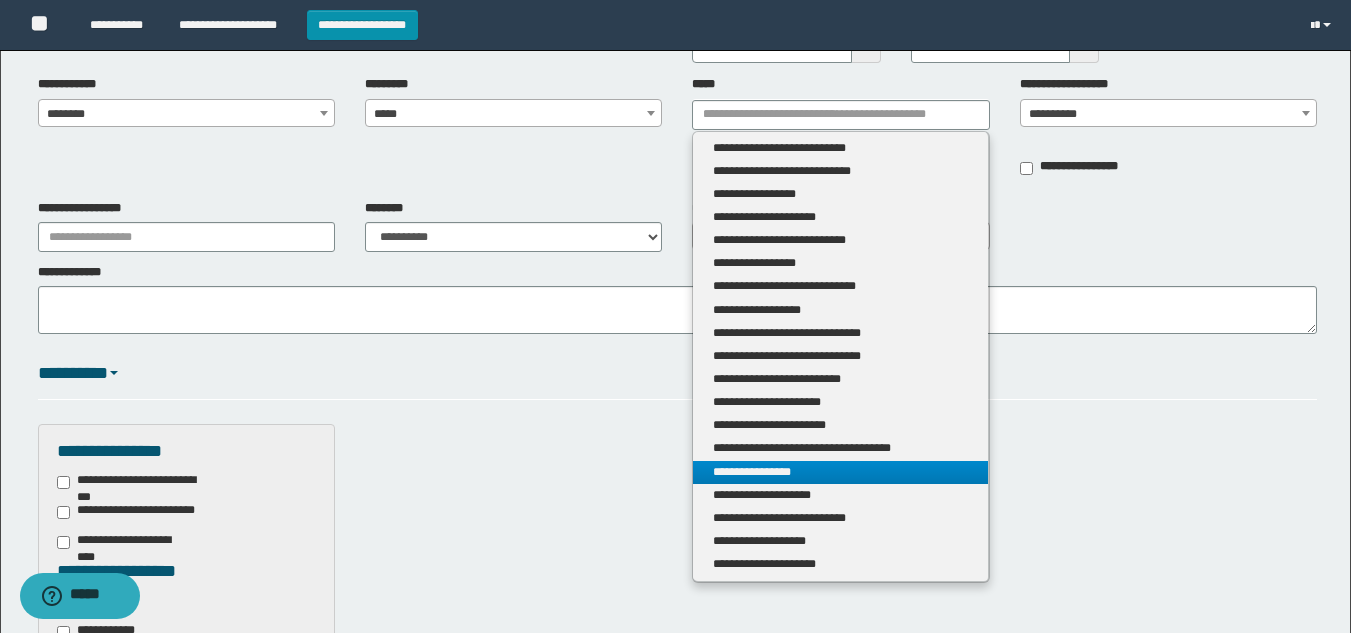 click on "**********" at bounding box center (840, 472) 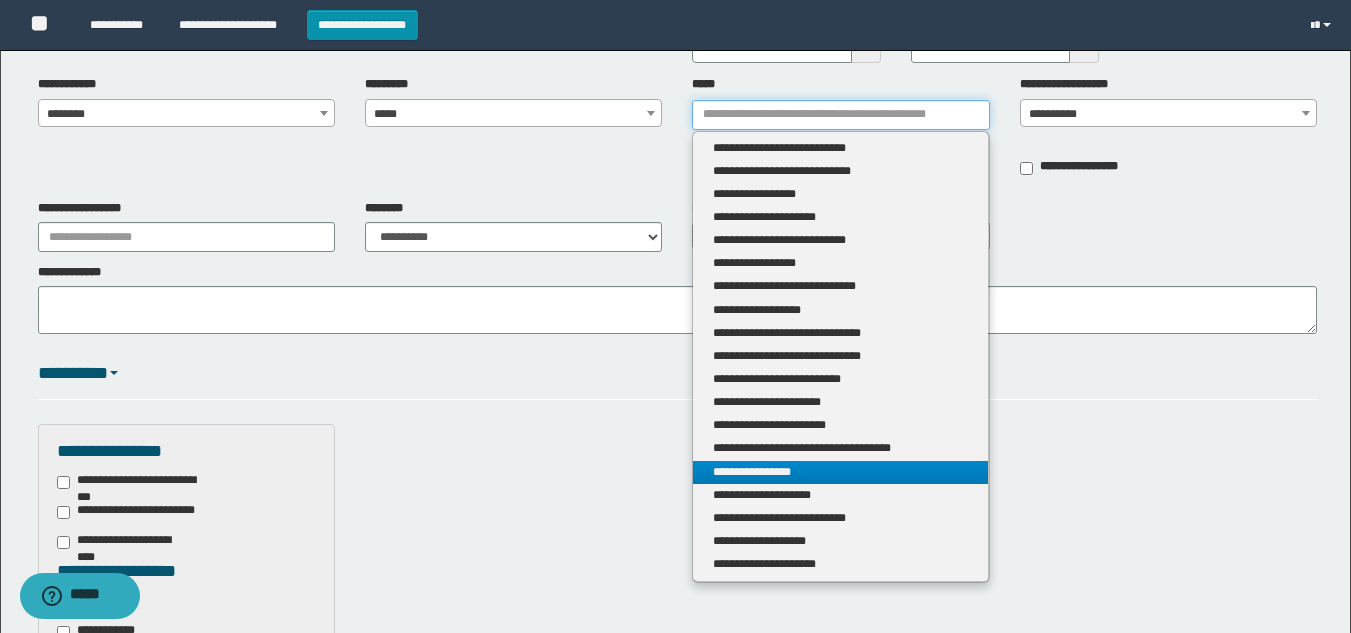 type 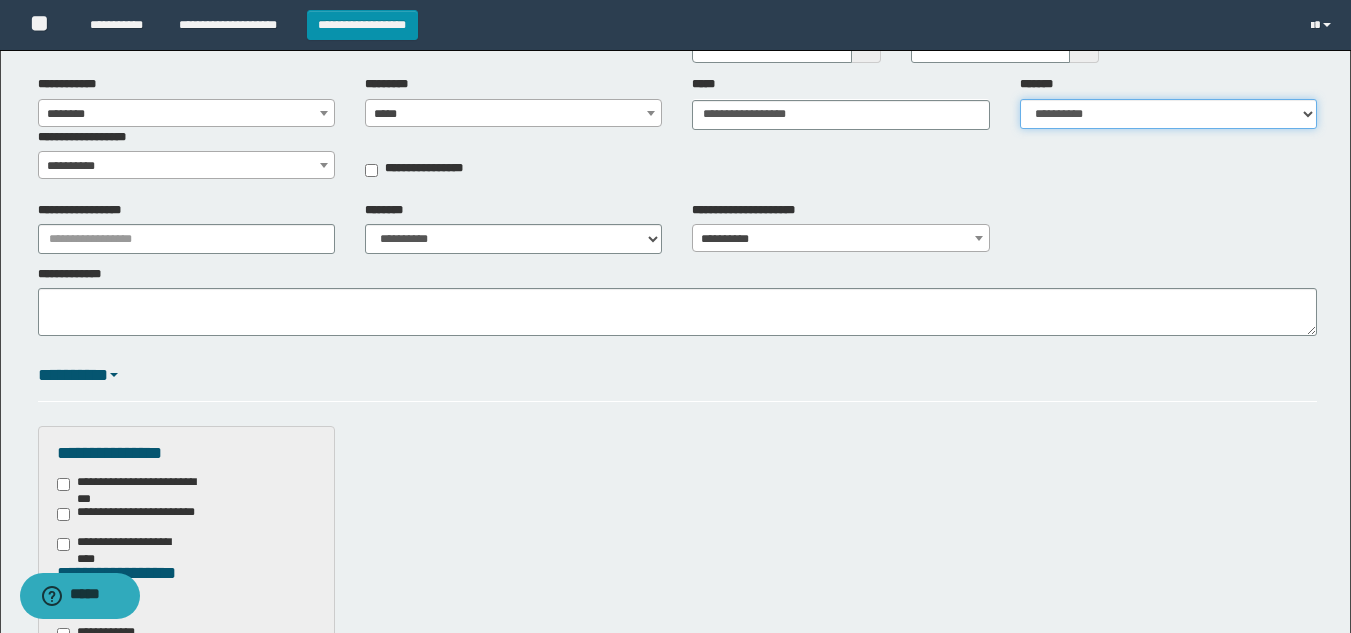 click on "**********" at bounding box center (1168, 114) 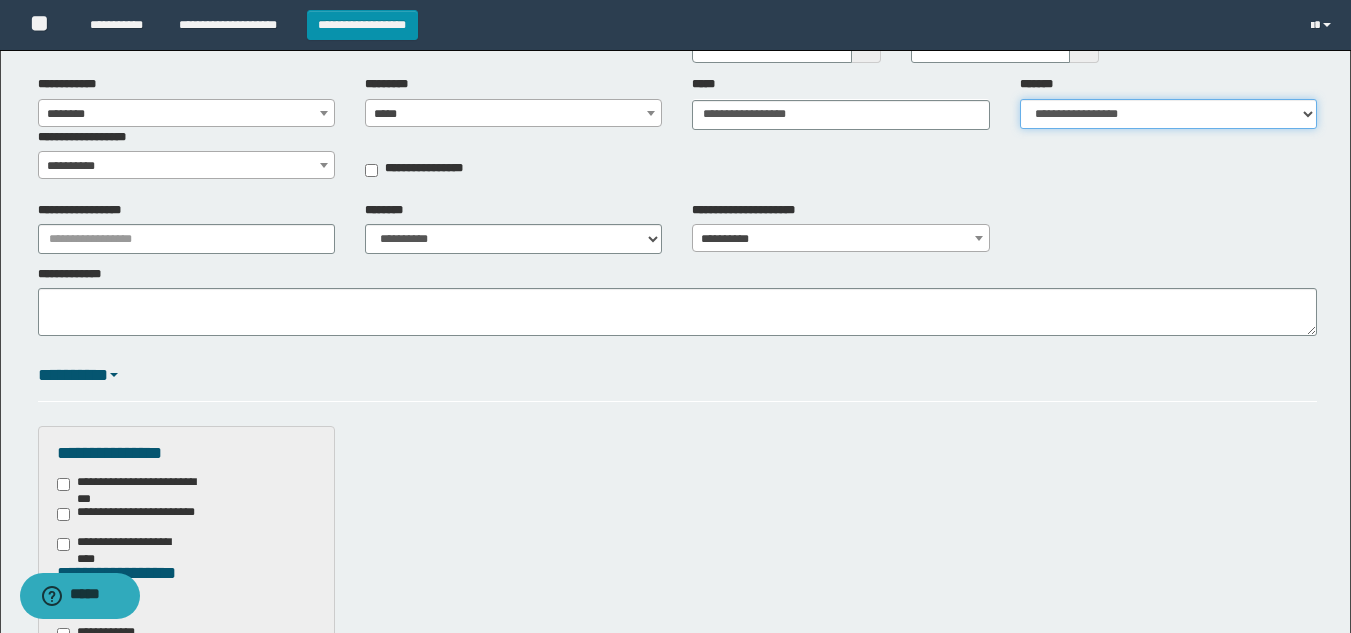click on "**********" at bounding box center (1168, 114) 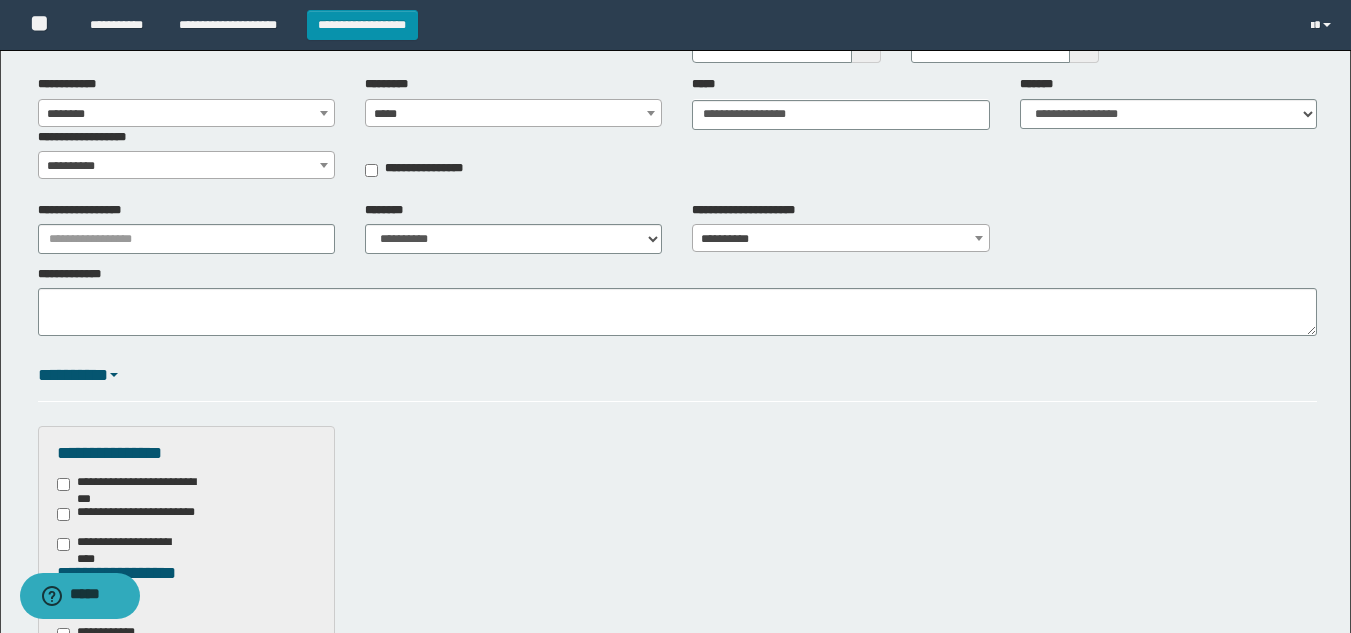 click on "**********" at bounding box center [186, 166] 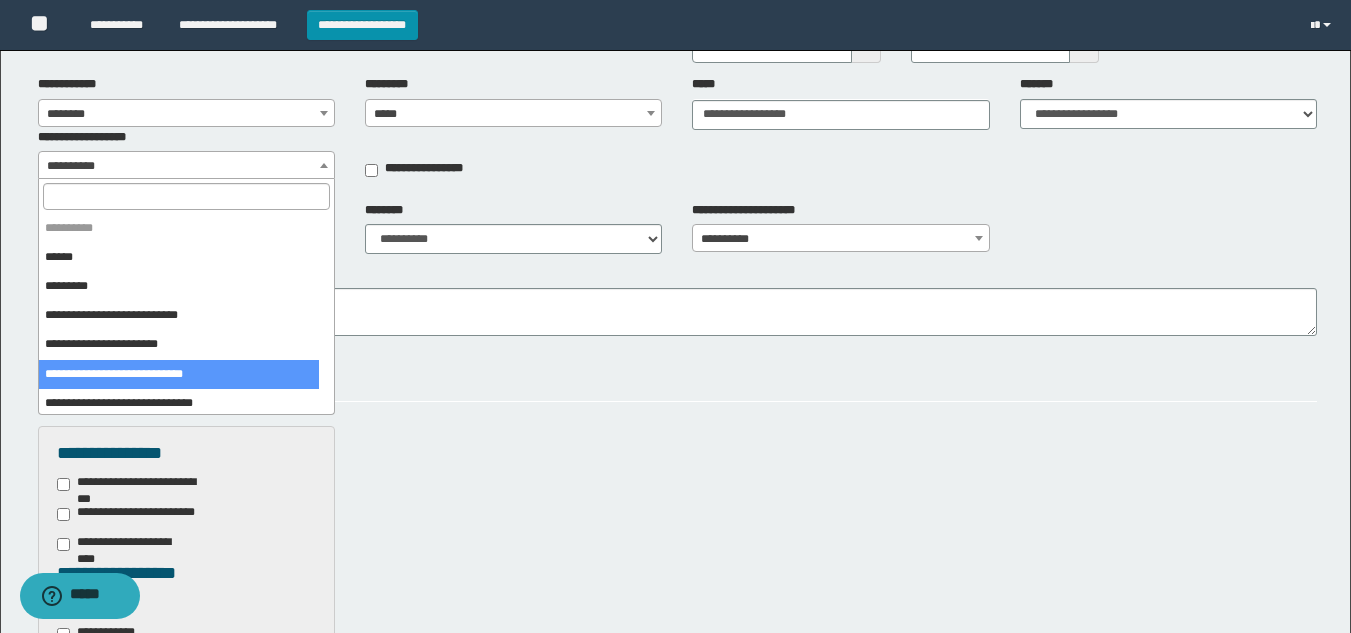 select on "***" 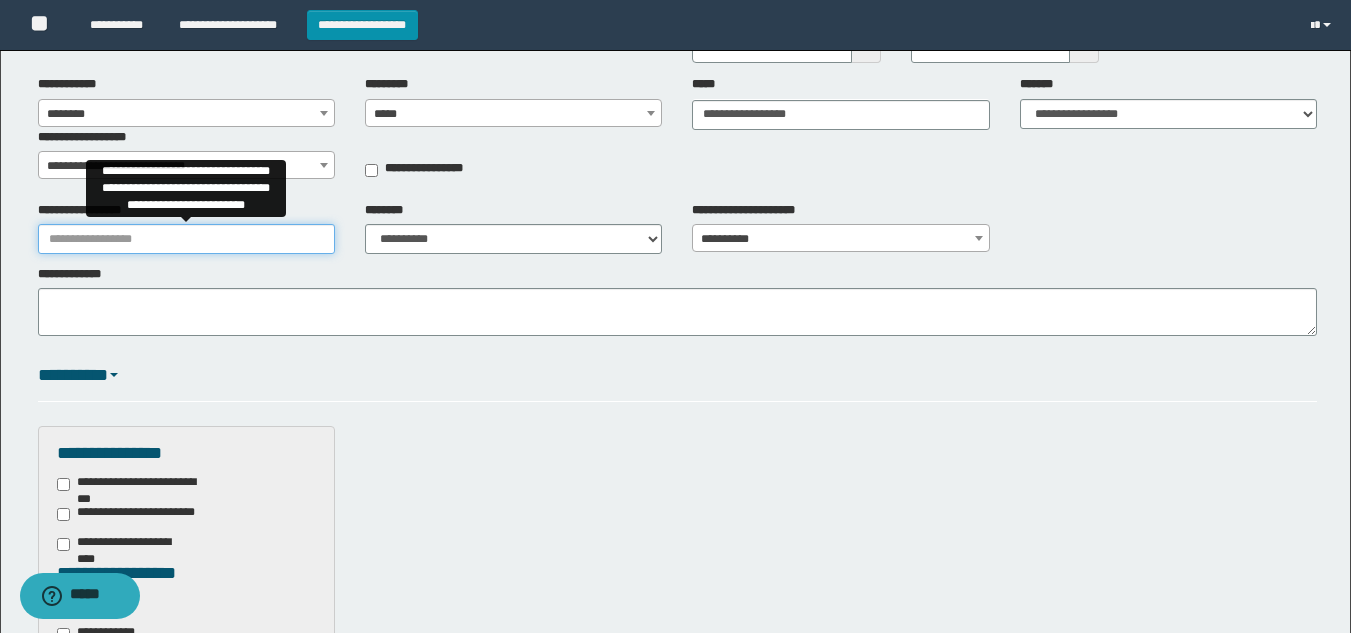 drag, startPoint x: 180, startPoint y: 232, endPoint x: 212, endPoint y: 254, distance: 38.832977 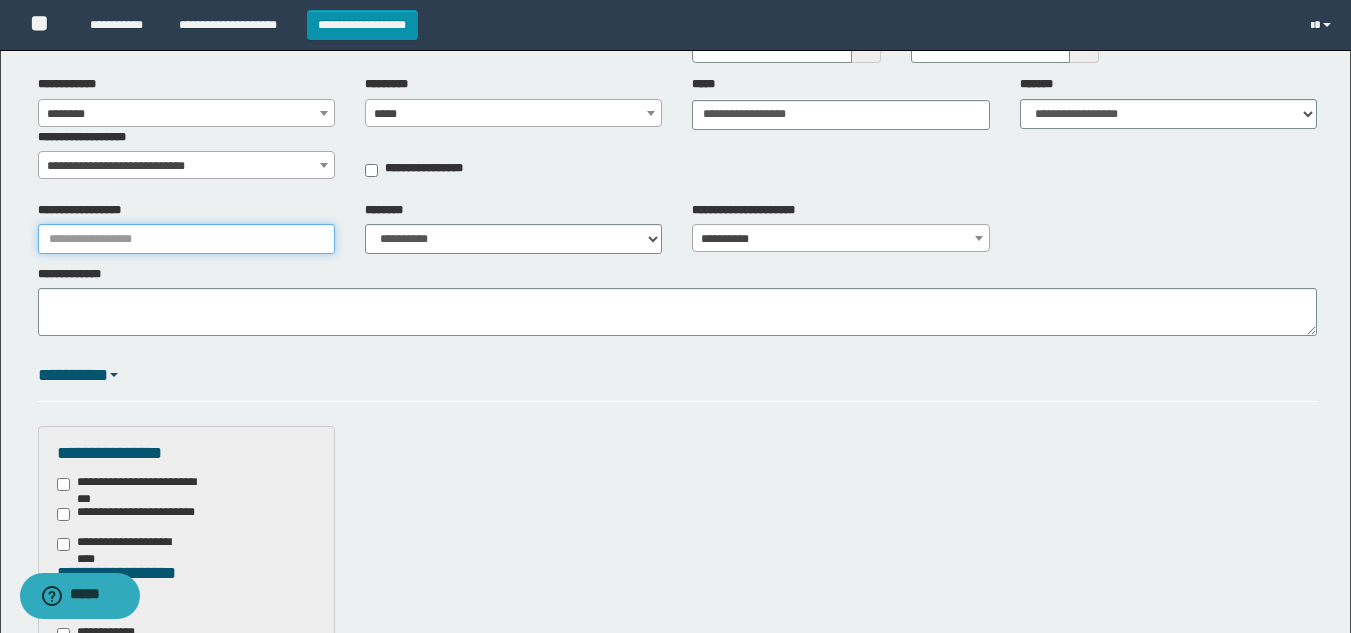 type on "**********" 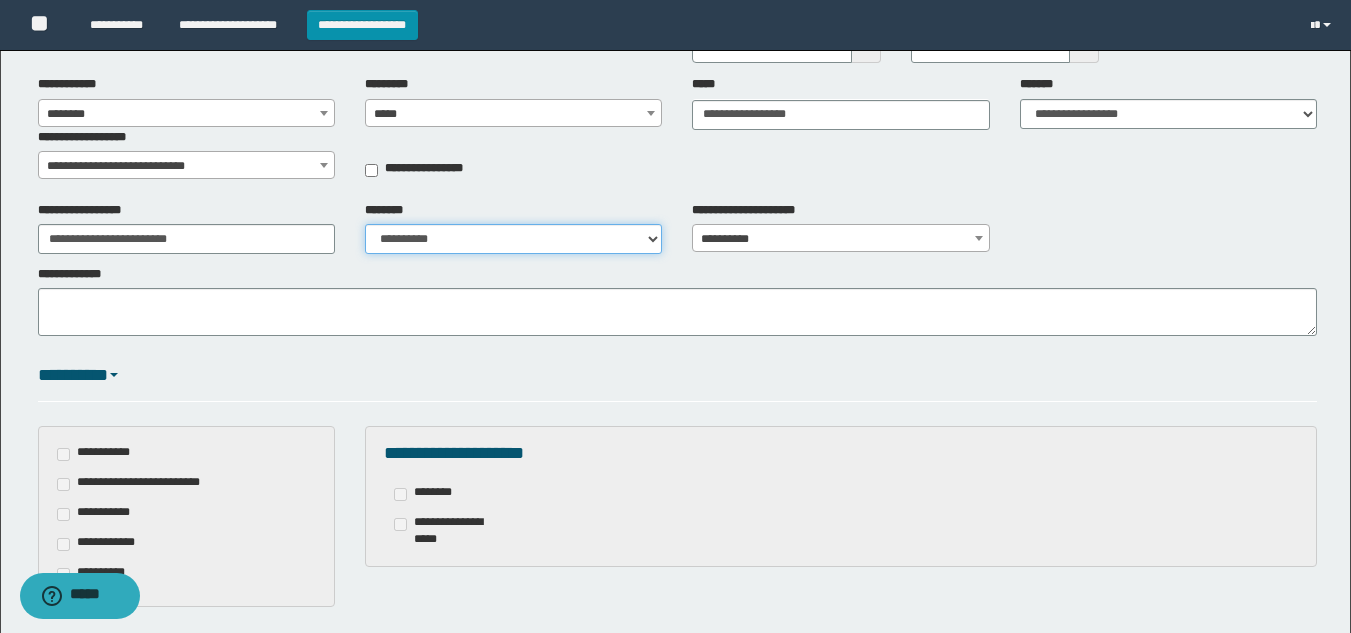 click on "**********" at bounding box center (513, 239) 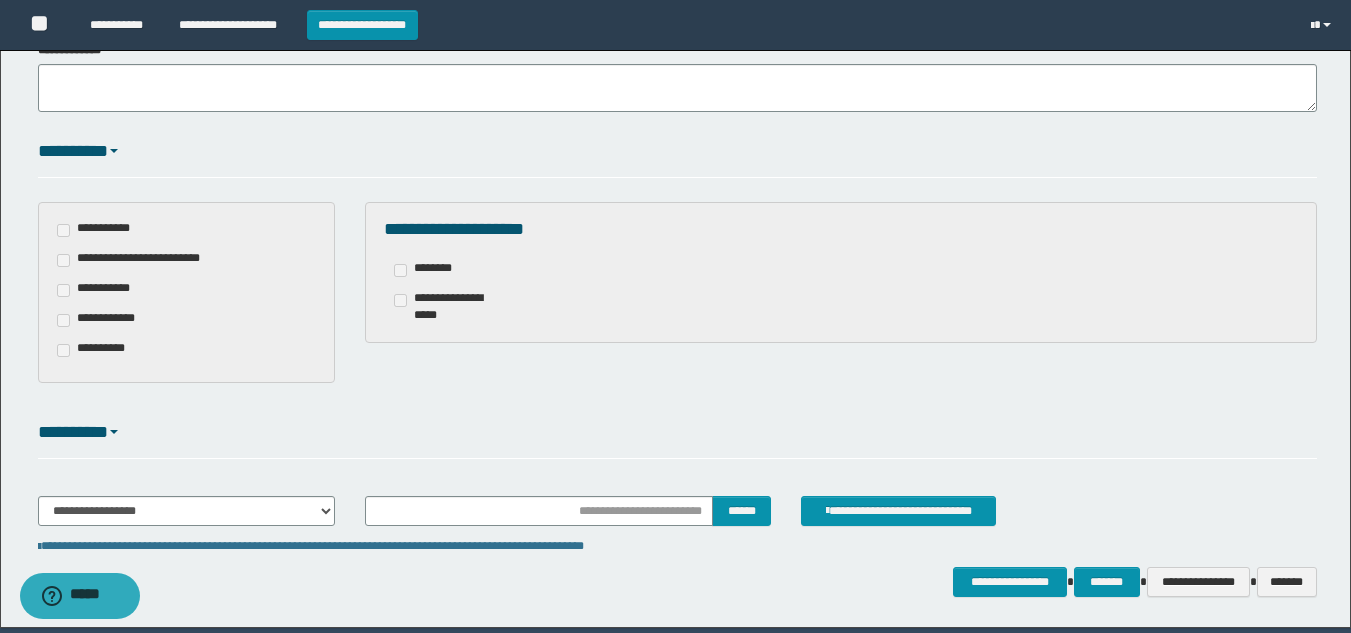 scroll, scrollTop: 494, scrollLeft: 0, axis: vertical 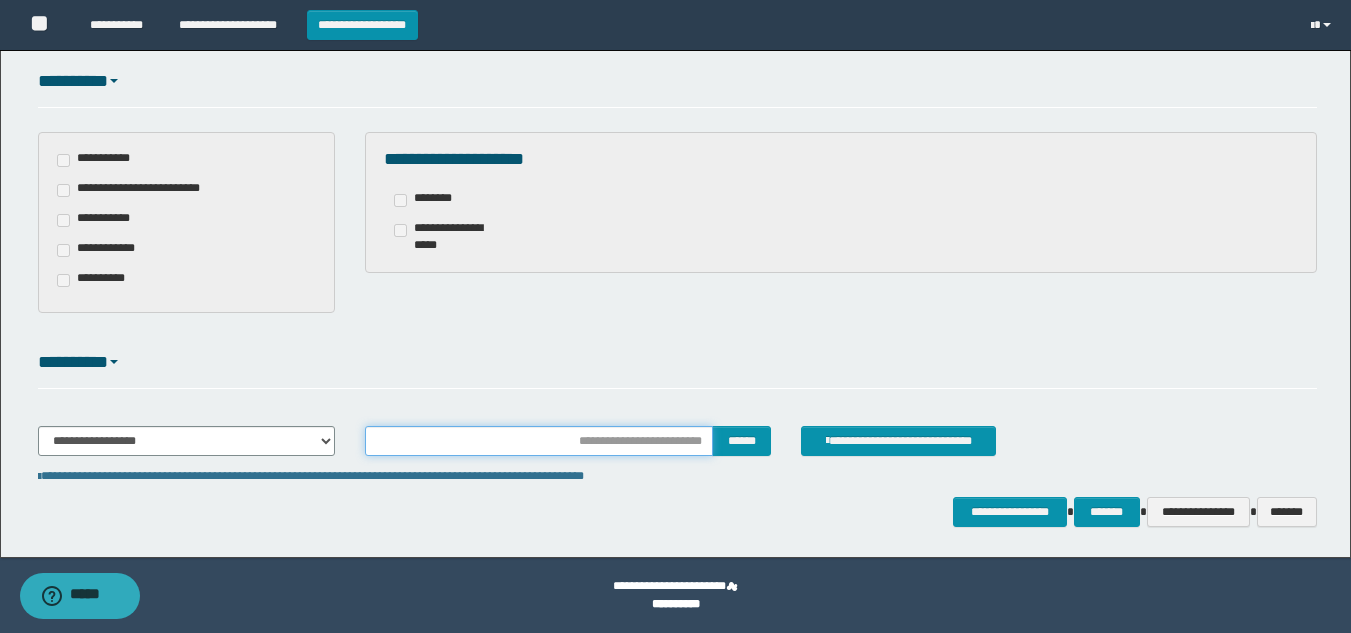 click at bounding box center [539, 441] 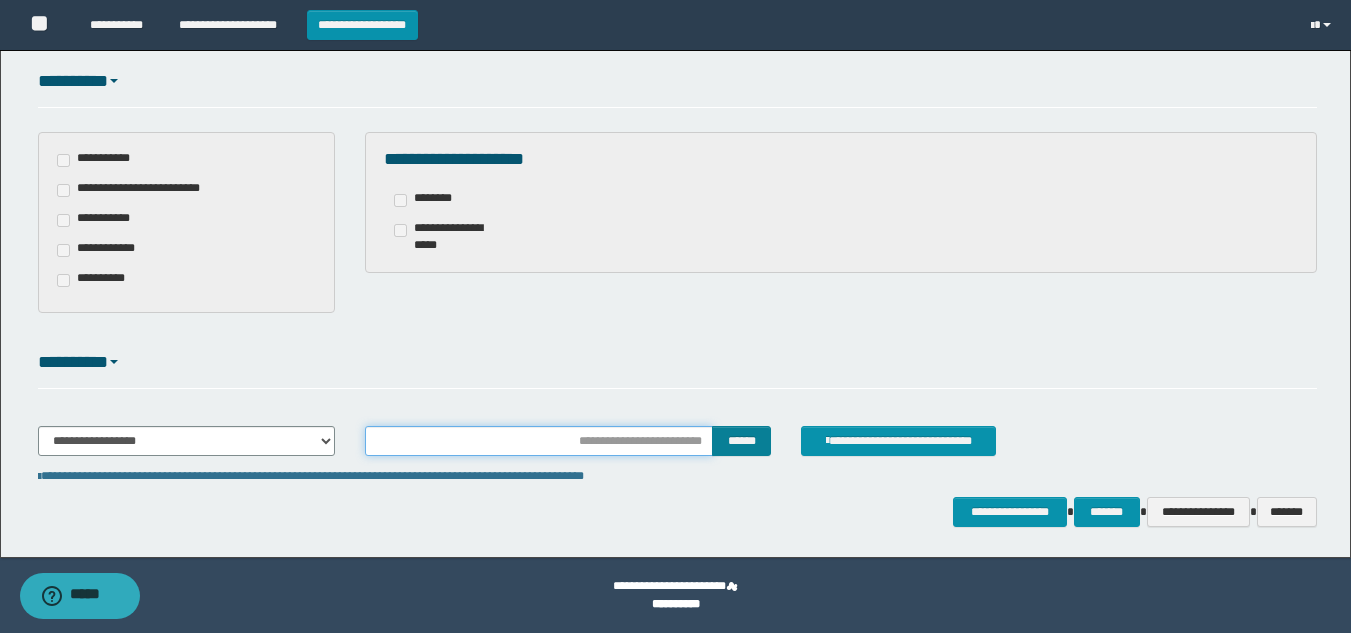 type on "**********" 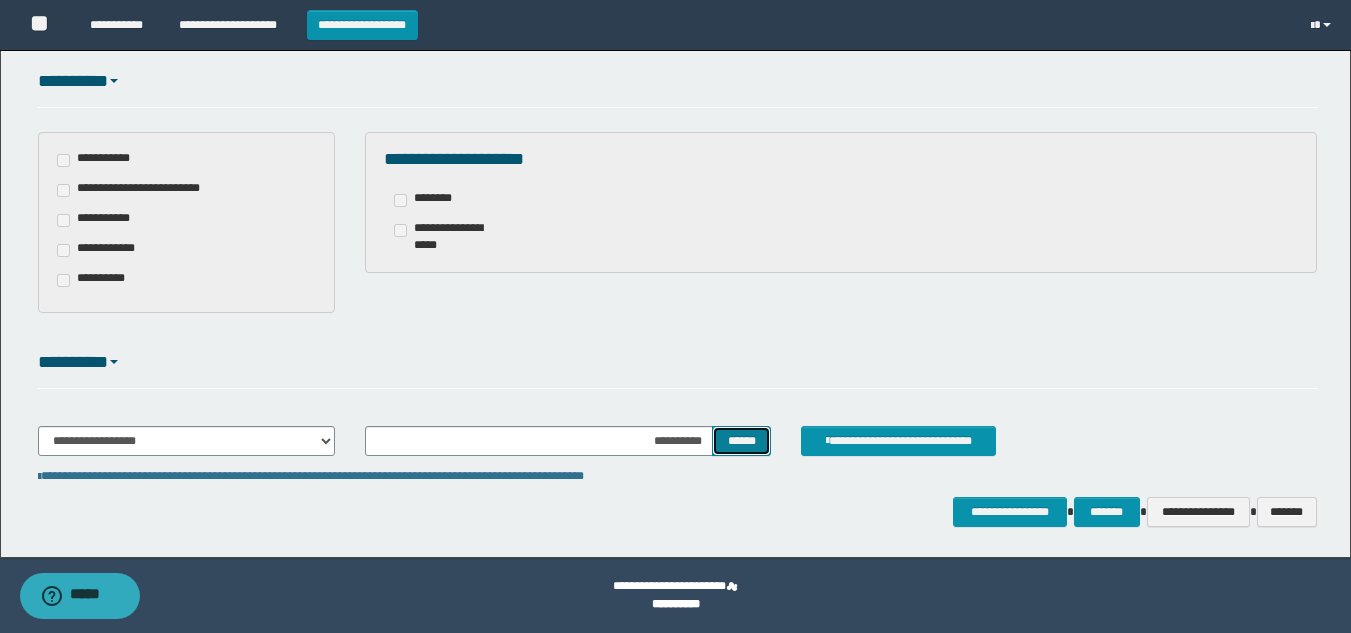 click on "******" at bounding box center [741, 441] 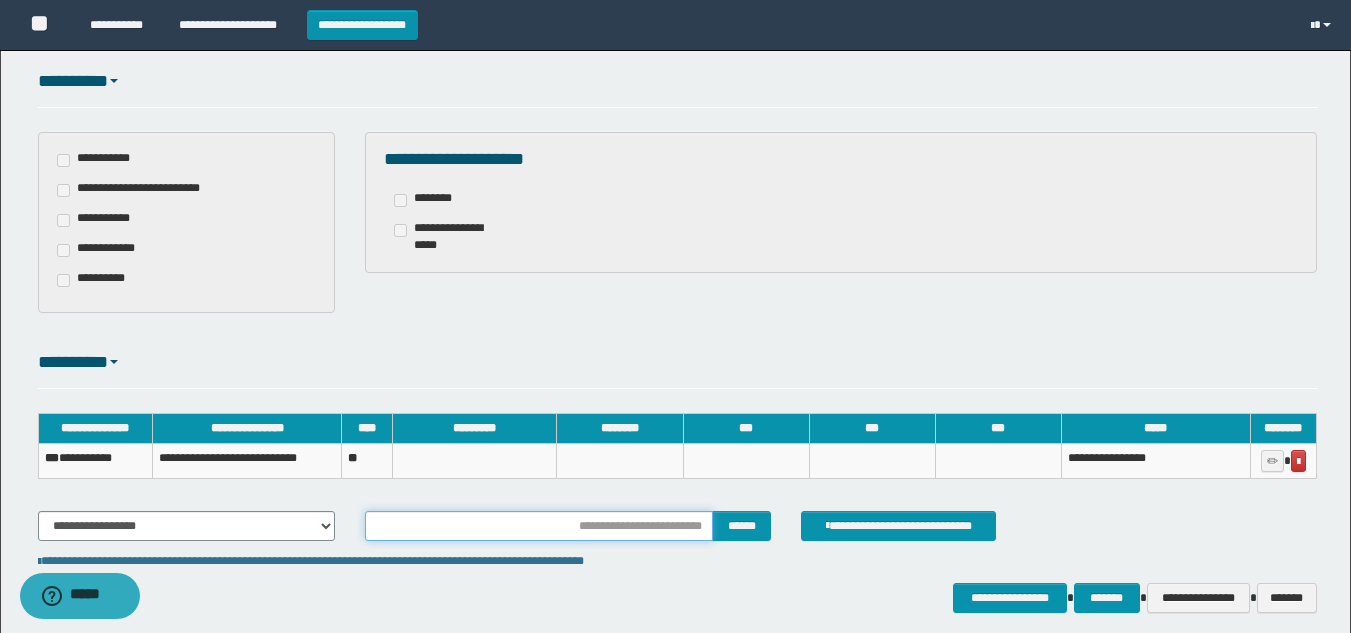click at bounding box center [539, 526] 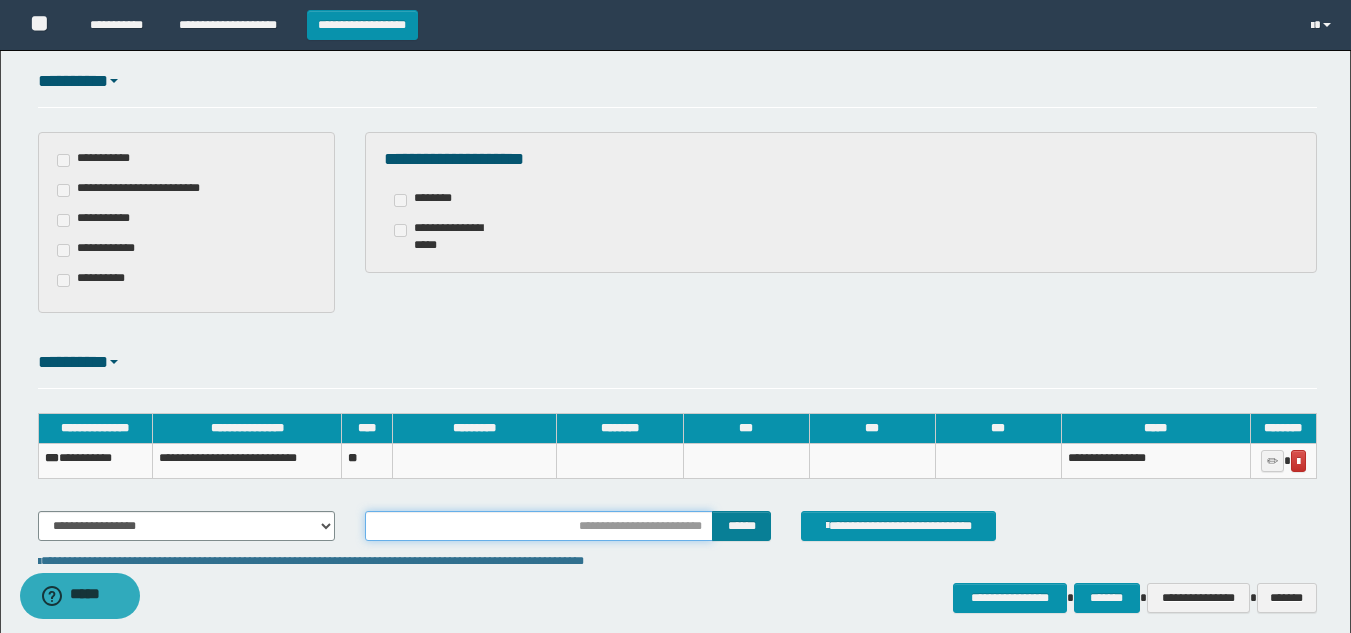 type on "**********" 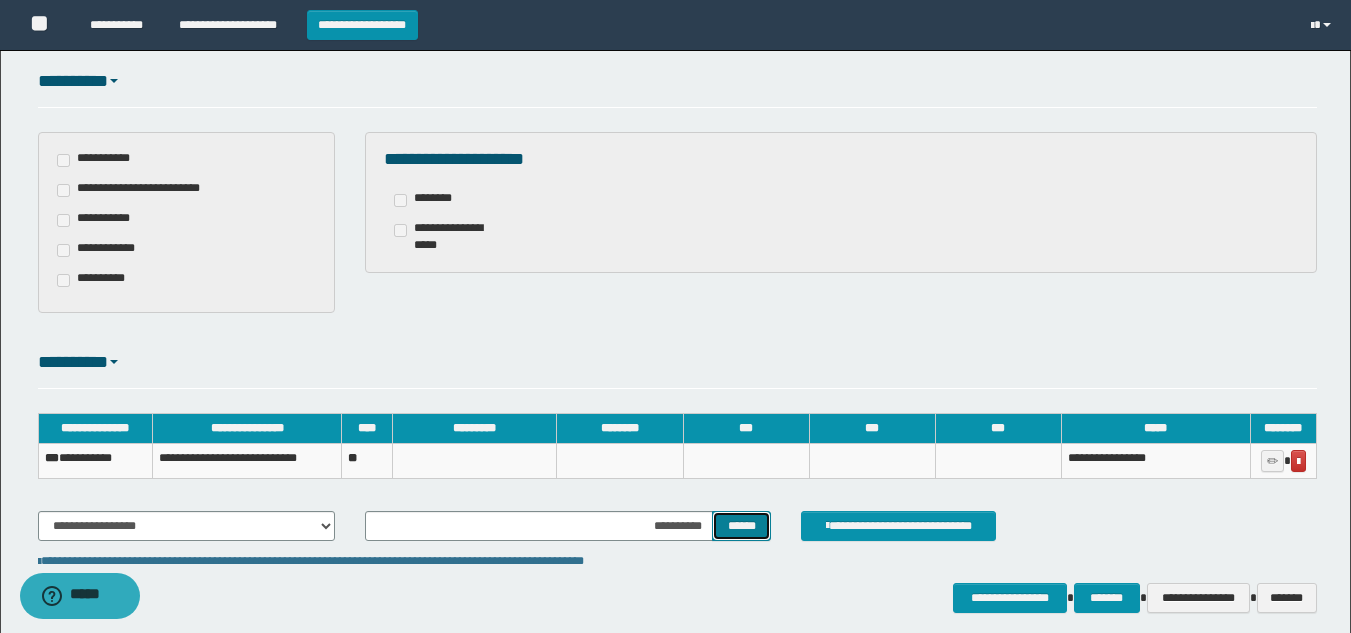 click on "******" at bounding box center (741, 526) 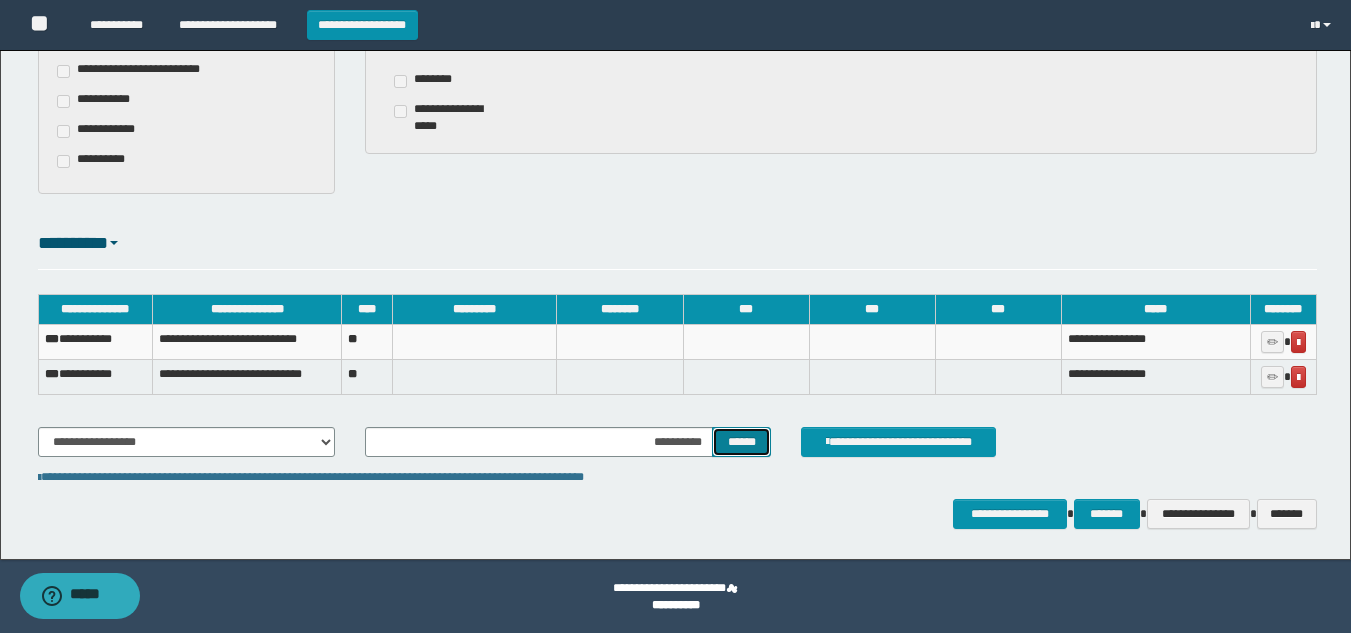 scroll, scrollTop: 614, scrollLeft: 0, axis: vertical 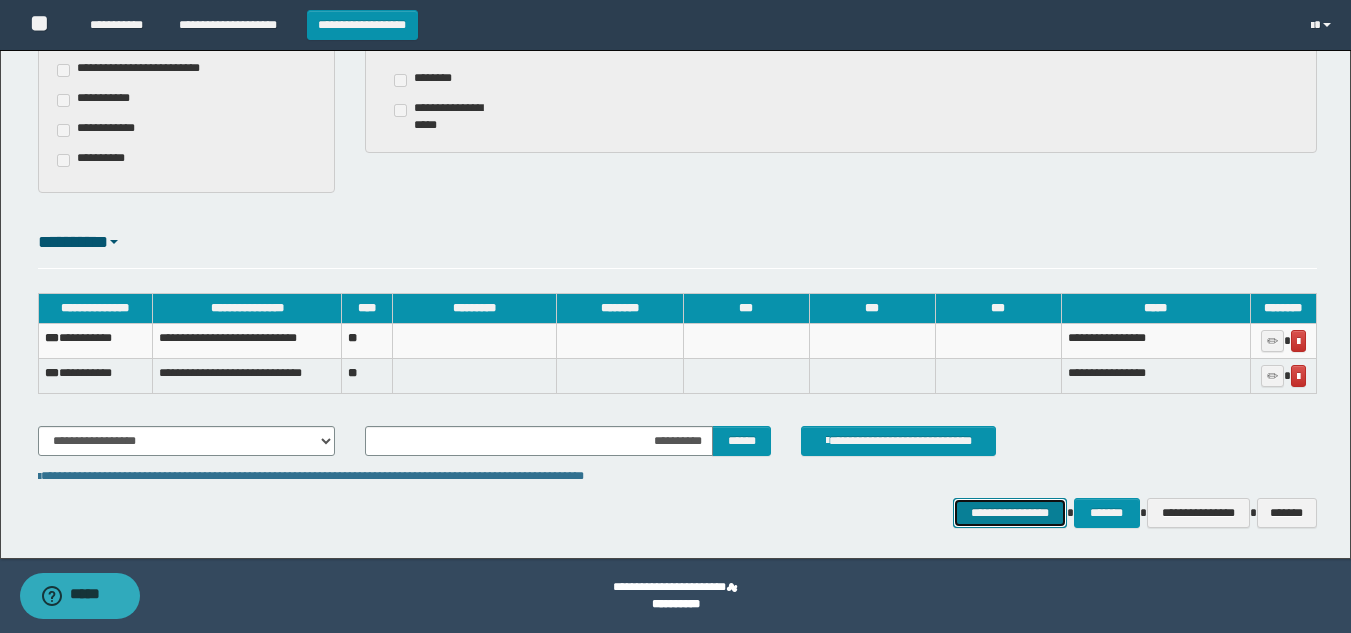 click on "**********" at bounding box center (1009, 513) 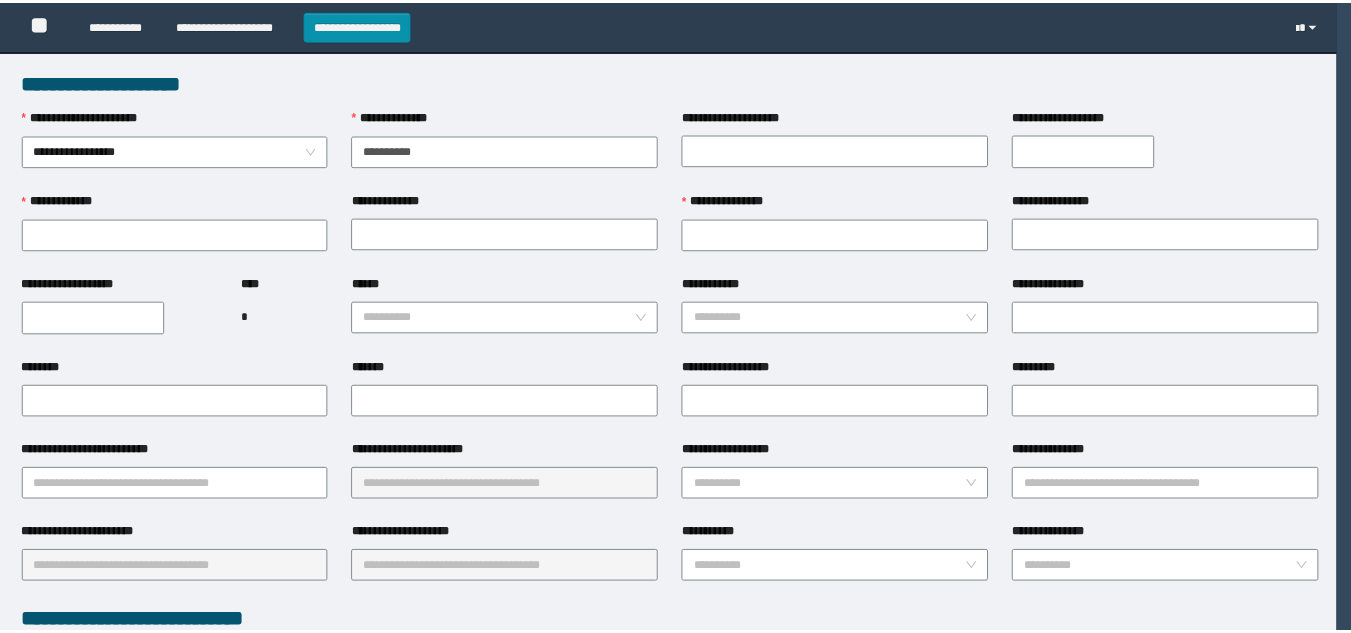 scroll, scrollTop: 0, scrollLeft: 0, axis: both 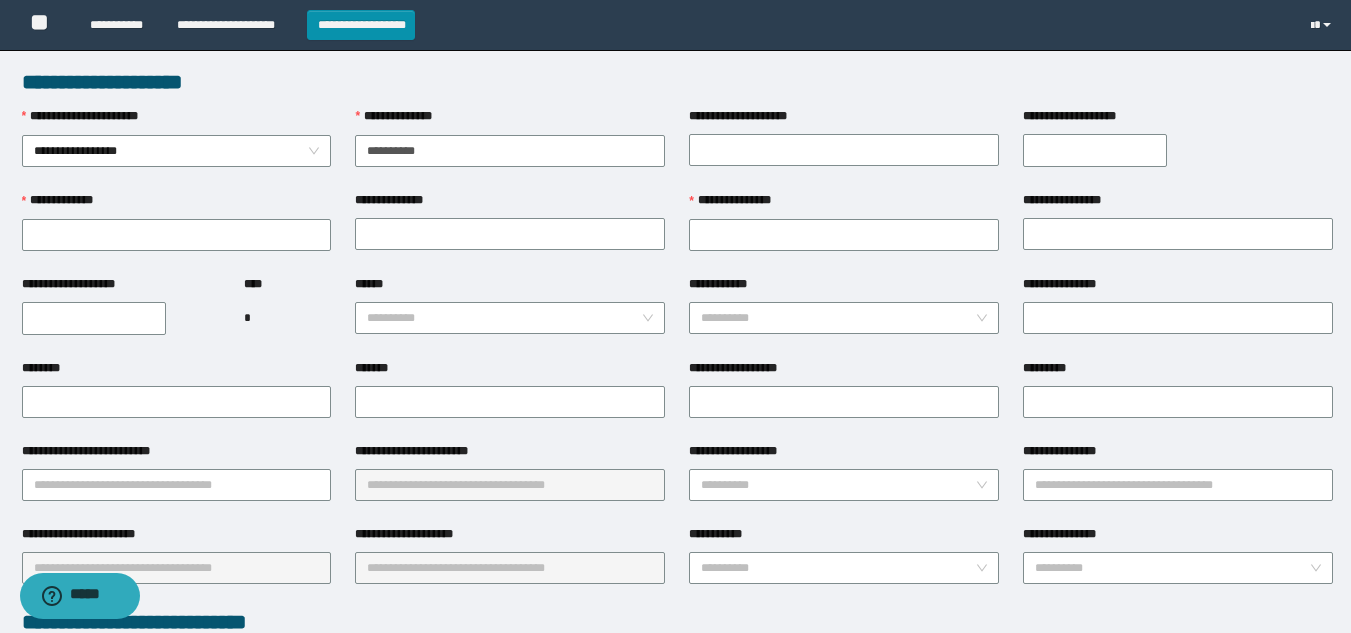 type on "**********" 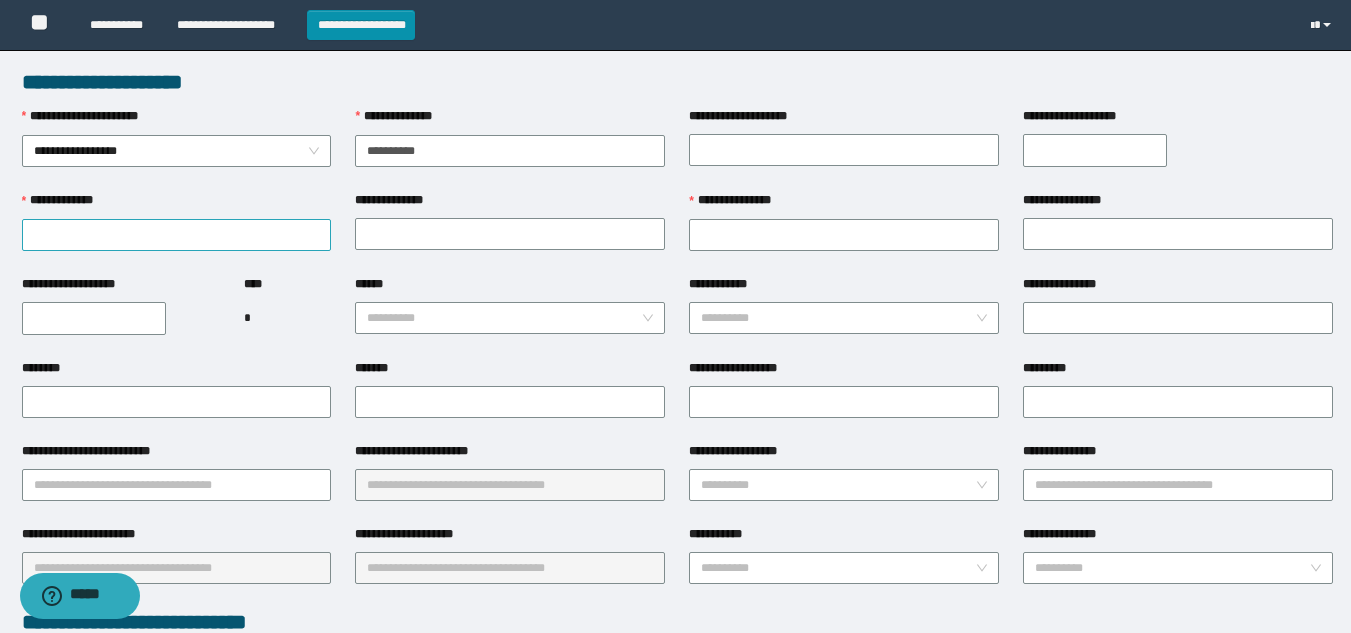 drag, startPoint x: 145, startPoint y: 205, endPoint x: 138, endPoint y: 237, distance: 32.75668 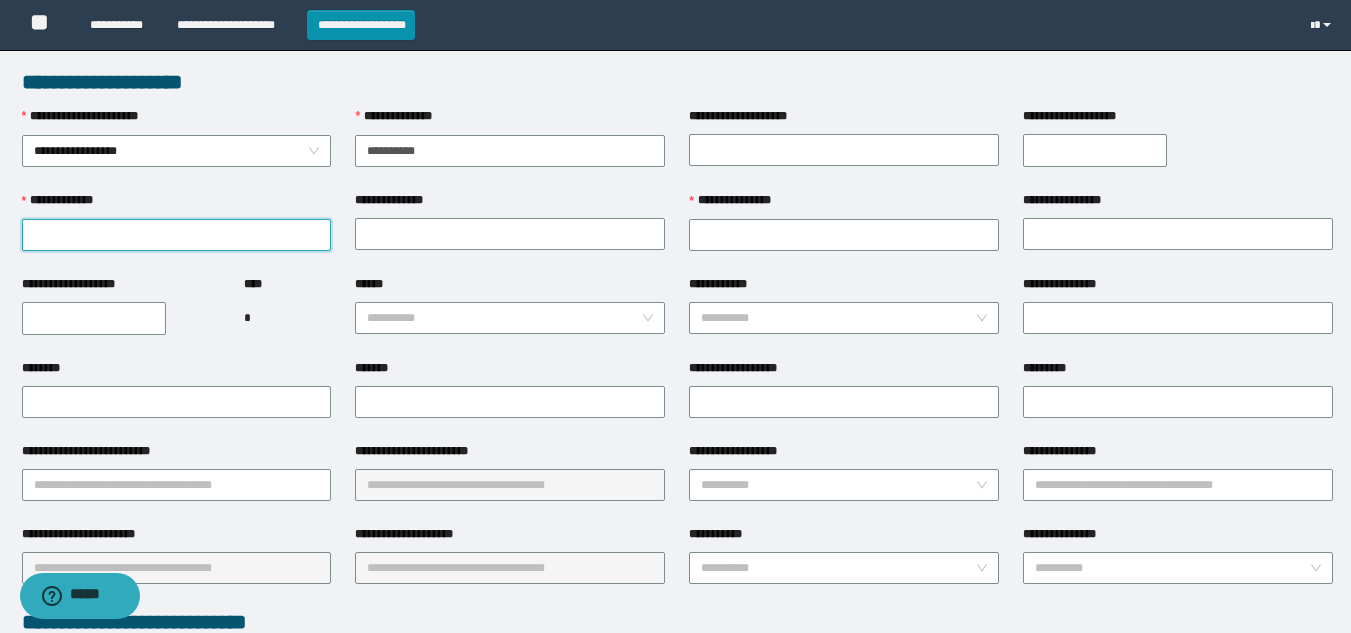 click on "**********" at bounding box center [177, 235] 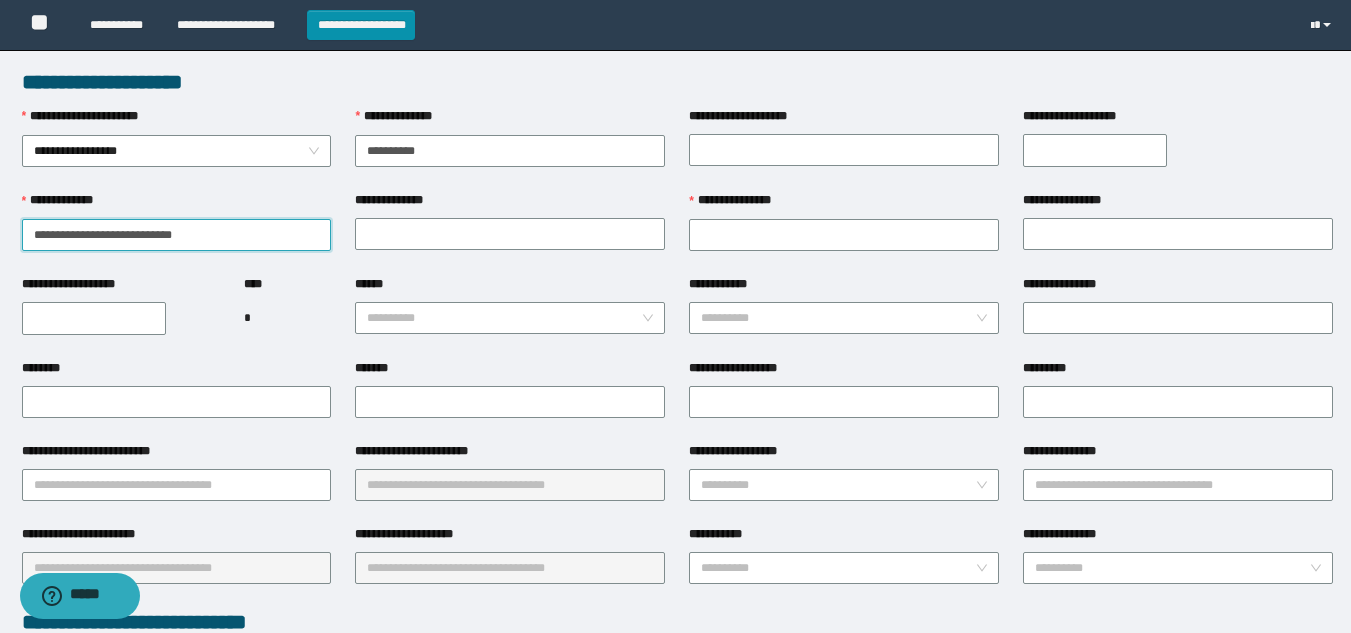 drag, startPoint x: 218, startPoint y: 232, endPoint x: 156, endPoint y: 226, distance: 62.289646 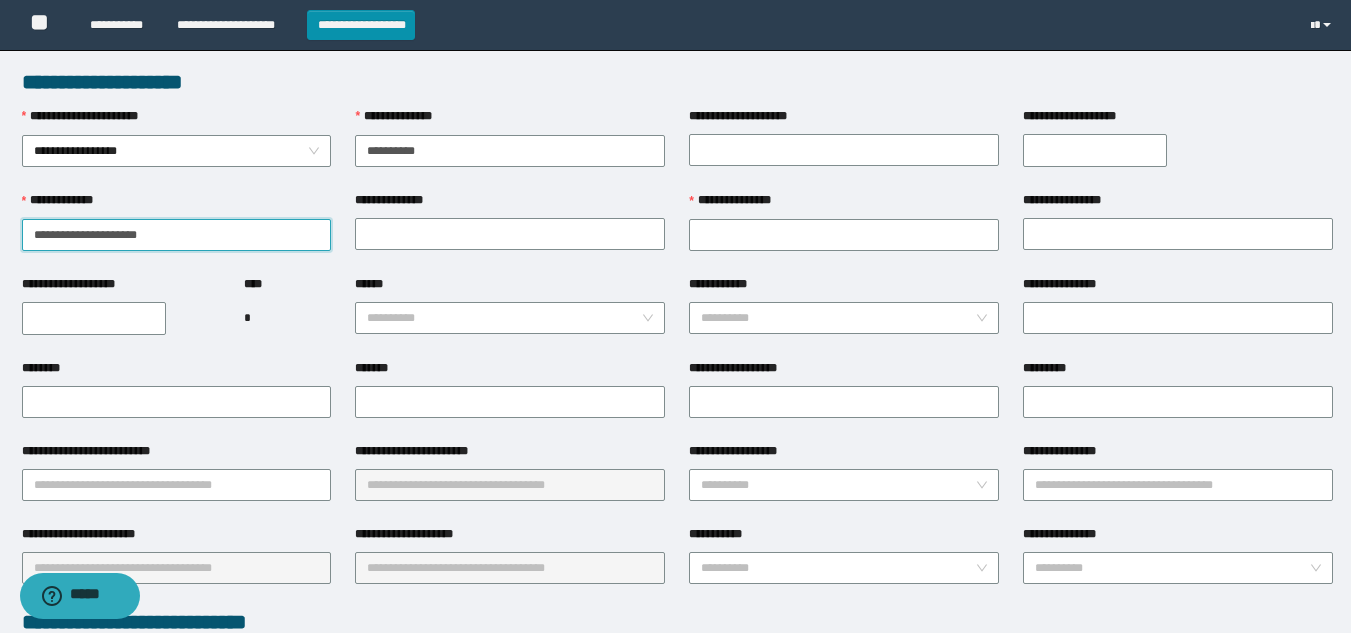 type on "**********" 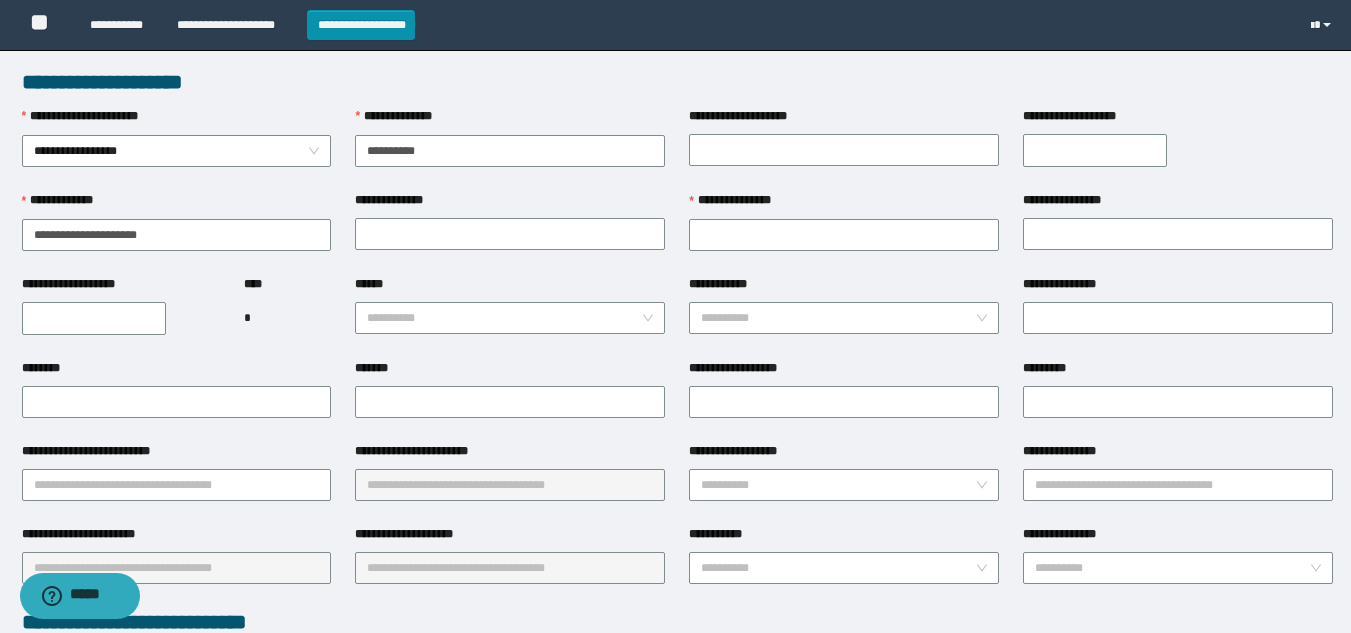 click on "**********" at bounding box center [510, 233] 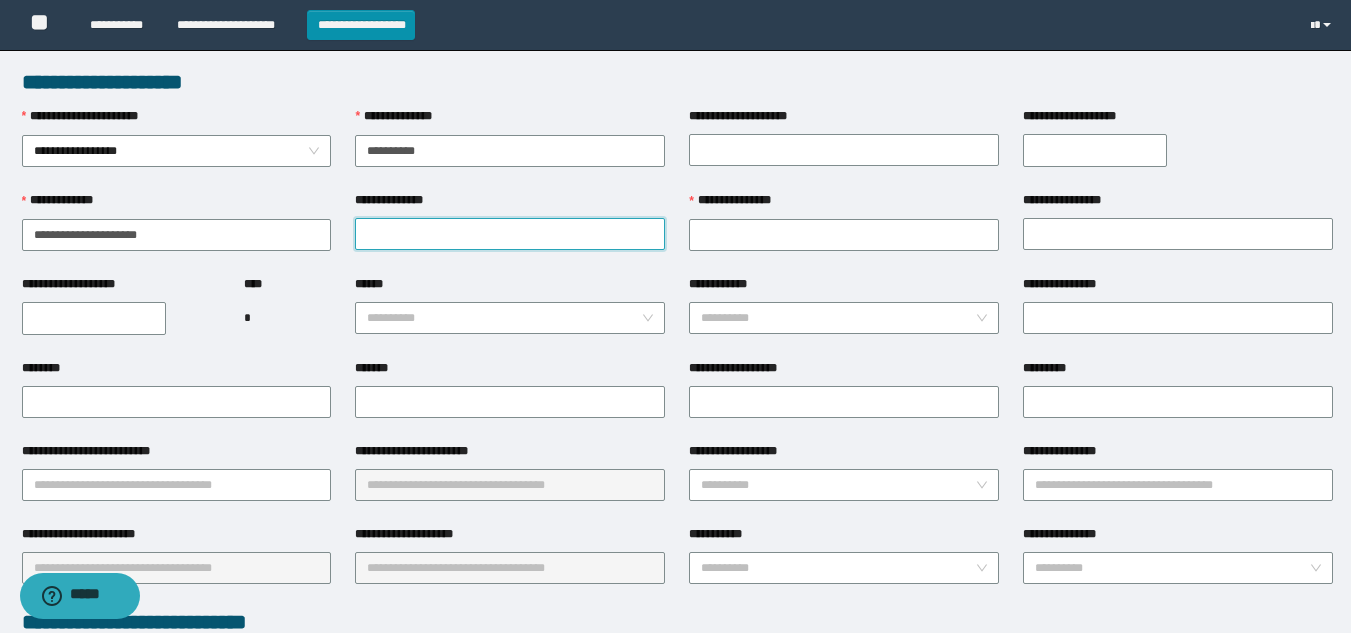 click on "**********" at bounding box center [510, 234] 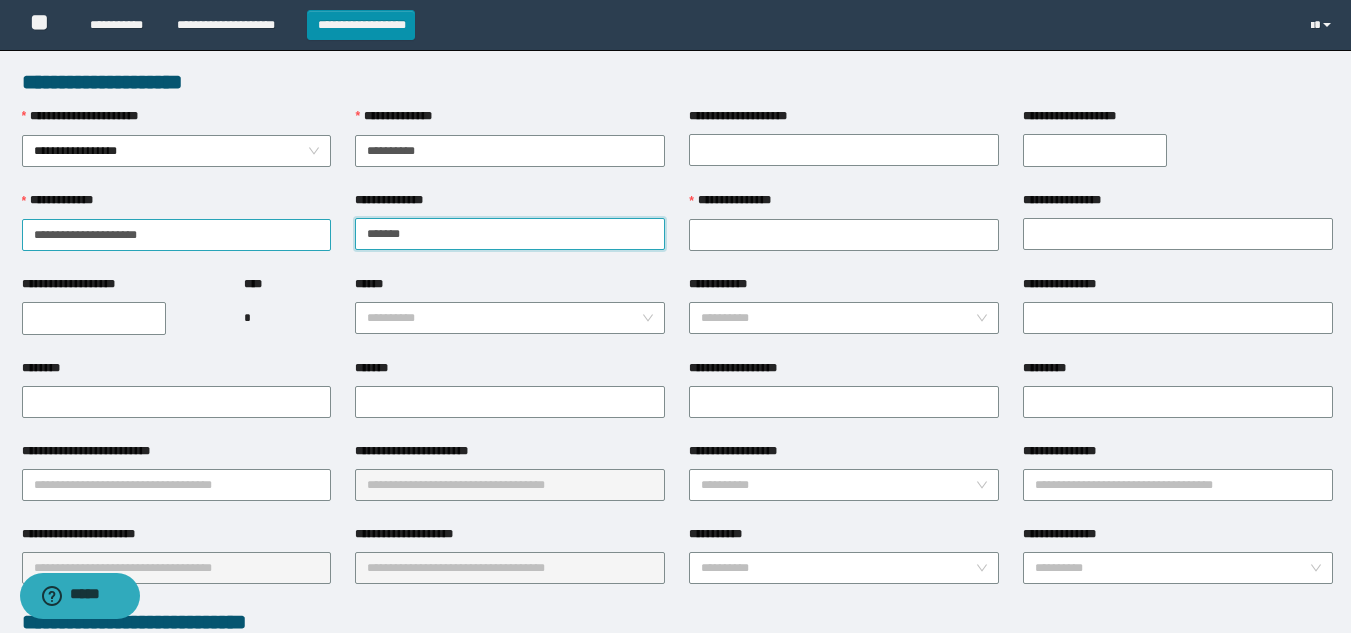 type on "*******" 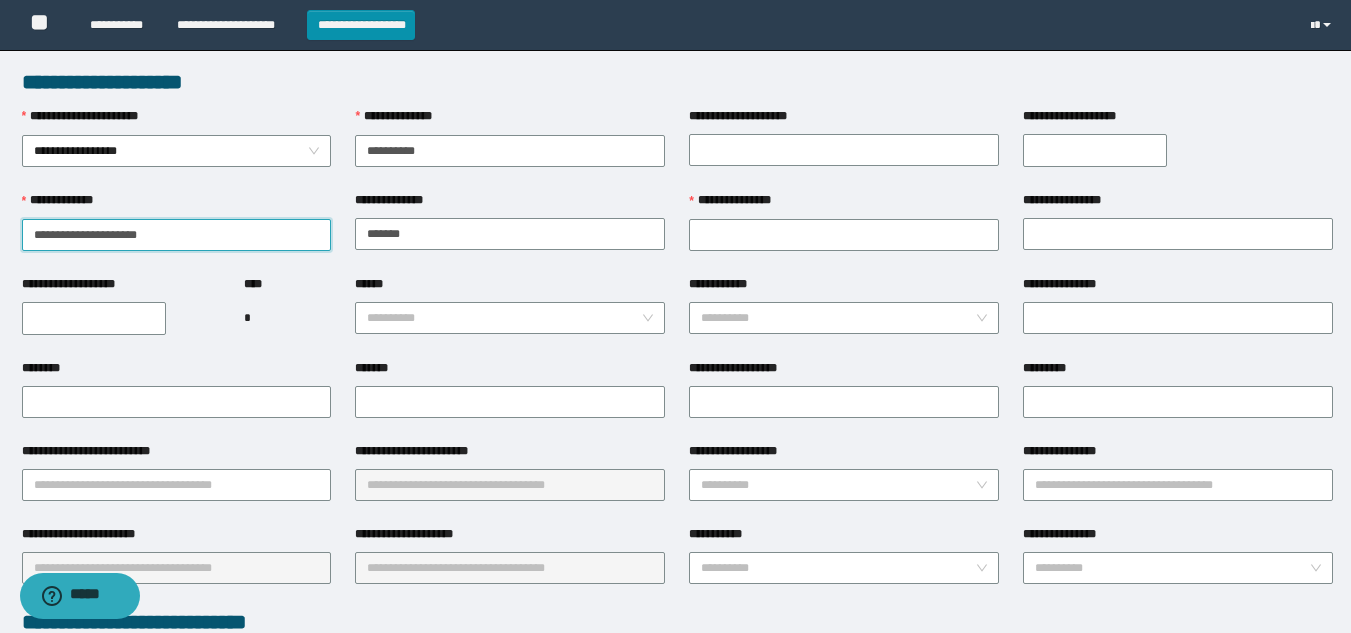 drag, startPoint x: 71, startPoint y: 245, endPoint x: 0, endPoint y: 235, distance: 71.70077 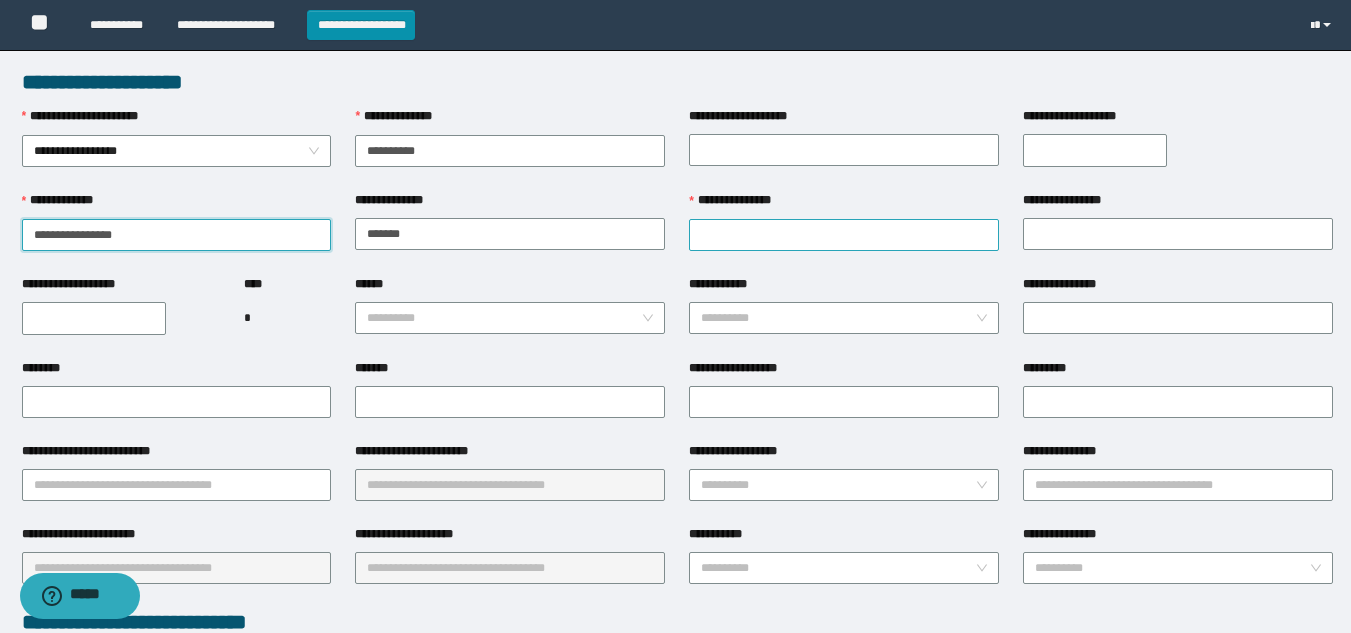 type on "**********" 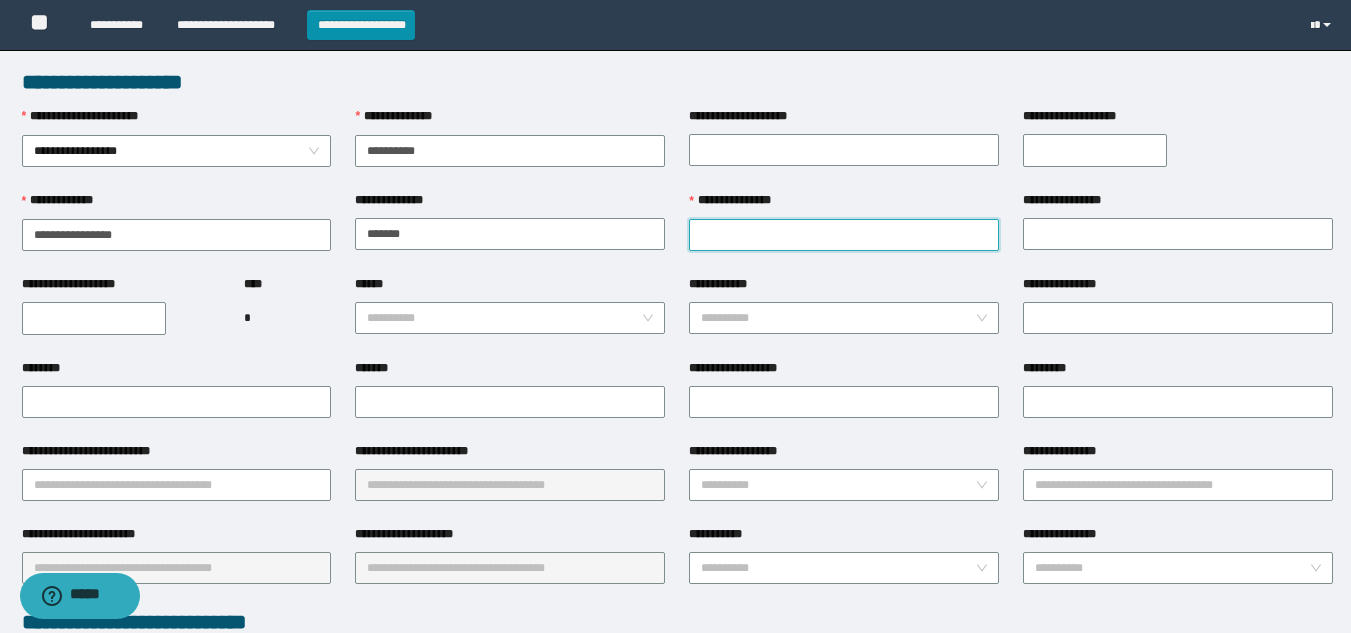 click on "**********" at bounding box center (844, 235) 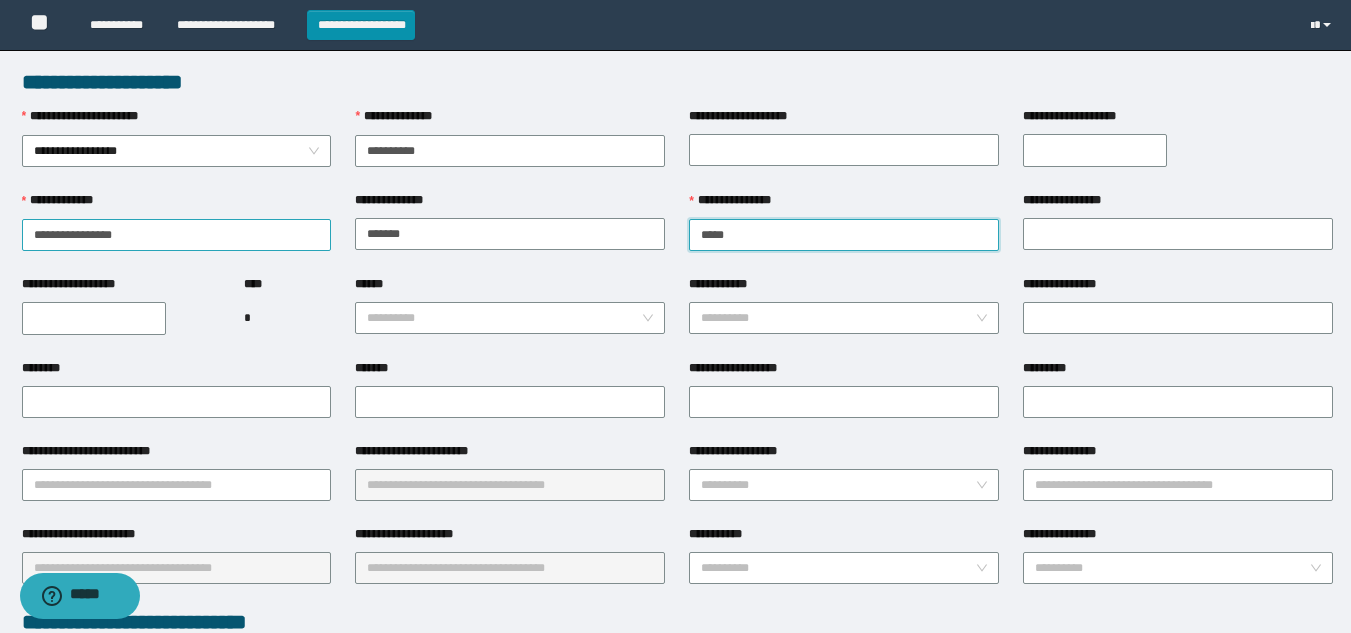 type on "*****" 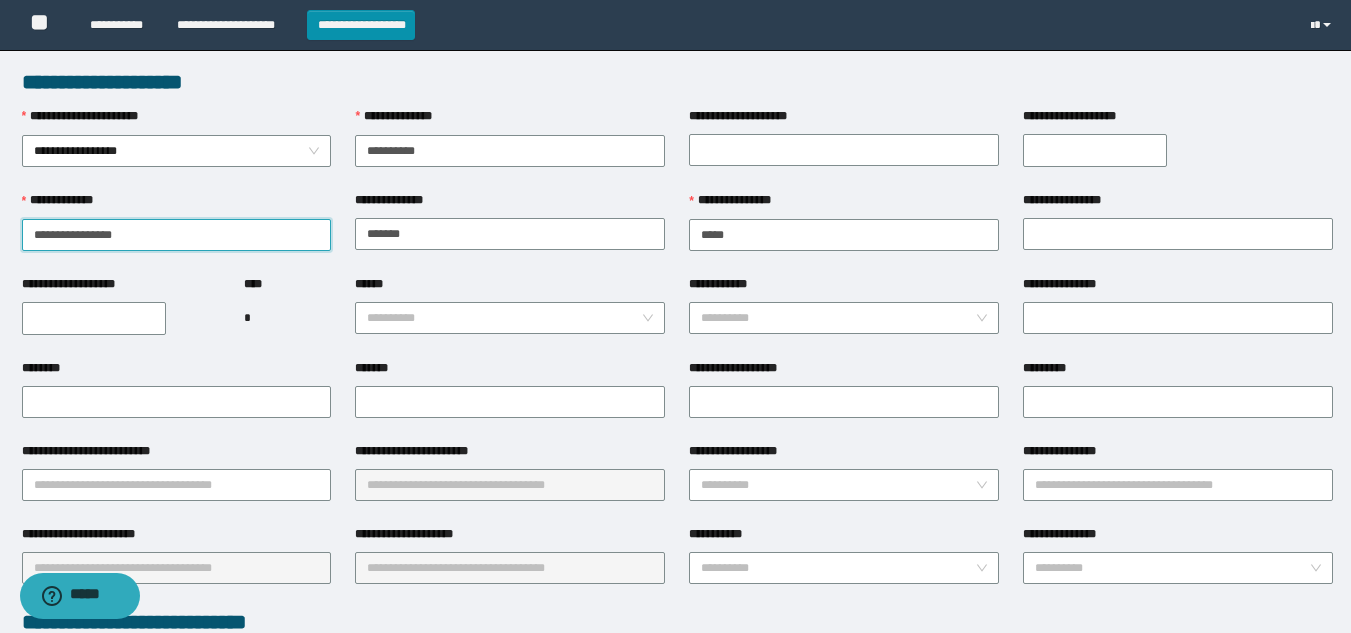 drag, startPoint x: 85, startPoint y: 235, endPoint x: 0, endPoint y: 234, distance: 85.00588 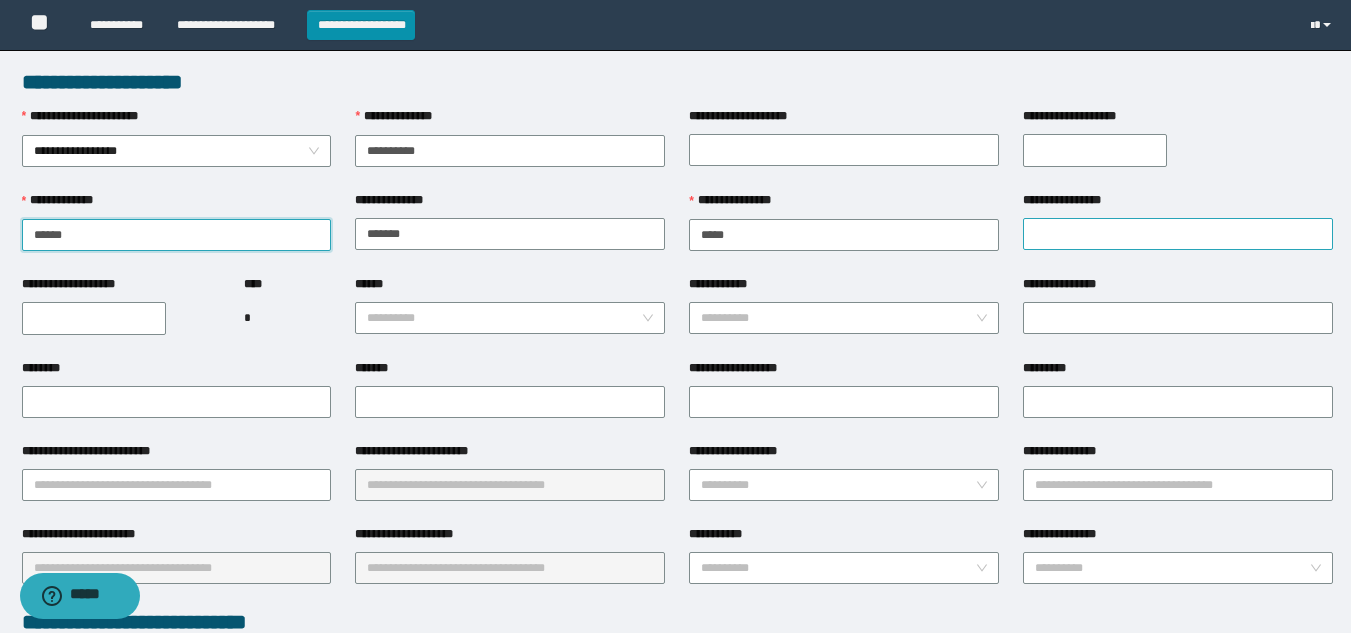 type on "*****" 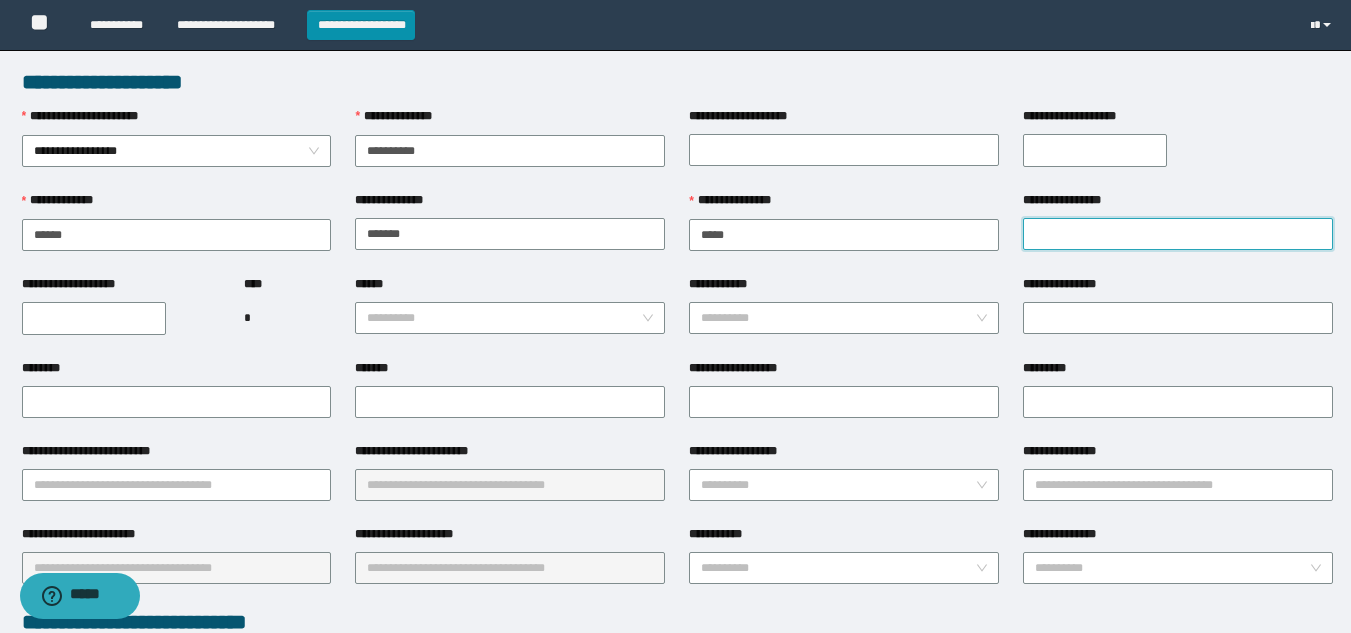click on "**********" at bounding box center [1178, 234] 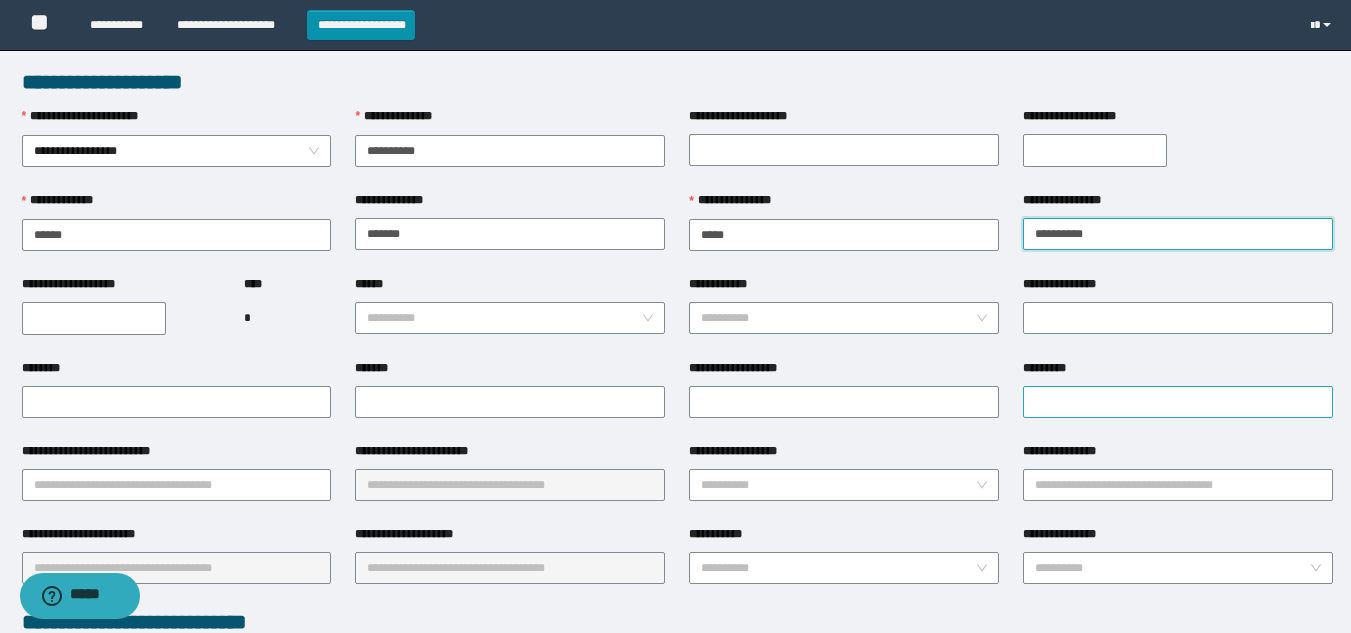 type on "********" 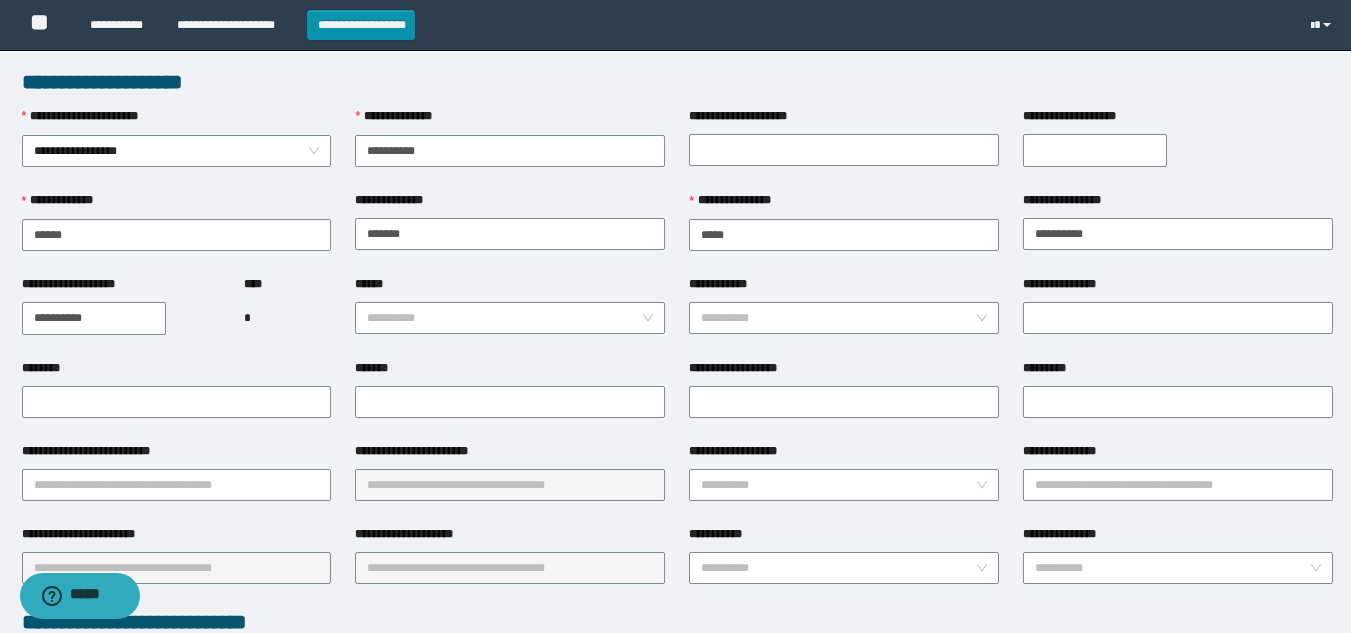click on "**********" at bounding box center [94, 318] 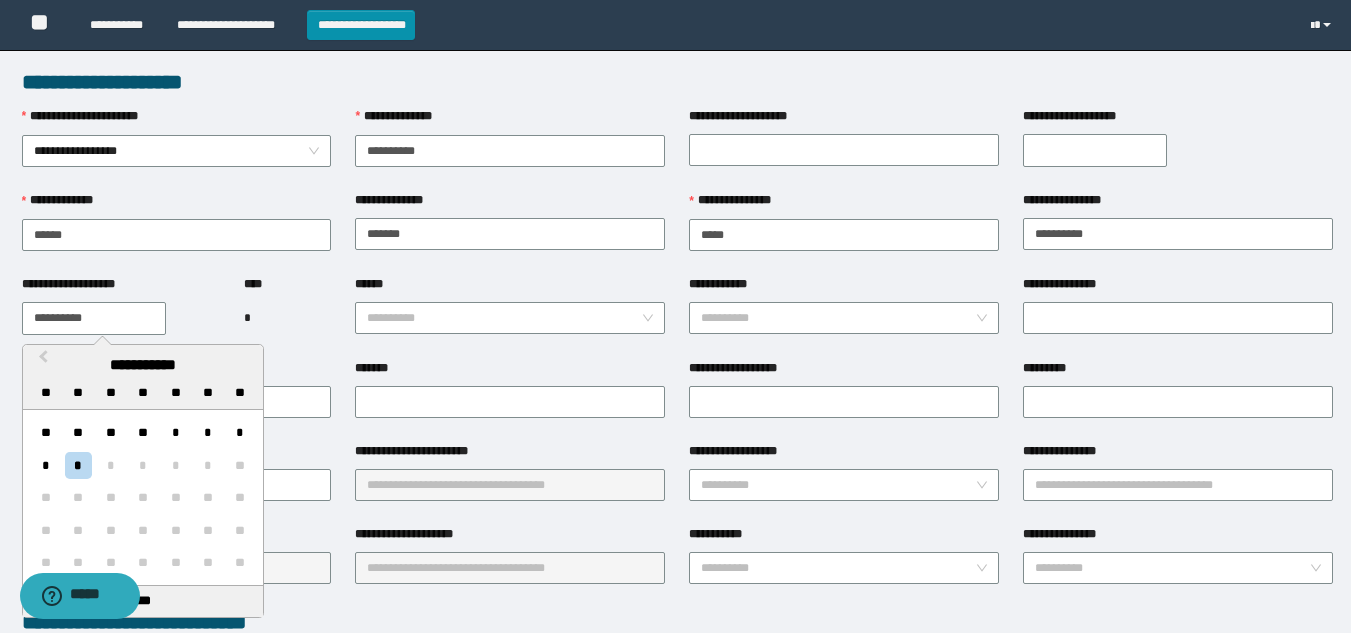 paste 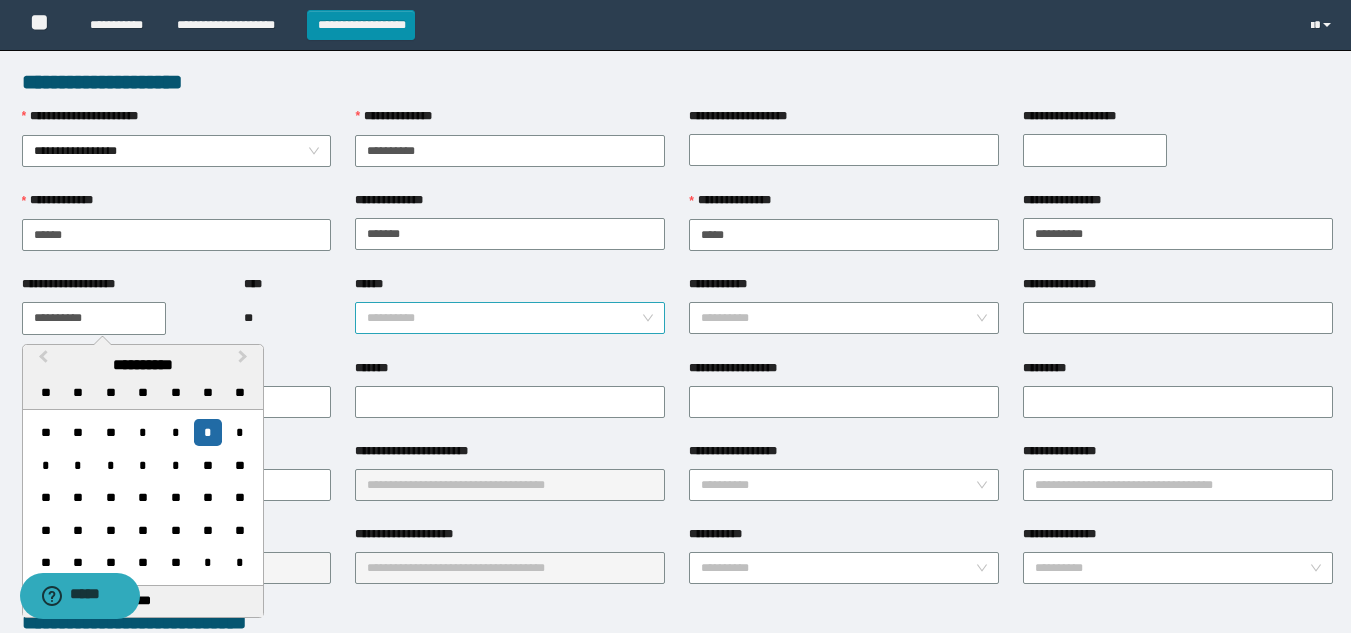 type on "**********" 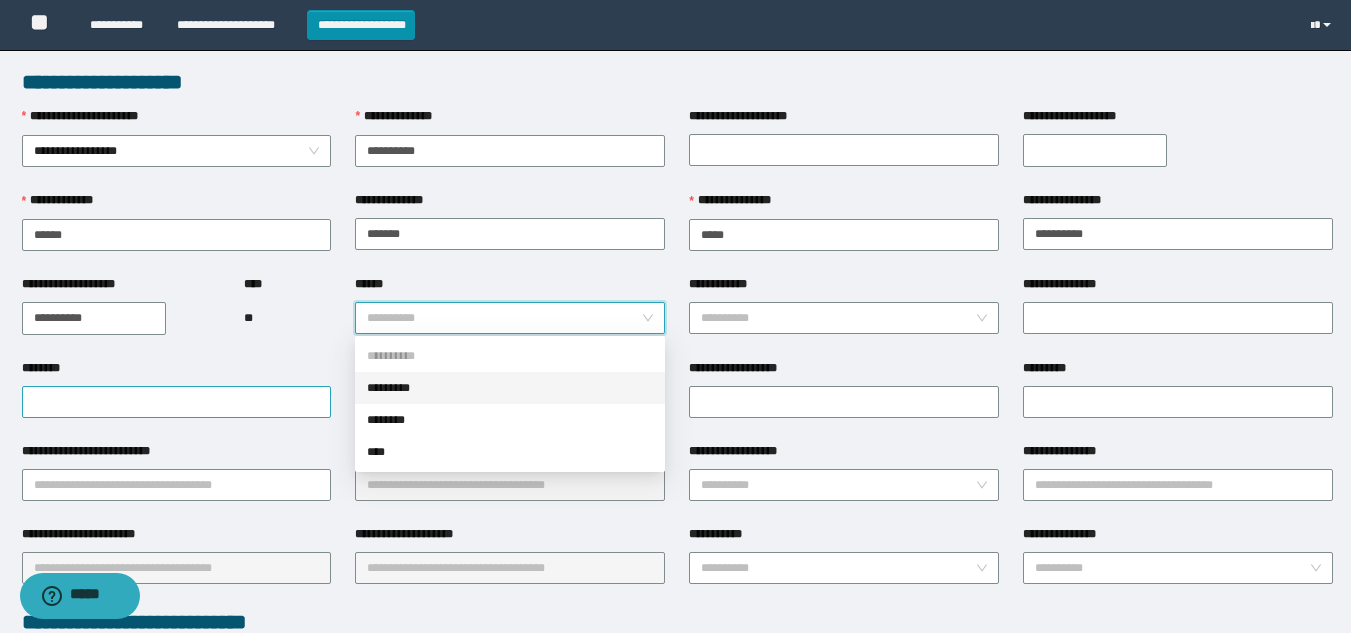 drag, startPoint x: 389, startPoint y: 385, endPoint x: 270, endPoint y: 405, distance: 120.66897 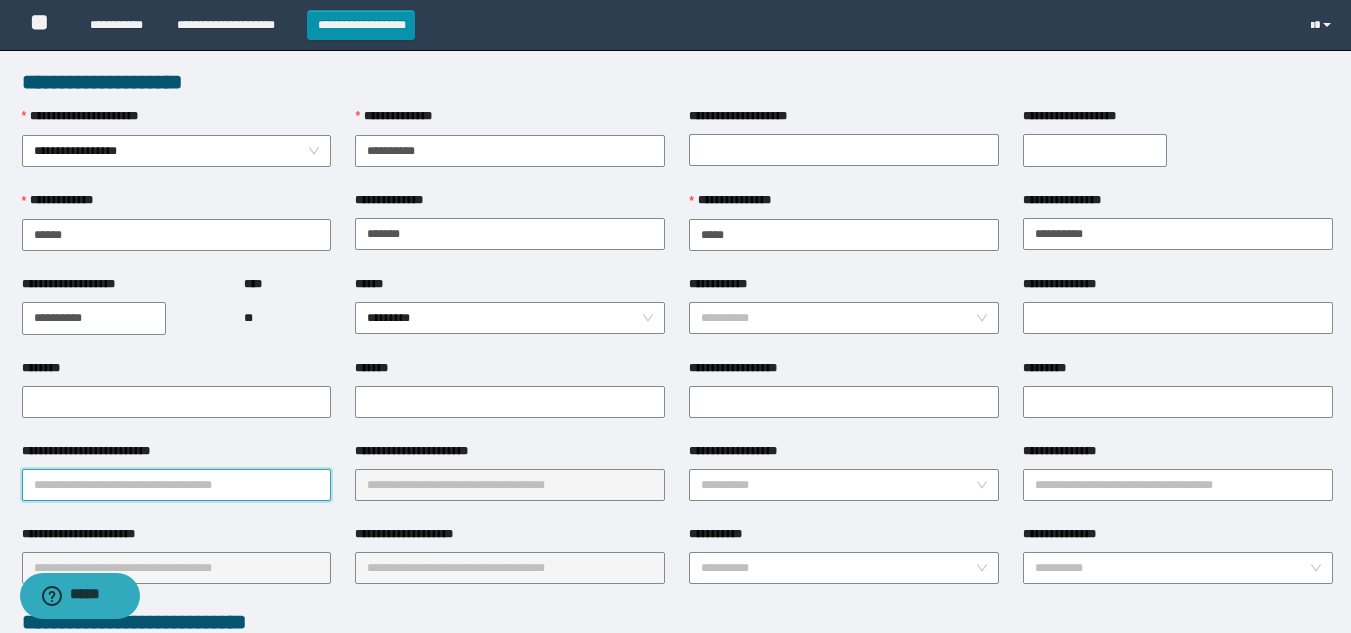 click on "**********" at bounding box center (177, 485) 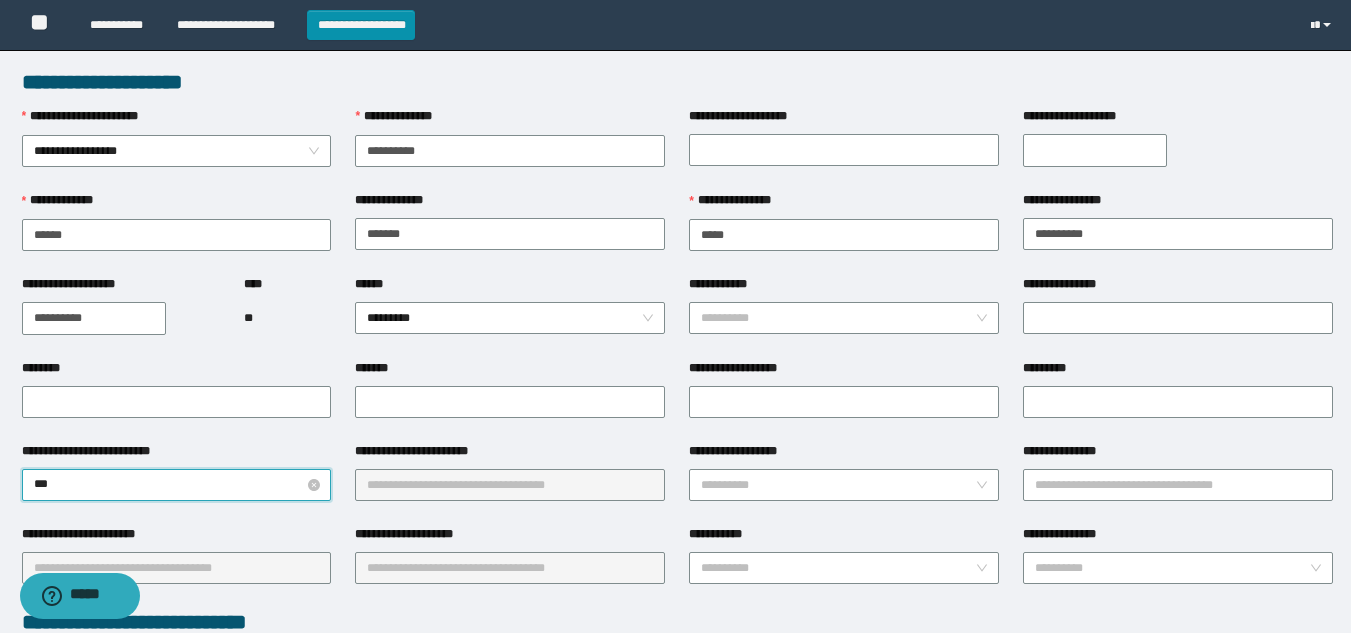type on "****" 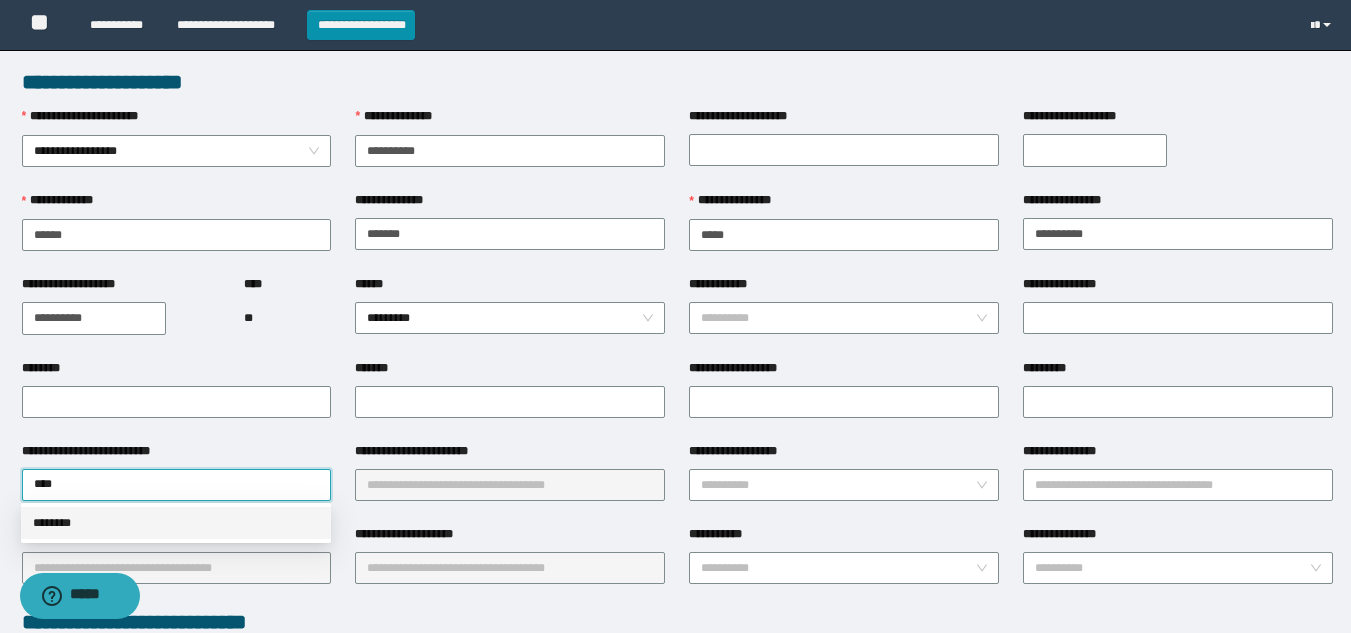 drag, startPoint x: 57, startPoint y: 521, endPoint x: 238, endPoint y: 528, distance: 181.13531 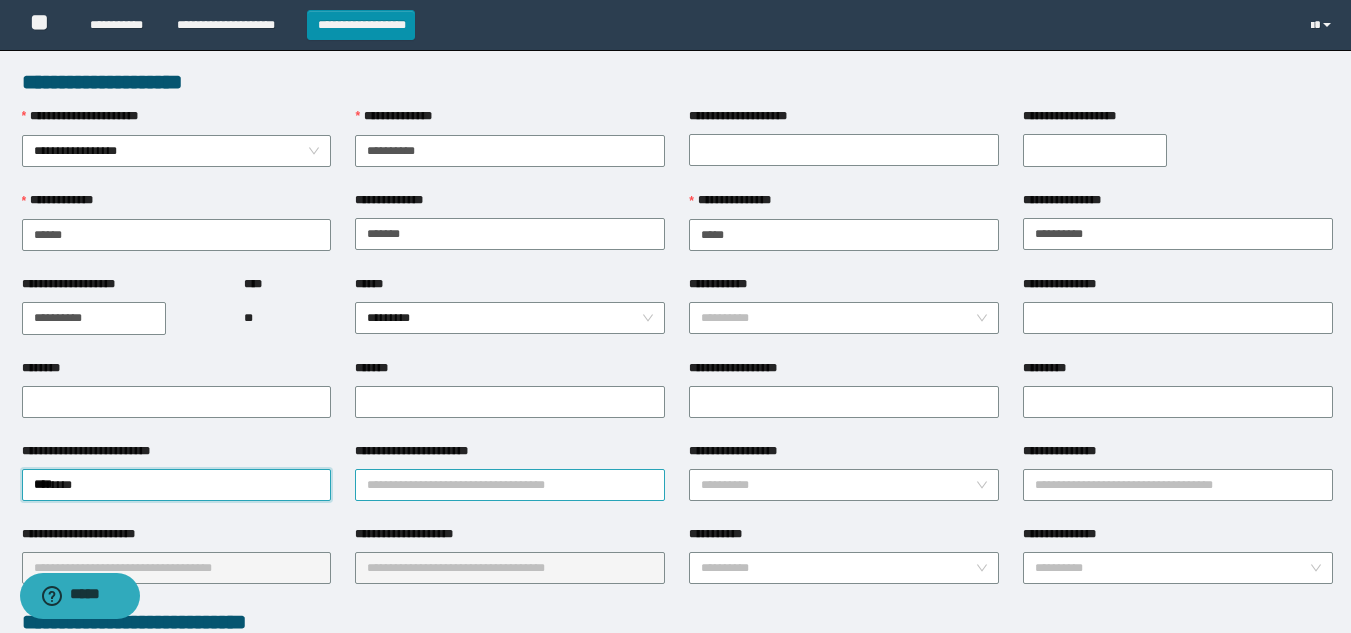 click on "**********" at bounding box center [510, 485] 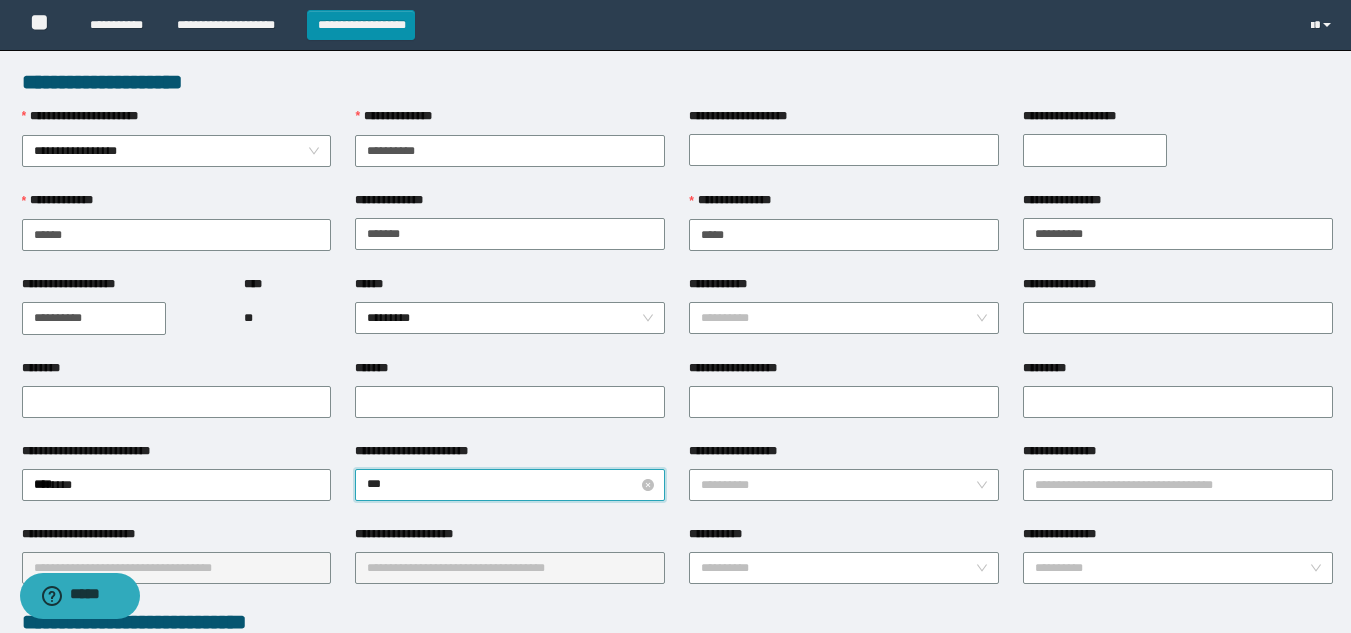 type on "****" 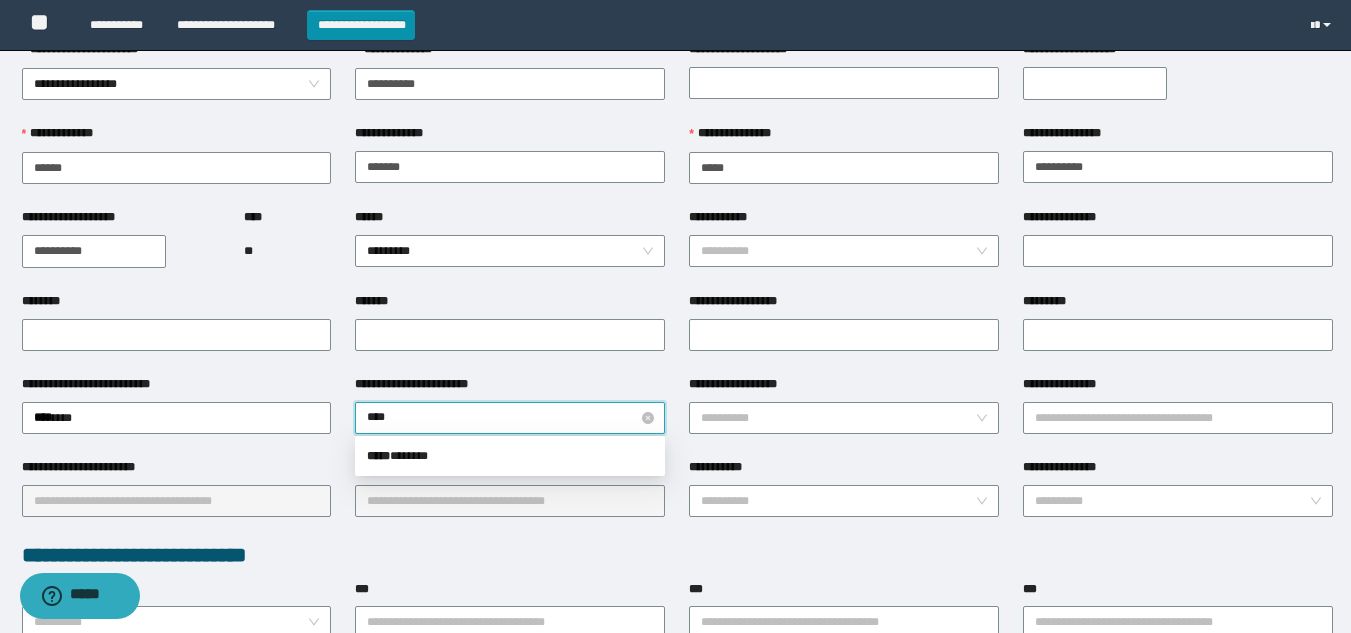 scroll, scrollTop: 200, scrollLeft: 0, axis: vertical 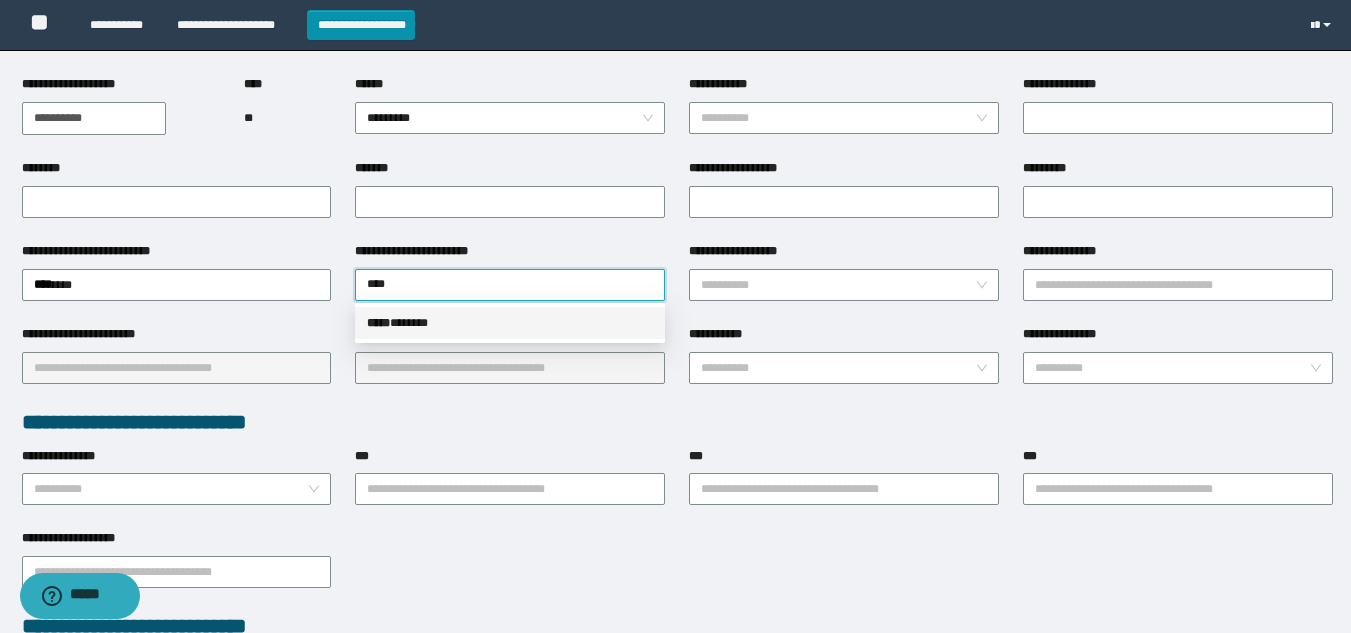 drag, startPoint x: 406, startPoint y: 328, endPoint x: 571, endPoint y: 361, distance: 168.26764 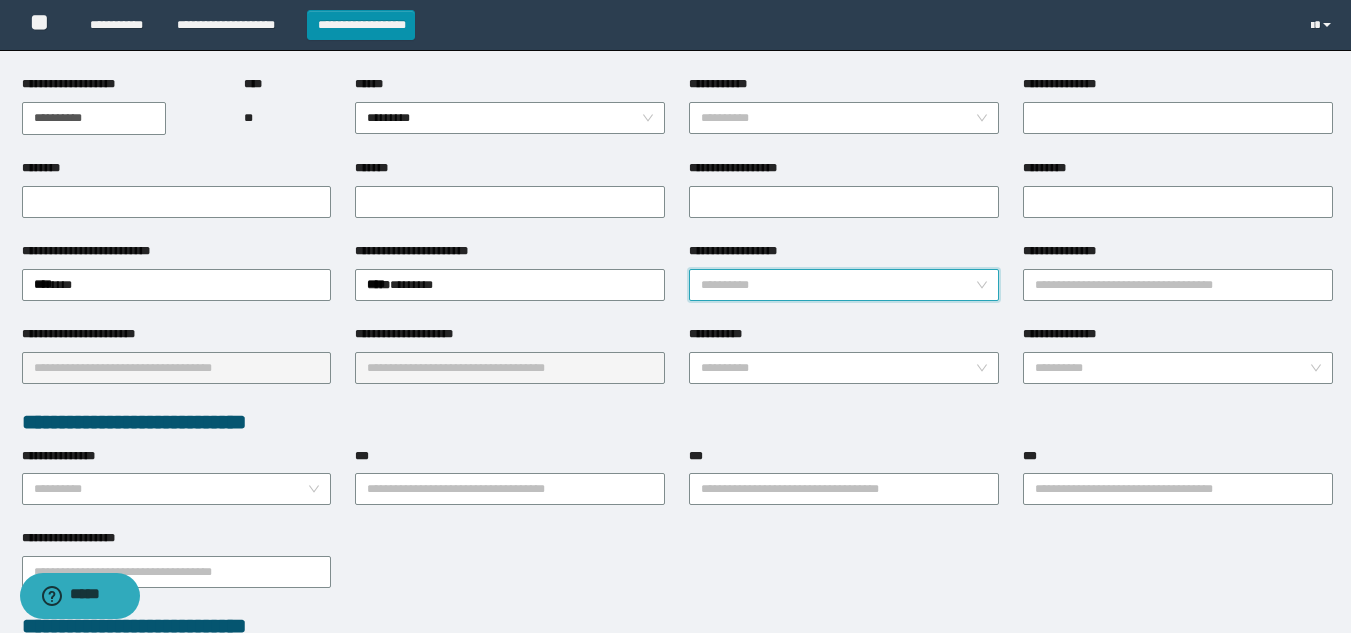 click on "**********" at bounding box center (838, 285) 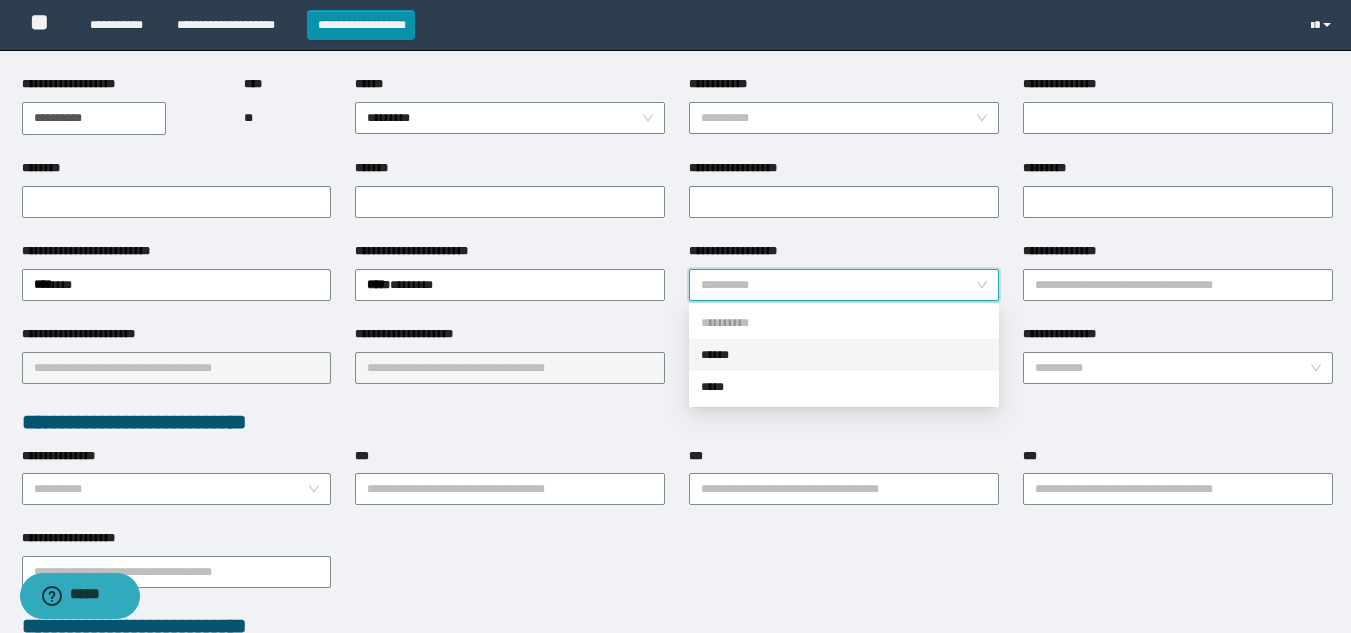 click on "******" at bounding box center [844, 355] 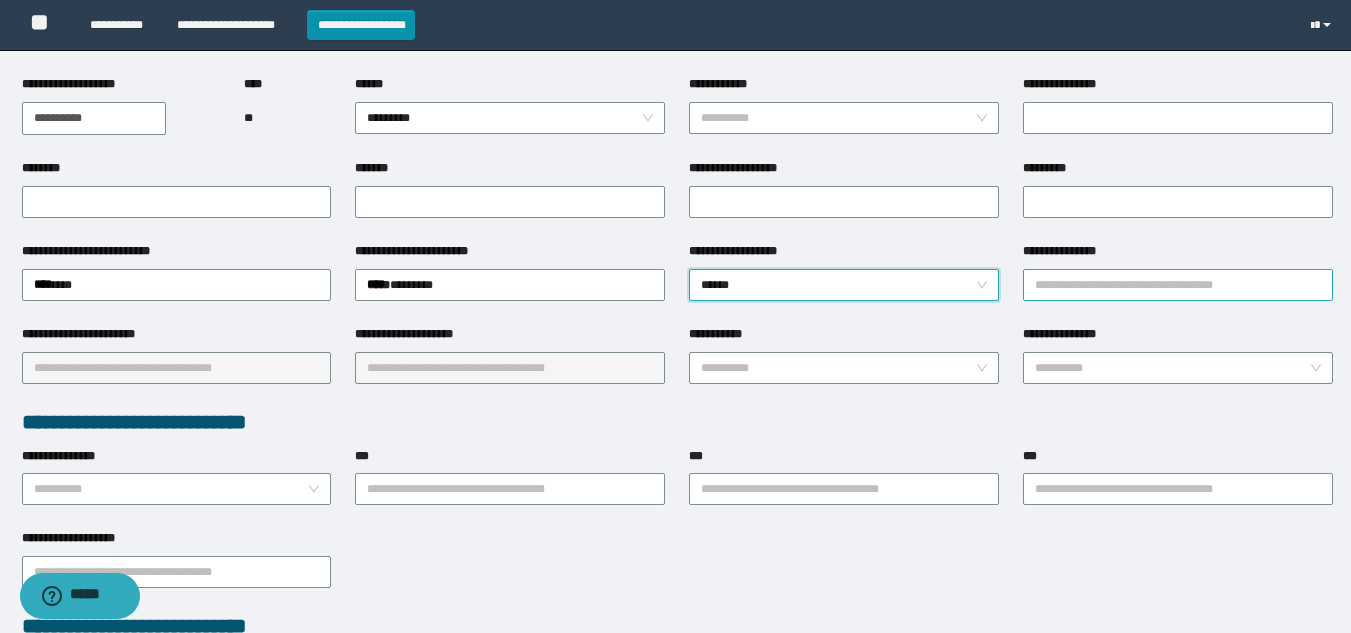 click on "**********" at bounding box center [1178, 285] 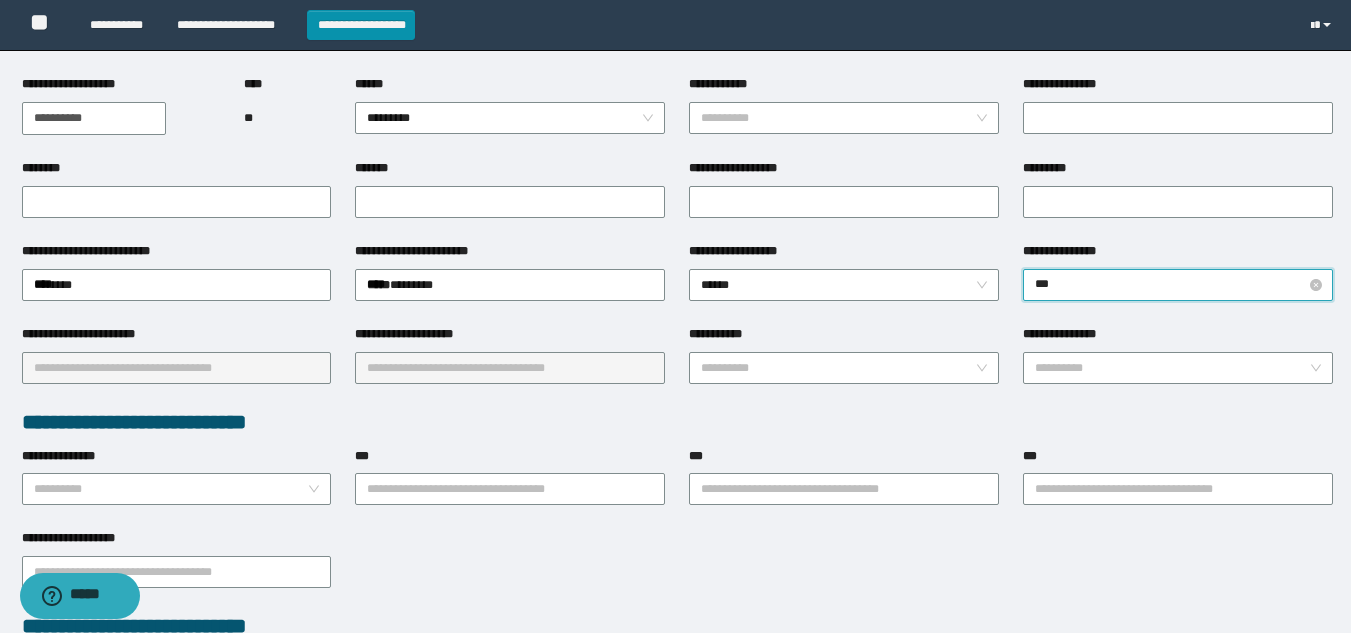 type on "****" 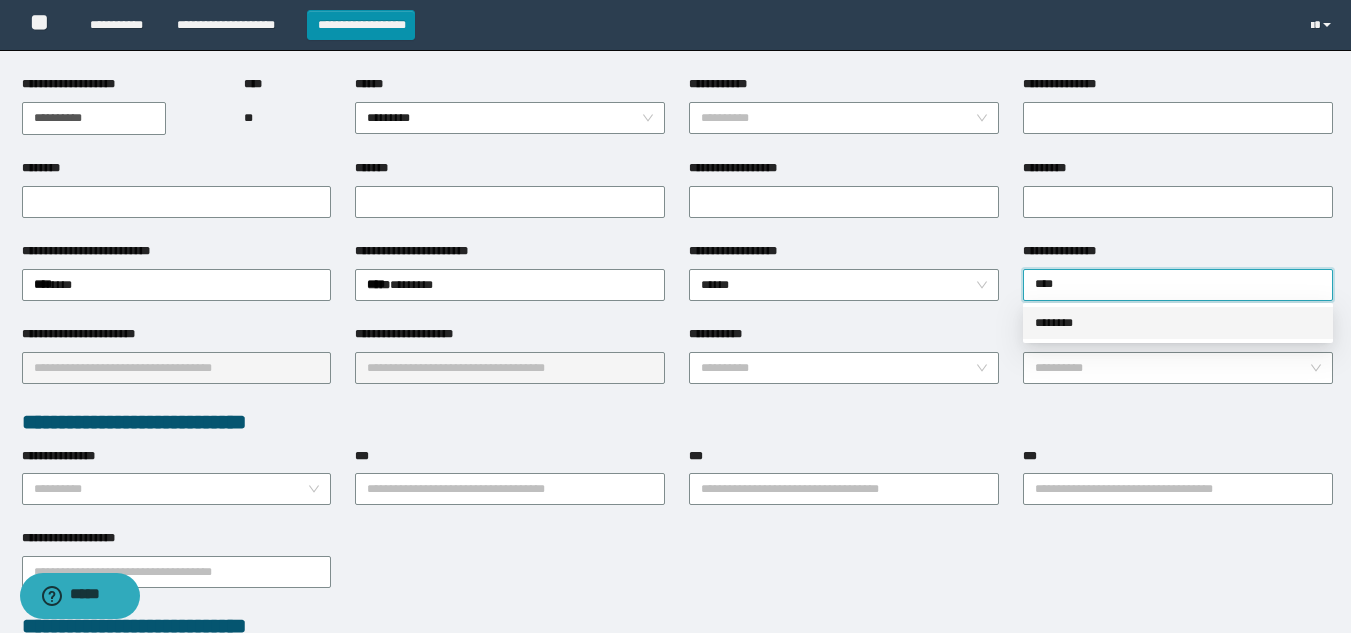 drag, startPoint x: 1076, startPoint y: 324, endPoint x: 957, endPoint y: 341, distance: 120.20815 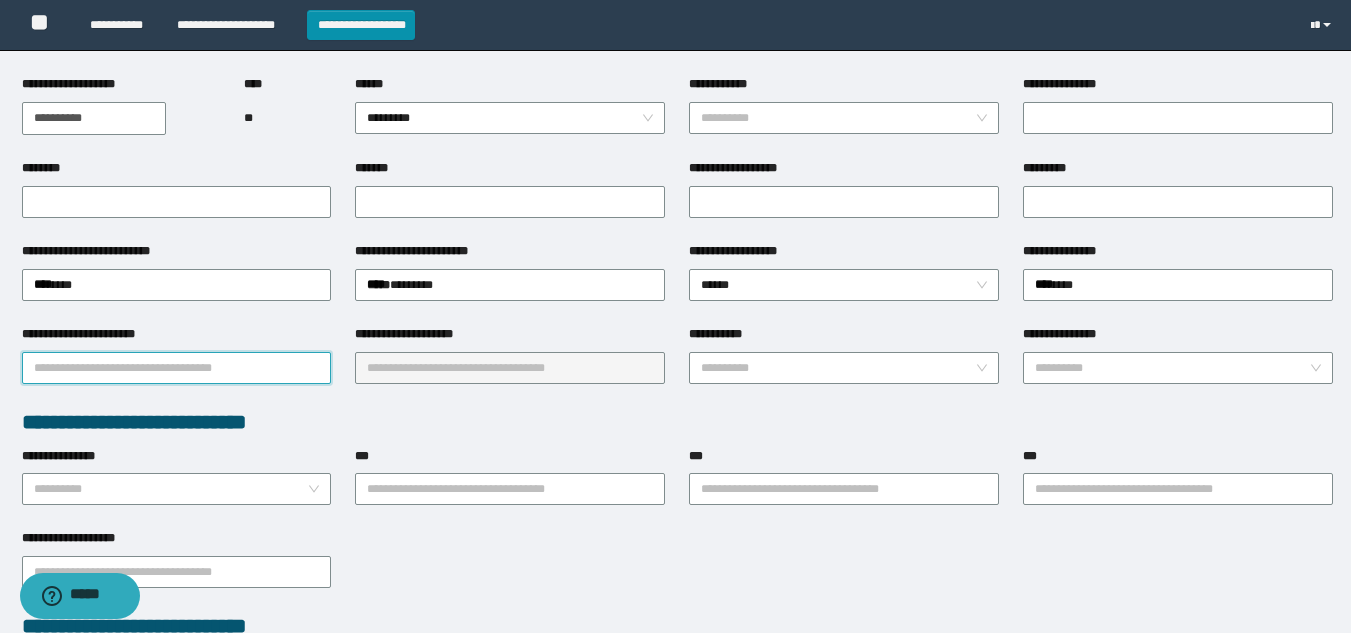 click on "**********" at bounding box center (177, 368) 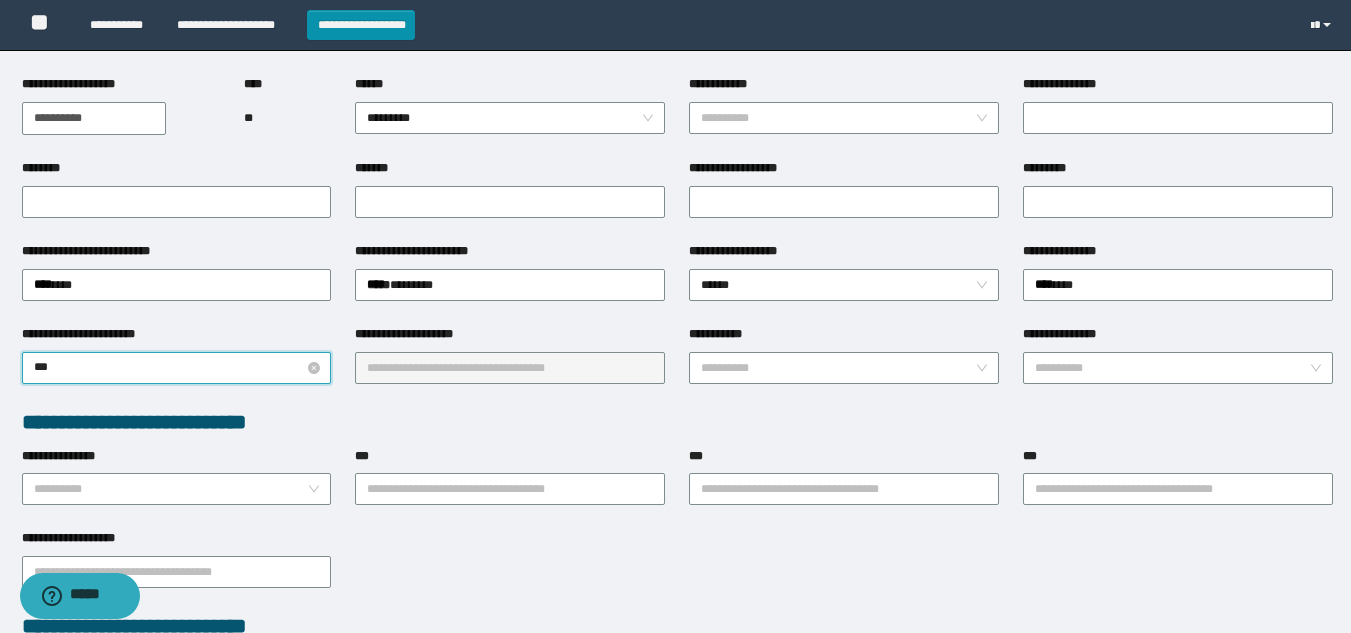 type on "****" 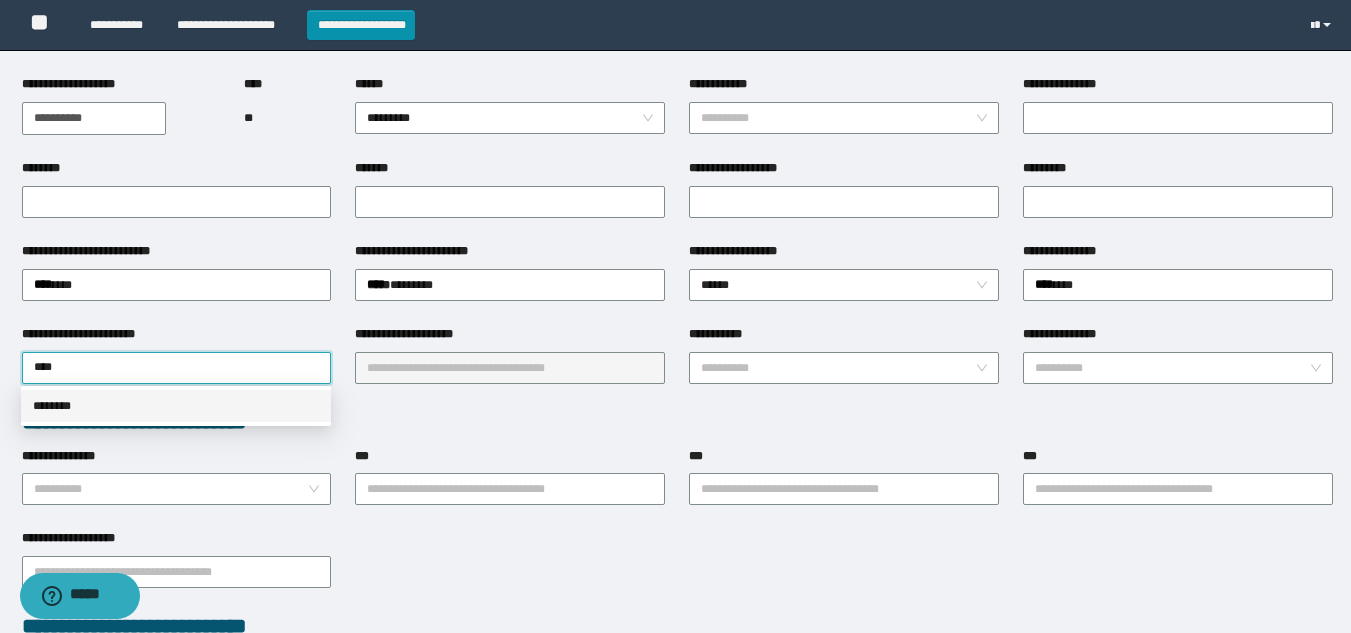 click on "********" at bounding box center (176, 406) 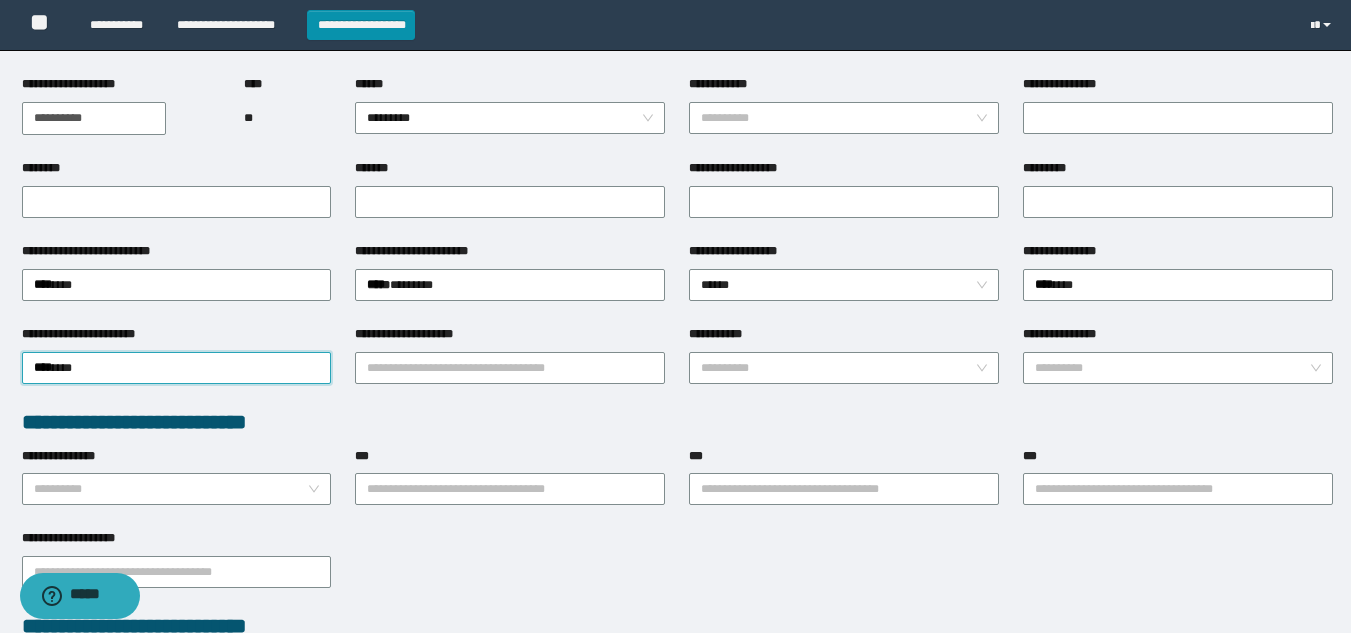 click on "**********" at bounding box center (510, 338) 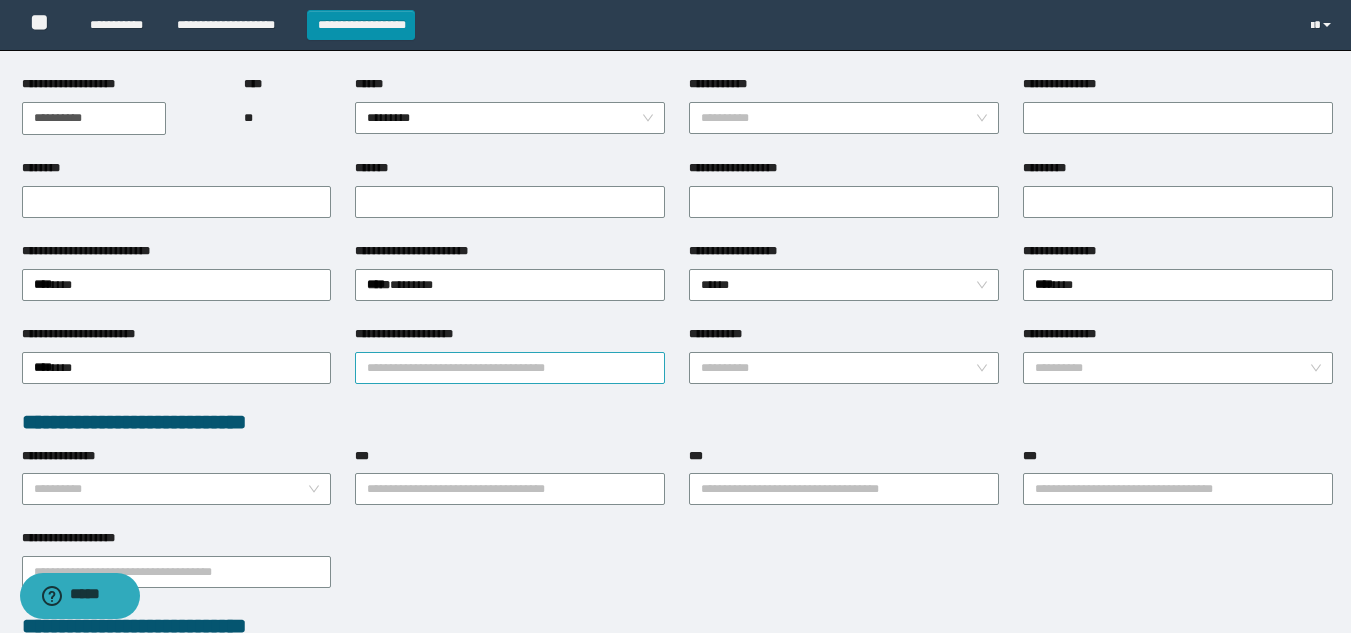 click on "**********" at bounding box center (510, 354) 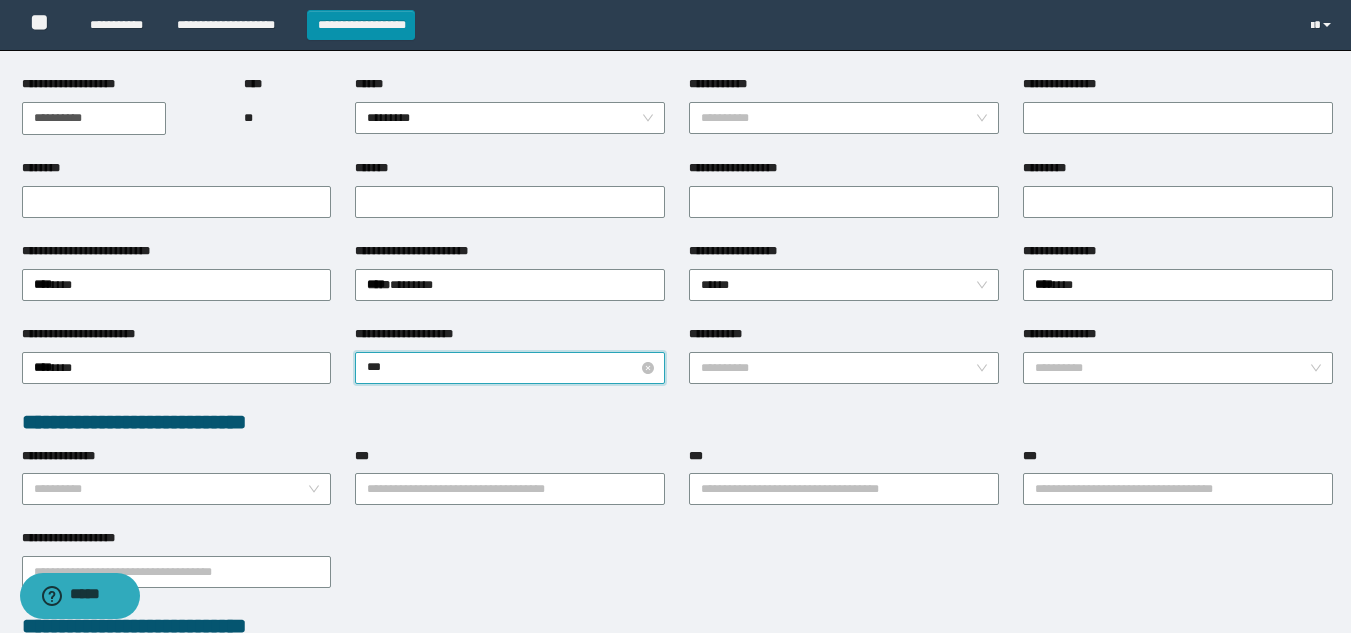 type on "****" 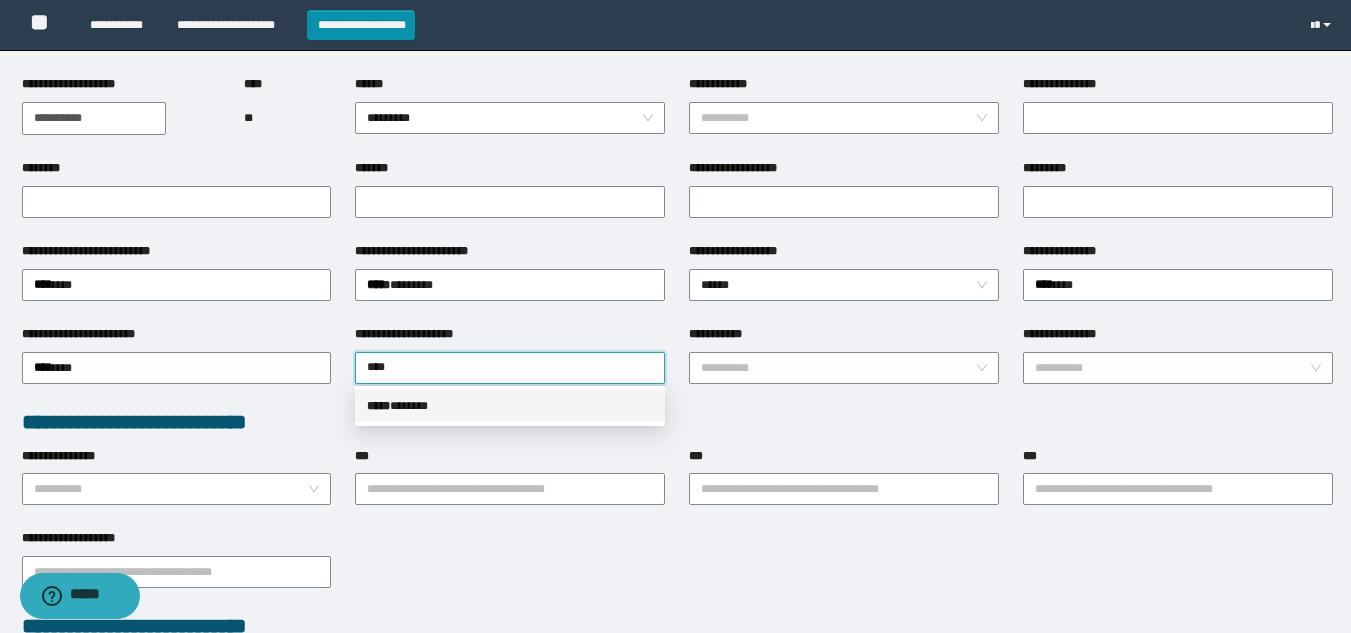 click on "***** * *****" at bounding box center [510, 406] 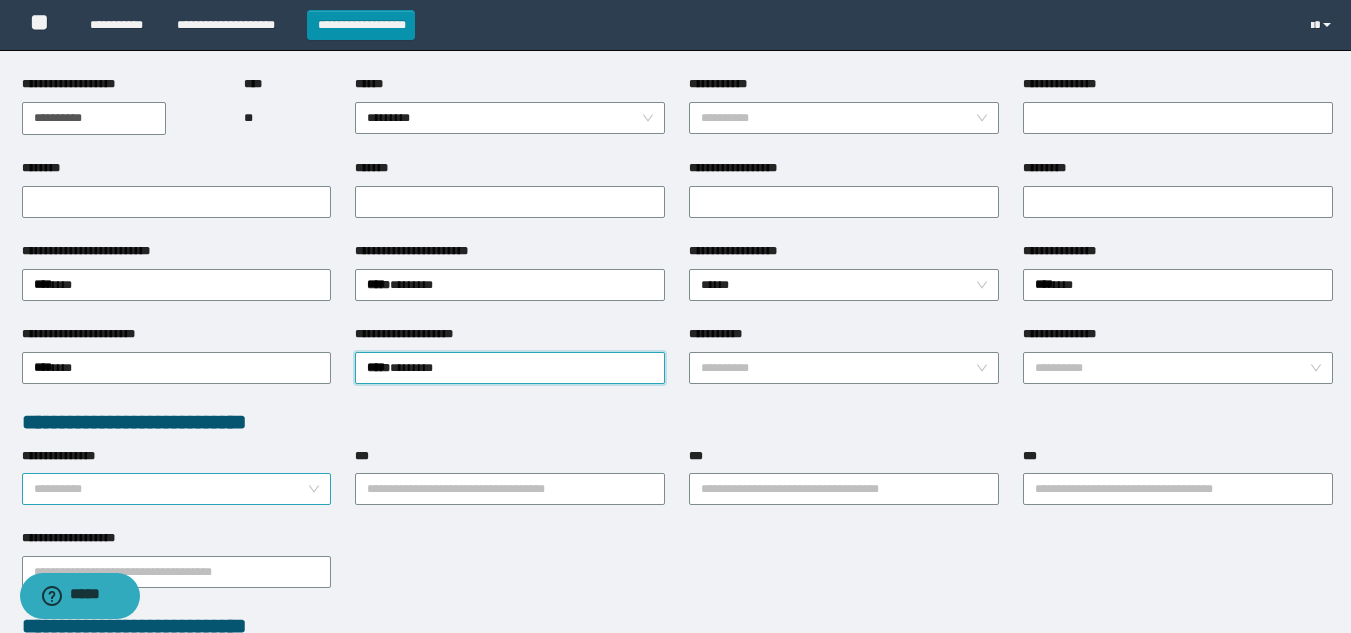 click on "**********" at bounding box center (171, 489) 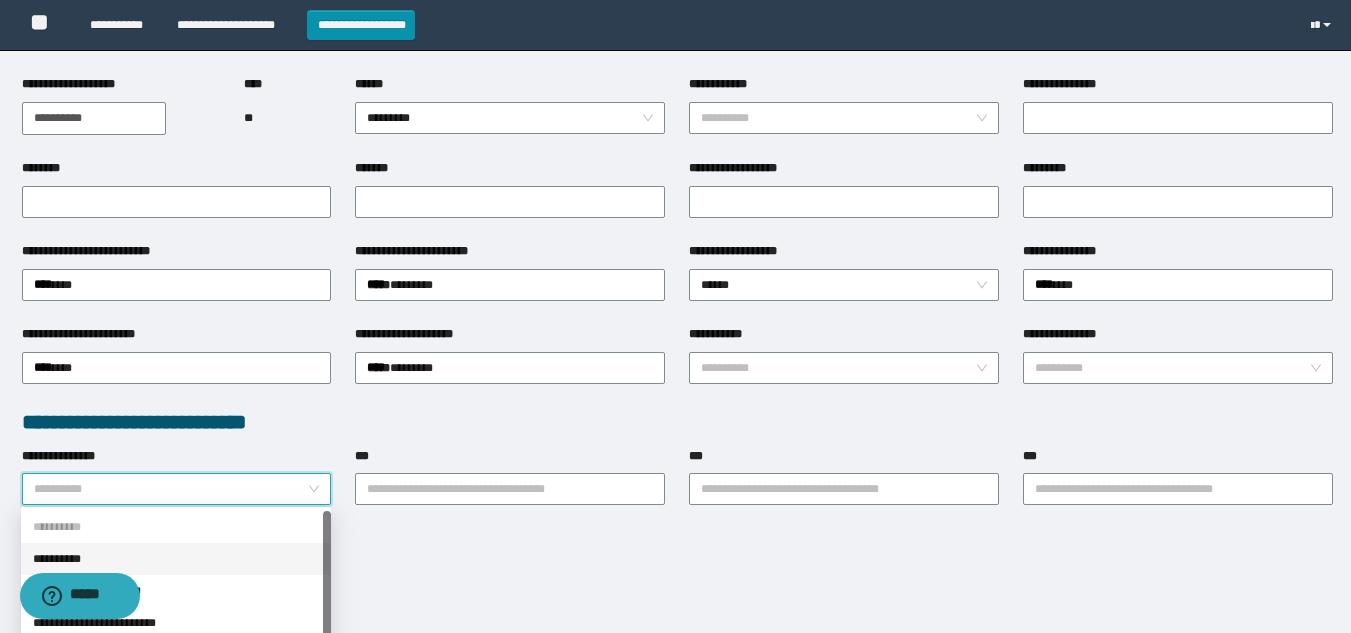 click on "**********" at bounding box center (176, 559) 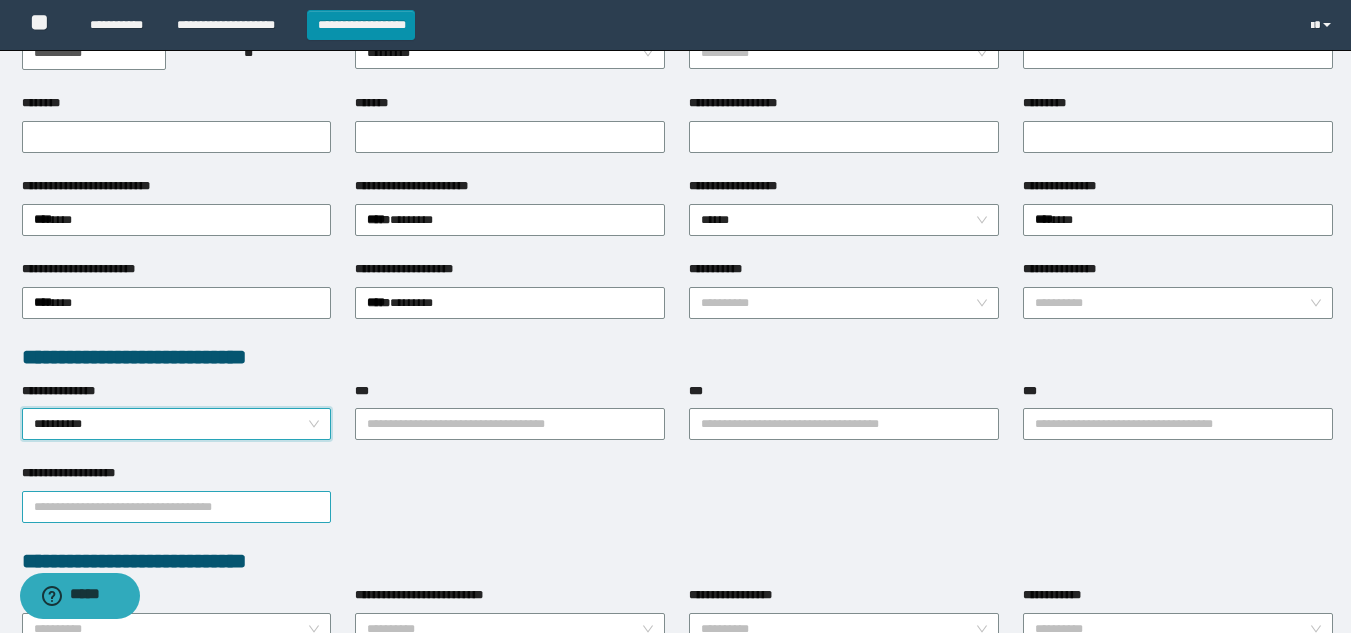 scroll, scrollTop: 300, scrollLeft: 0, axis: vertical 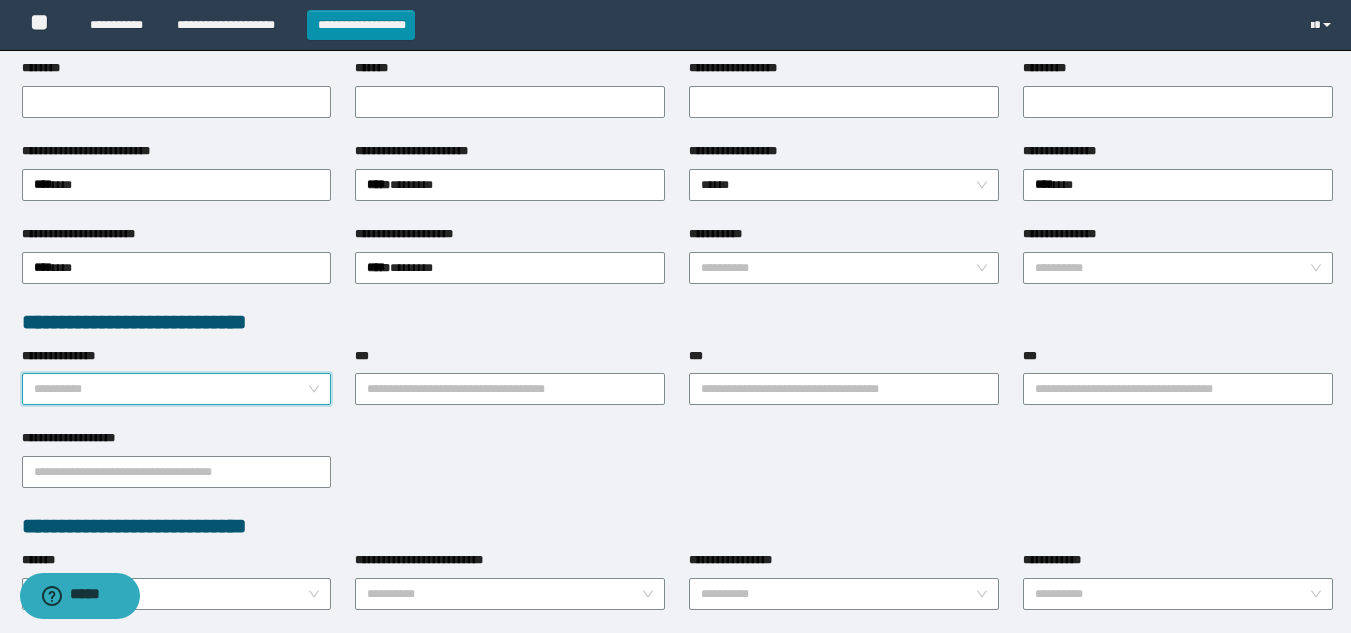 click on "**********" at bounding box center (177, 389) 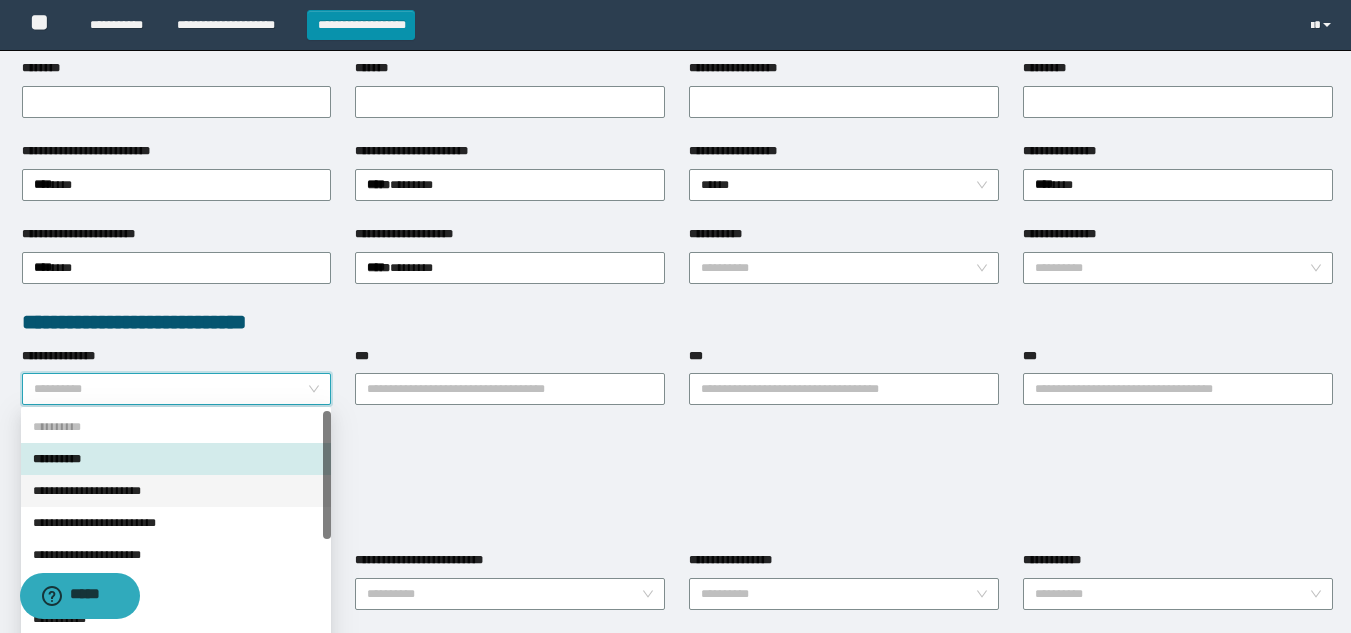 click on "**********" at bounding box center (176, 491) 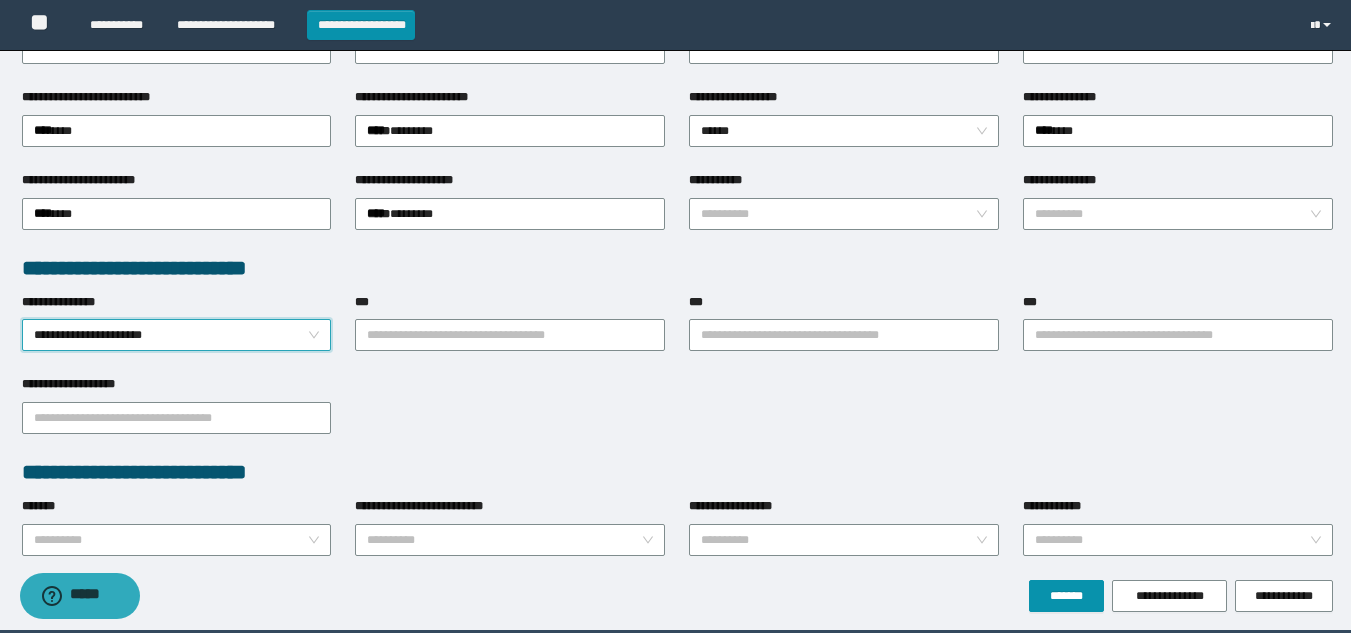 scroll, scrollTop: 428, scrollLeft: 0, axis: vertical 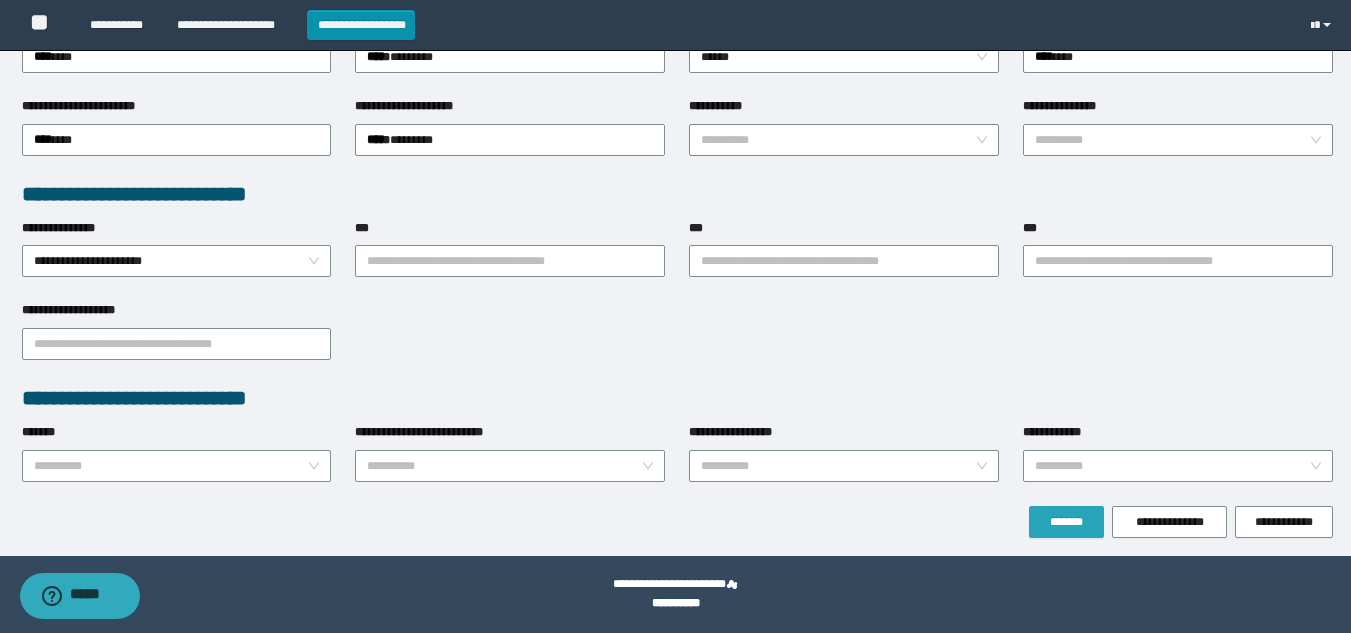 click on "*******" at bounding box center (1066, 522) 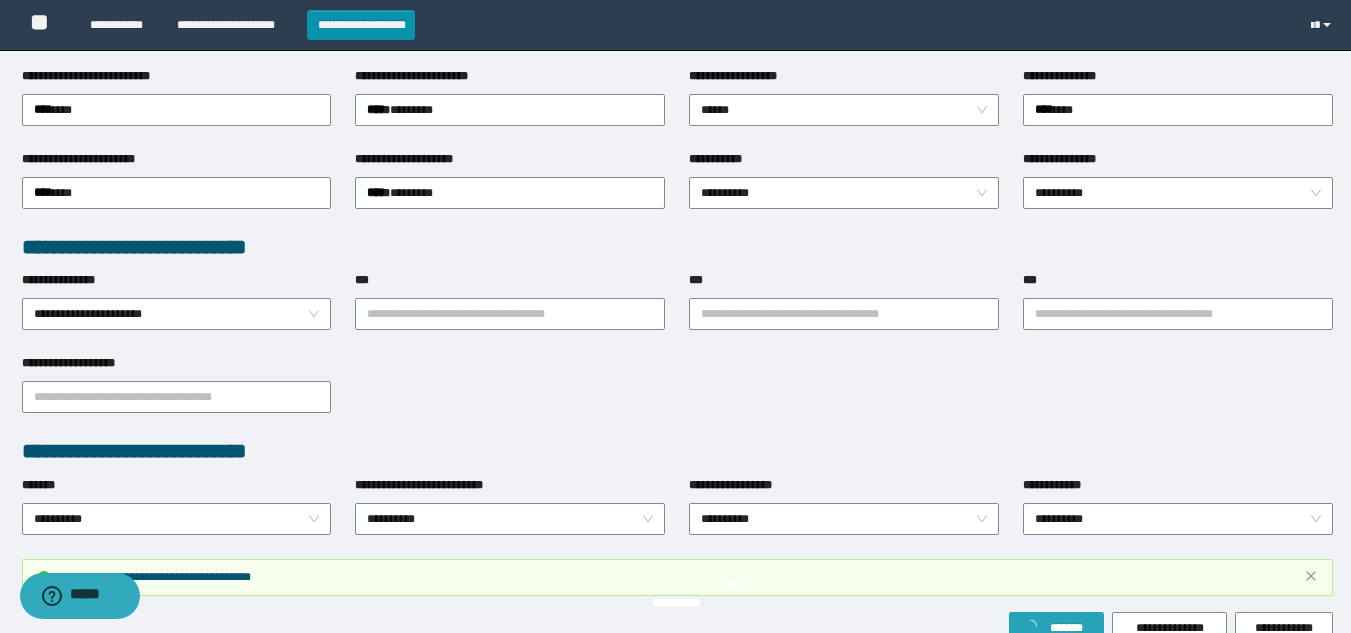 scroll, scrollTop: 481, scrollLeft: 0, axis: vertical 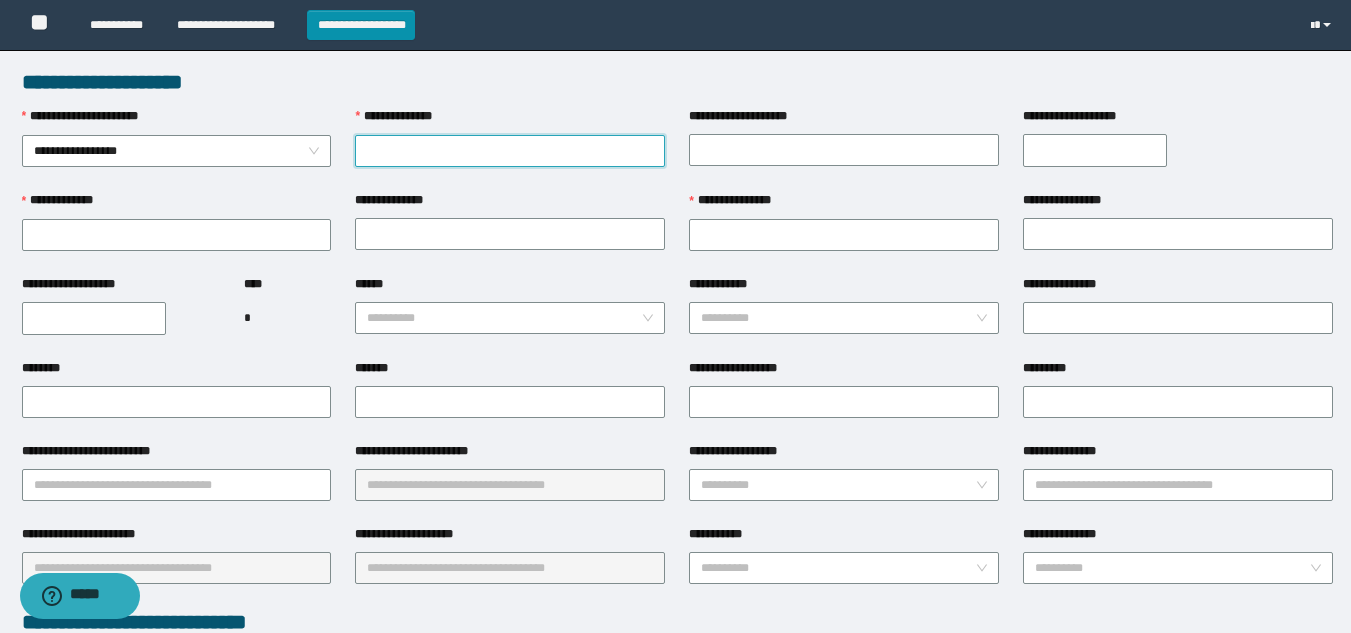 click on "**********" at bounding box center (510, 151) 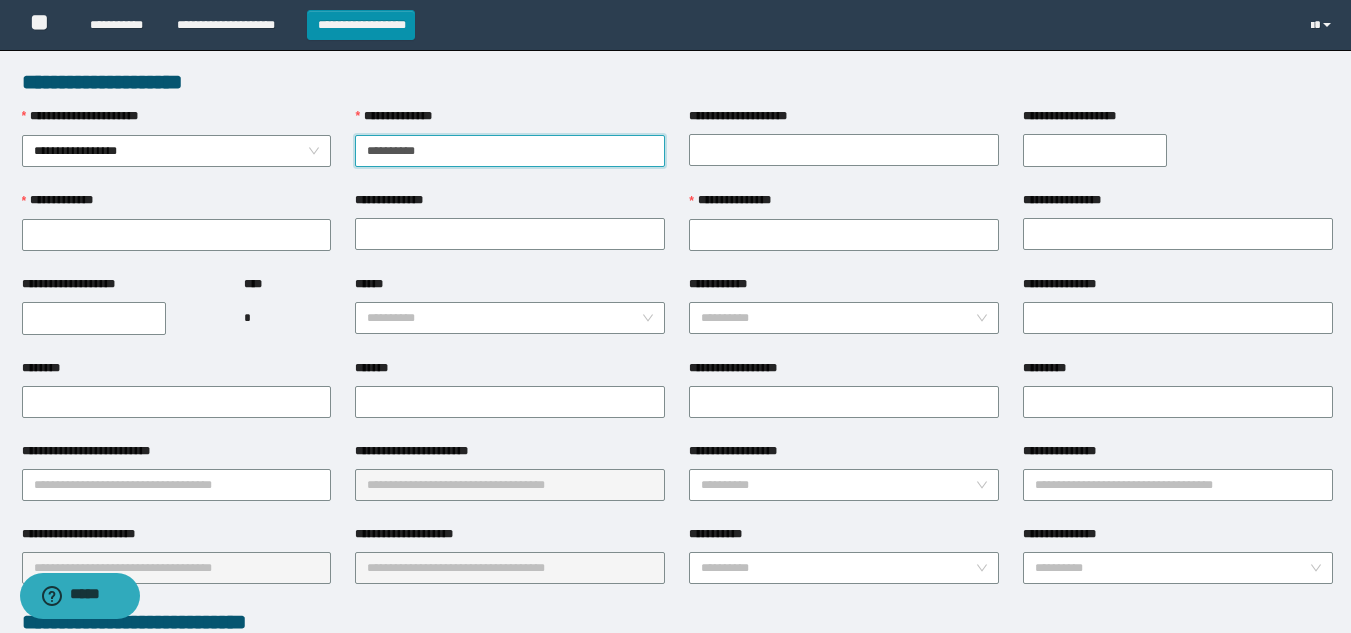 type on "**********" 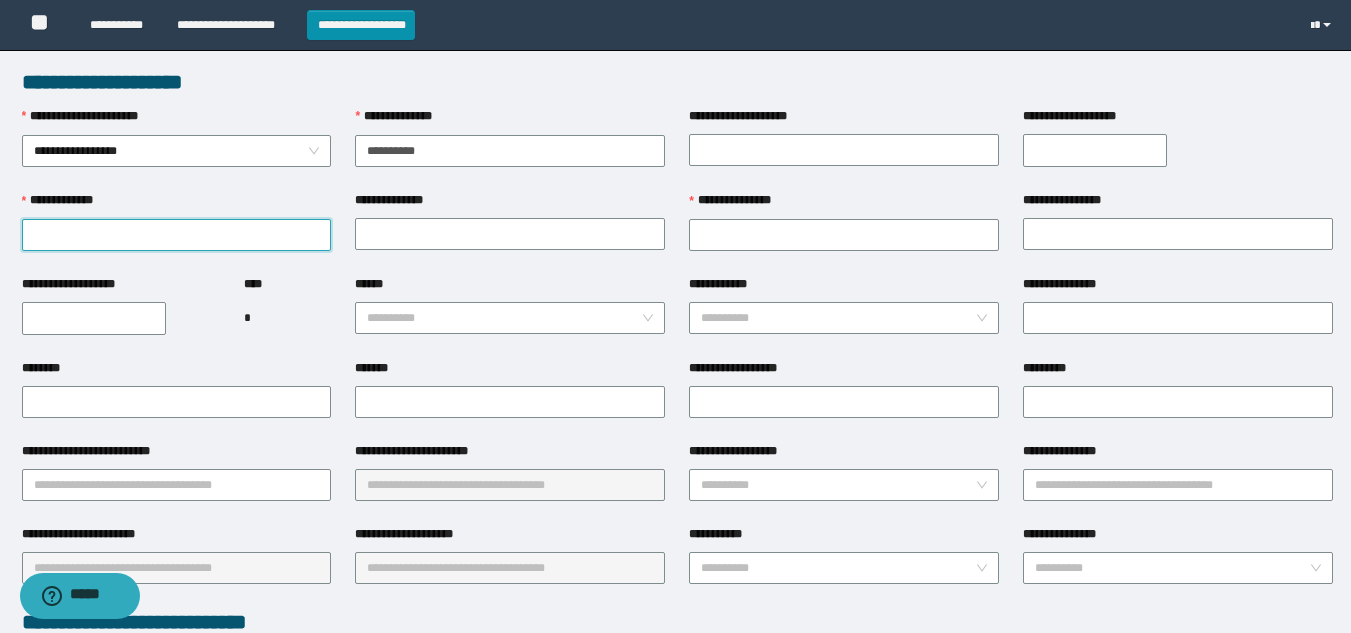 click on "**********" at bounding box center (177, 235) 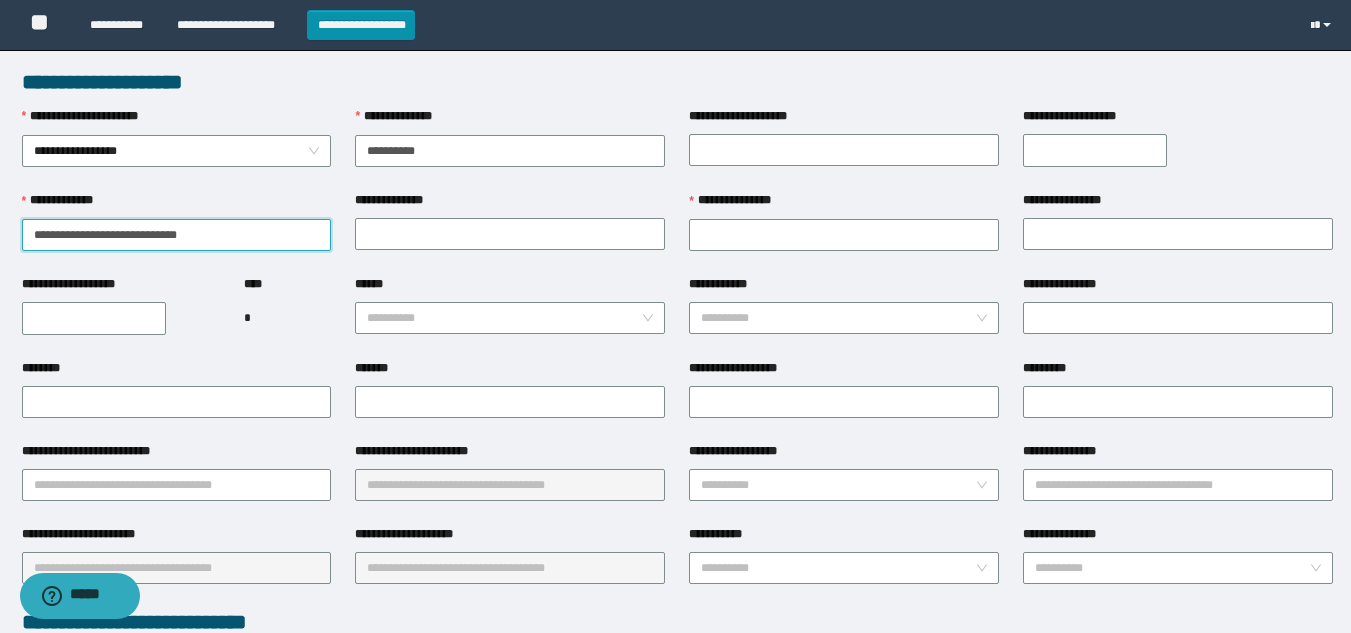 drag, startPoint x: 233, startPoint y: 232, endPoint x: 150, endPoint y: 227, distance: 83.15047 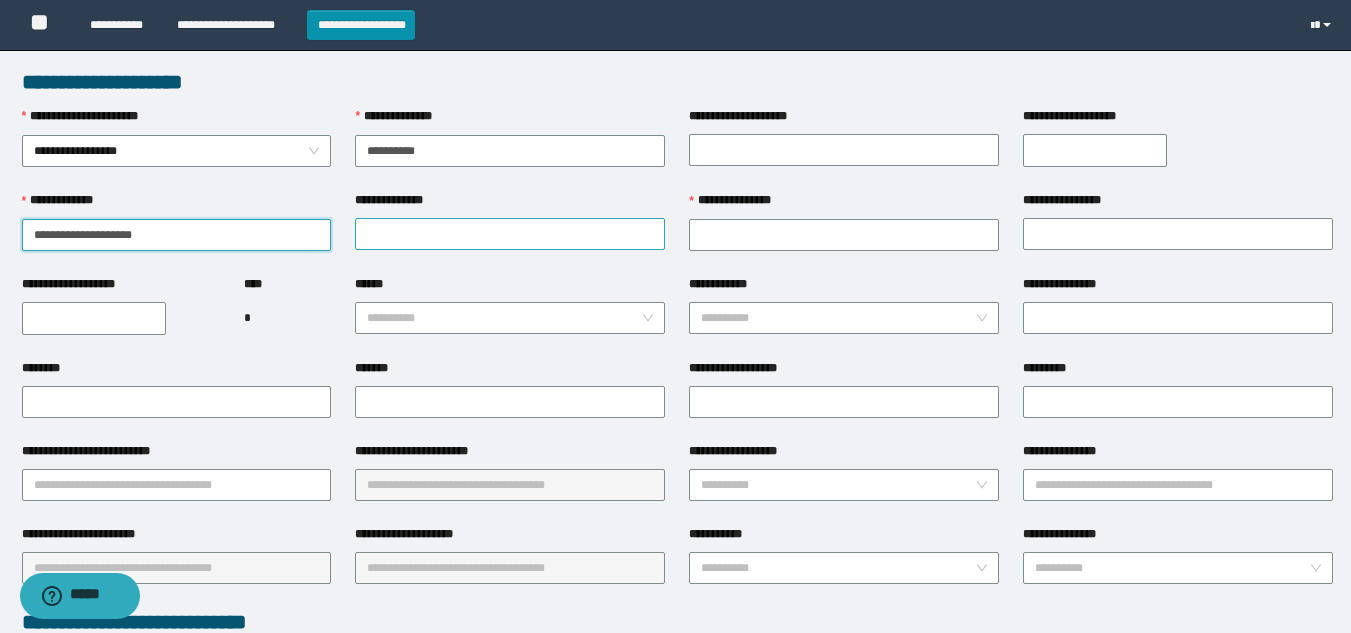 type on "**********" 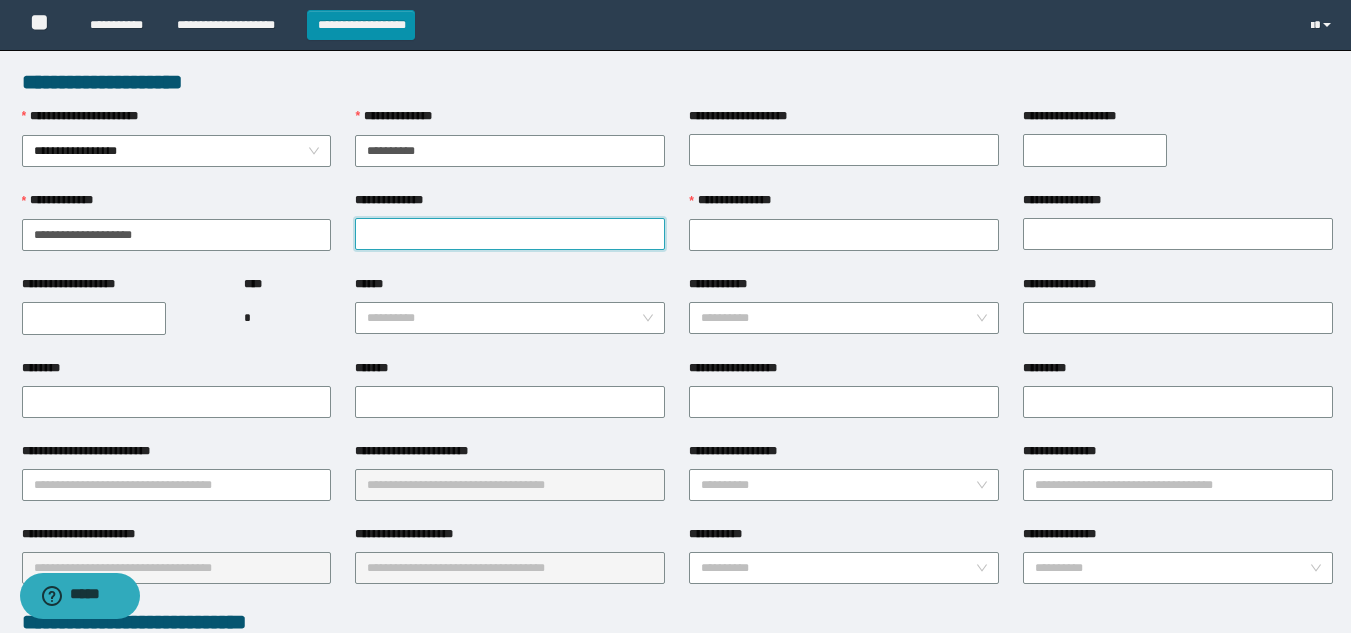 drag, startPoint x: 414, startPoint y: 227, endPoint x: 447, endPoint y: 232, distance: 33.37664 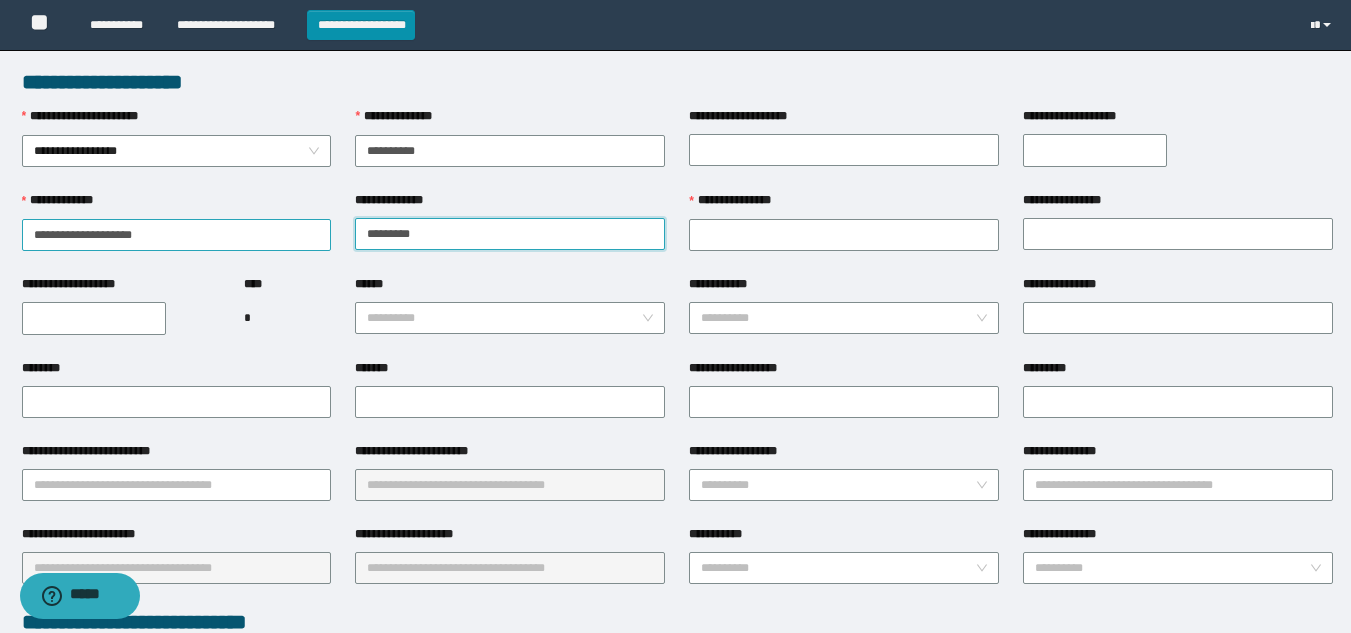type on "*********" 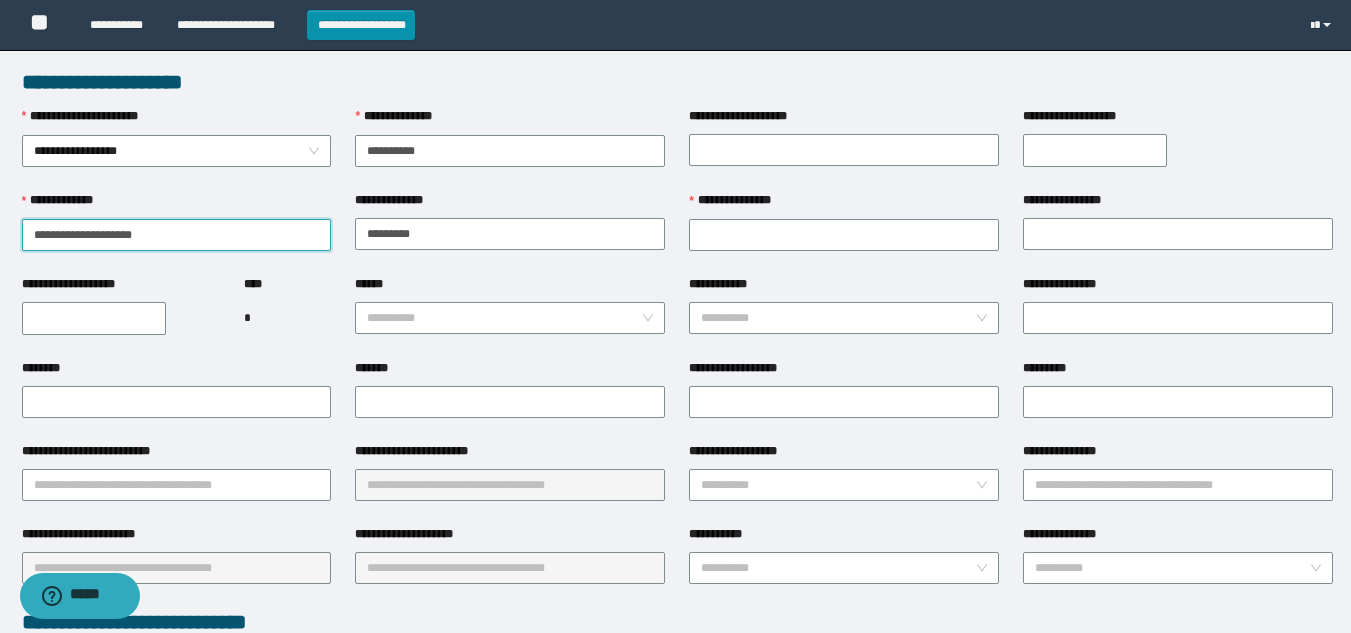 drag, startPoint x: 71, startPoint y: 234, endPoint x: 0, endPoint y: 238, distance: 71.11259 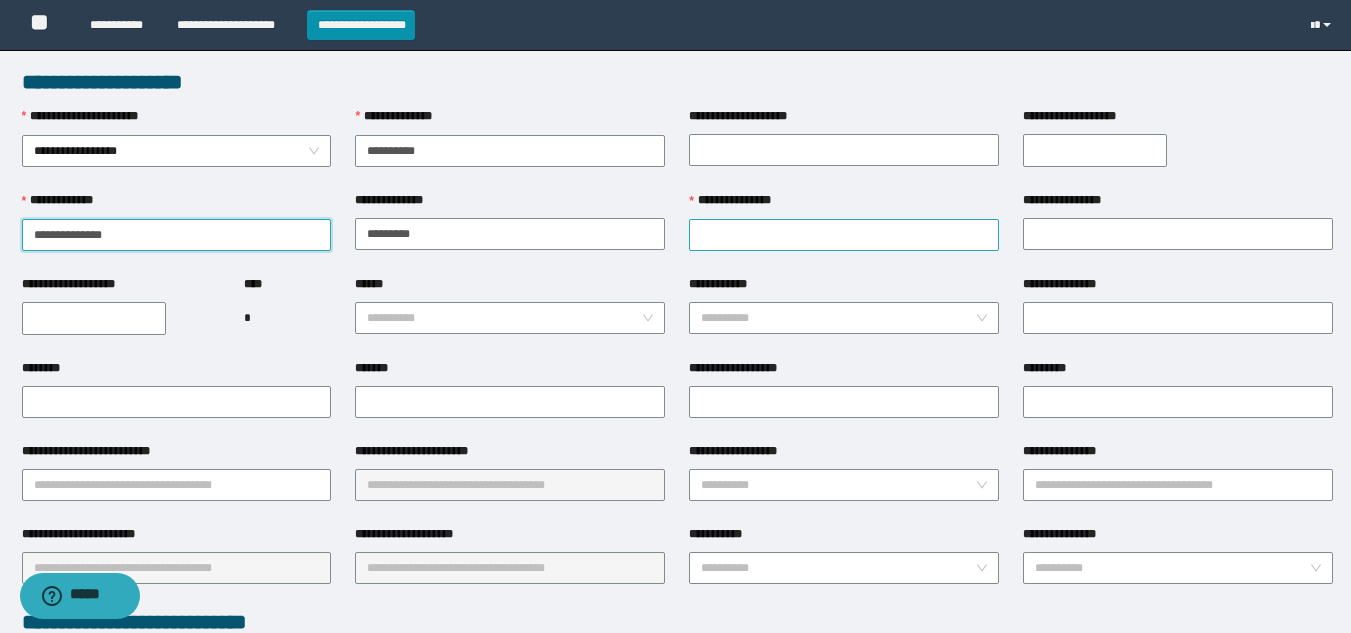 type on "**********" 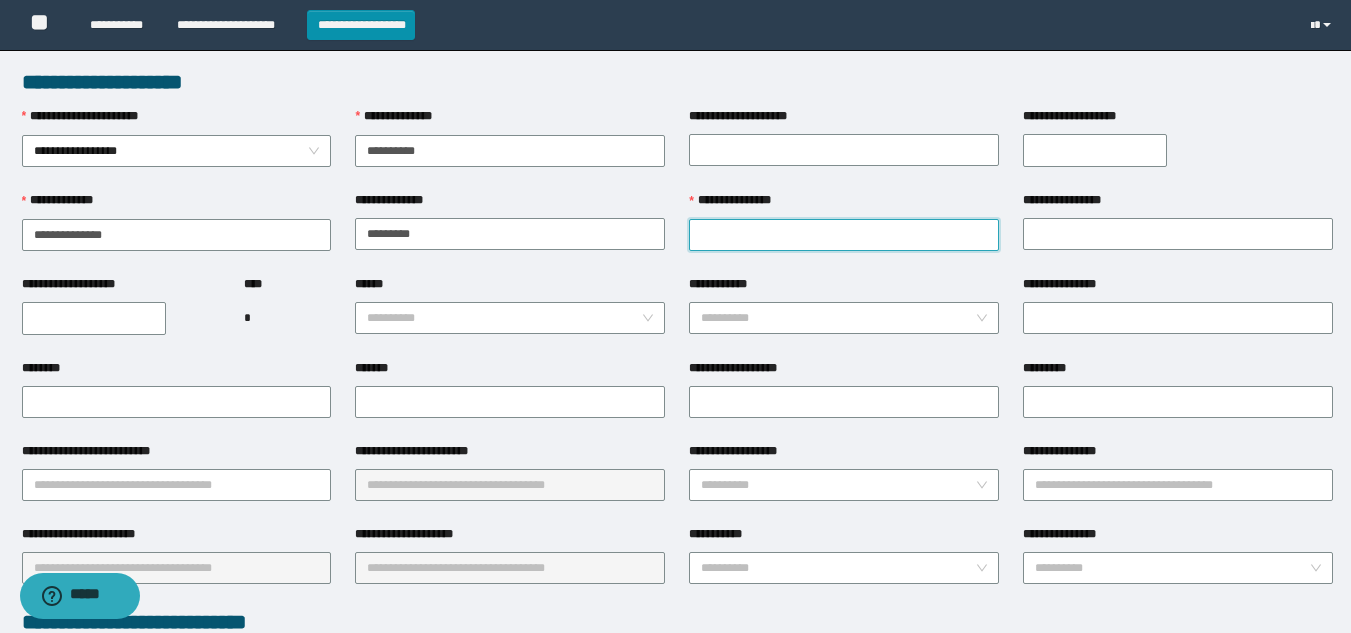 click on "**********" at bounding box center (844, 235) 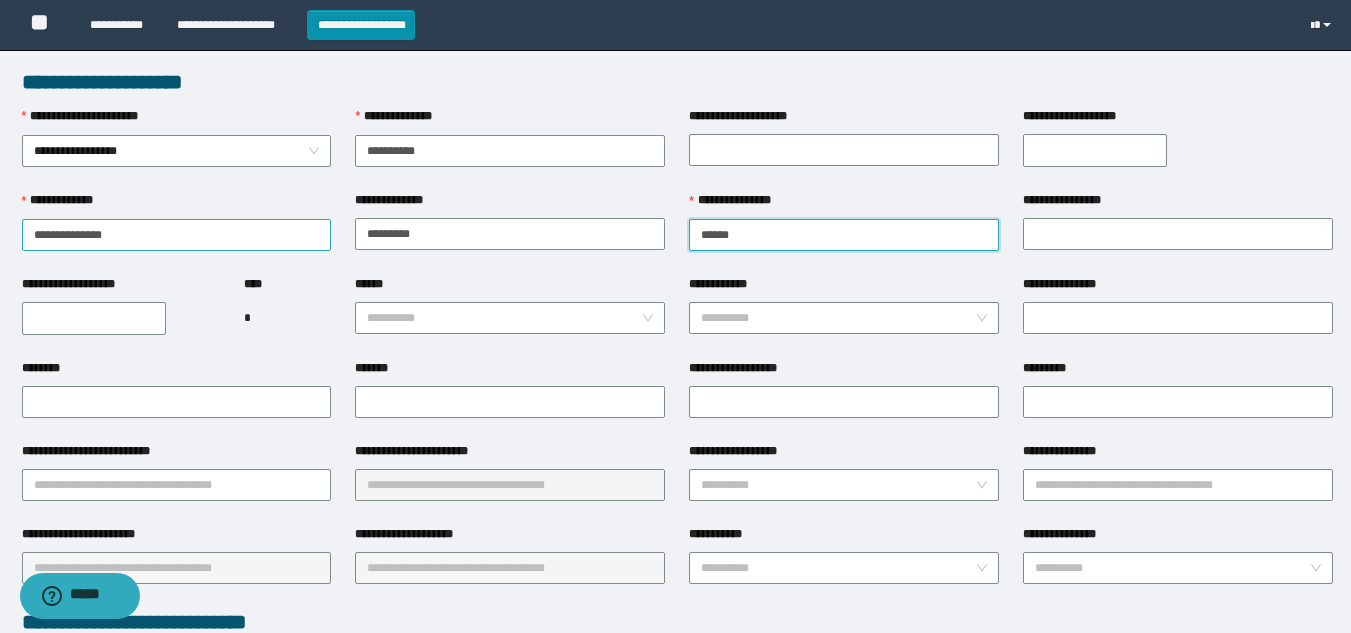 type on "******" 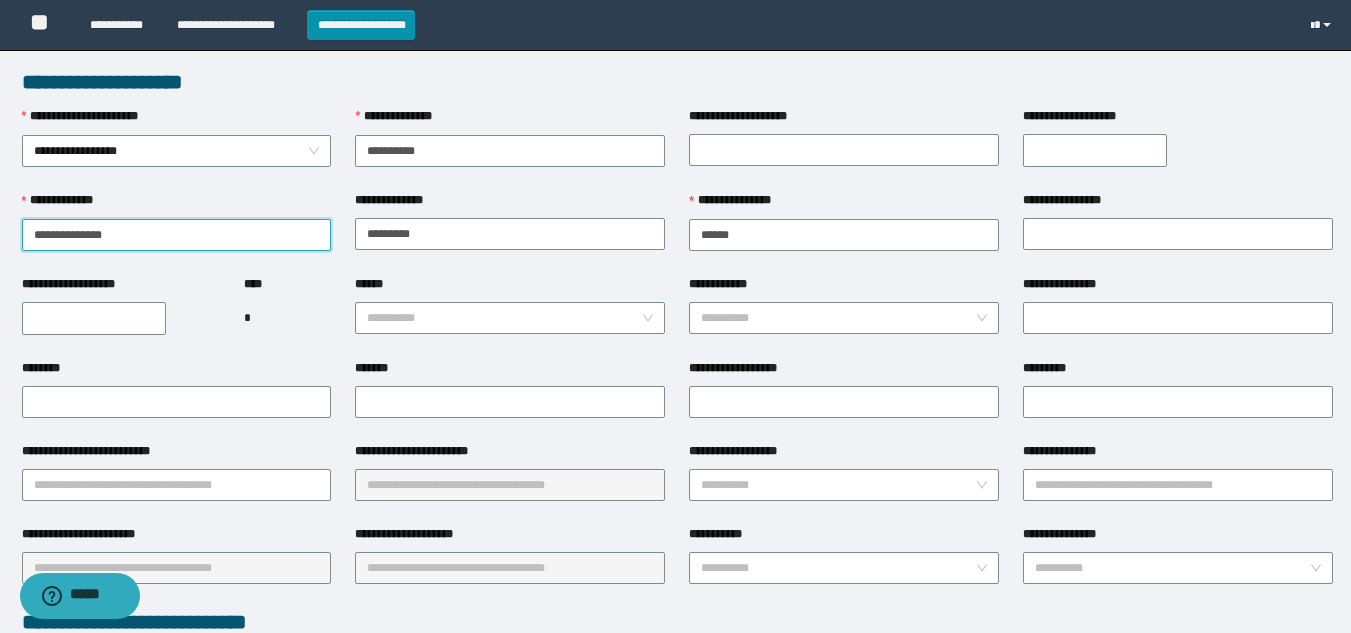 drag, startPoint x: 72, startPoint y: 238, endPoint x: 0, endPoint y: 238, distance: 72 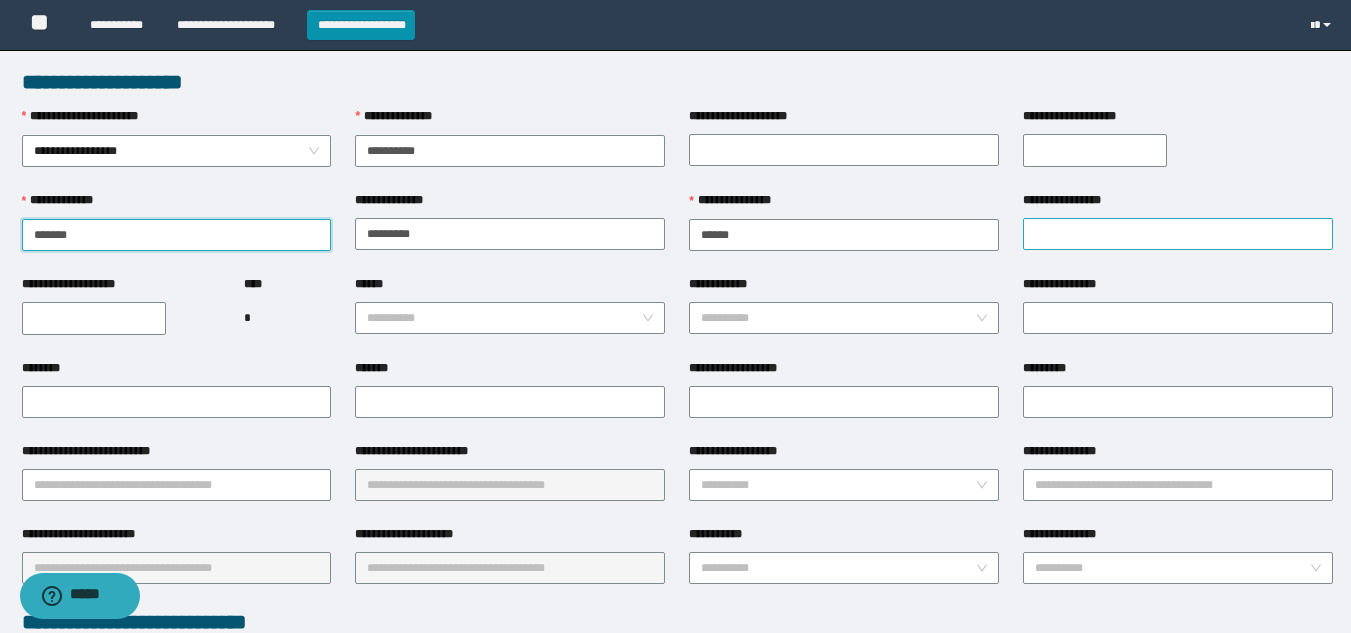 type on "*****" 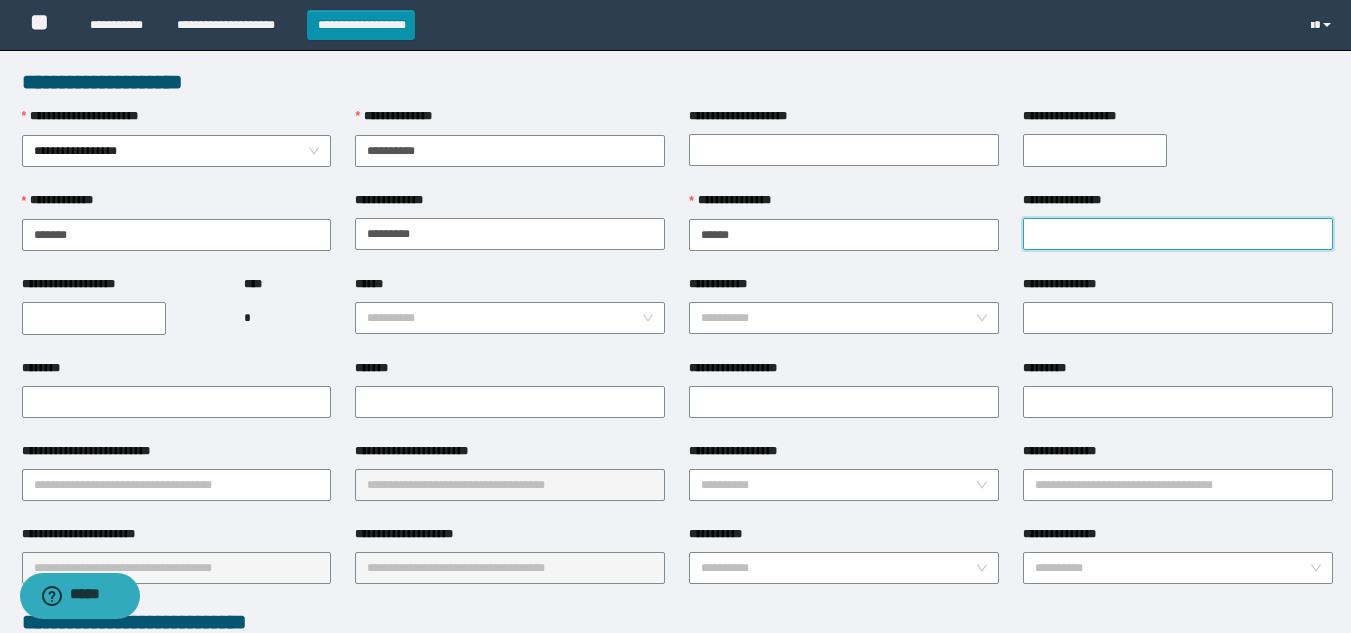 click on "**********" at bounding box center [1178, 234] 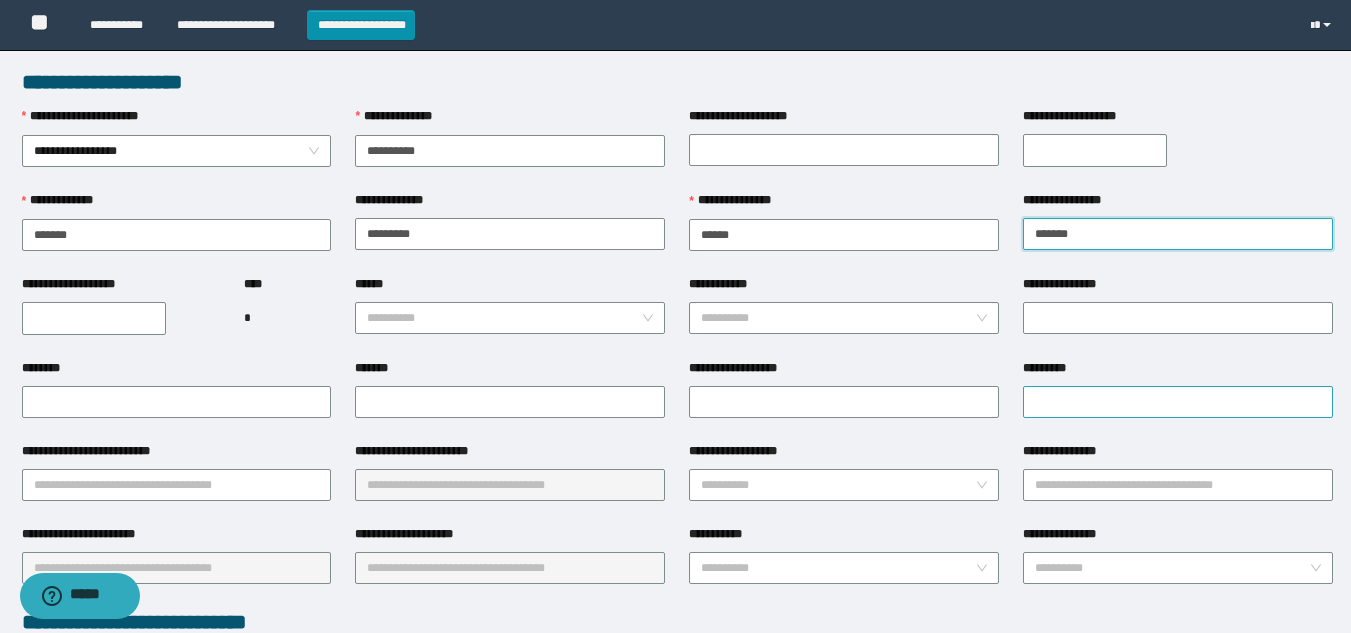 type on "******" 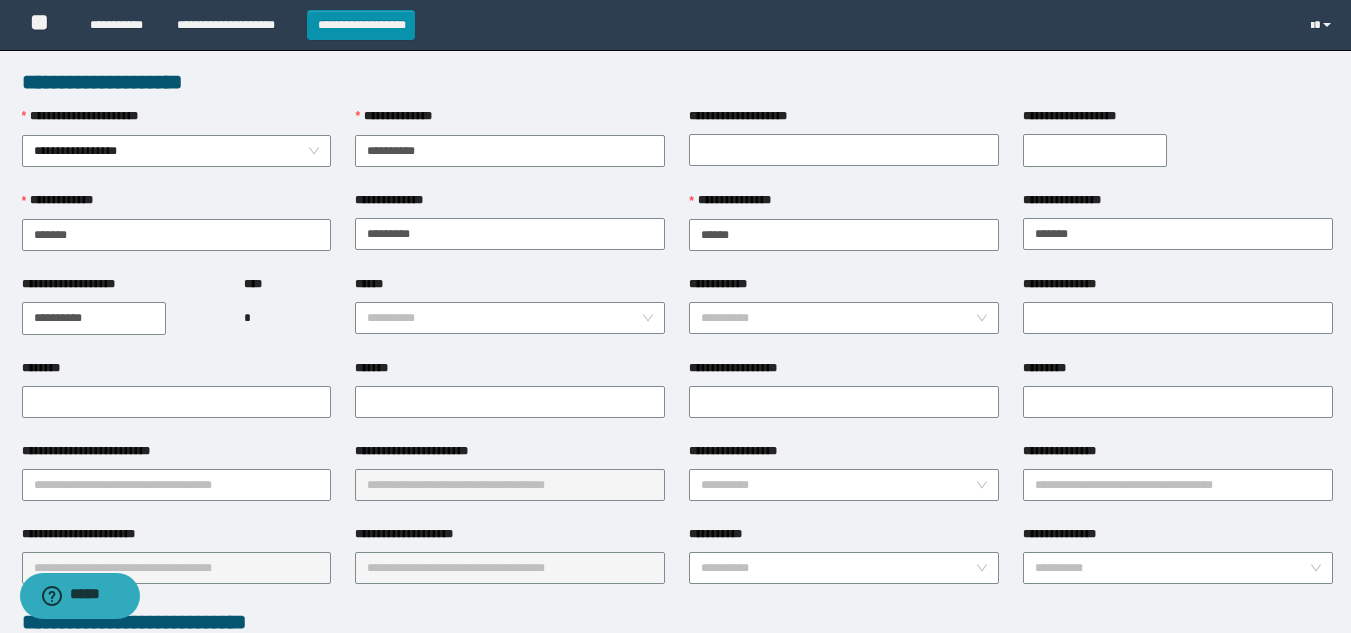 click on "**********" at bounding box center (94, 318) 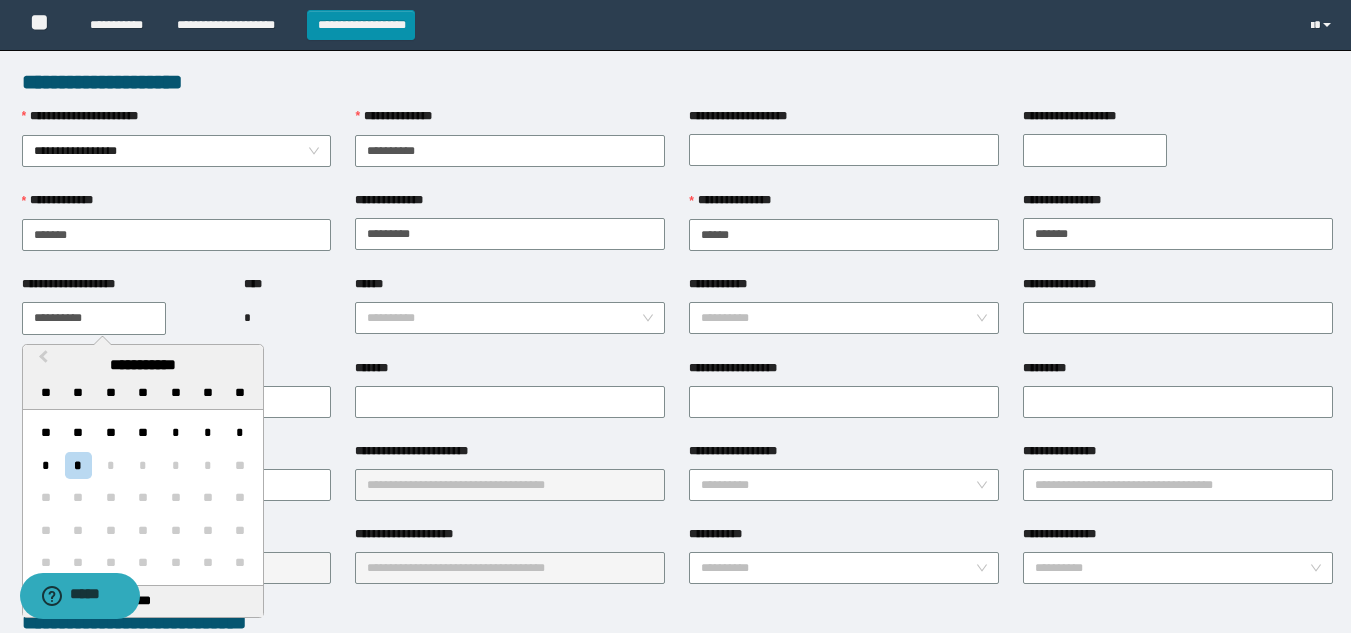paste 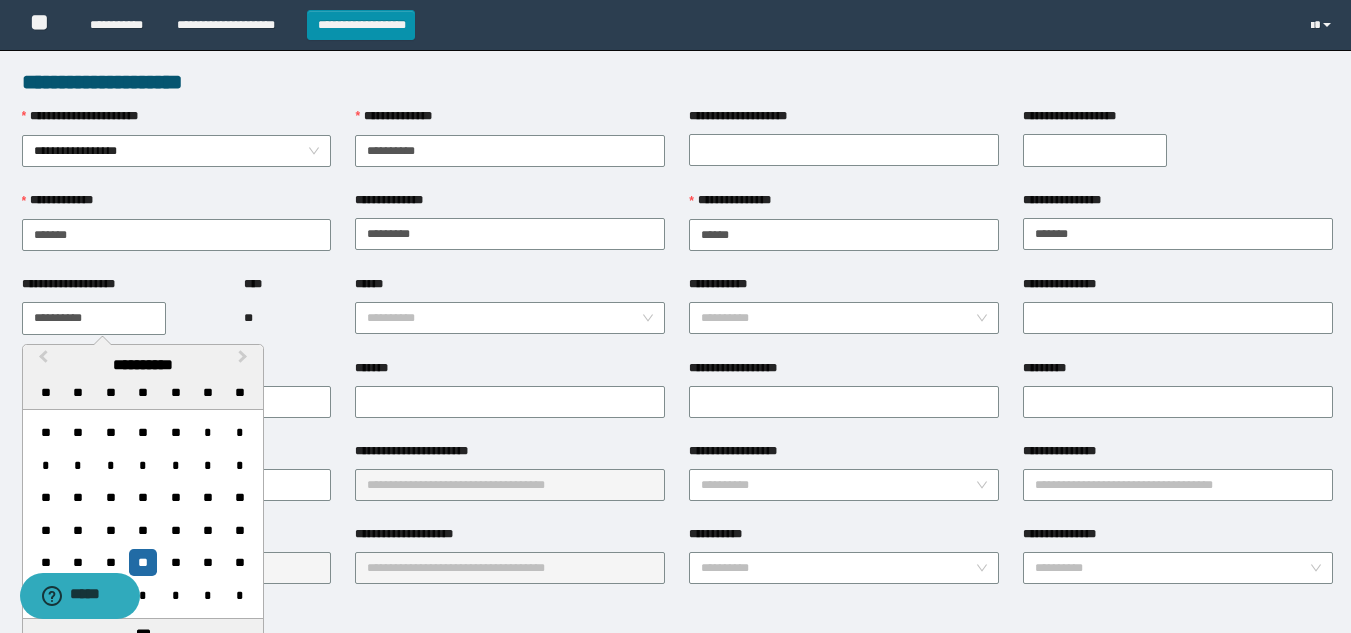 type on "**********" 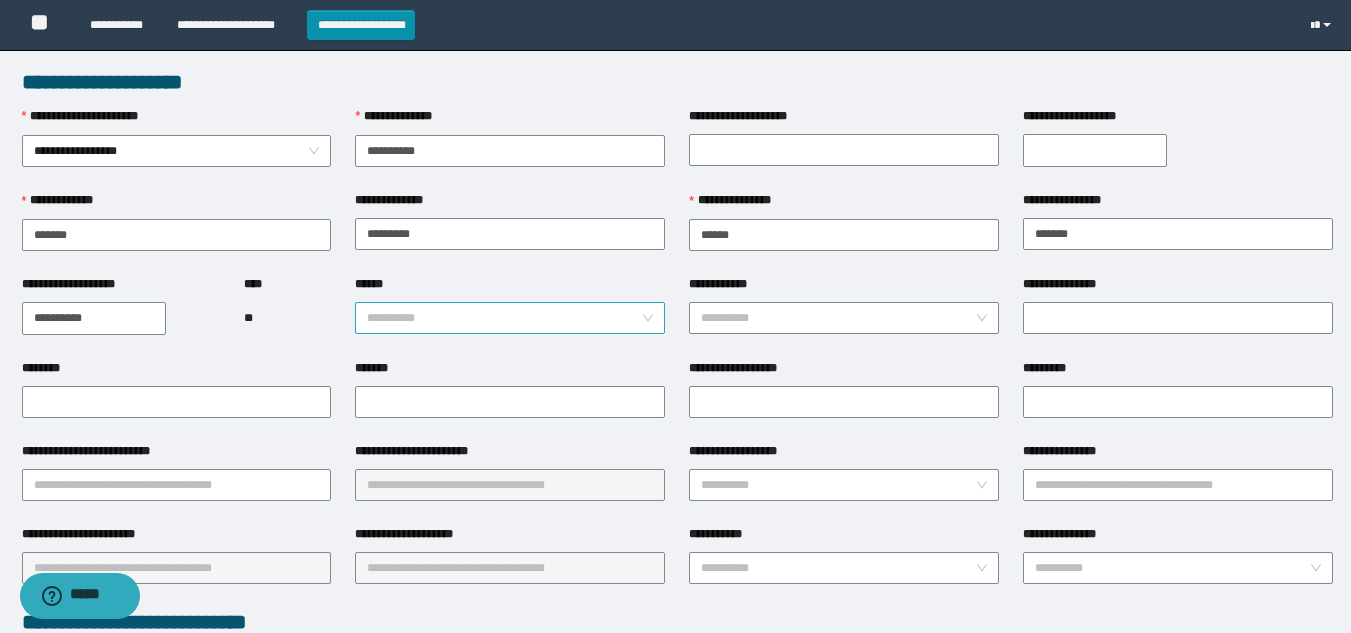 click on "******" at bounding box center (504, 318) 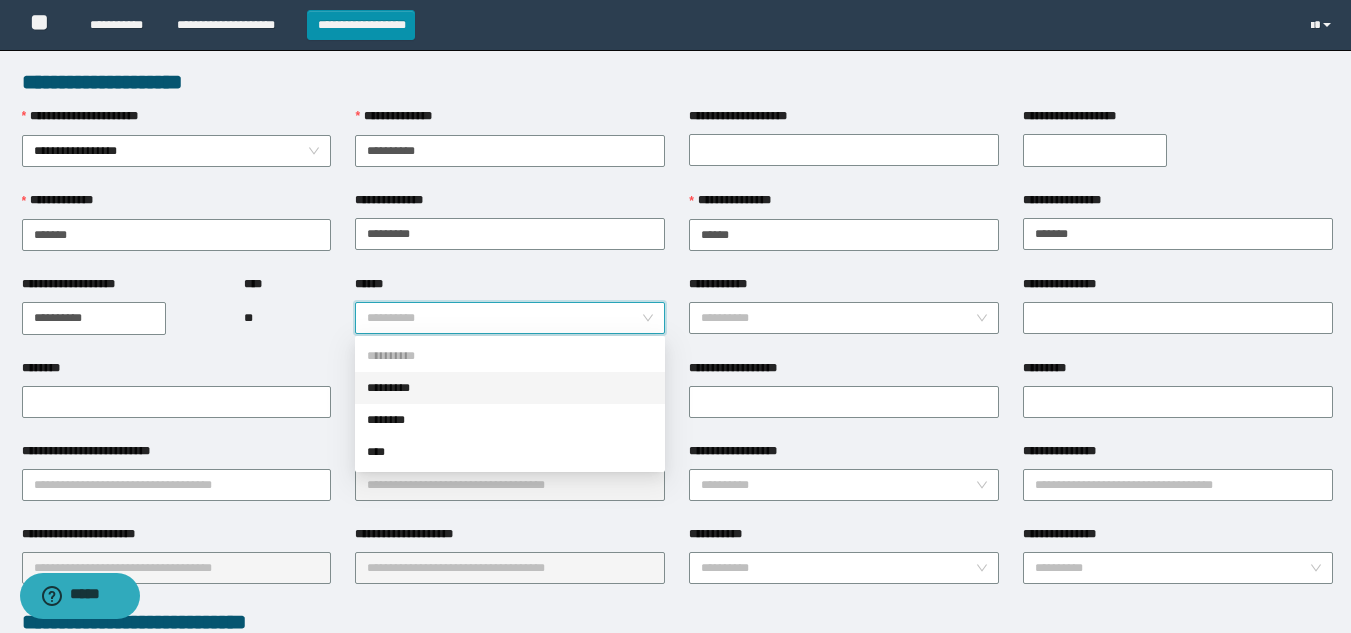 drag, startPoint x: 394, startPoint y: 389, endPoint x: 355, endPoint y: 398, distance: 40.024994 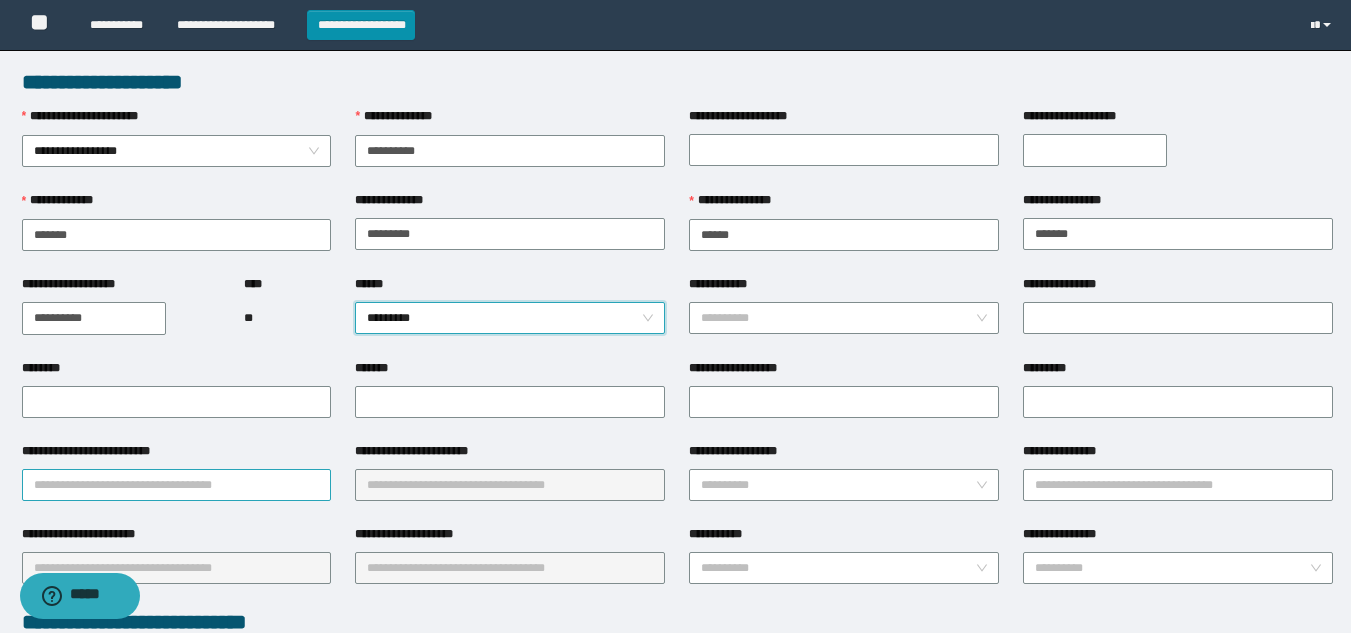 click on "**********" at bounding box center (177, 485) 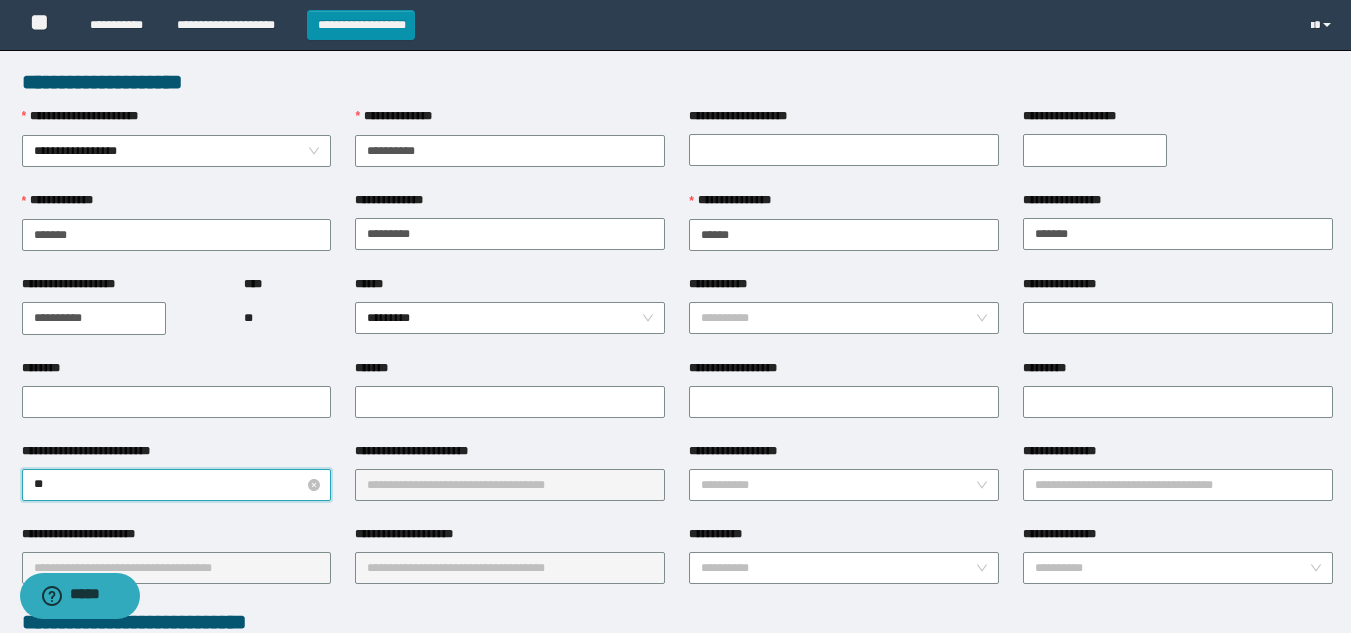 type on "***" 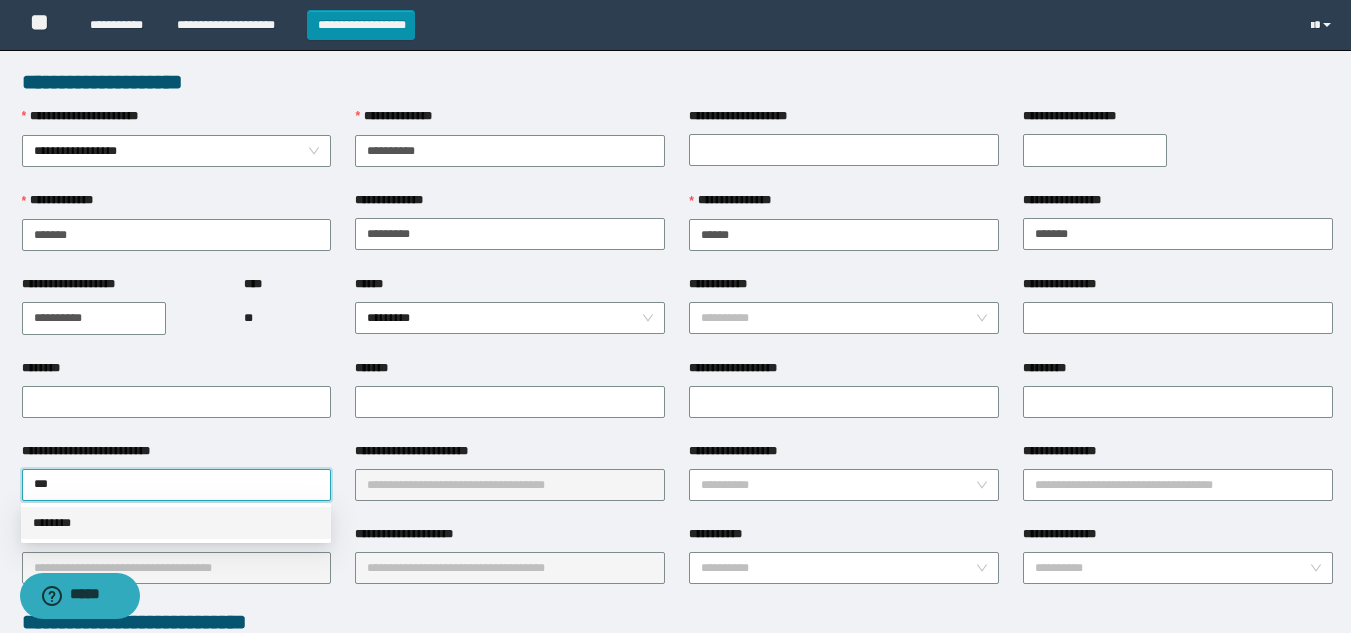 click on "********" at bounding box center [176, 523] 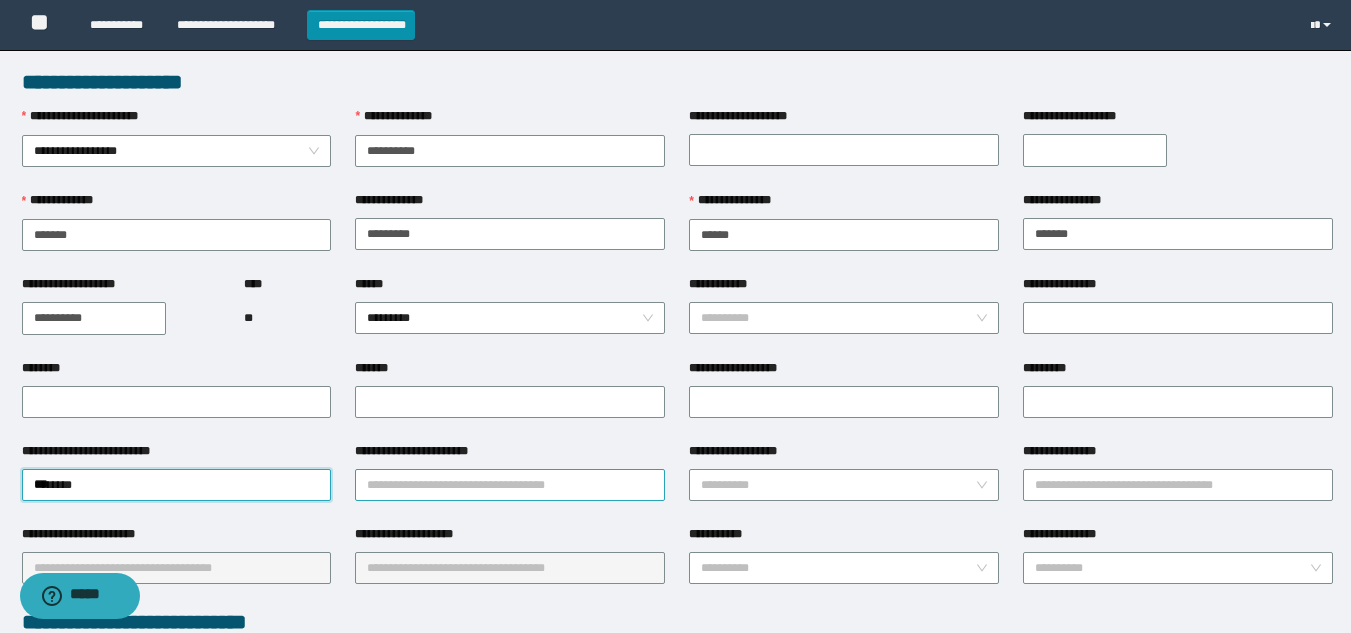 click on "**********" at bounding box center [510, 485] 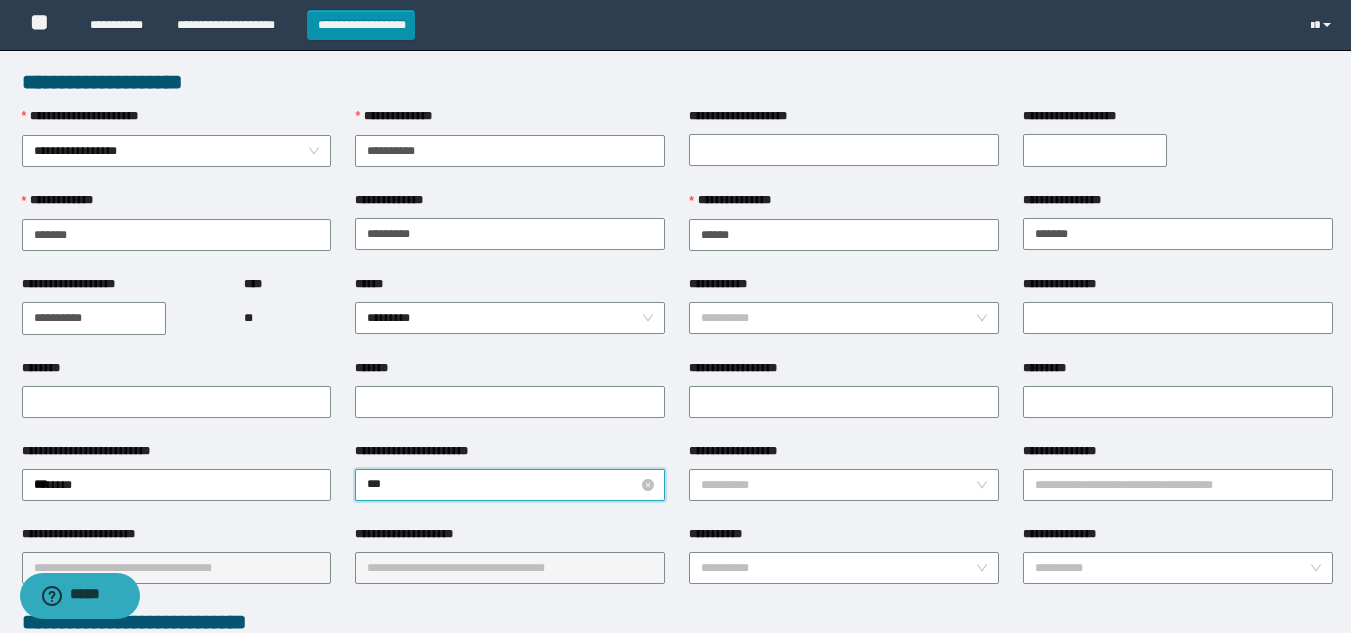 type on "****" 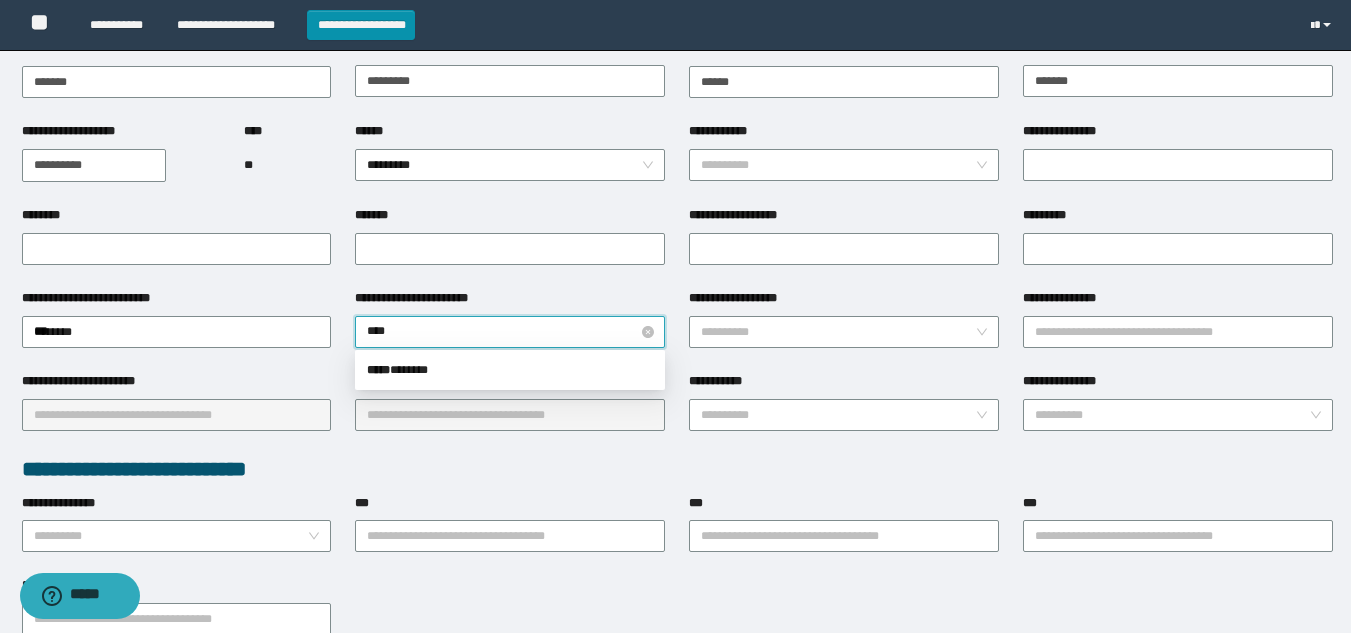 scroll, scrollTop: 200, scrollLeft: 0, axis: vertical 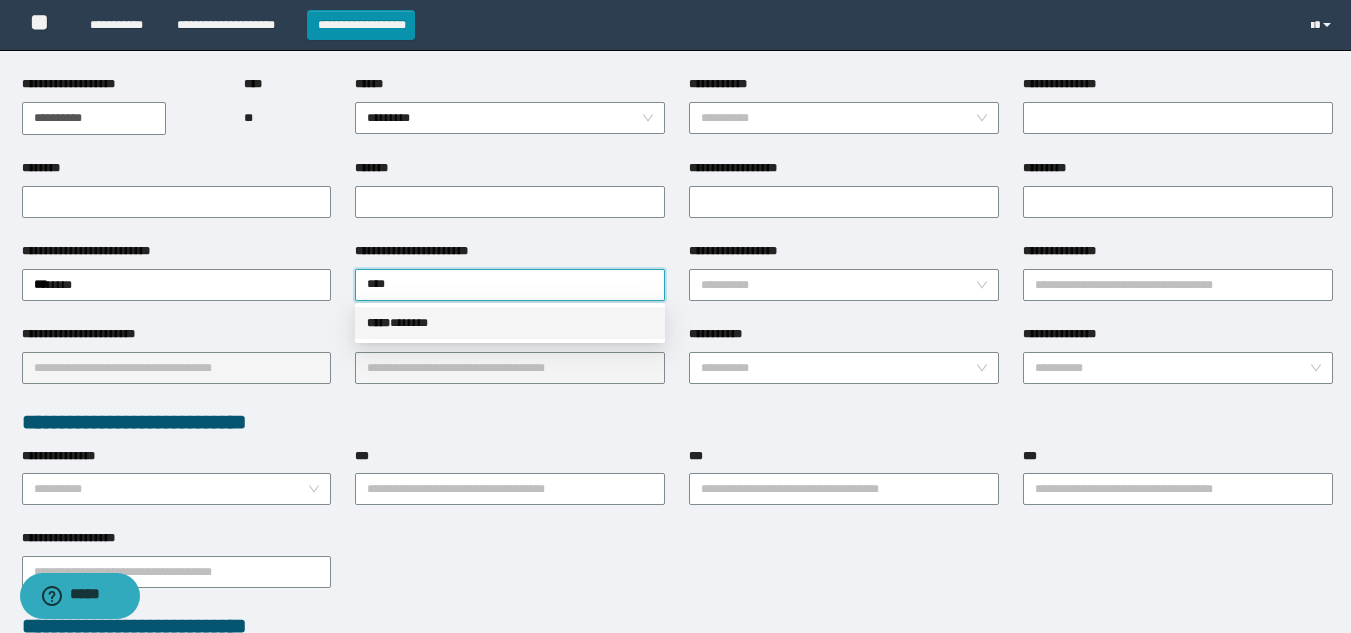 click on "*****" at bounding box center [378, 323] 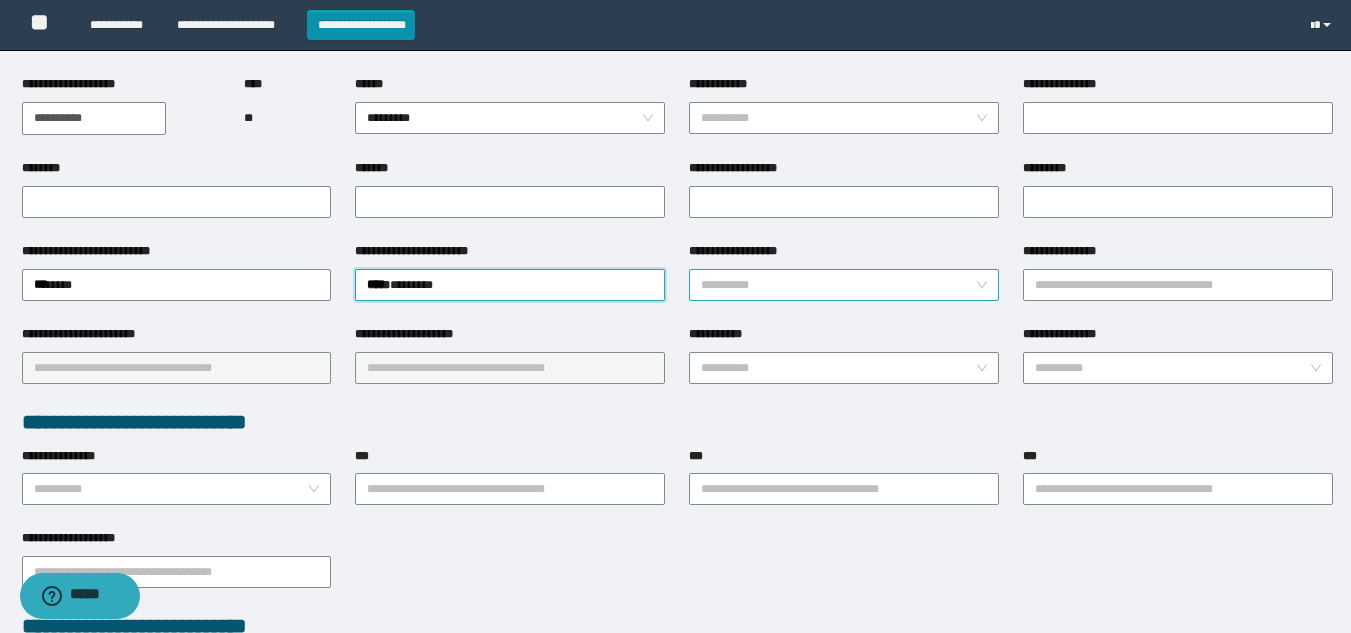 click on "**********" at bounding box center [838, 285] 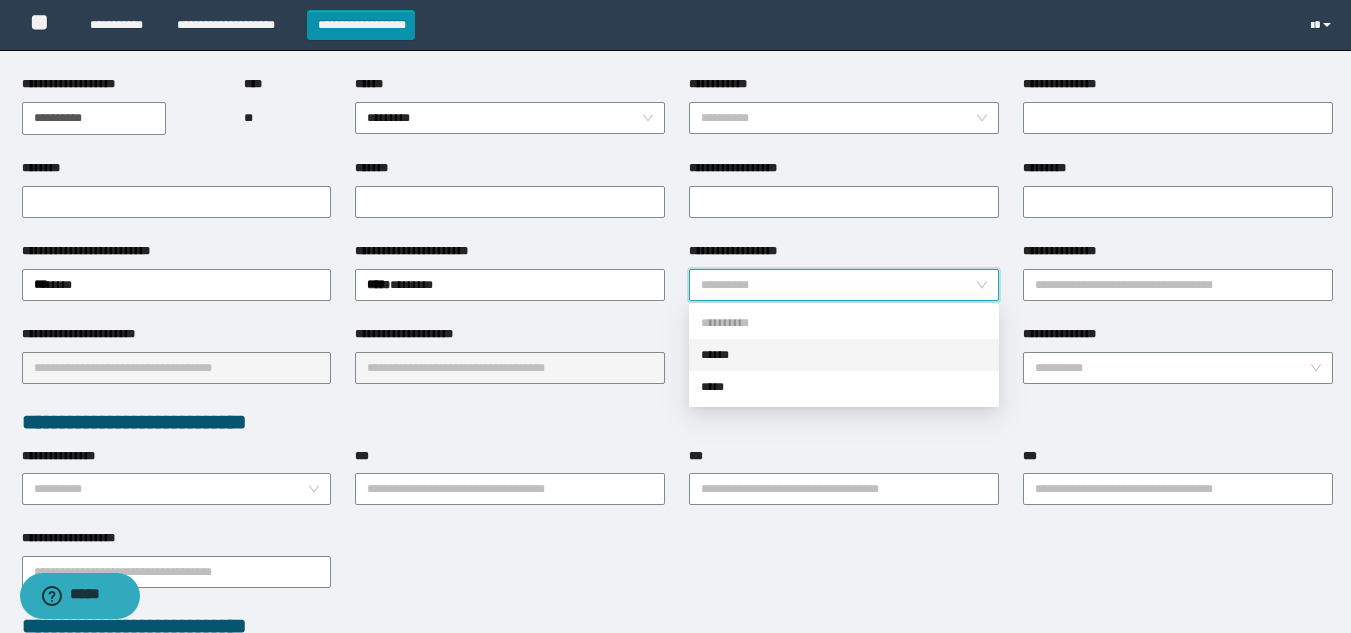 click on "******" at bounding box center [844, 355] 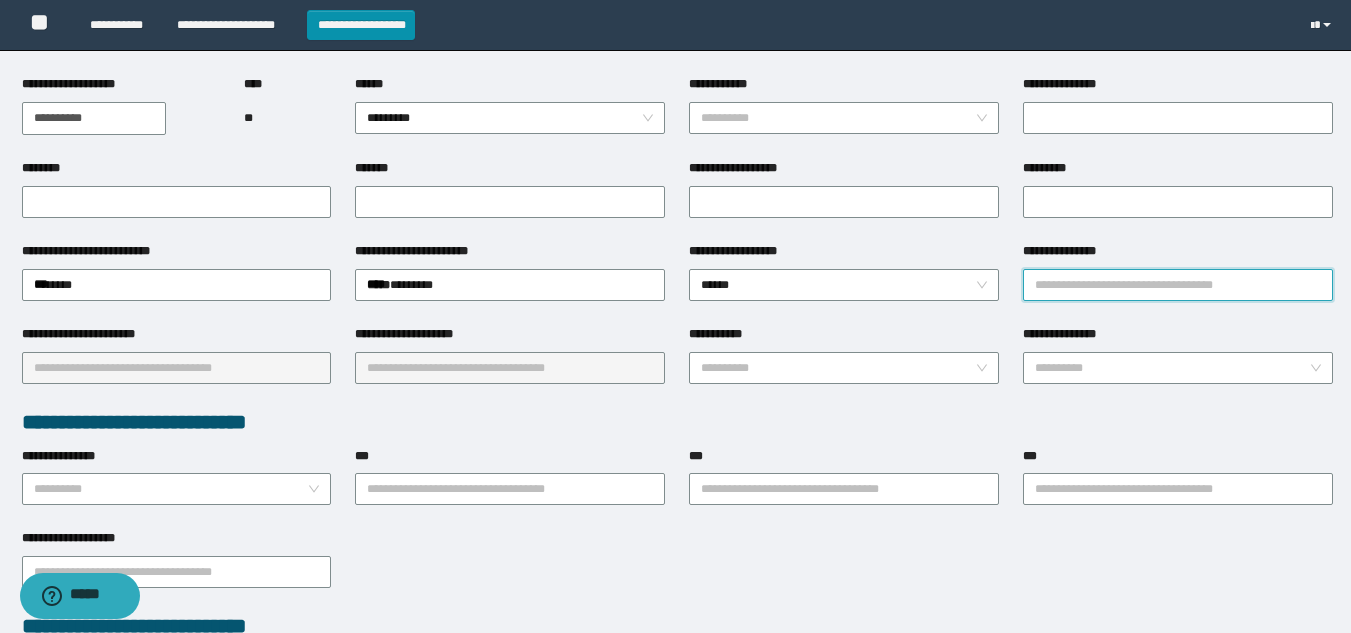 click on "**********" at bounding box center [1178, 285] 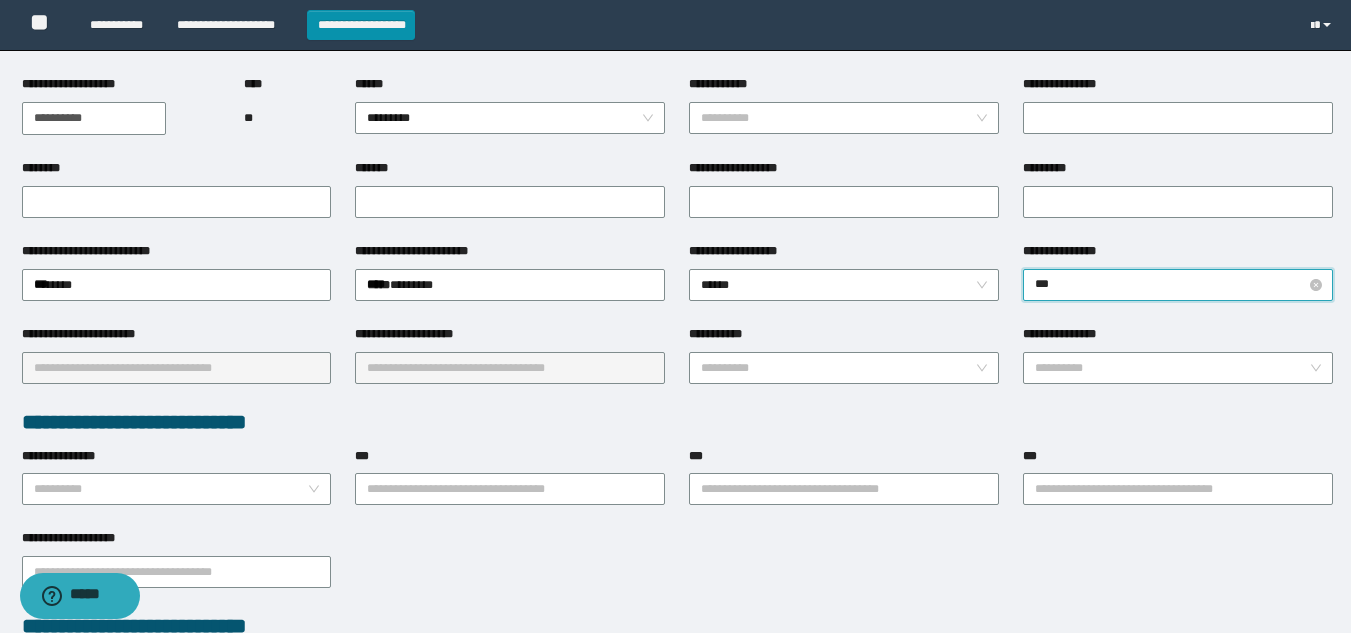 type on "****" 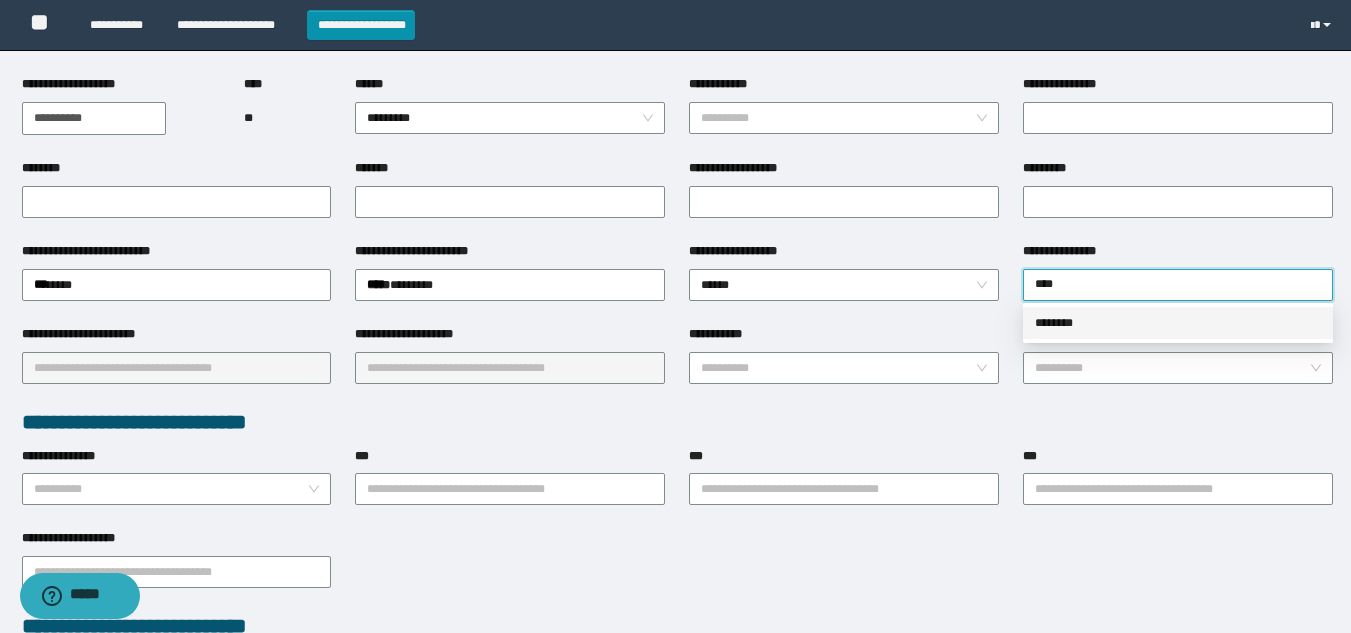 drag, startPoint x: 1097, startPoint y: 333, endPoint x: 463, endPoint y: 356, distance: 634.41705 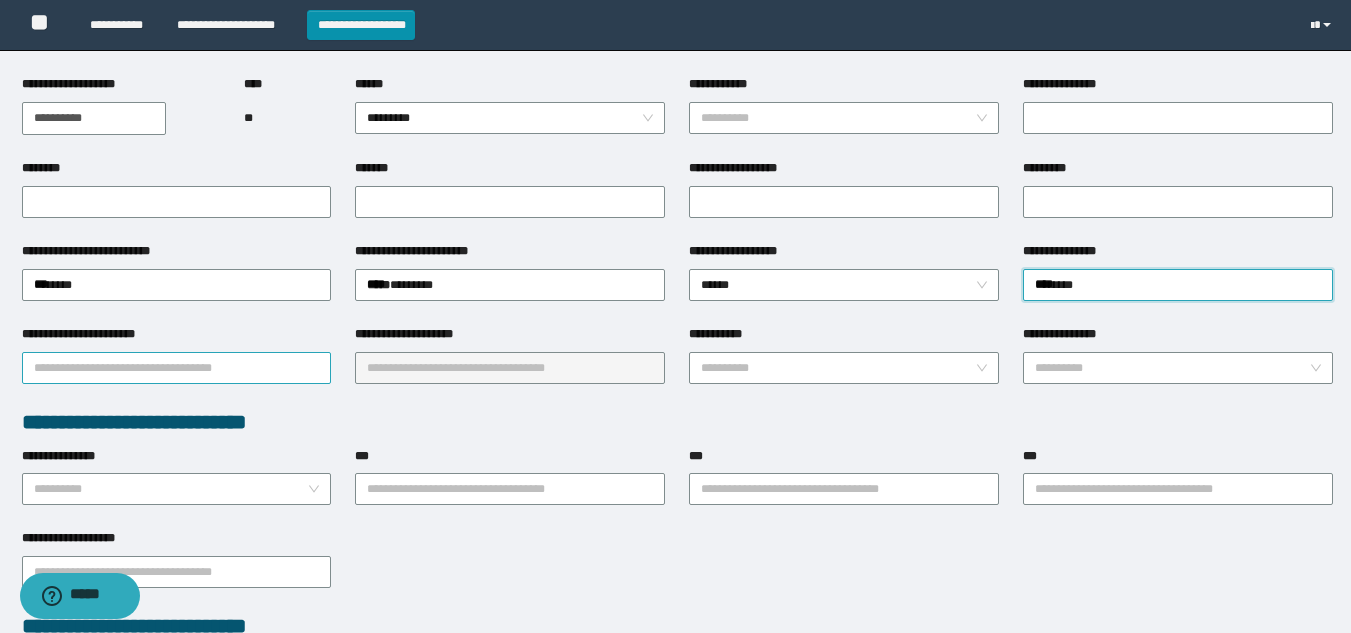 click on "**********" at bounding box center (177, 368) 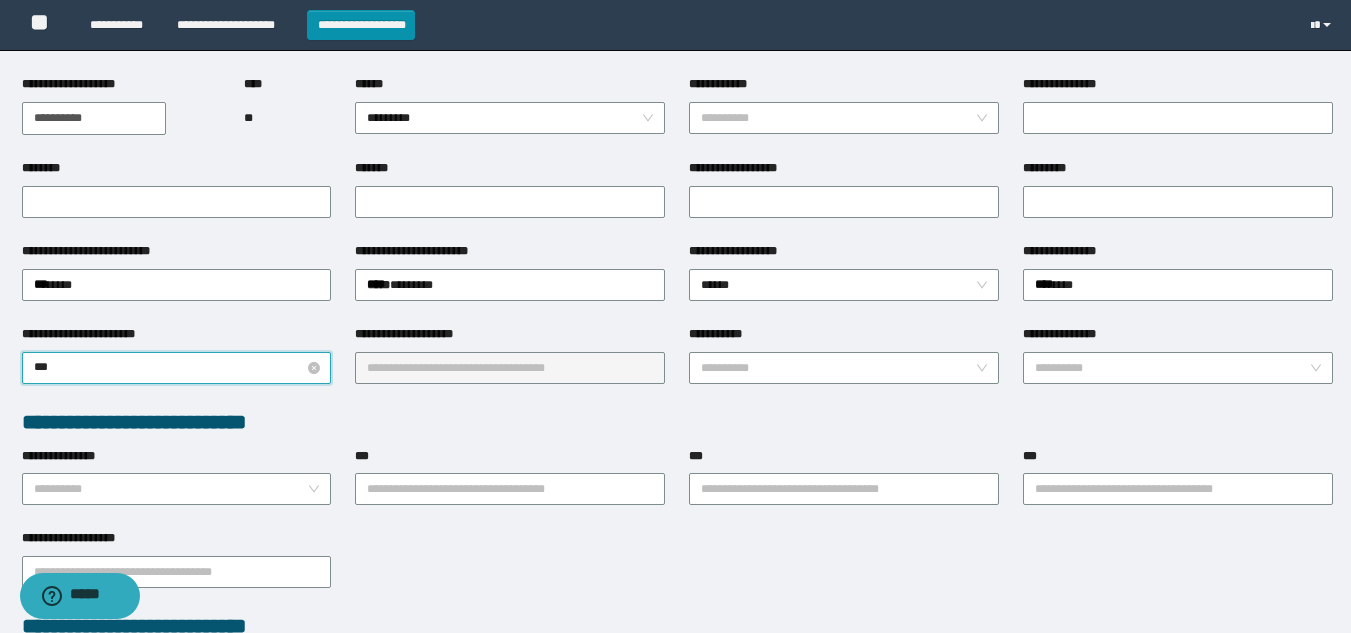 type on "****" 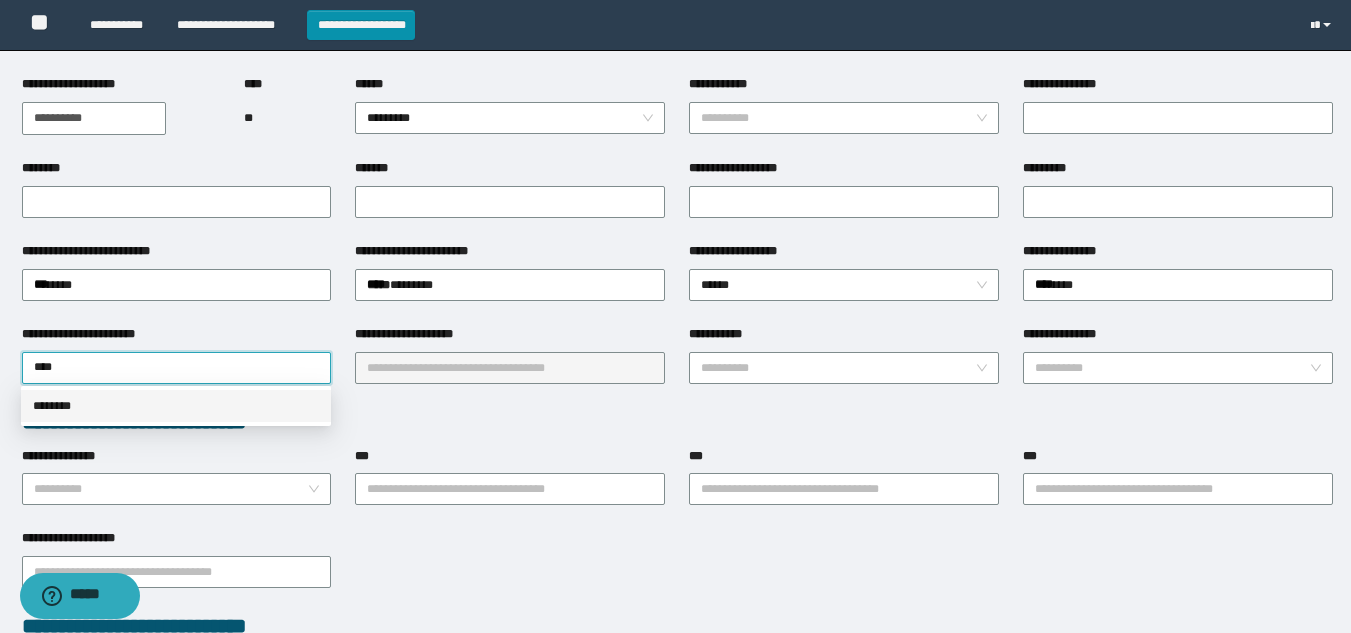 click on "********" at bounding box center (176, 406) 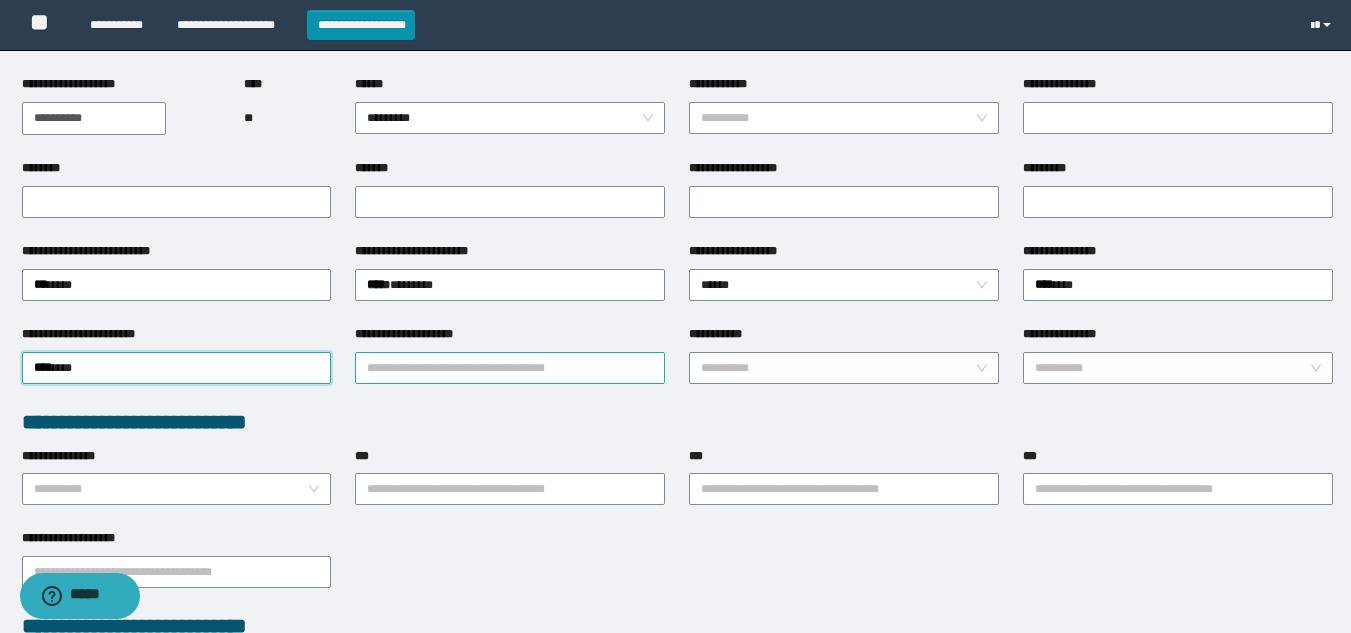 click on "**********" at bounding box center (510, 368) 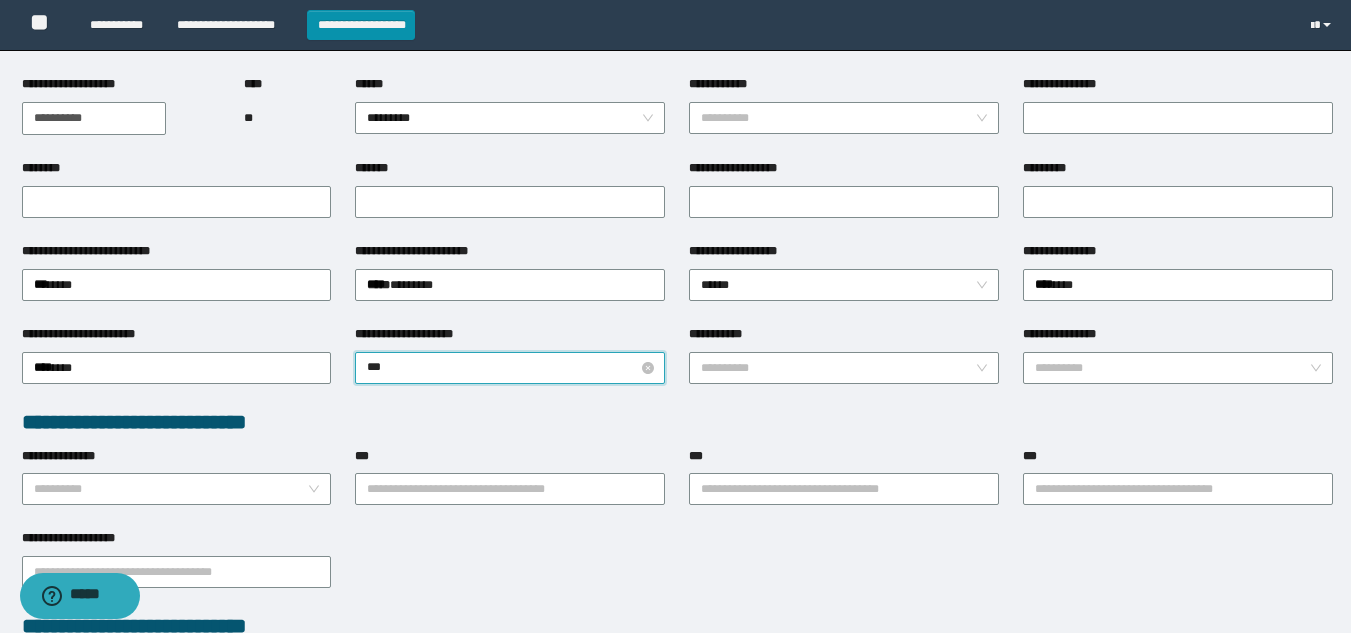 type on "****" 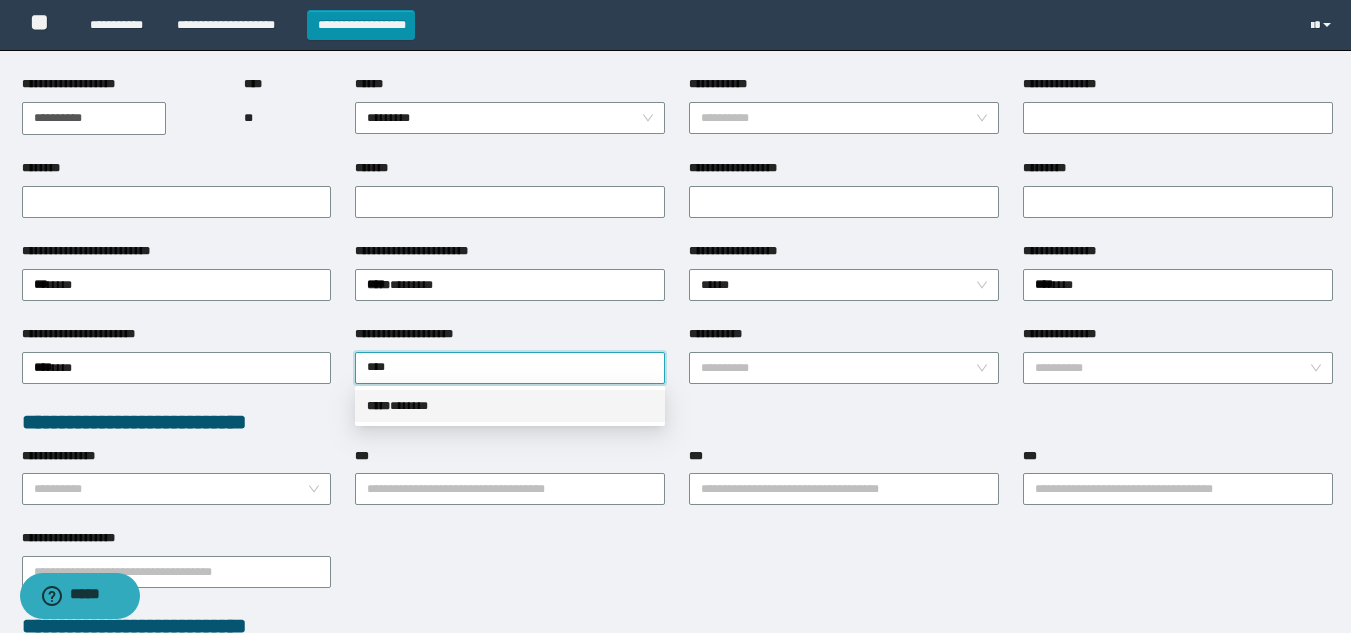 drag, startPoint x: 413, startPoint y: 413, endPoint x: 402, endPoint y: 421, distance: 13.601471 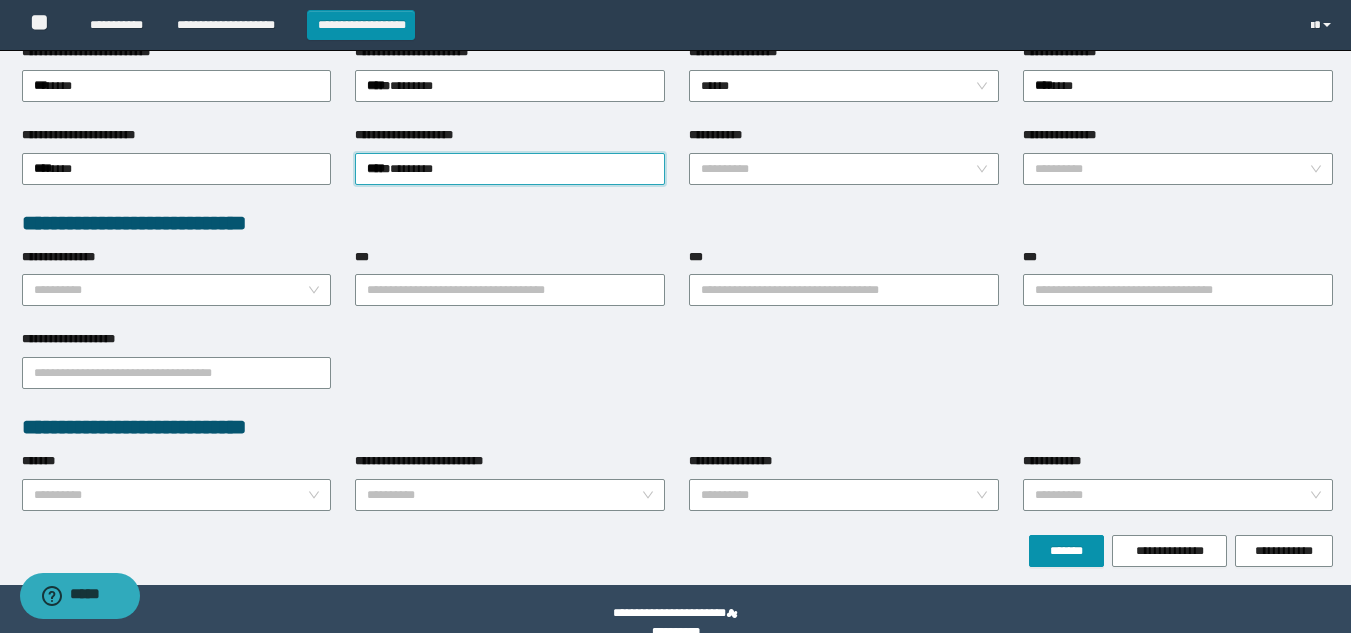 scroll, scrollTop: 400, scrollLeft: 0, axis: vertical 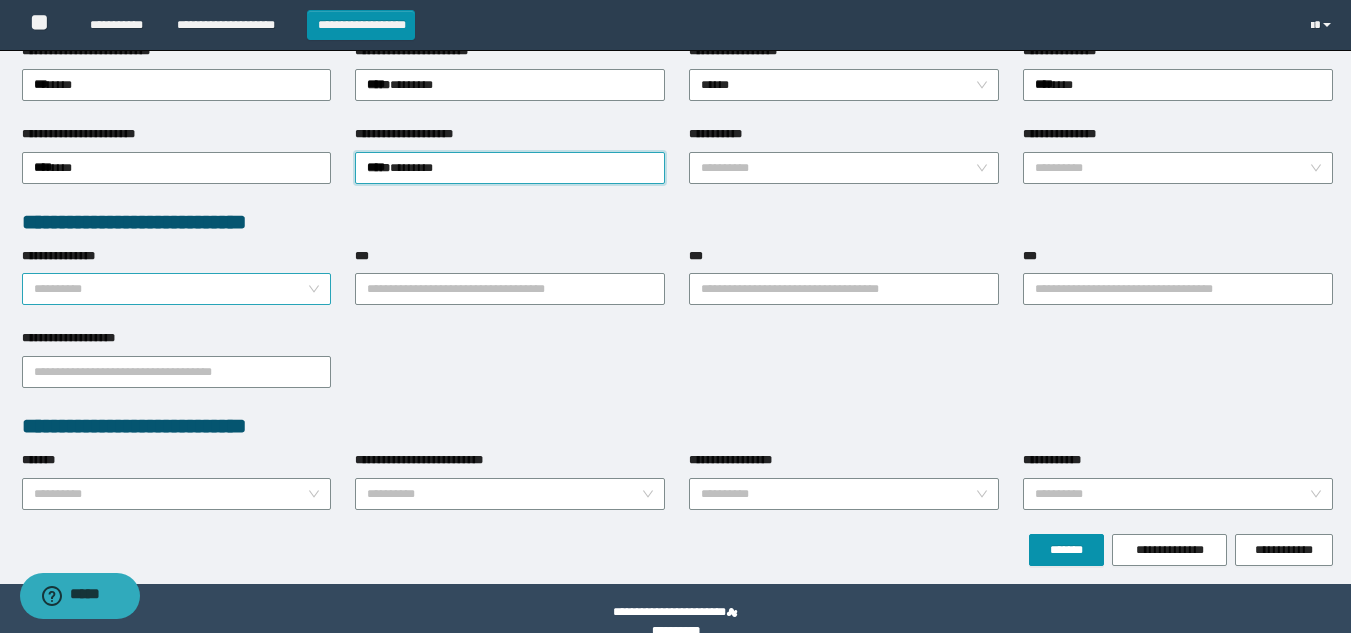 click on "**********" at bounding box center (171, 289) 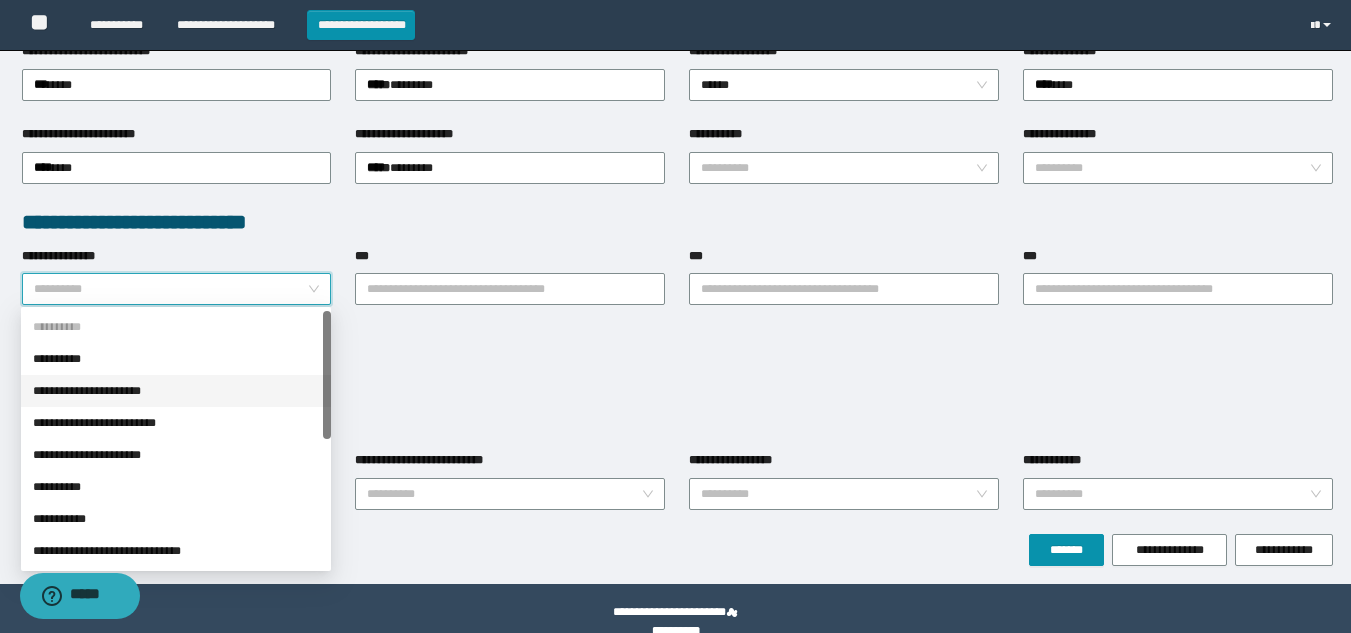 click on "**********" at bounding box center [176, 391] 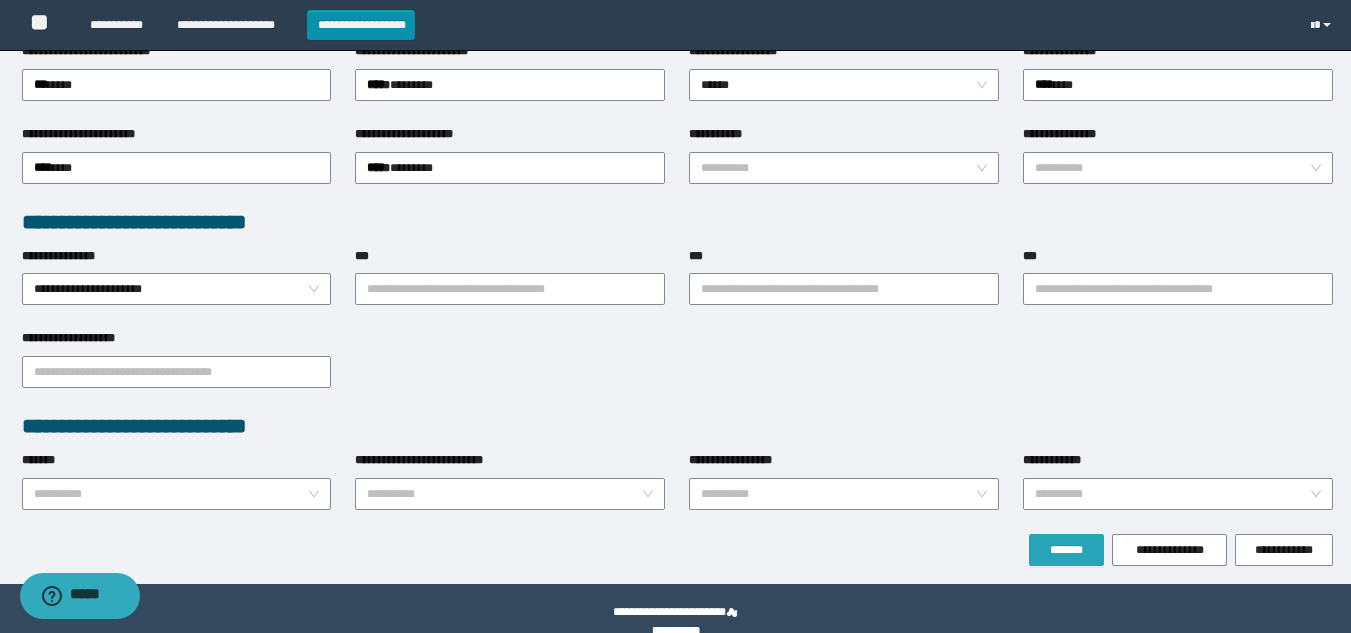 click on "*******" at bounding box center [1066, 550] 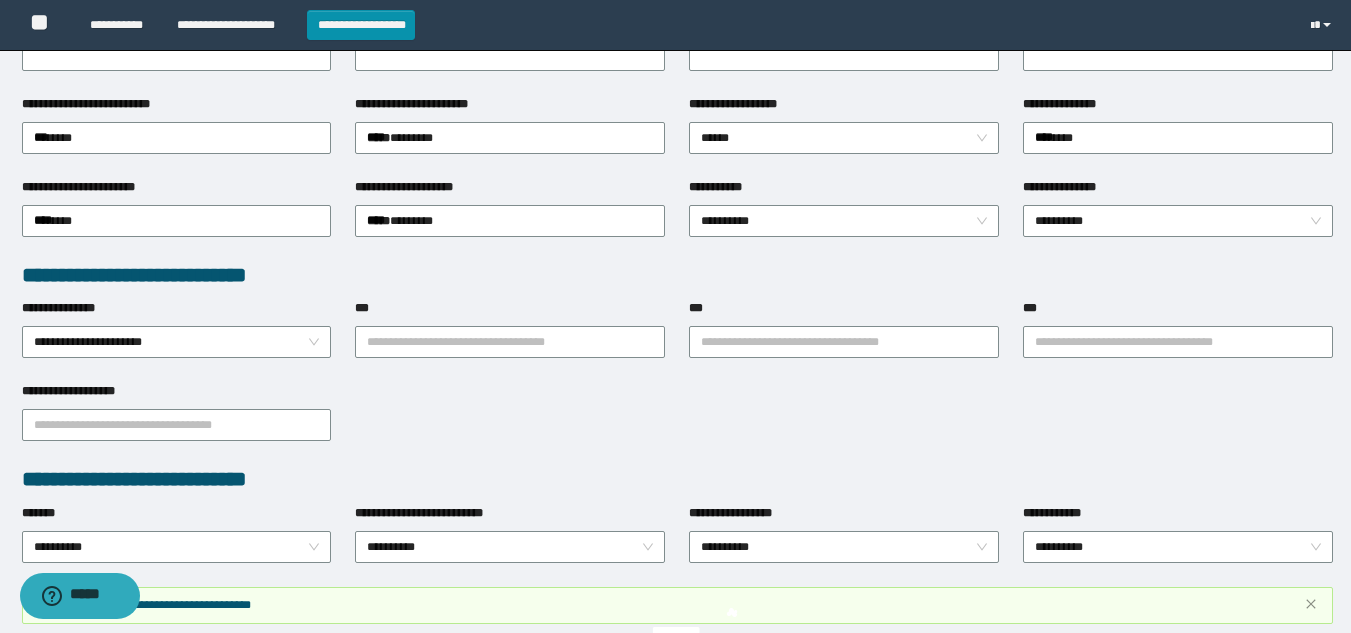 scroll, scrollTop: 453, scrollLeft: 0, axis: vertical 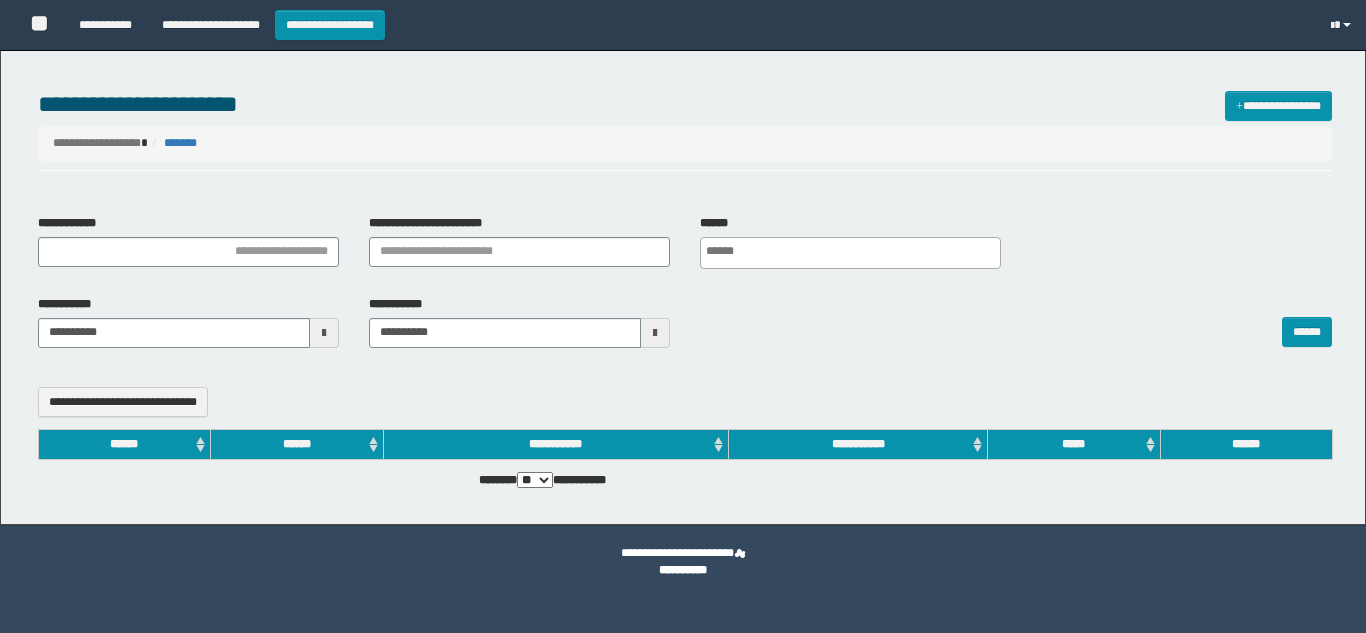 select 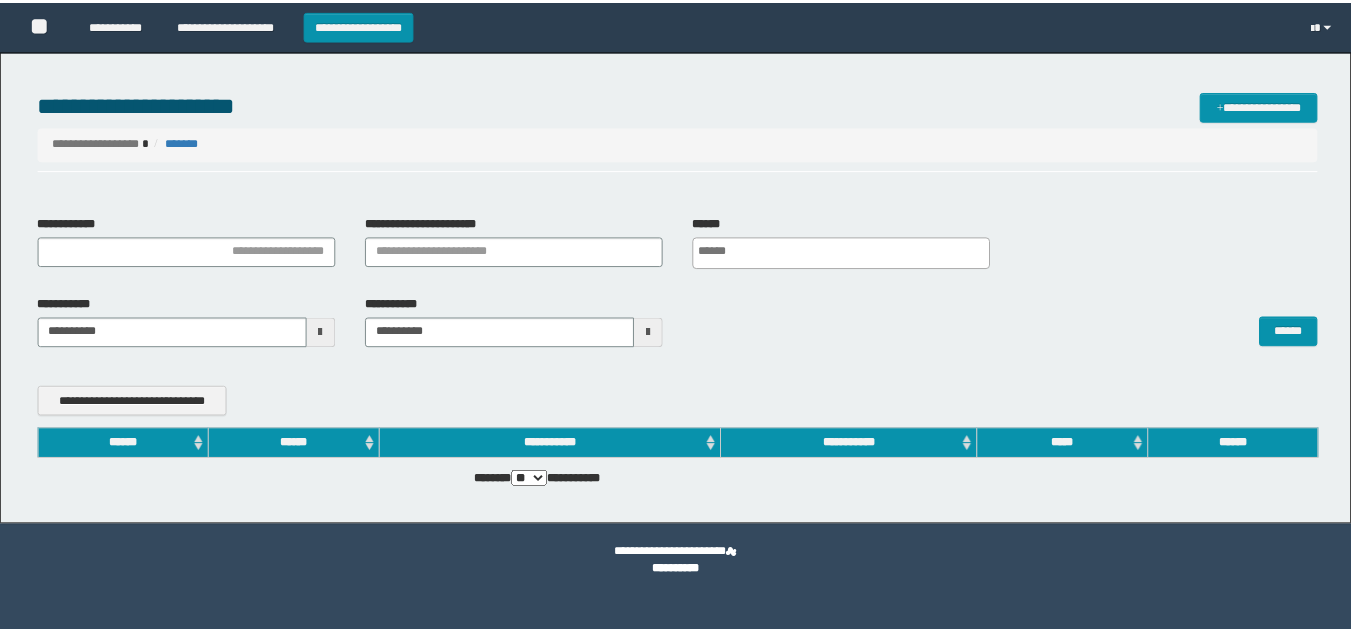 scroll, scrollTop: 0, scrollLeft: 0, axis: both 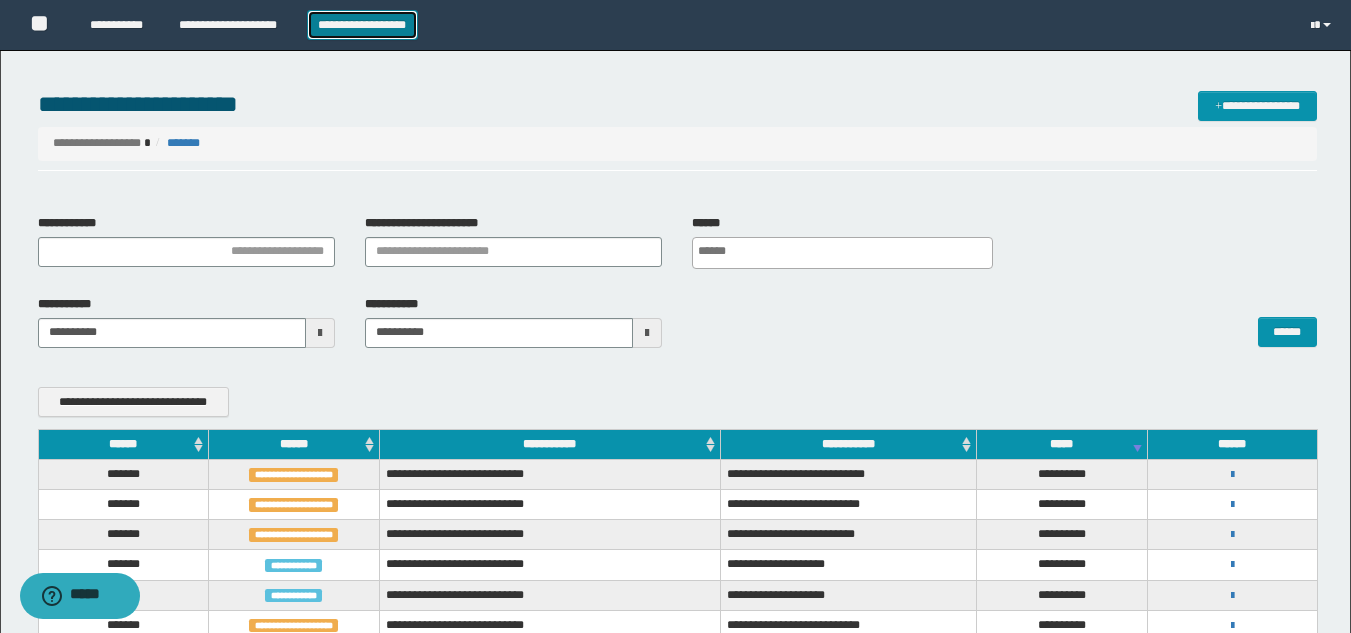 click on "**********" at bounding box center [362, 25] 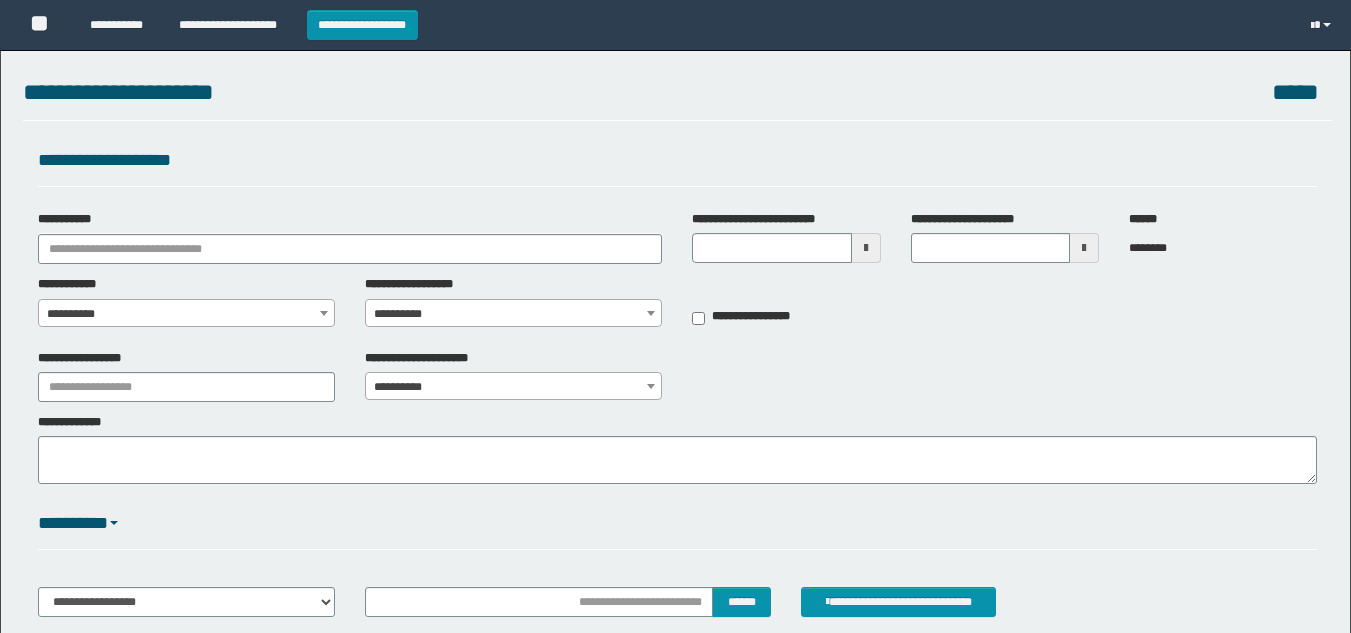 scroll, scrollTop: 0, scrollLeft: 0, axis: both 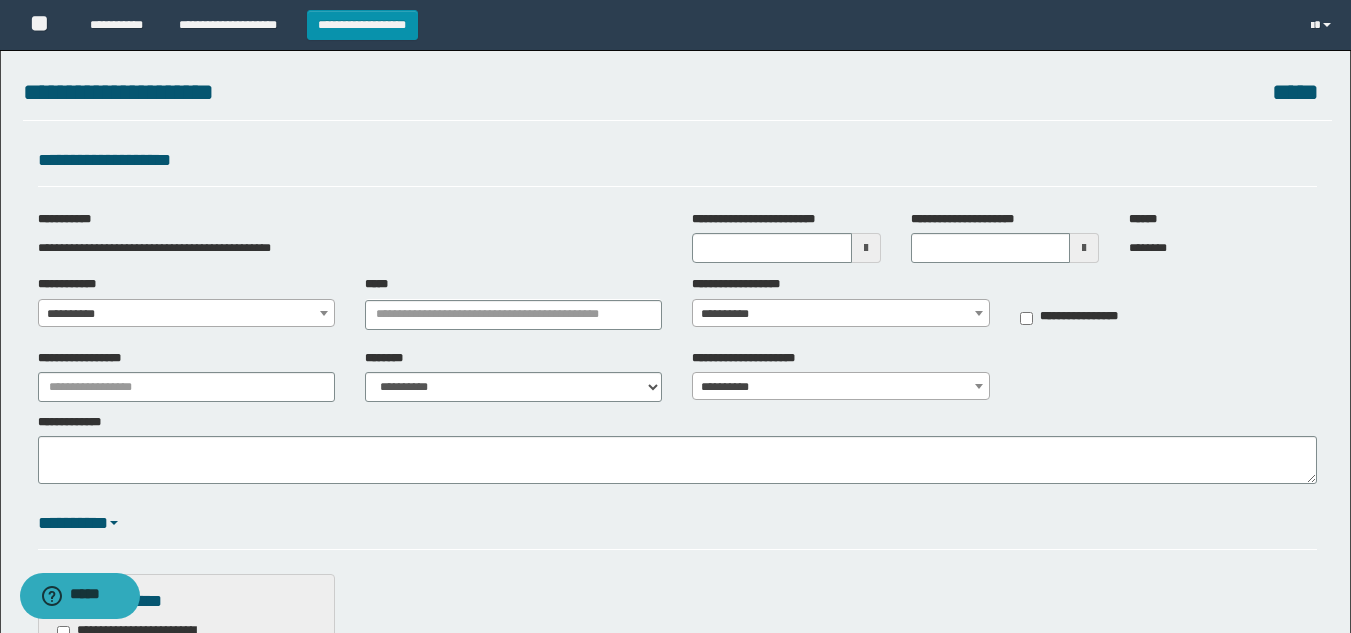 click on "**********" at bounding box center (186, 314) 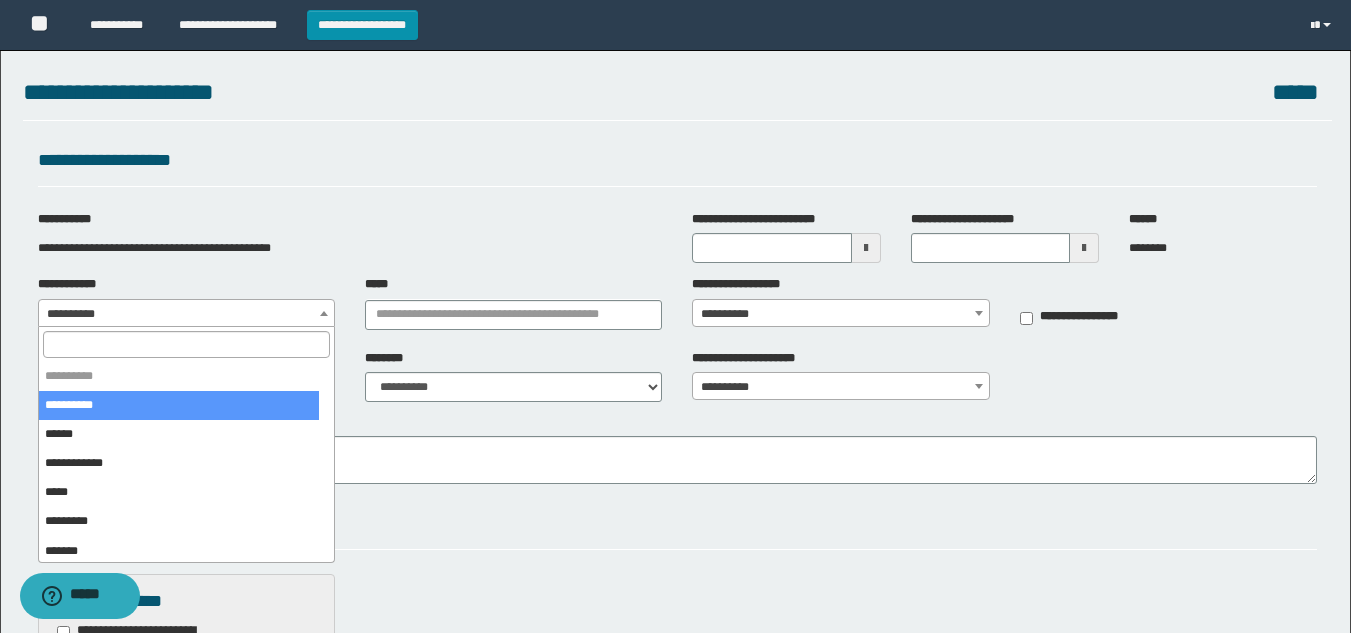 click at bounding box center [186, 344] 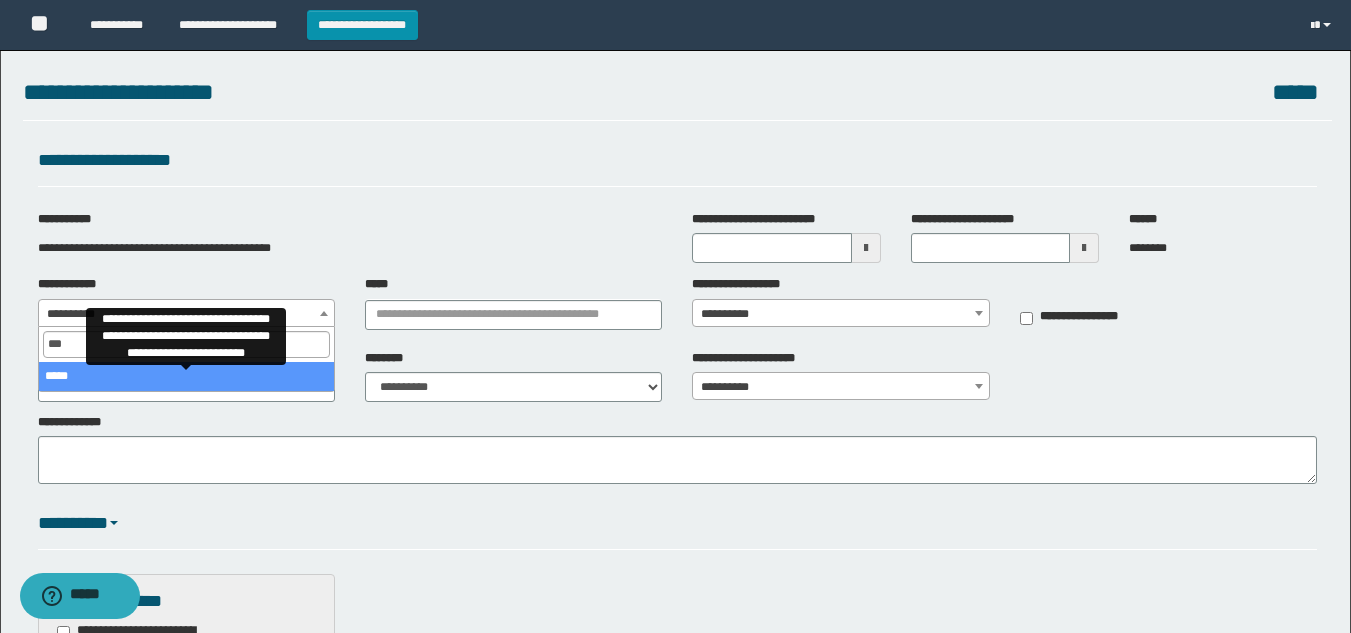 type on "***" 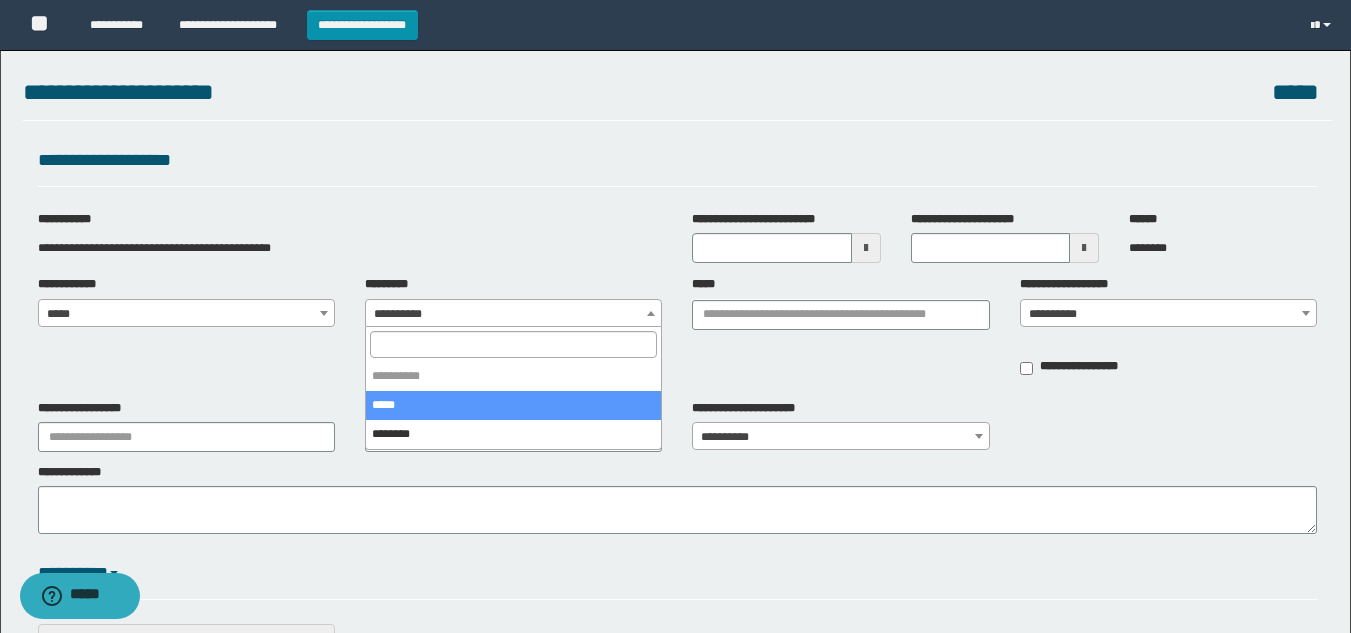 click on "**********" at bounding box center [513, 314] 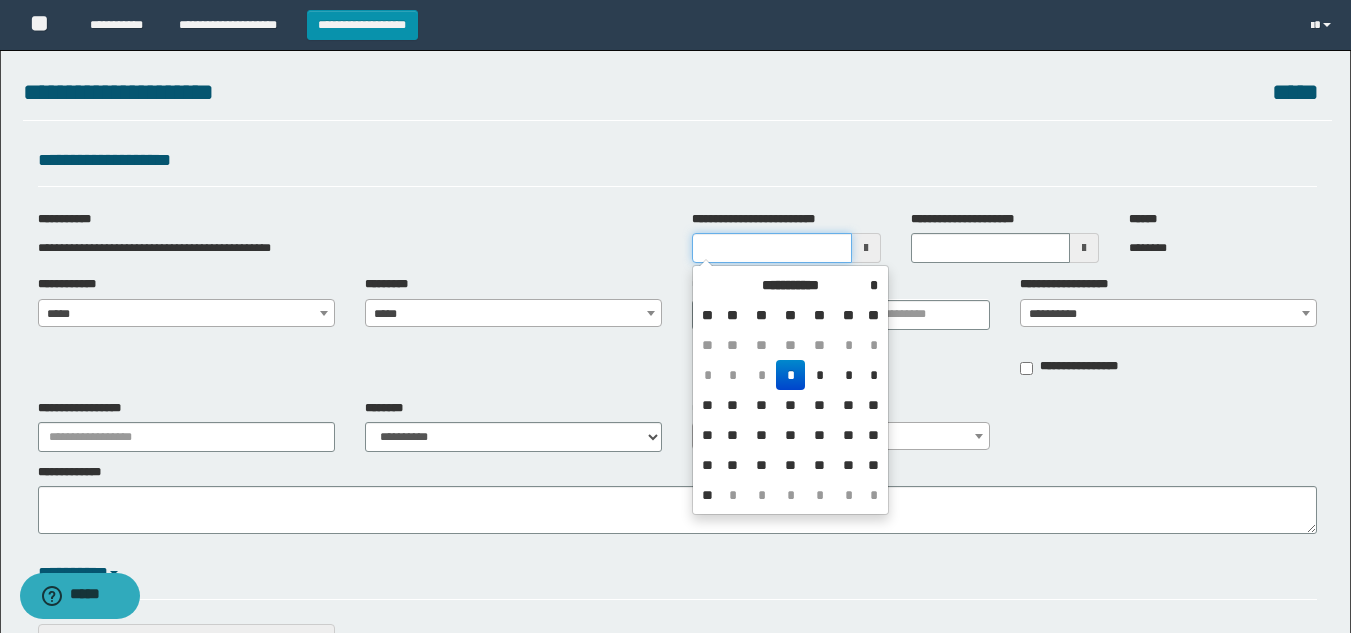 click on "**********" at bounding box center [771, 248] 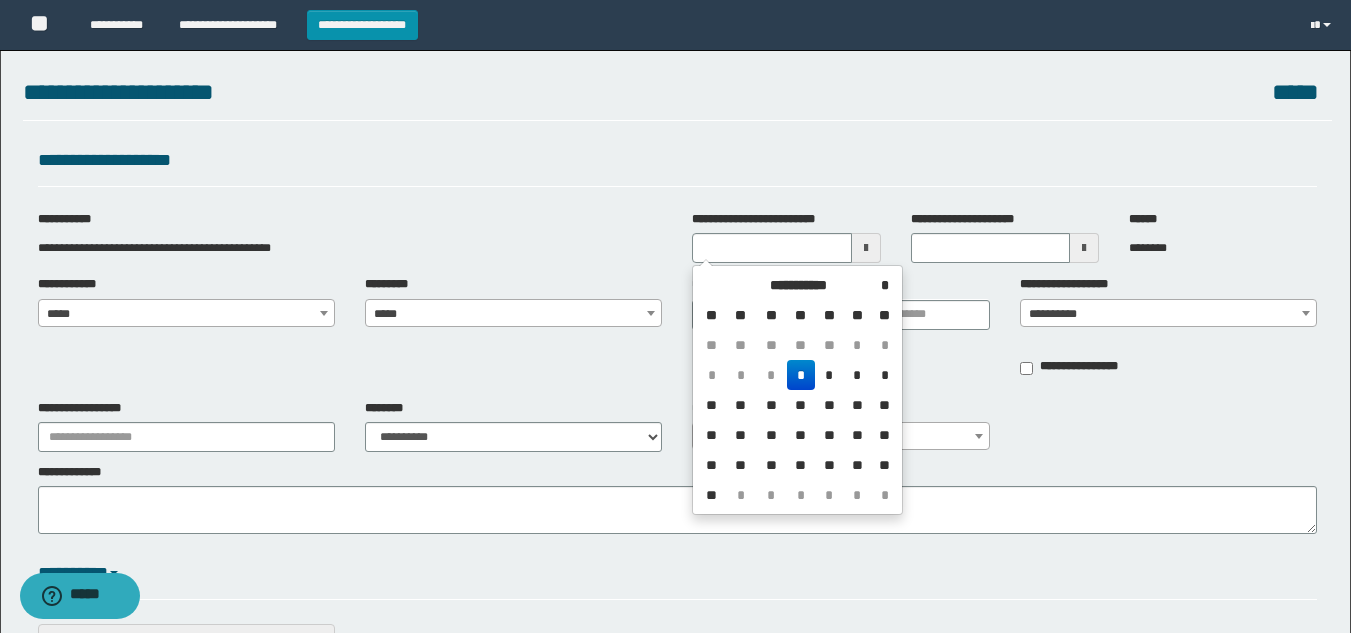 click on "*" at bounding box center (801, 375) 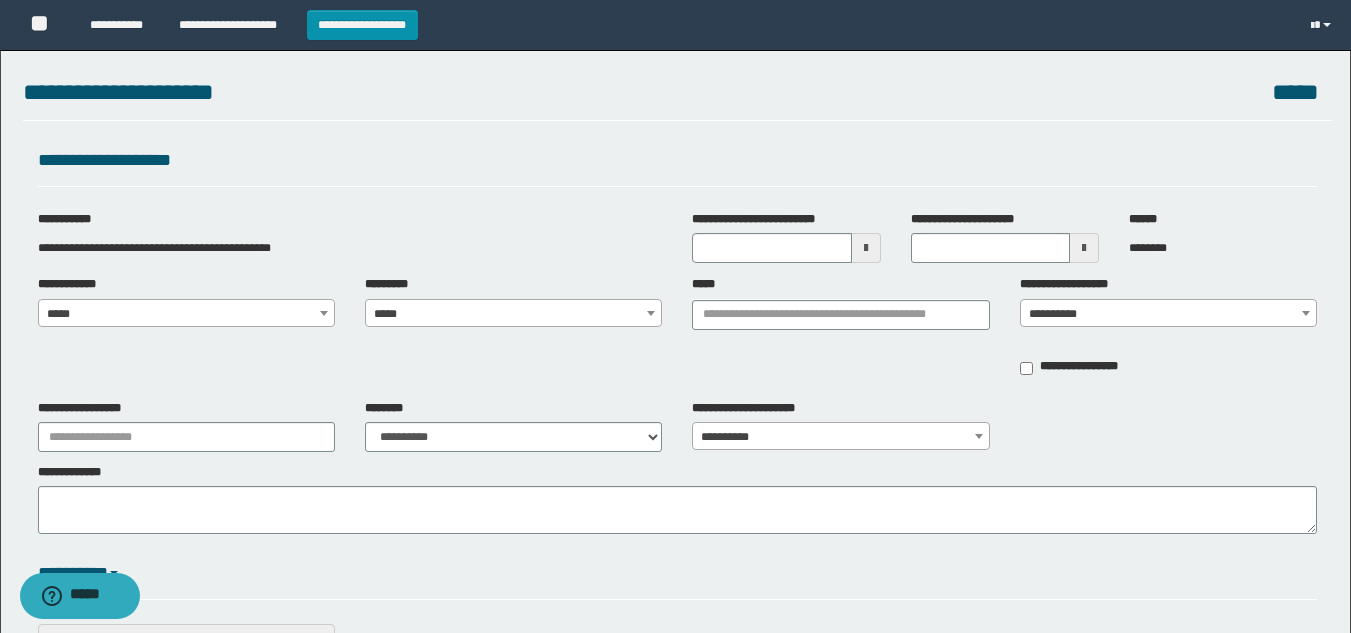 click on "**********" at bounding box center (677, 332) 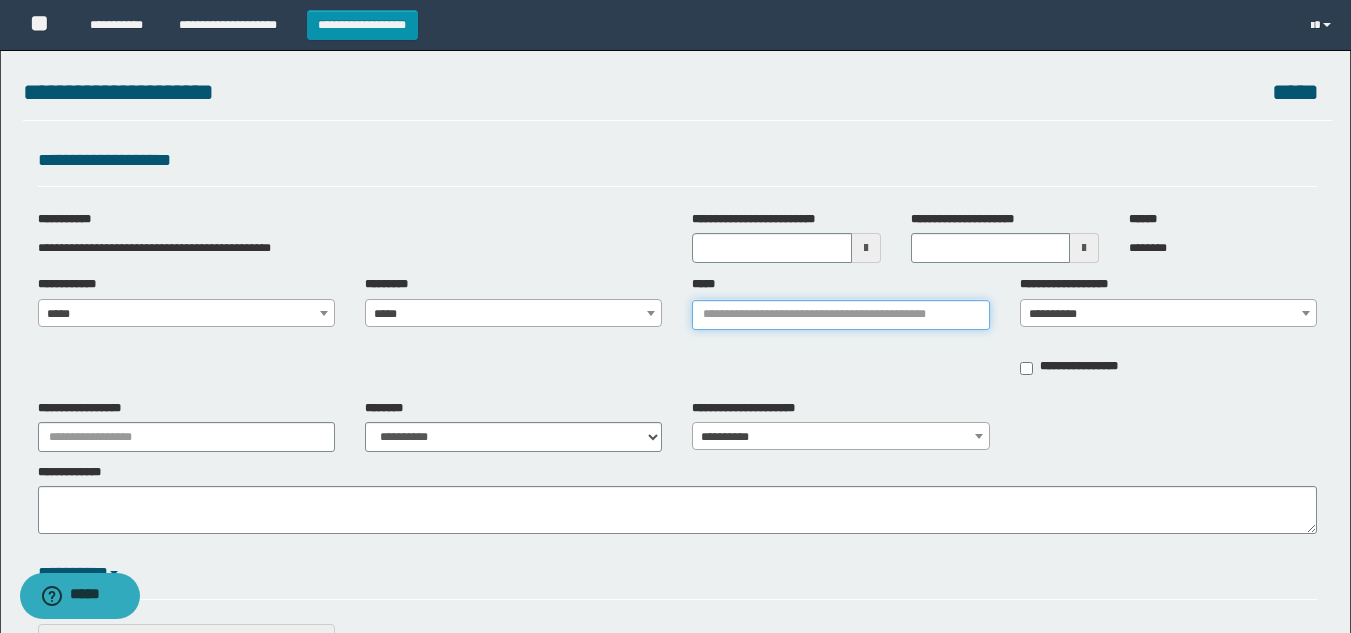 click on "*****" at bounding box center [840, 315] 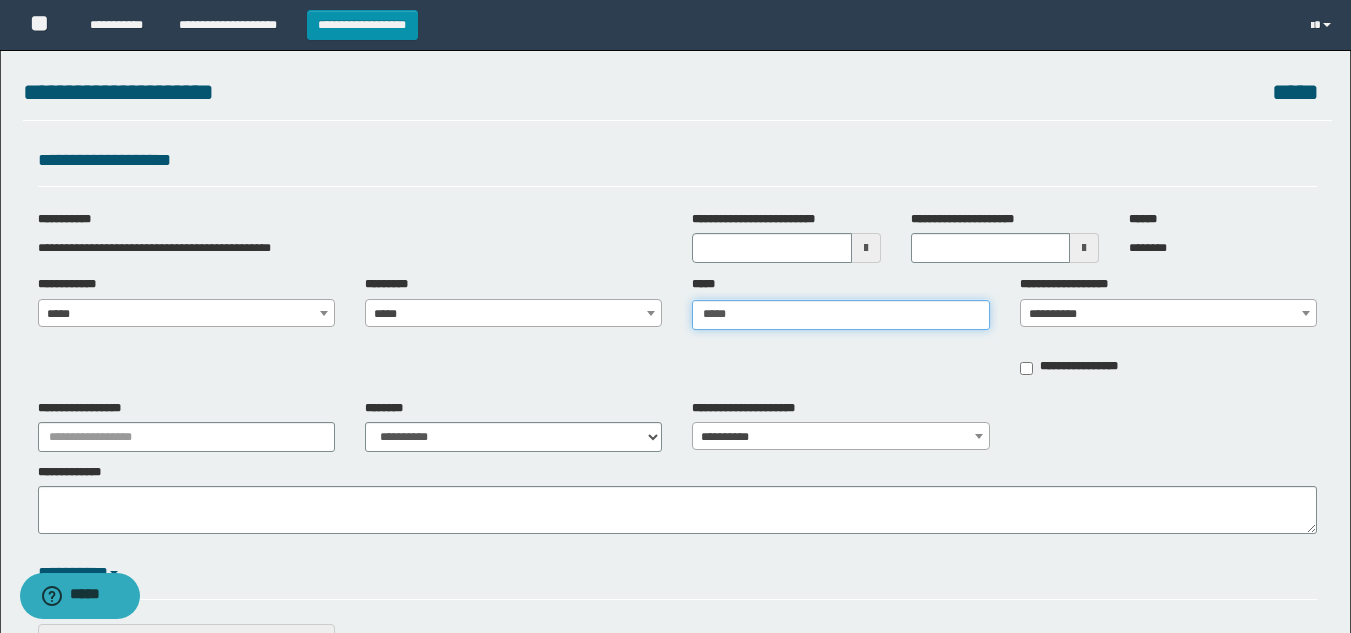 type on "******" 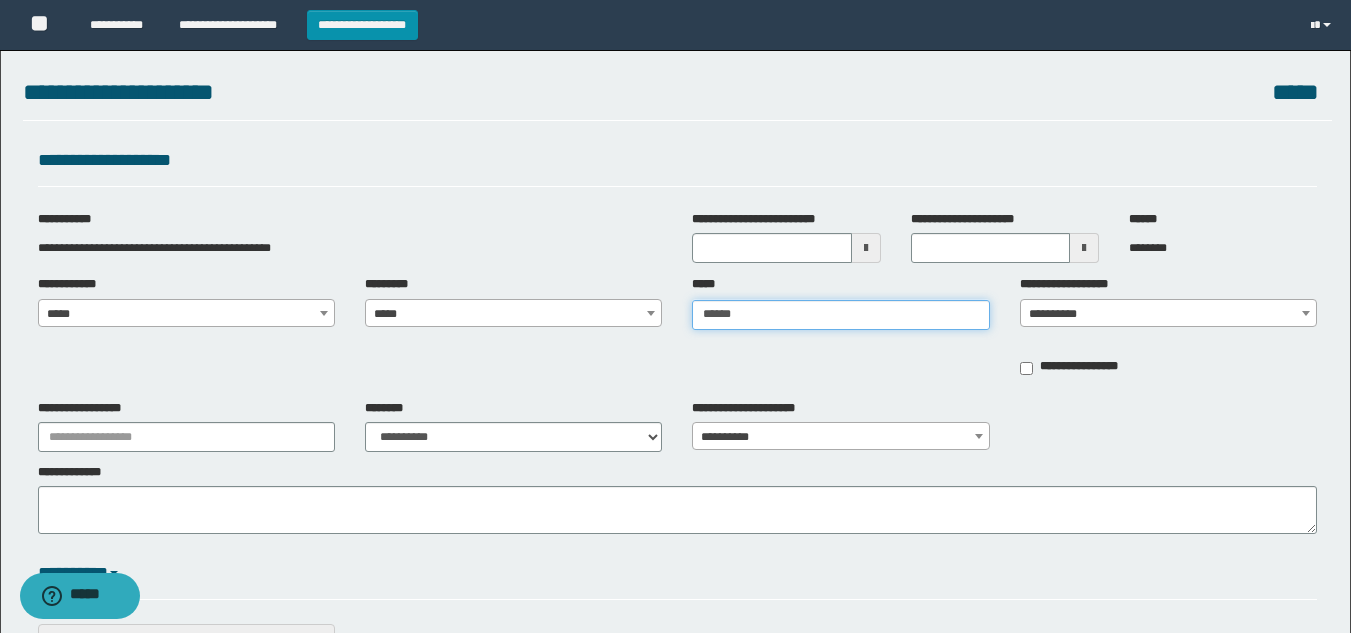 type on "******" 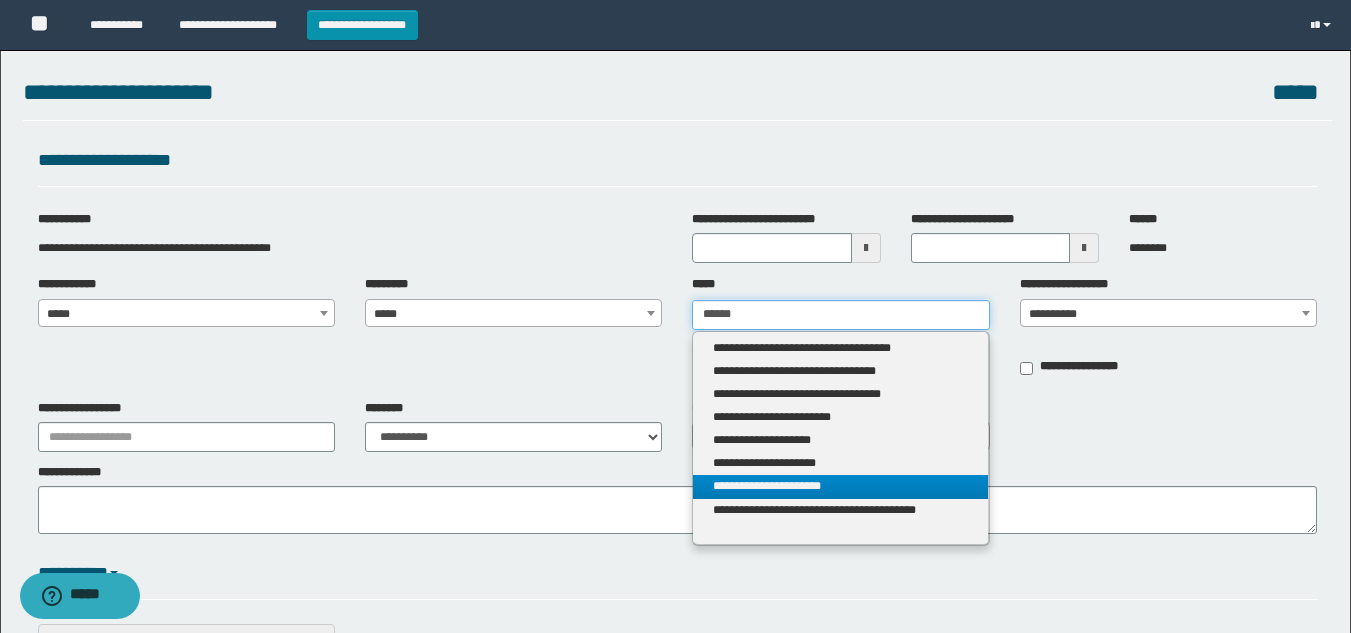 type on "******" 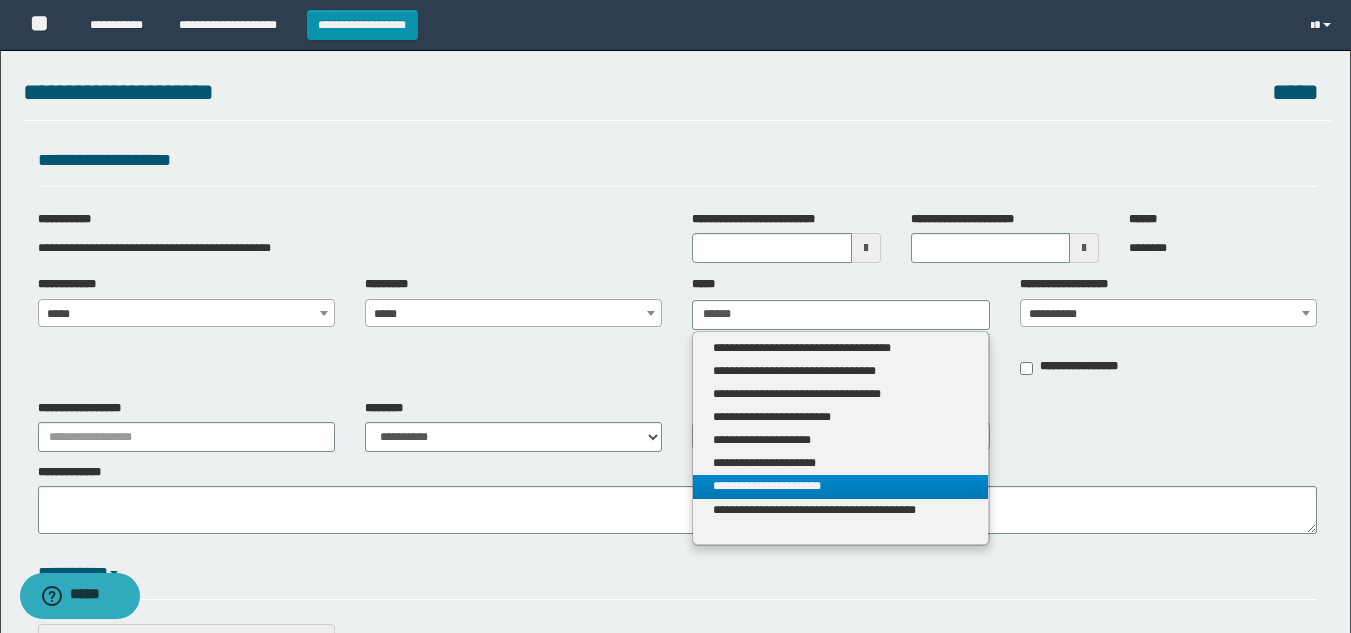 type 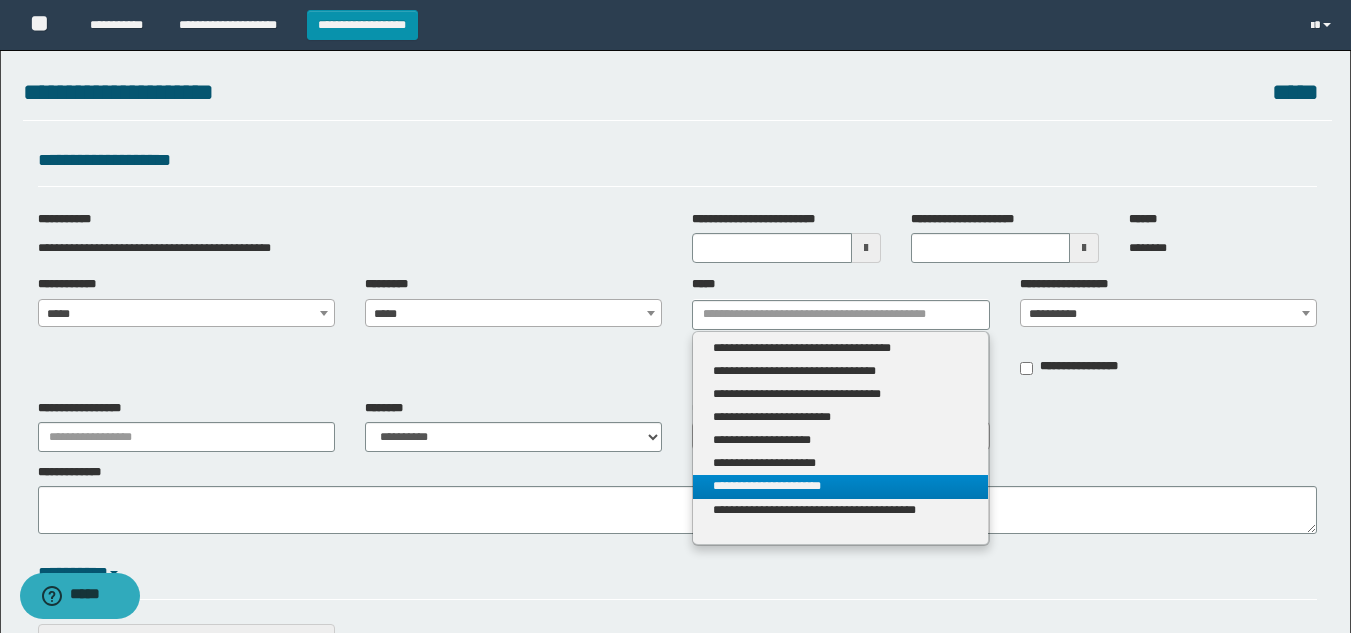 click on "**********" at bounding box center (840, 486) 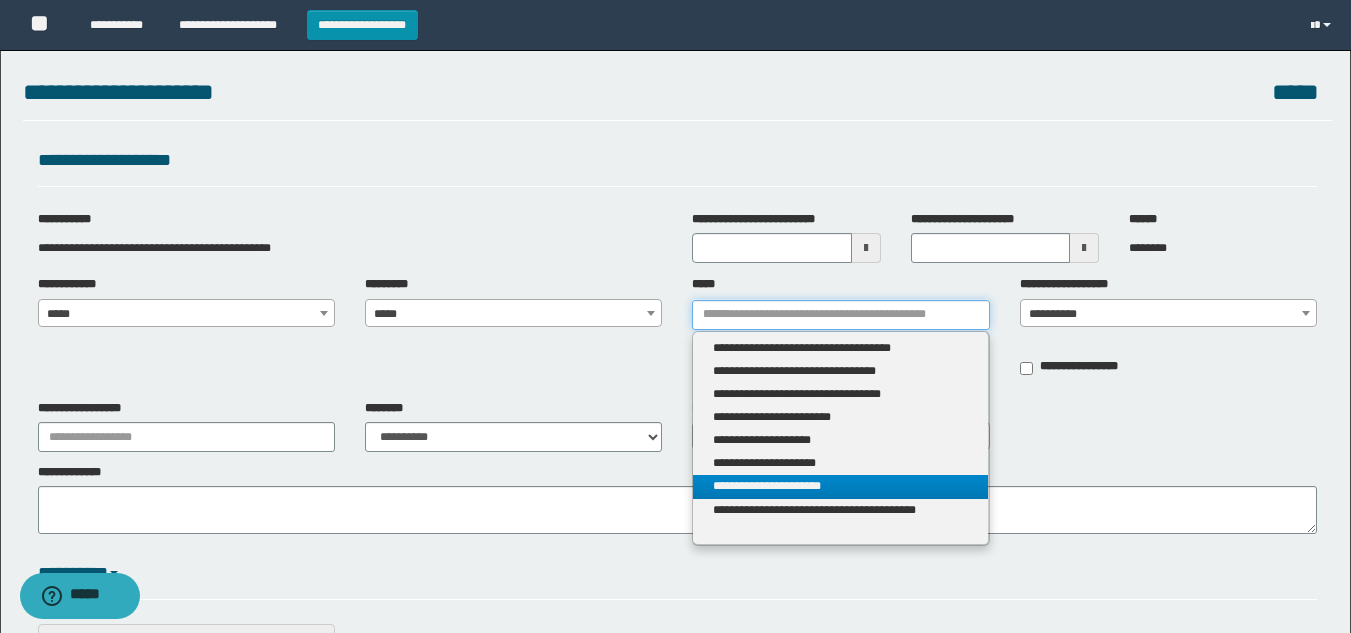 type 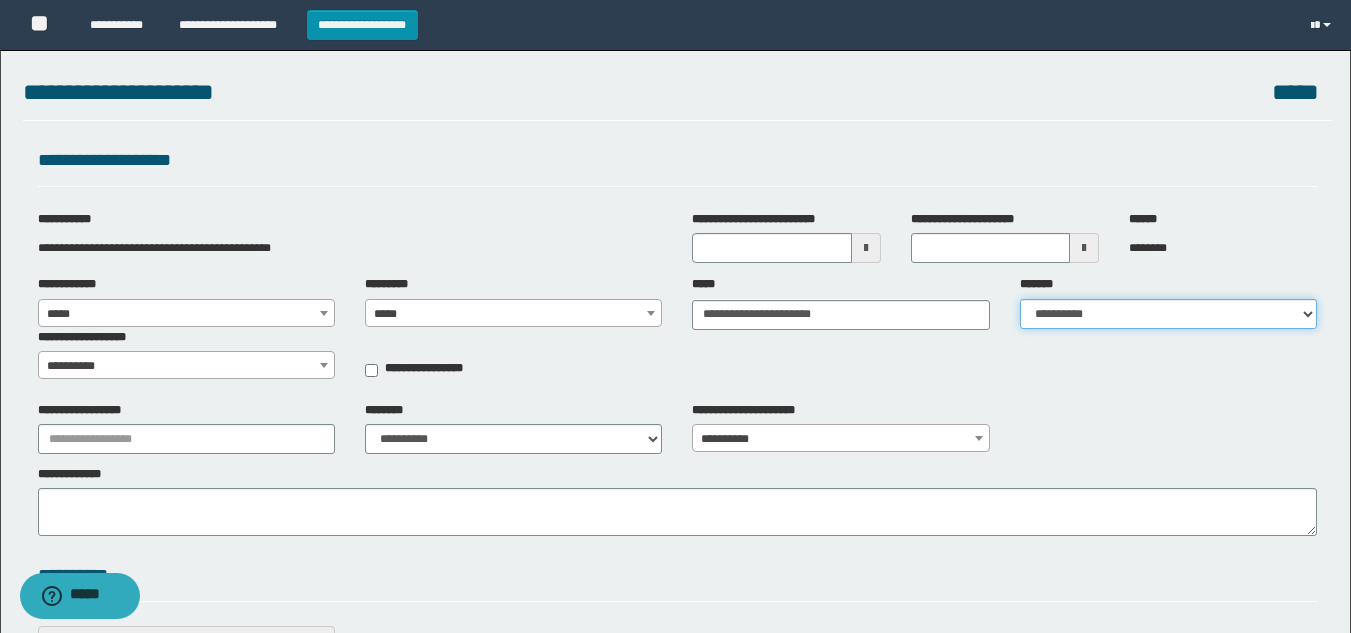 click on "**********" at bounding box center [1168, 314] 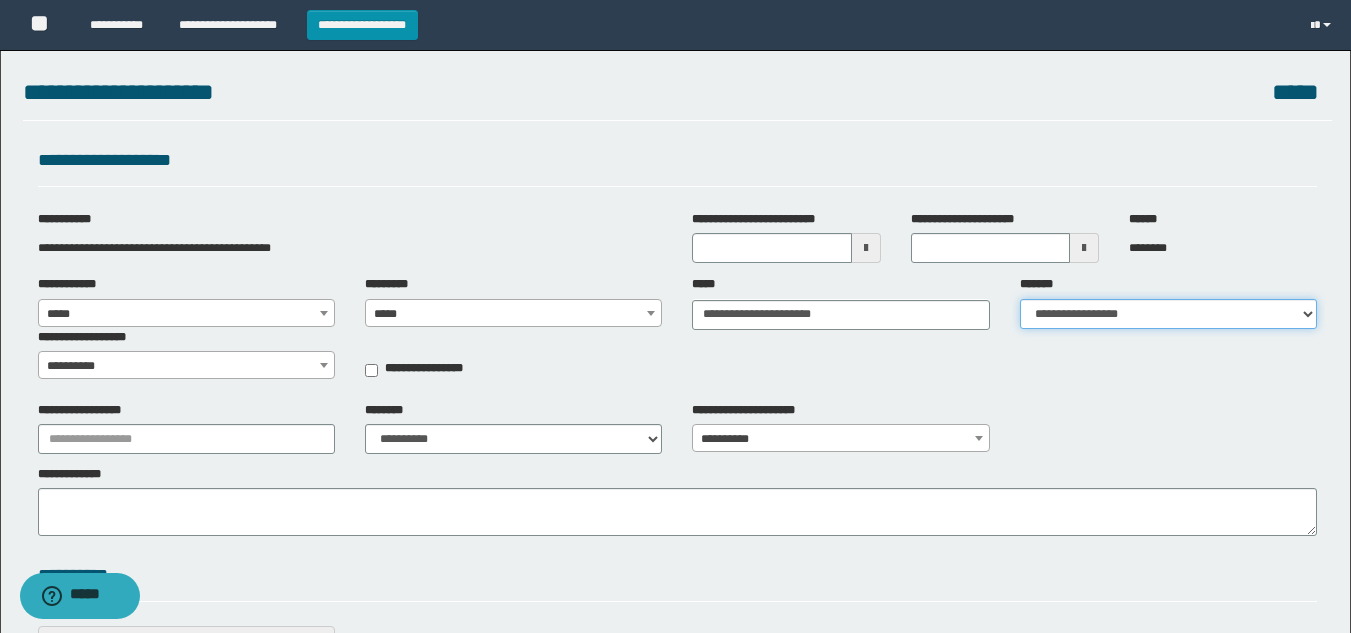 click on "**********" at bounding box center (1168, 314) 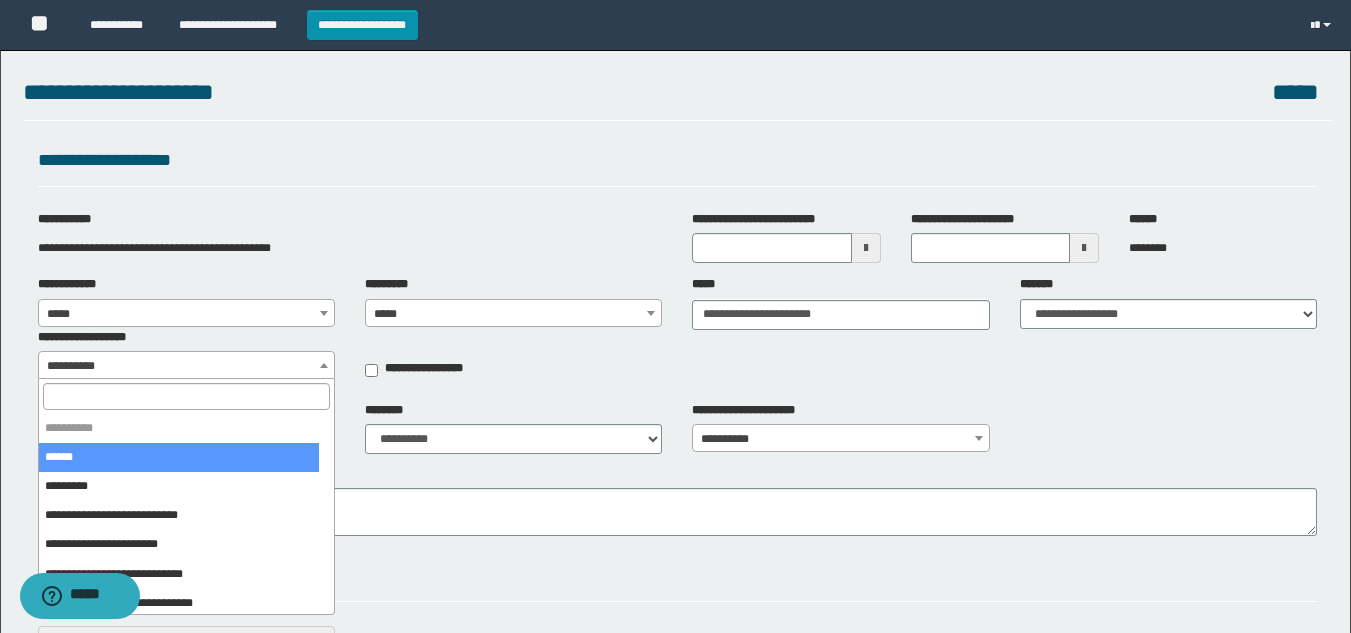 click on "**********" at bounding box center (186, 366) 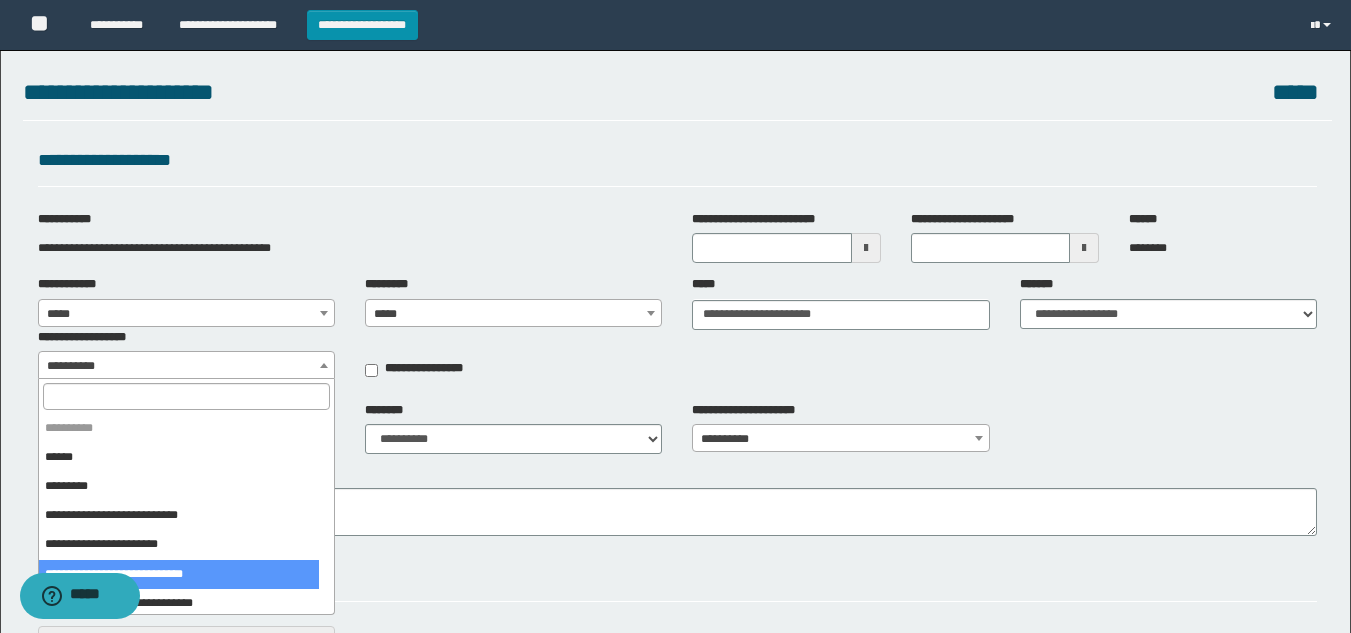 select on "***" 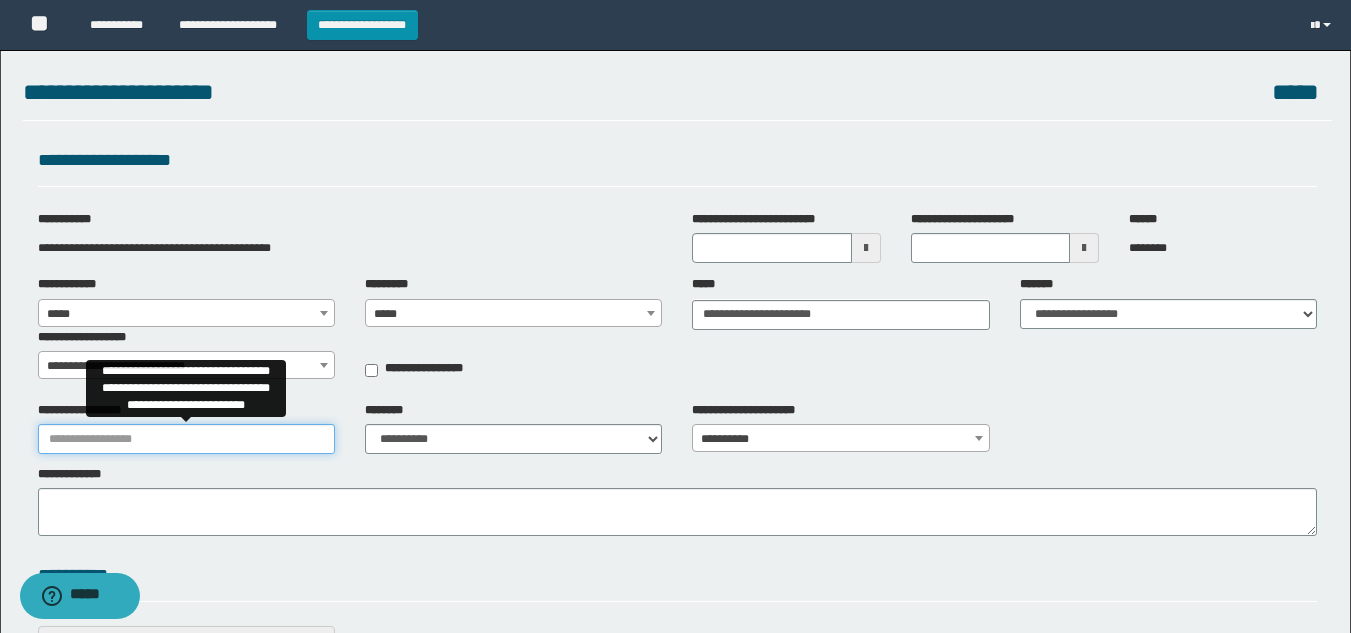 drag, startPoint x: 185, startPoint y: 436, endPoint x: 244, endPoint y: 443, distance: 59.413803 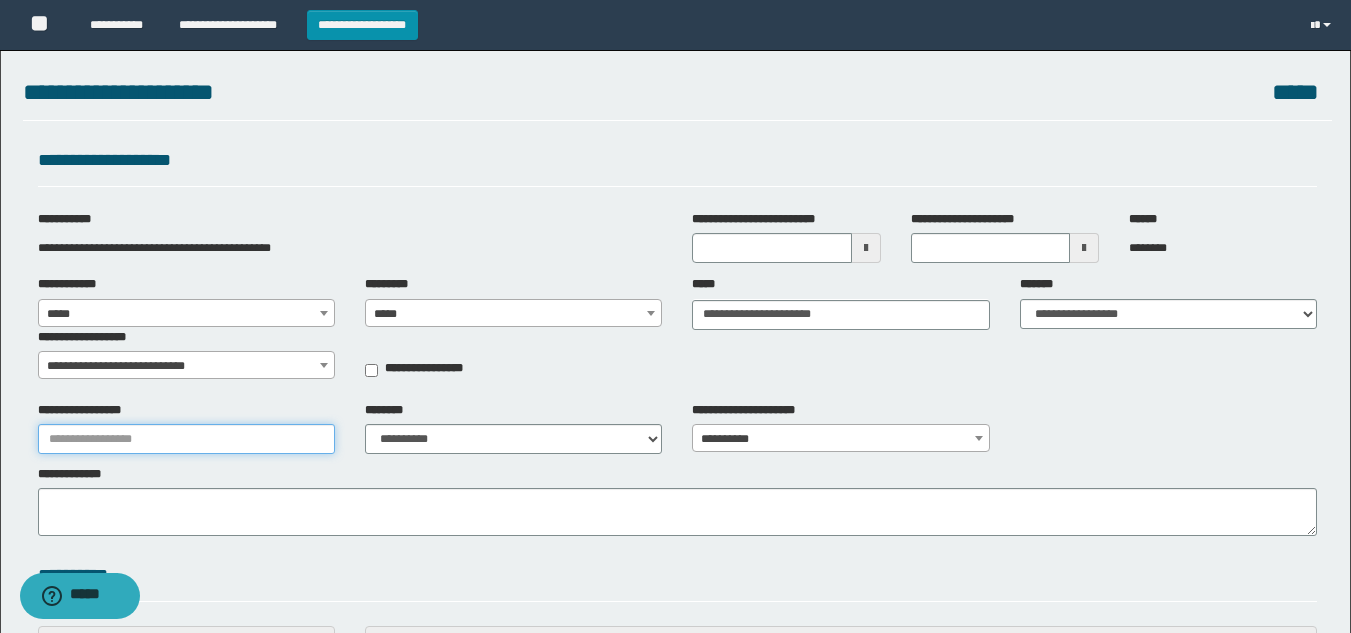 type on "**********" 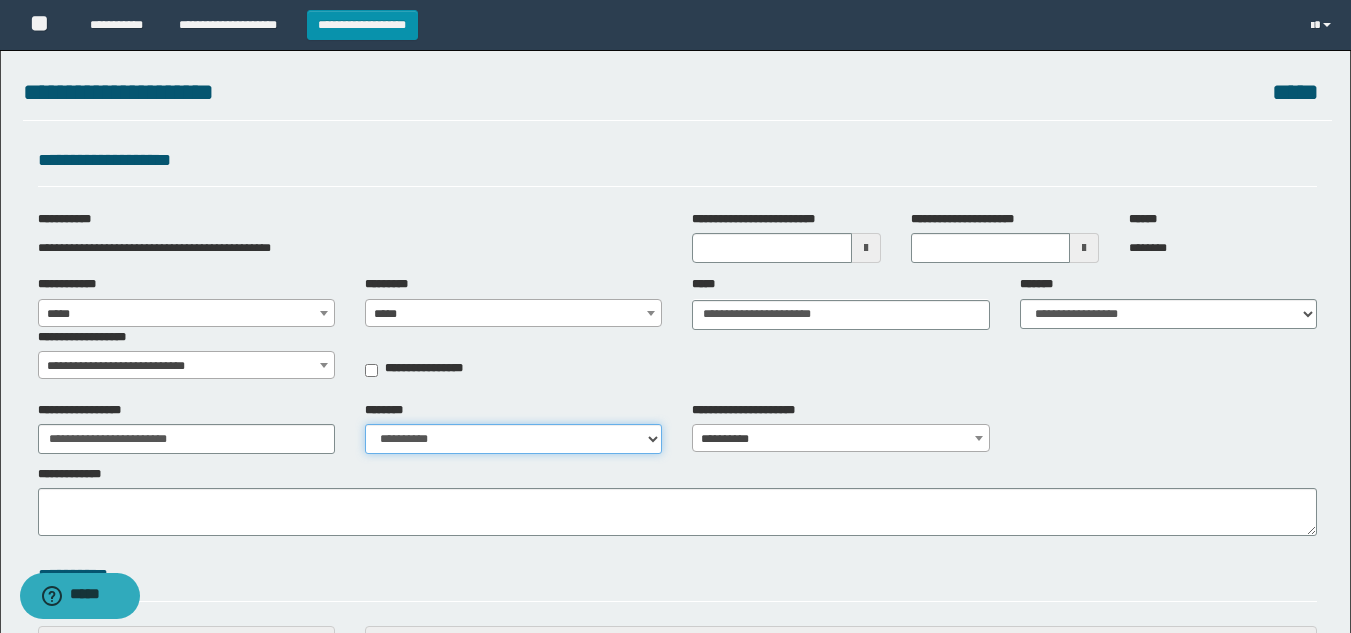 click on "**********" at bounding box center [513, 439] 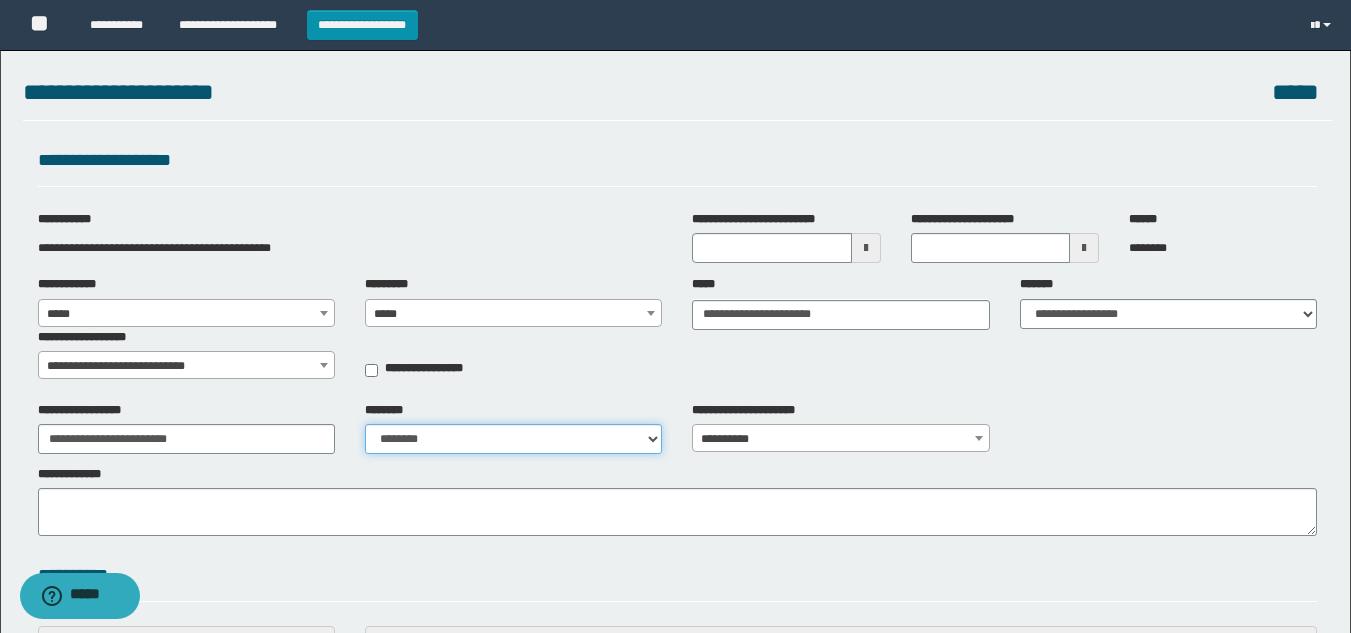 click on "**********" at bounding box center (513, 439) 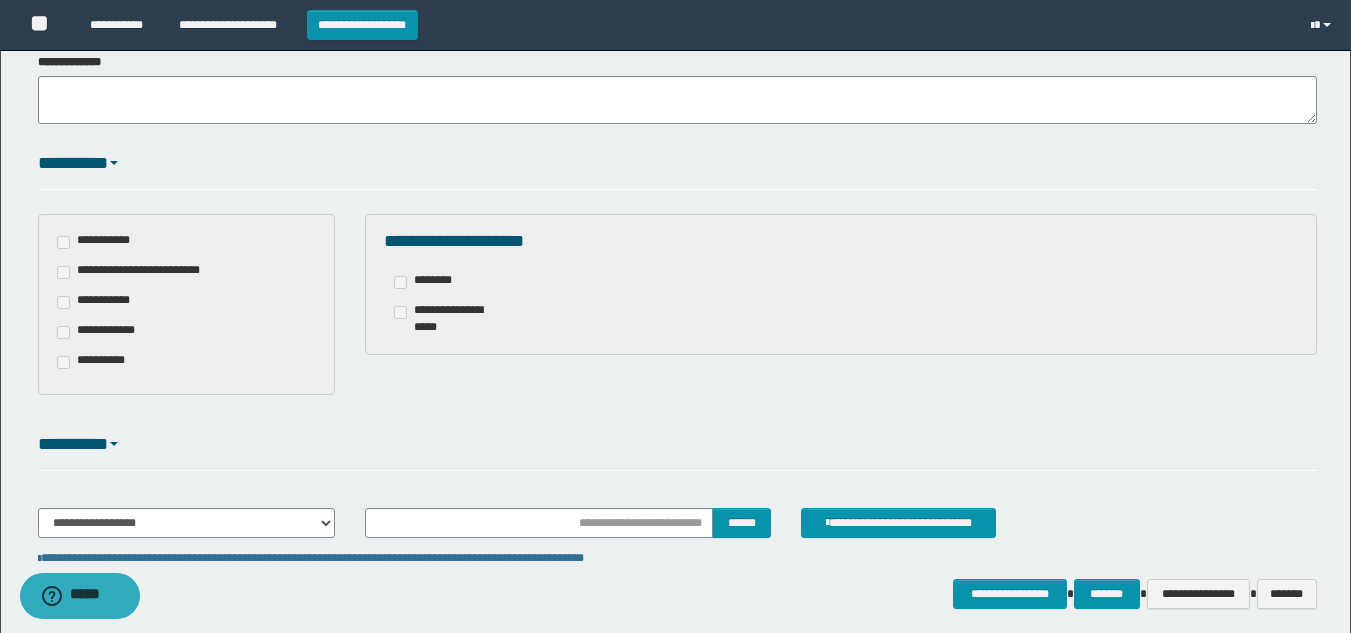 scroll, scrollTop: 494, scrollLeft: 0, axis: vertical 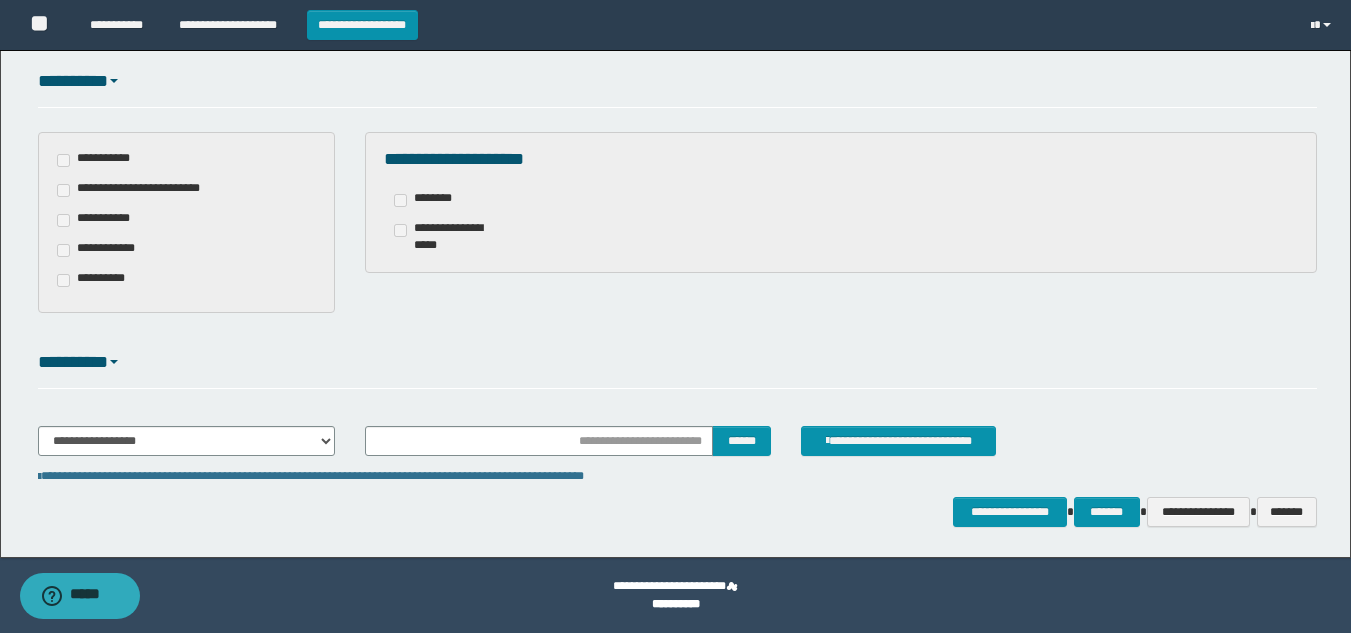 drag, startPoint x: 657, startPoint y: 419, endPoint x: 657, endPoint y: 433, distance: 14 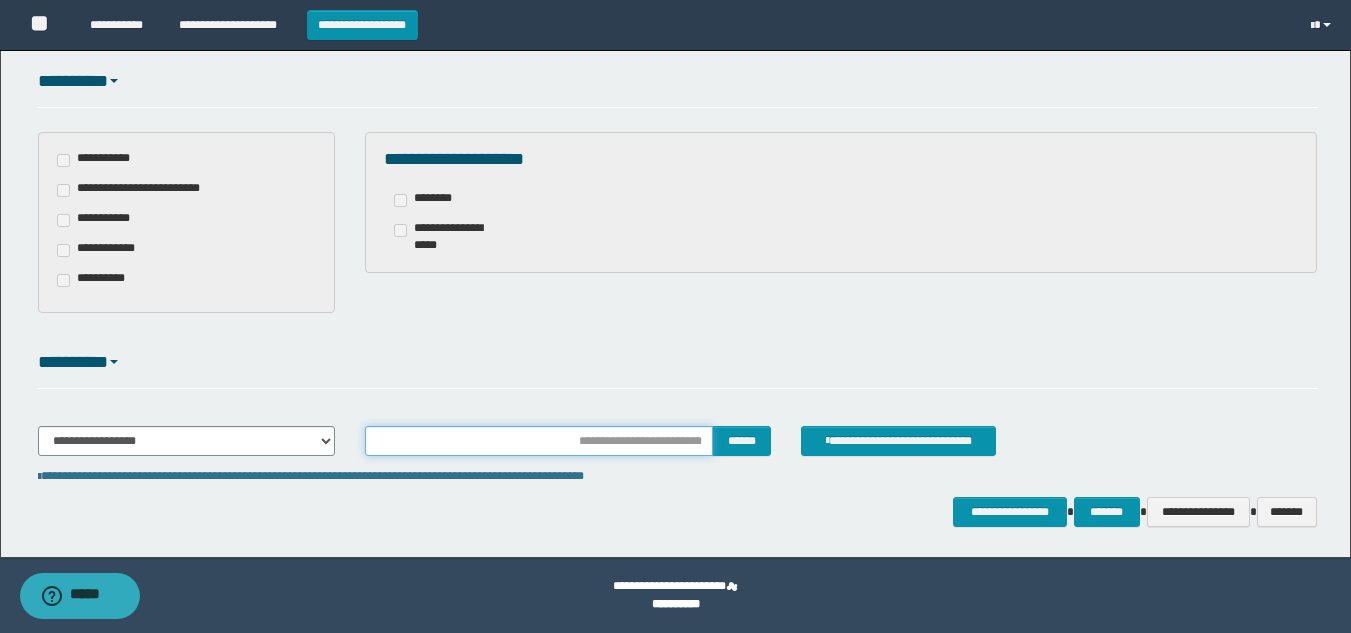 click at bounding box center (539, 441) 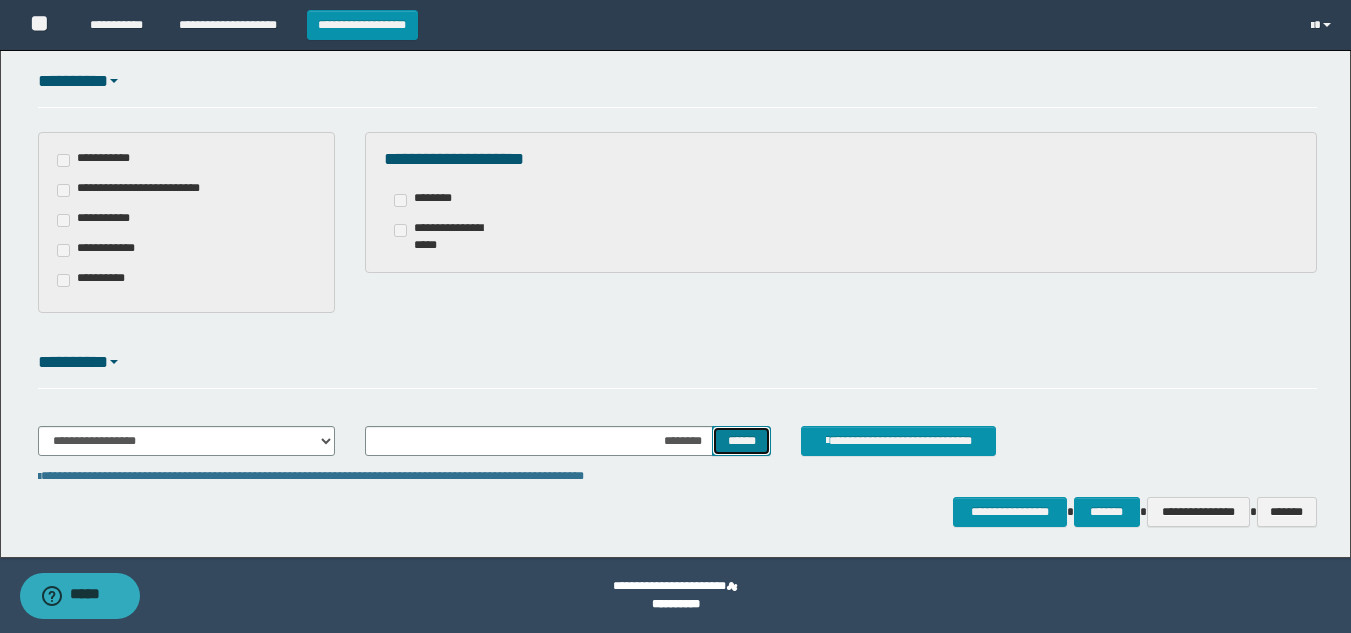 click on "******" at bounding box center [741, 441] 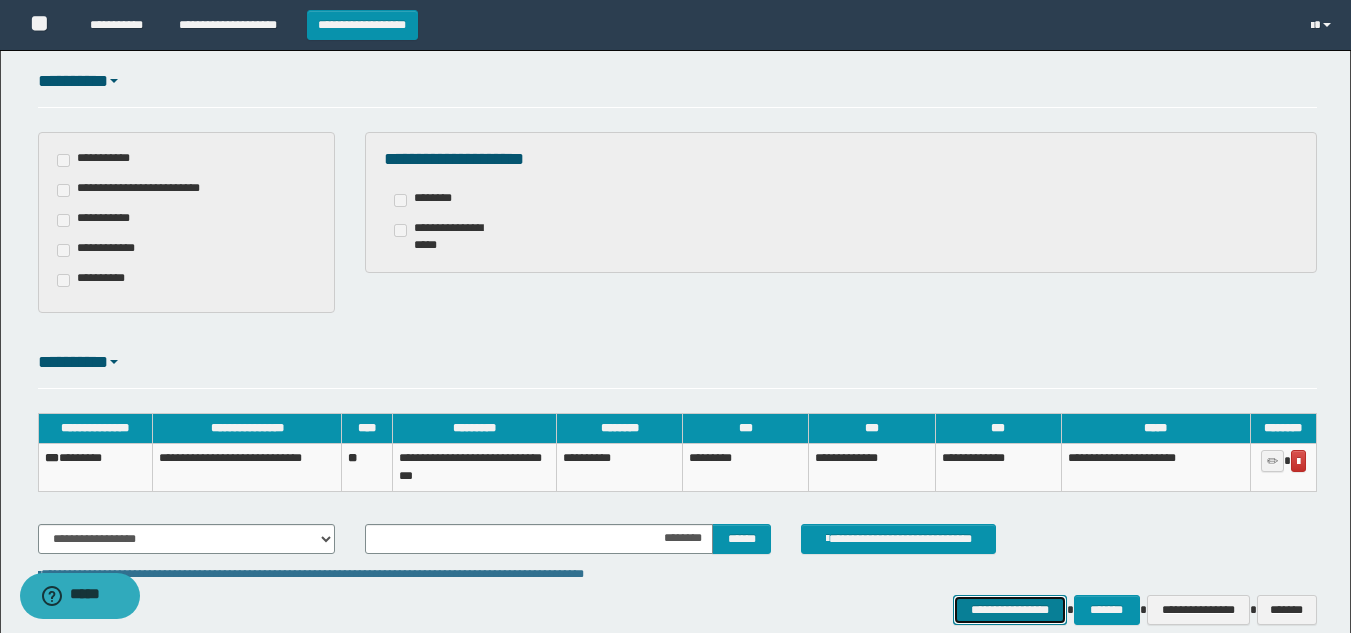 click on "**********" at bounding box center [1009, 610] 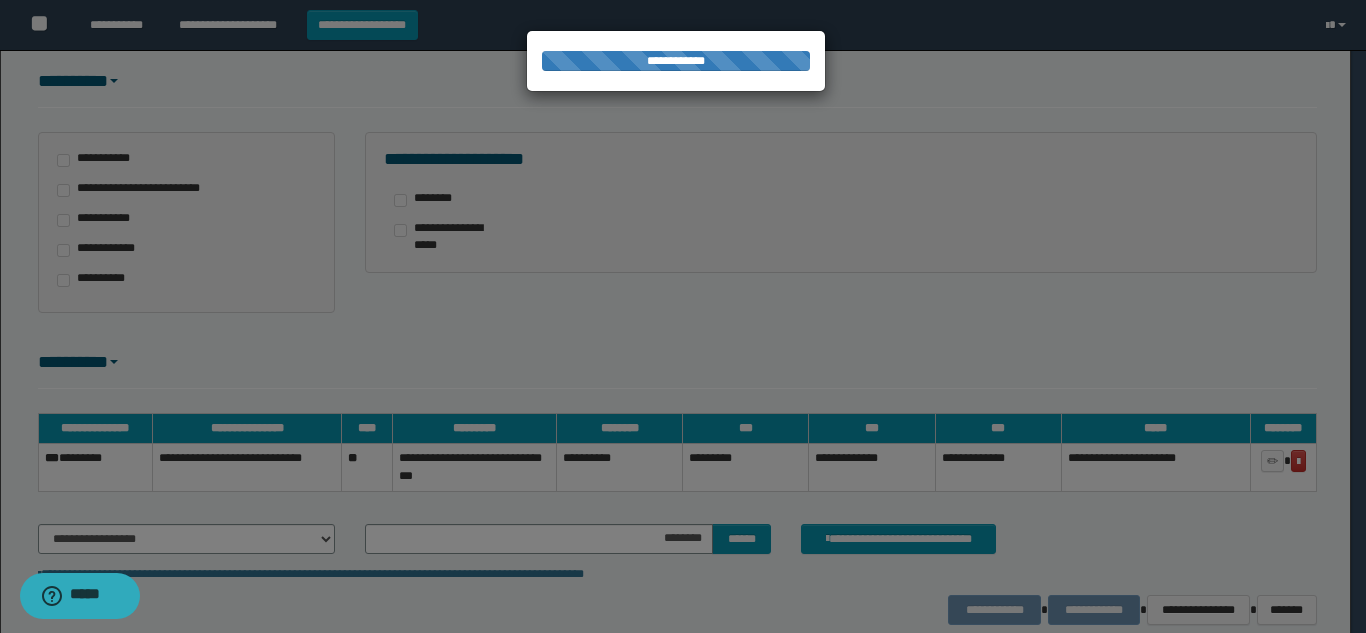 click at bounding box center [683, 316] 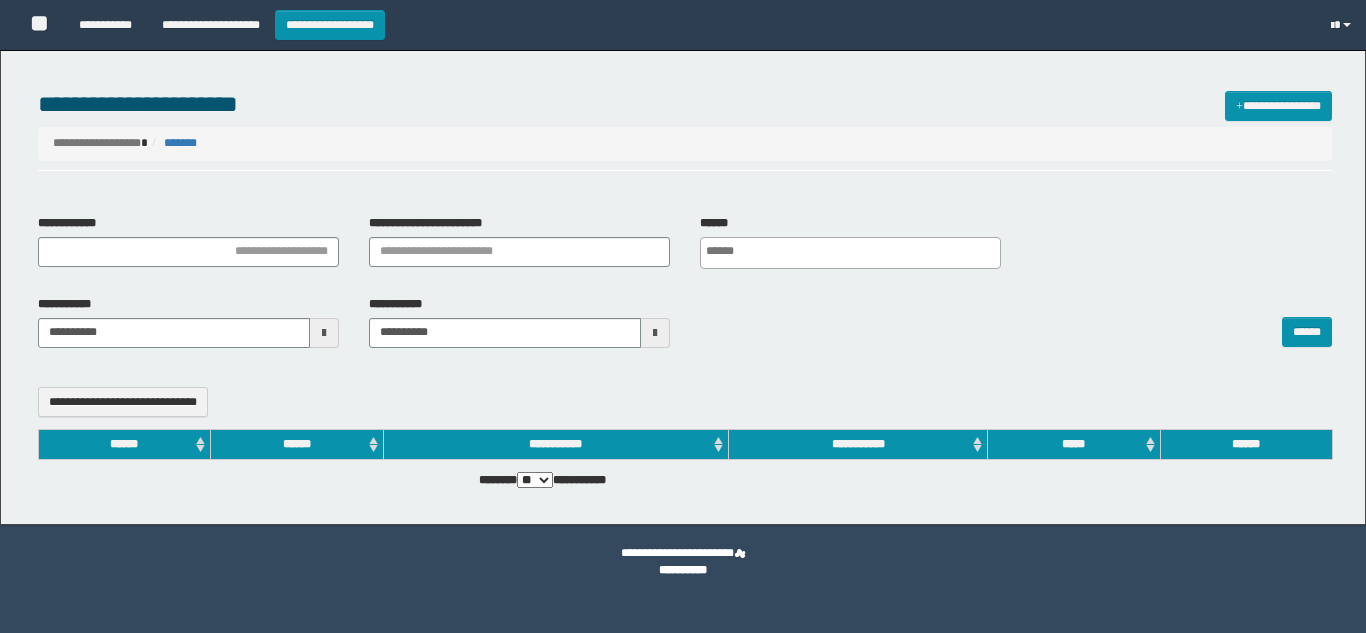 select 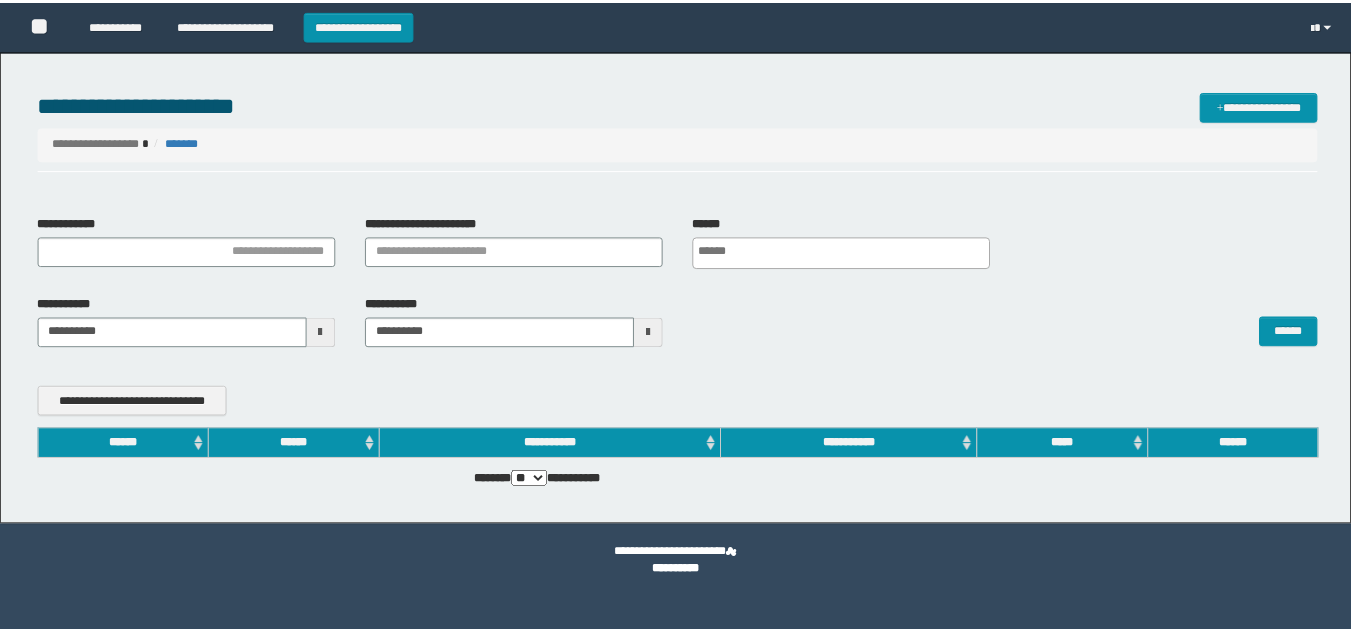 scroll, scrollTop: 0, scrollLeft: 0, axis: both 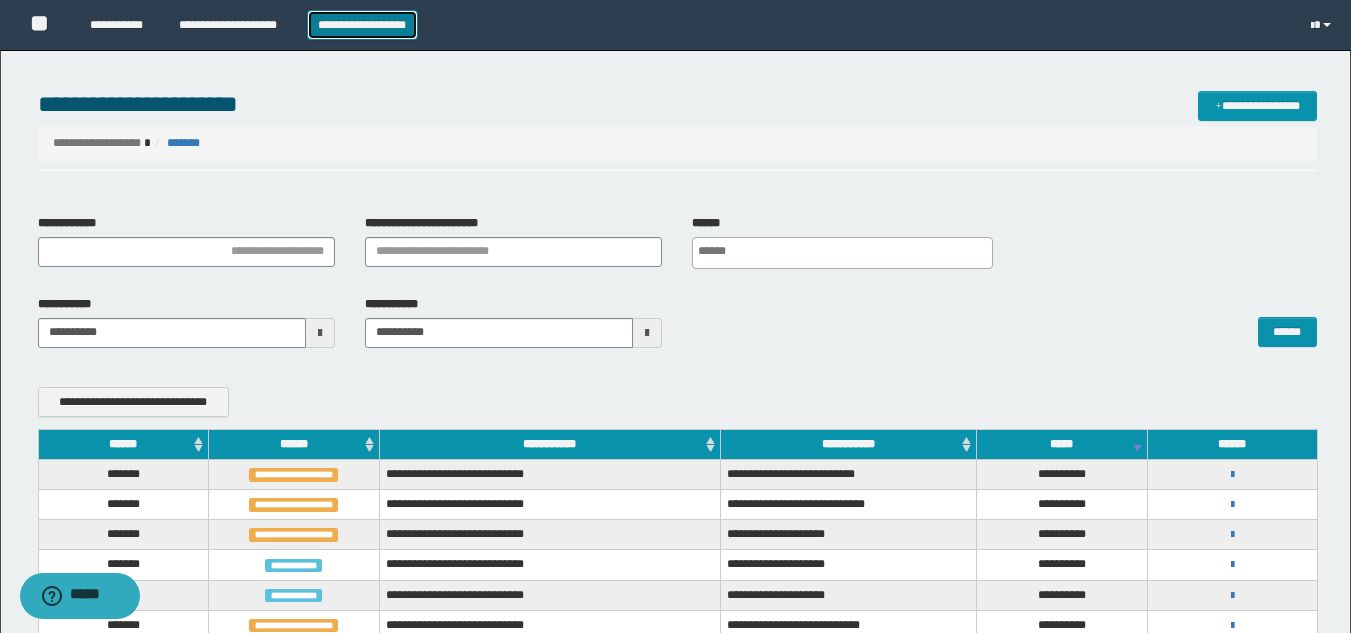 click on "**********" at bounding box center (362, 25) 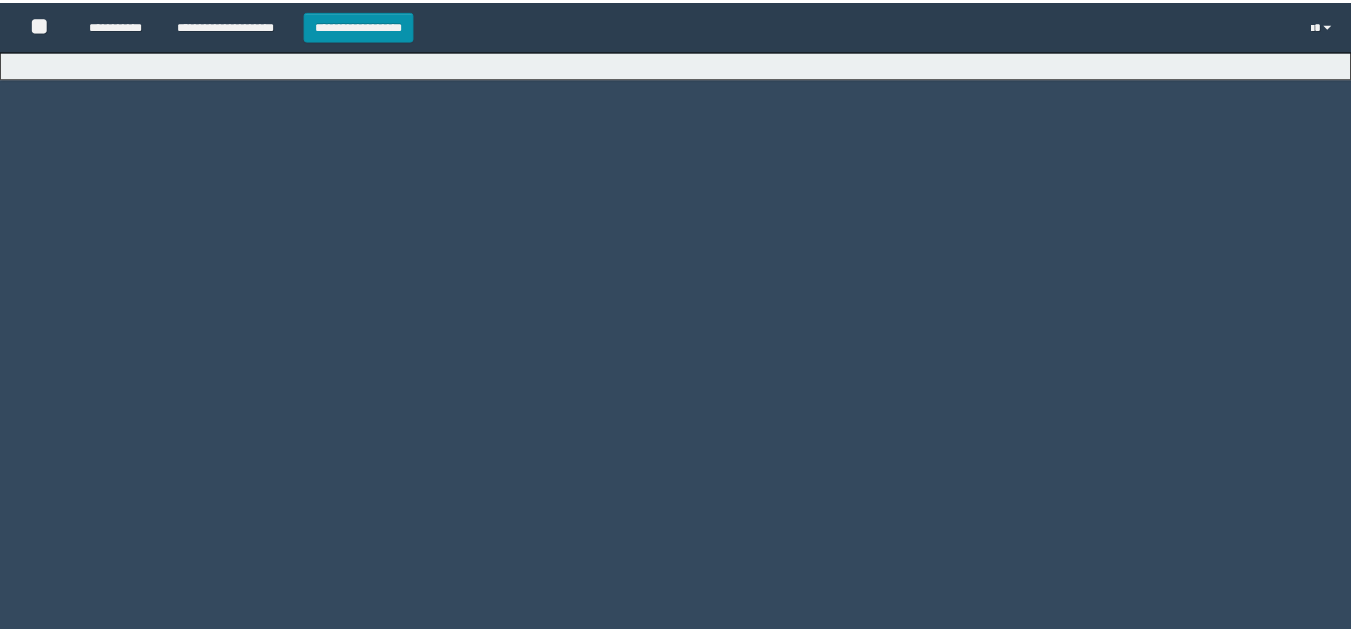 scroll, scrollTop: 0, scrollLeft: 0, axis: both 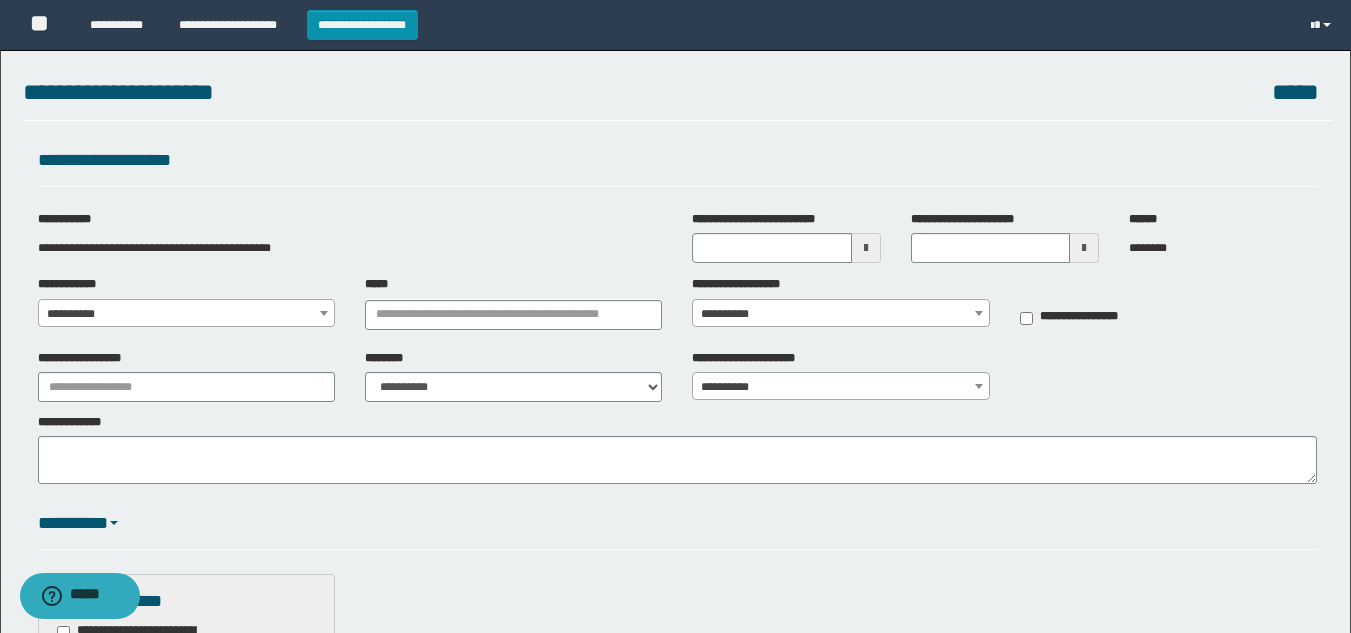 click on "**********" at bounding box center (186, 314) 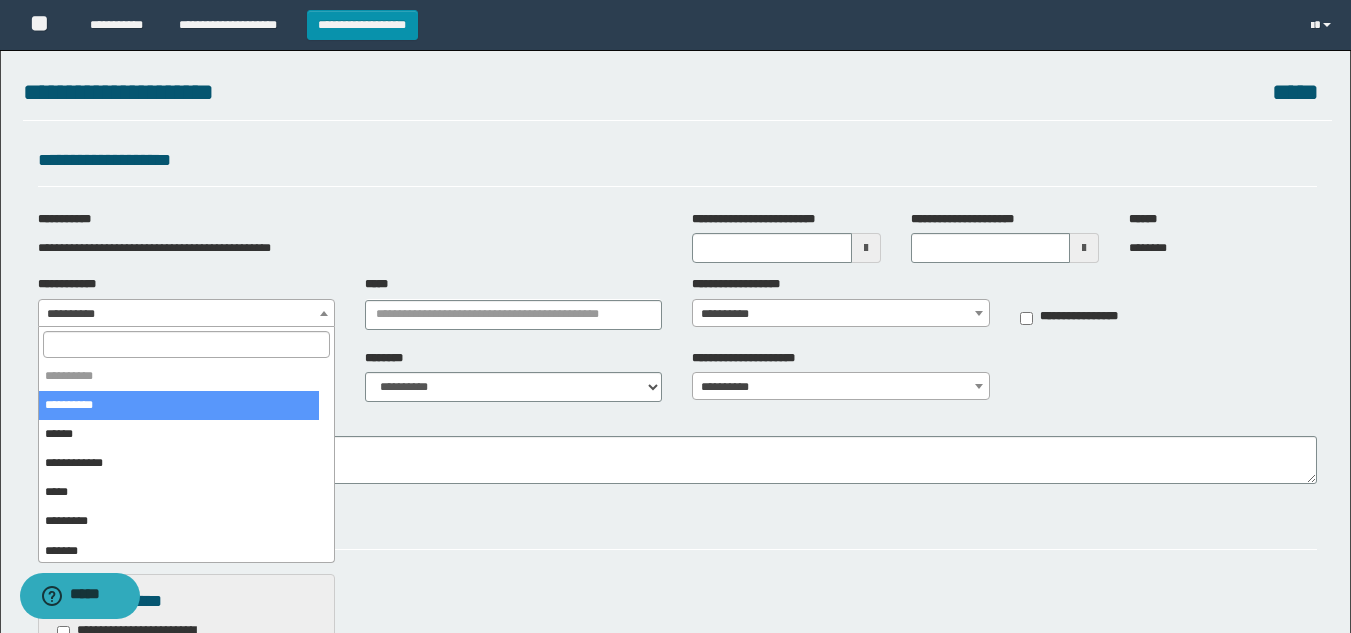 click at bounding box center (186, 344) 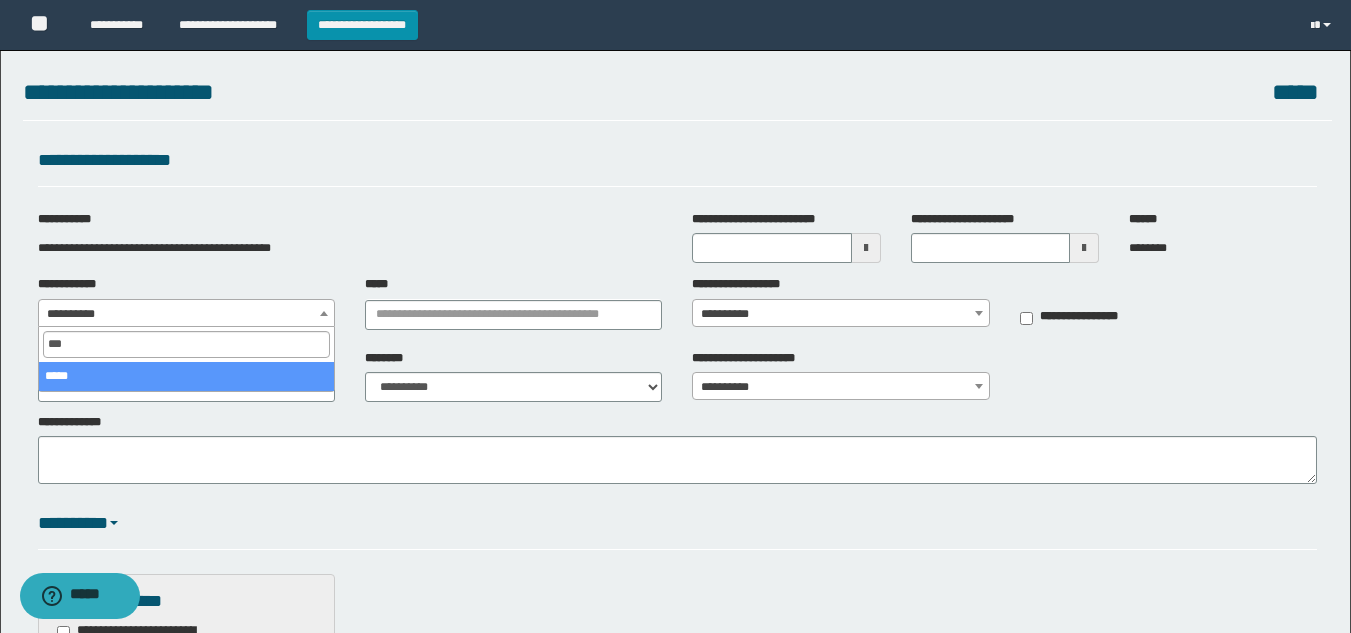 type on "***" 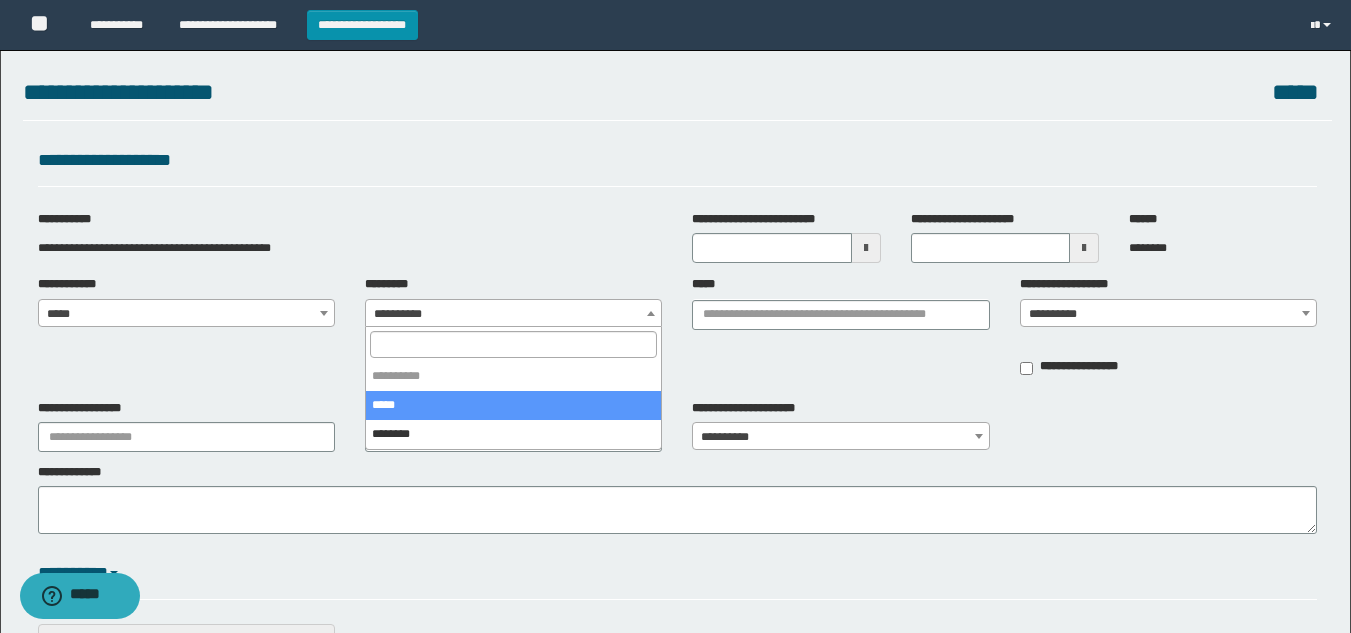 click on "**********" at bounding box center (513, 314) 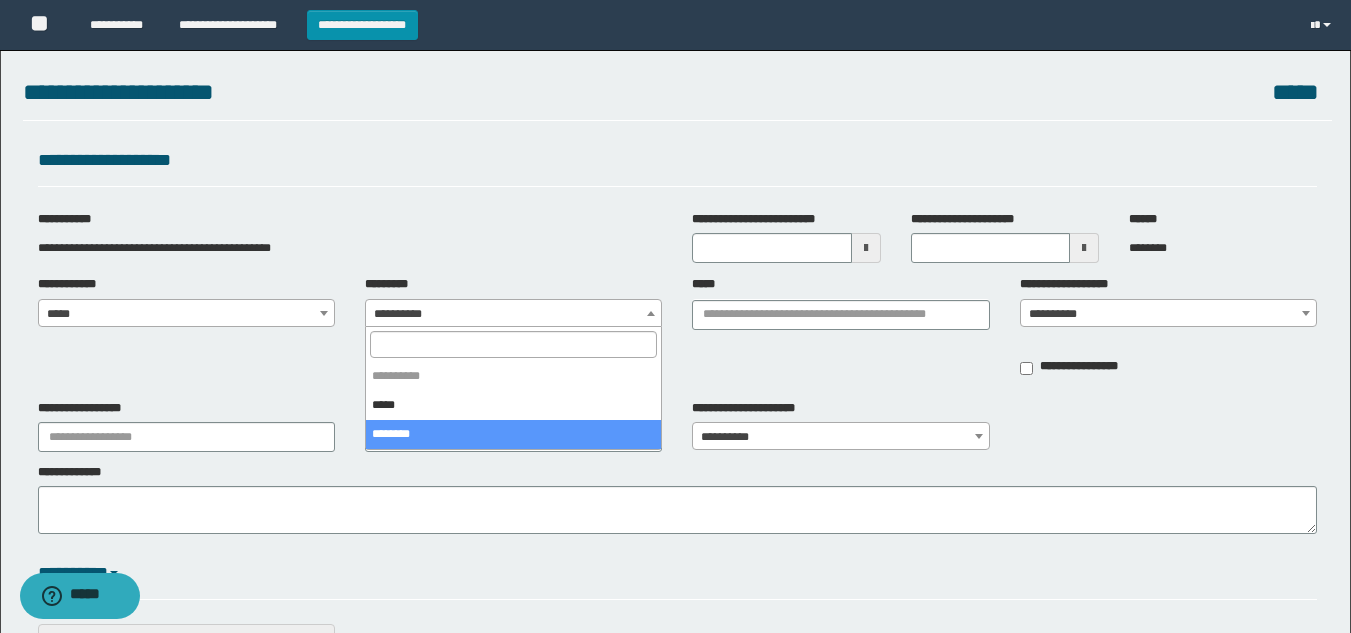 drag, startPoint x: 387, startPoint y: 439, endPoint x: 389, endPoint y: 429, distance: 10.198039 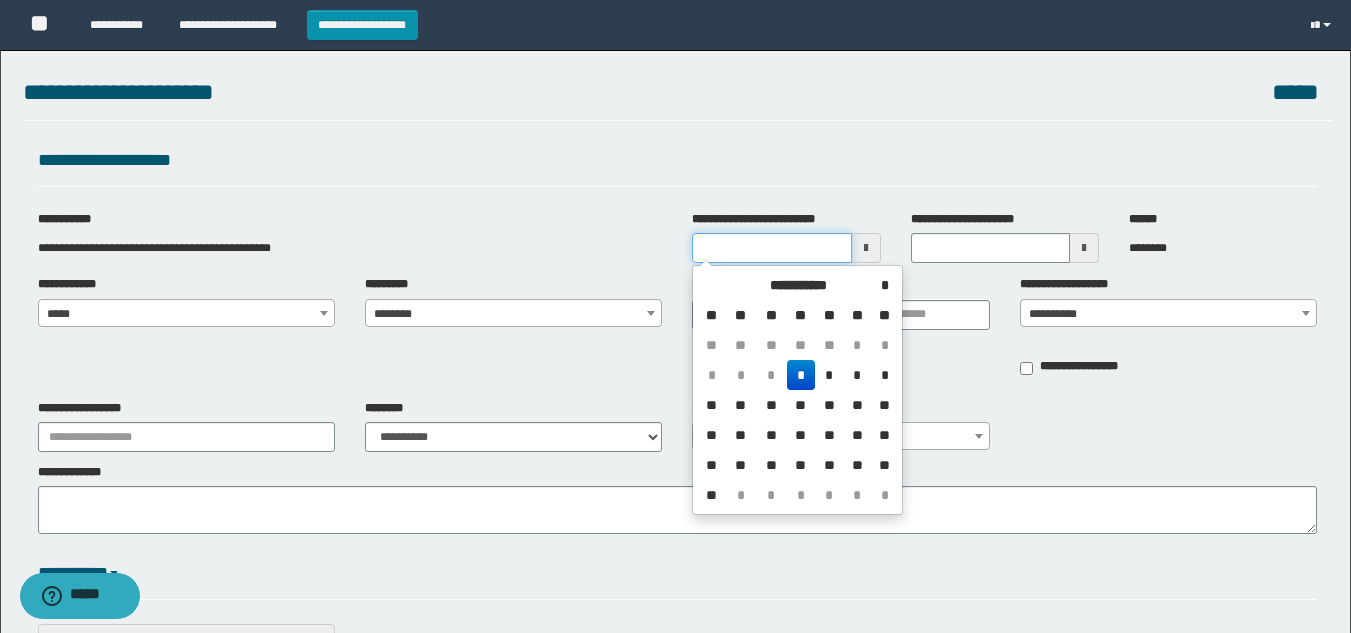 click on "**********" at bounding box center [771, 248] 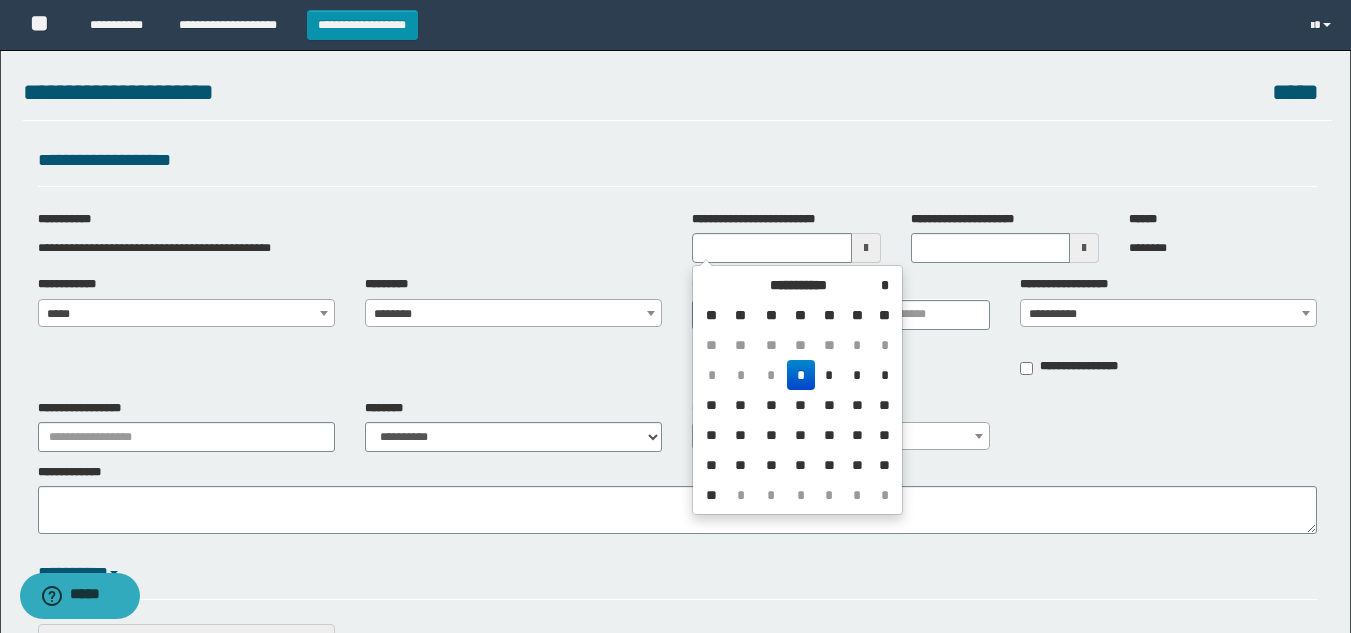 click on "*" at bounding box center (801, 375) 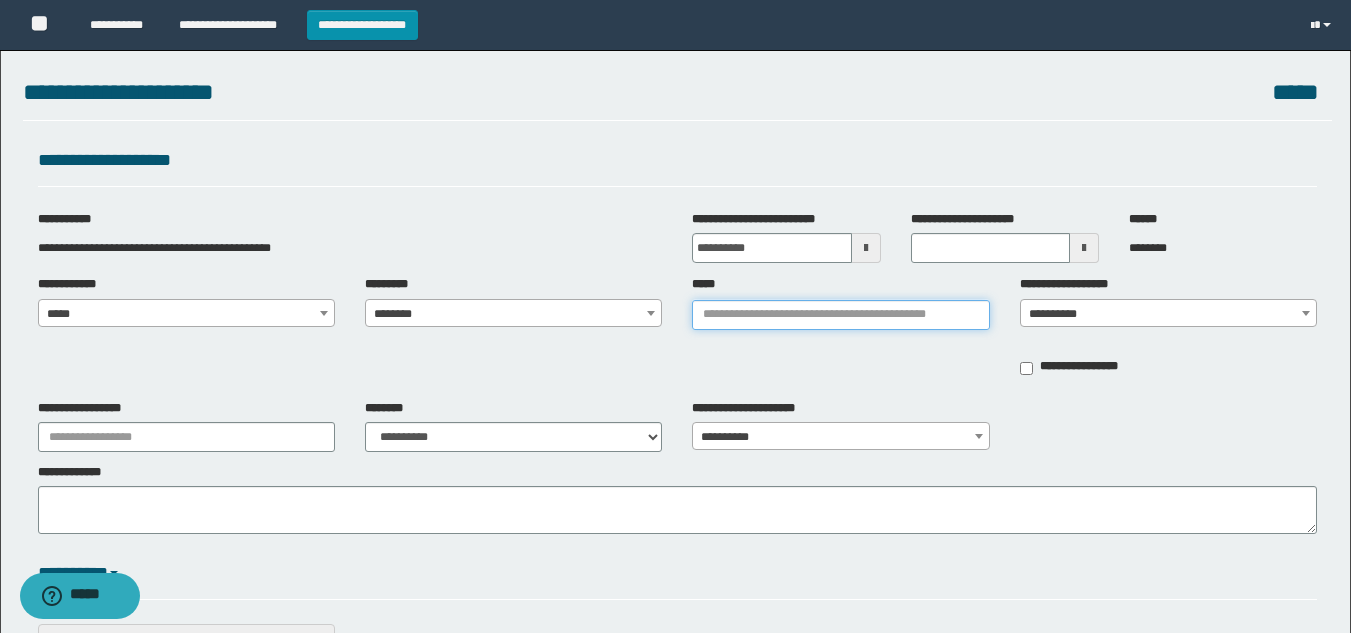 click on "*****" at bounding box center [840, 315] 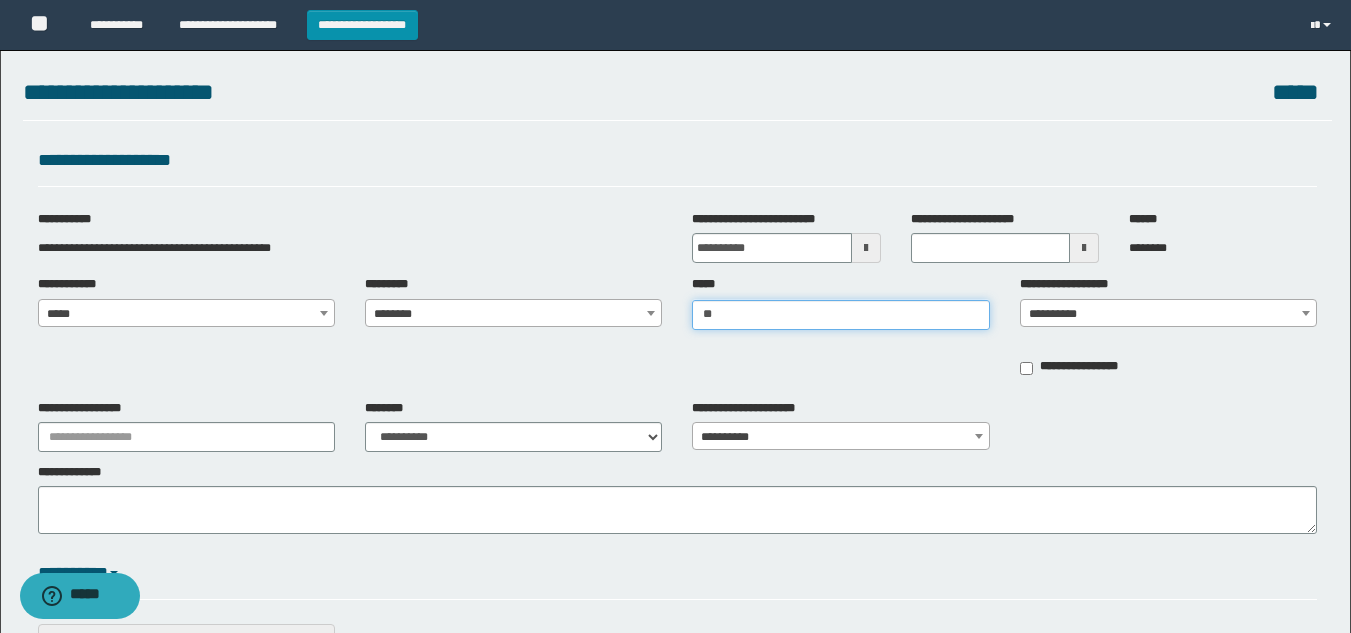 type on "***" 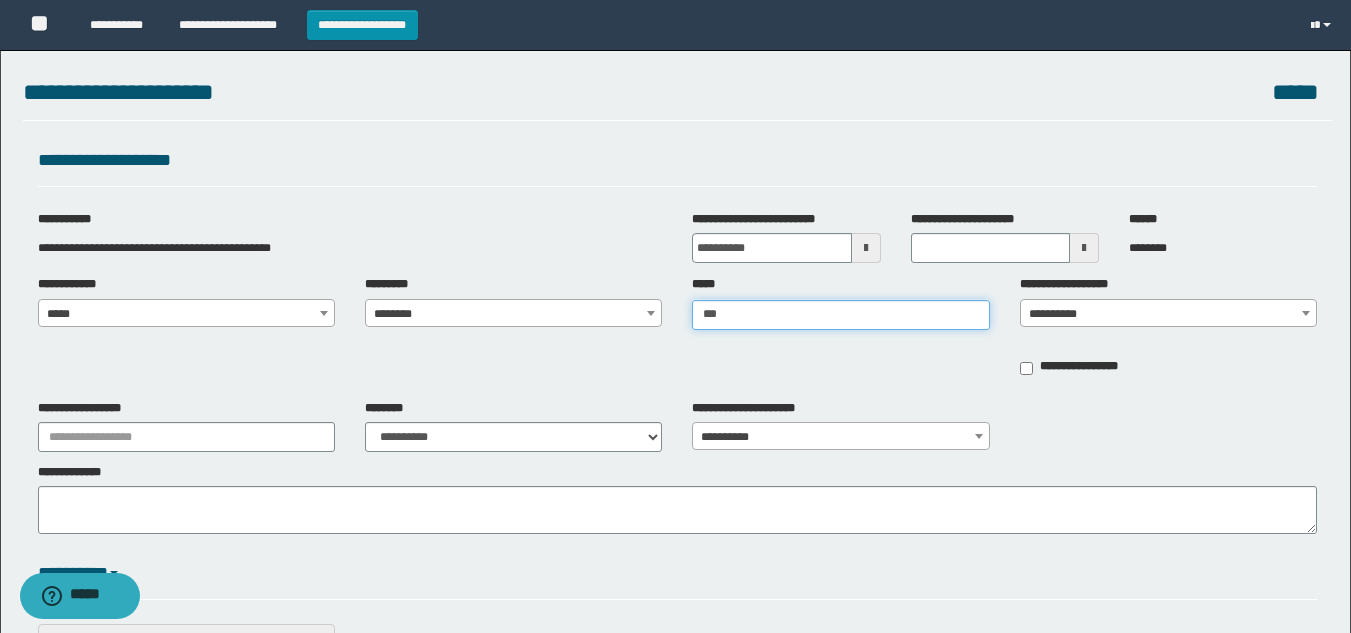 type on "**********" 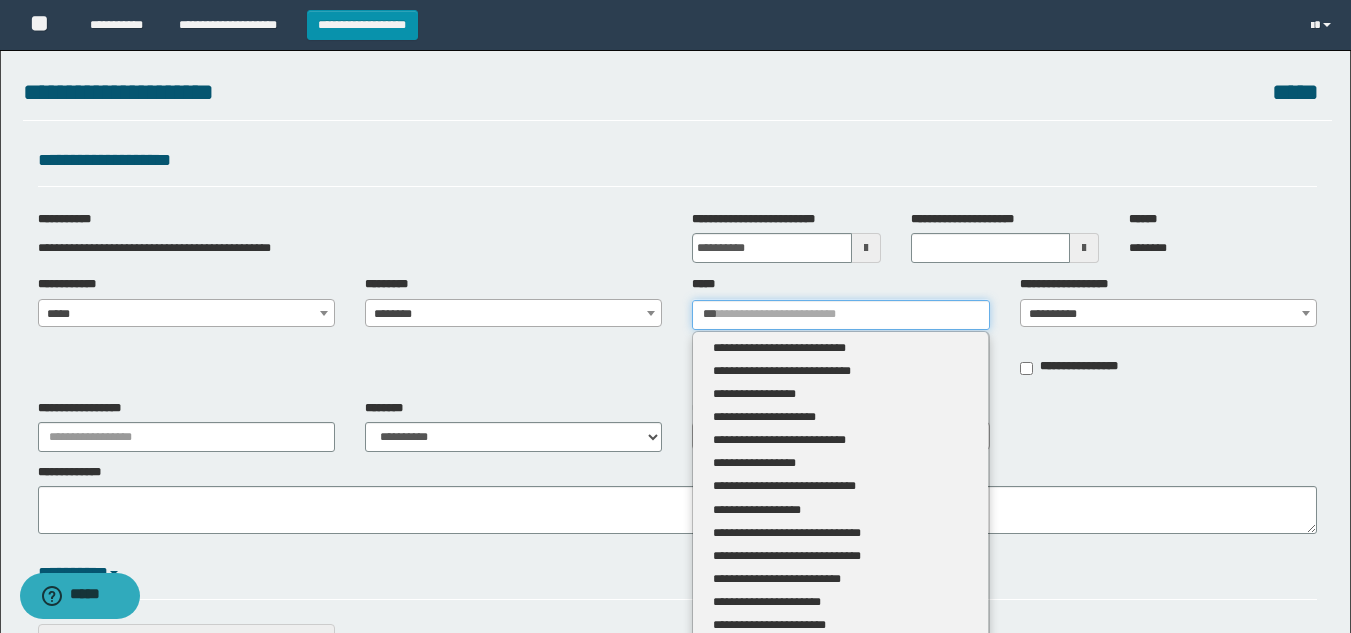type 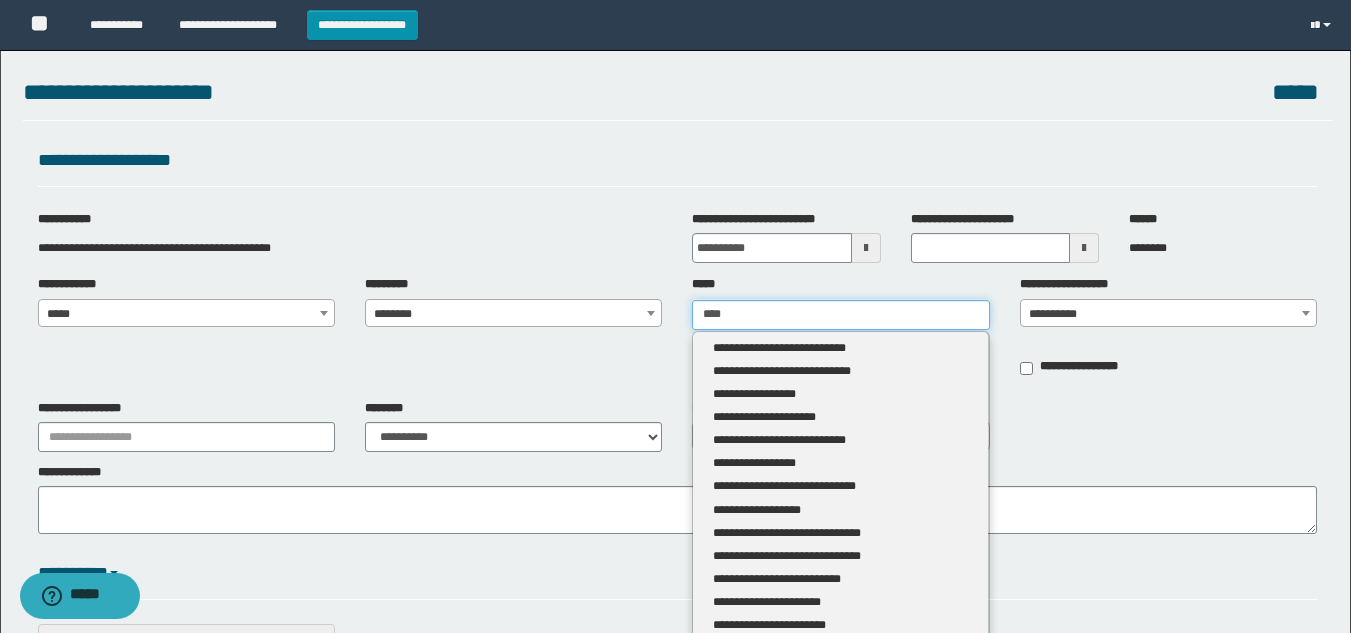 type on "*****" 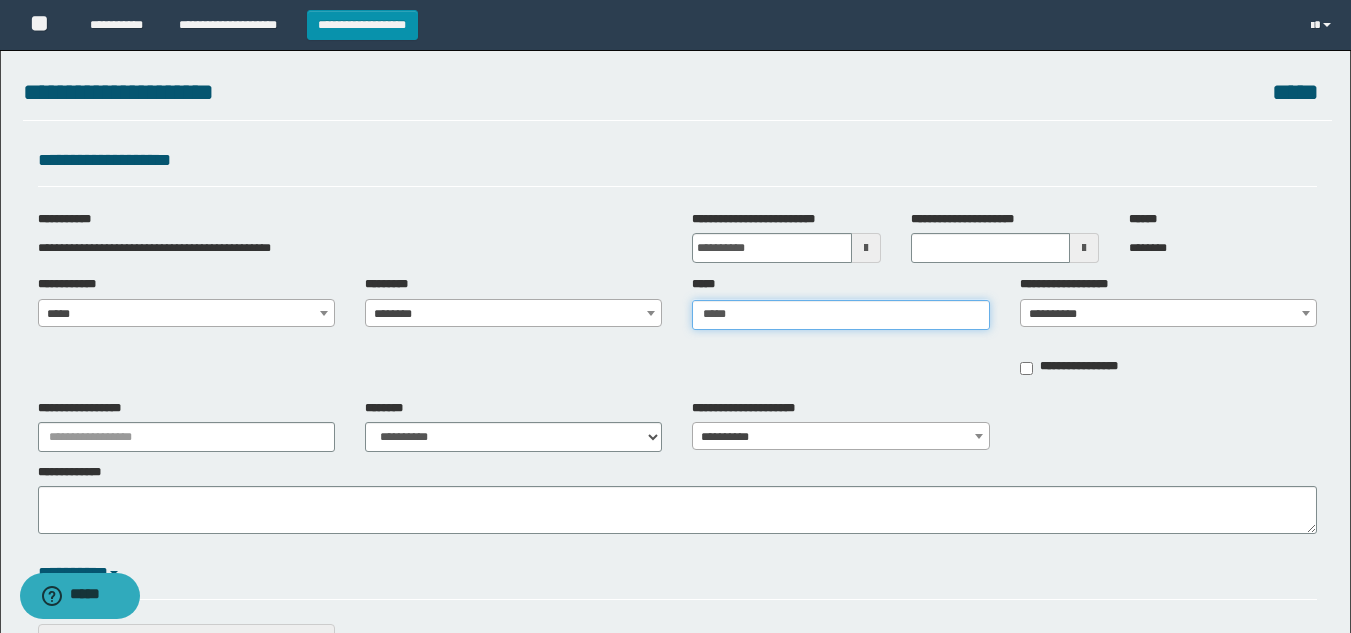 type on "**********" 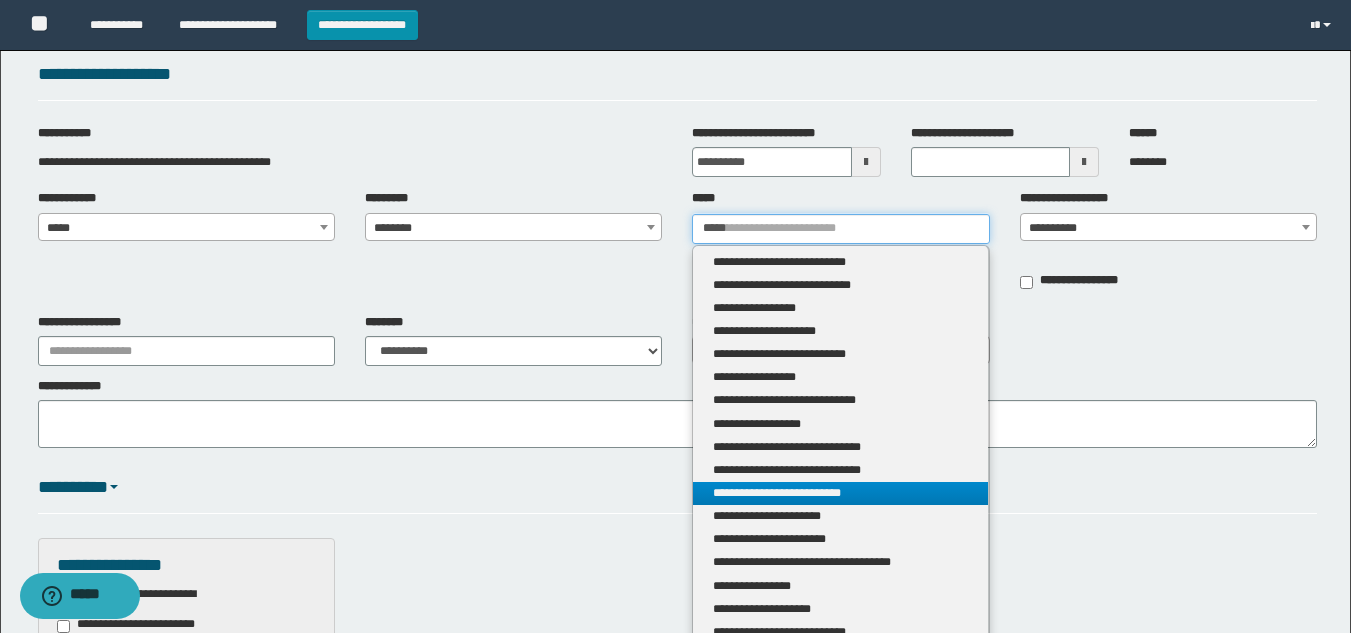scroll, scrollTop: 300, scrollLeft: 0, axis: vertical 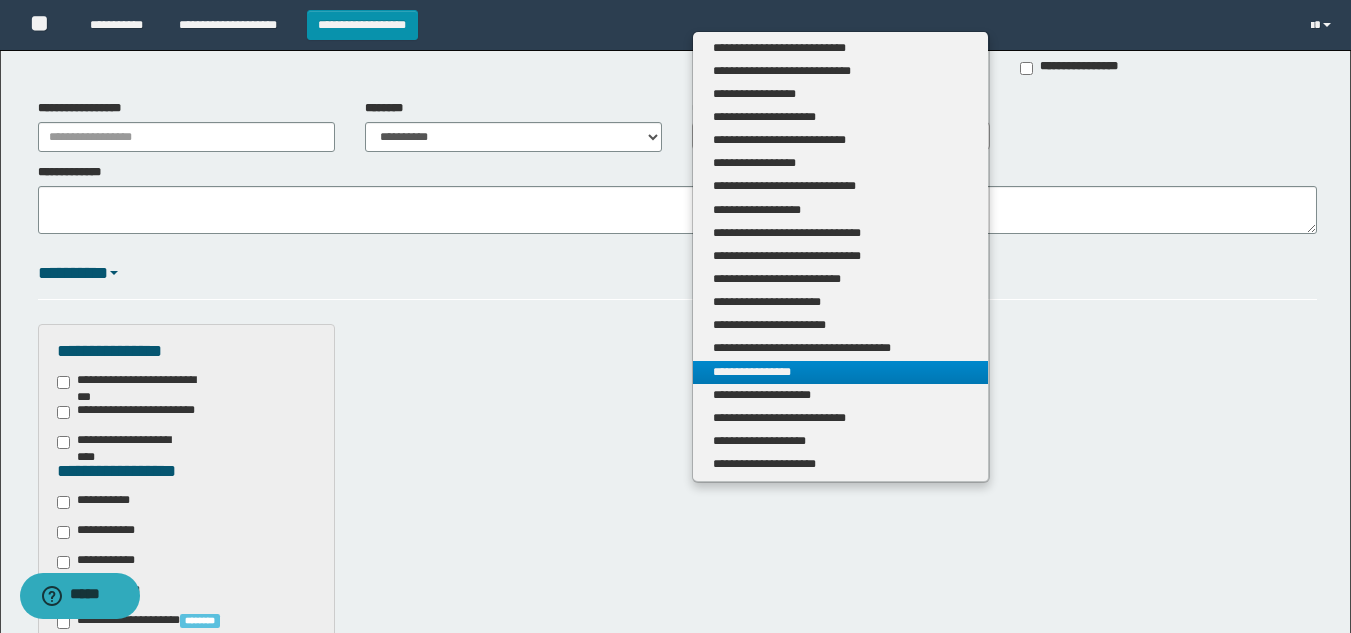 type on "*****" 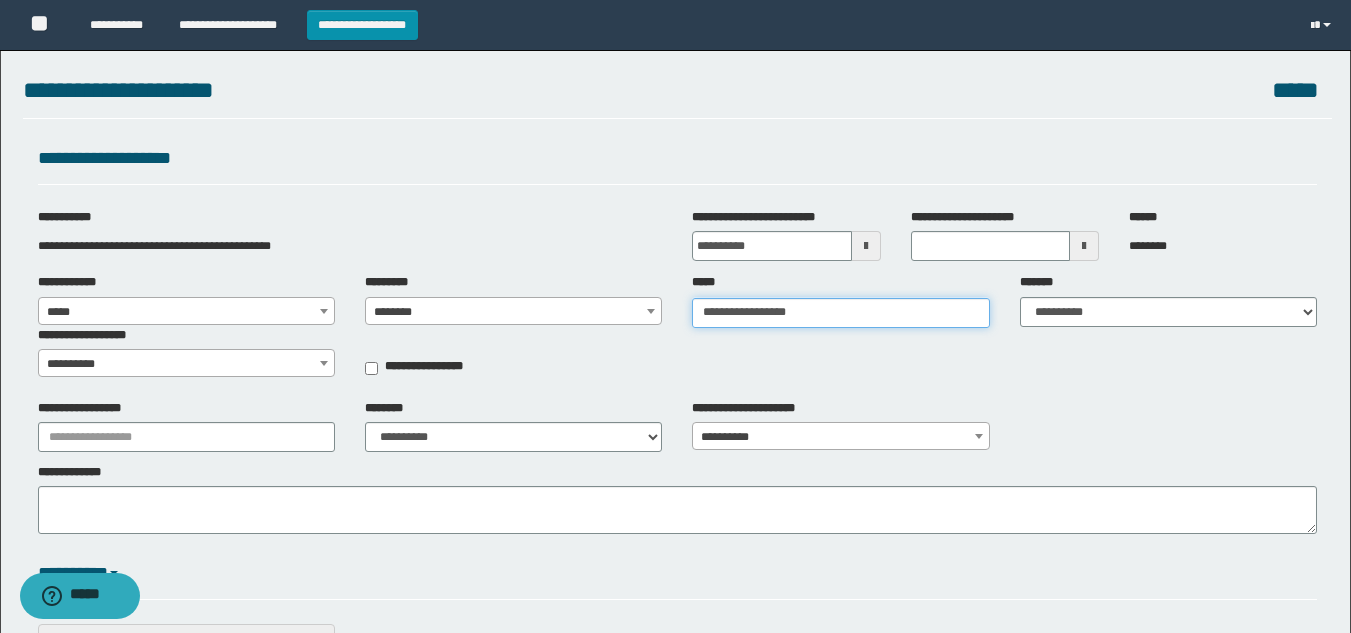 scroll, scrollTop: 0, scrollLeft: 0, axis: both 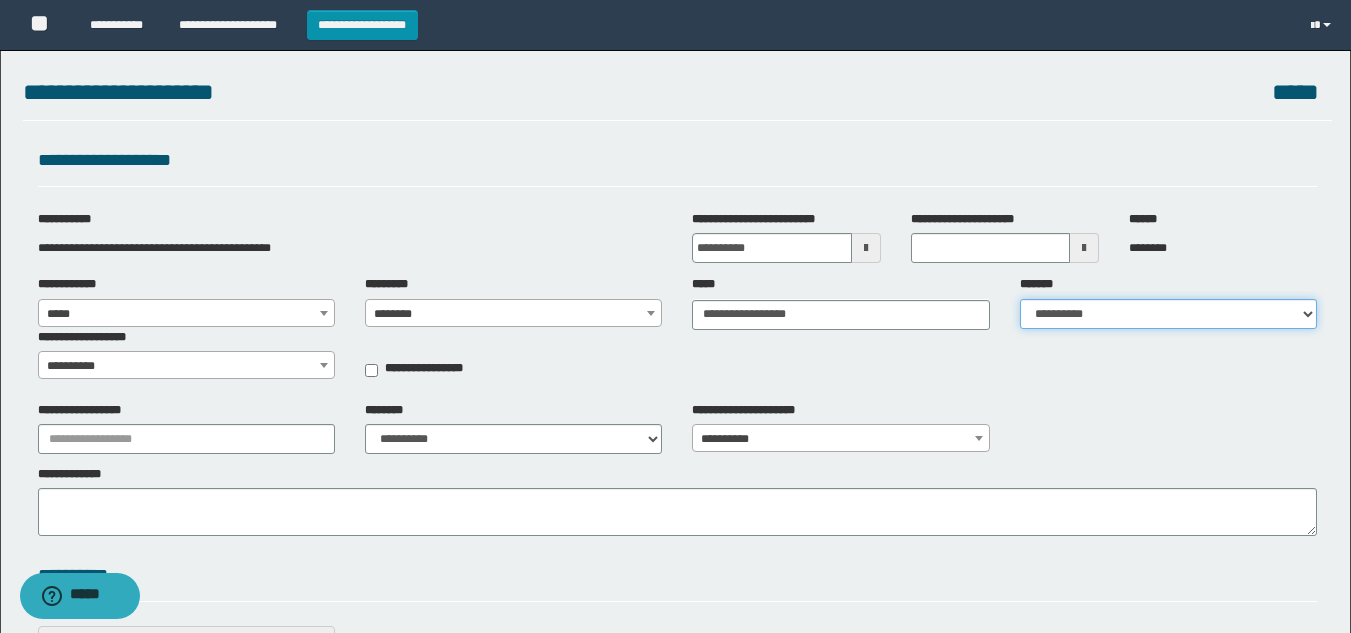 drag, startPoint x: 1092, startPoint y: 298, endPoint x: 1122, endPoint y: 328, distance: 42.426407 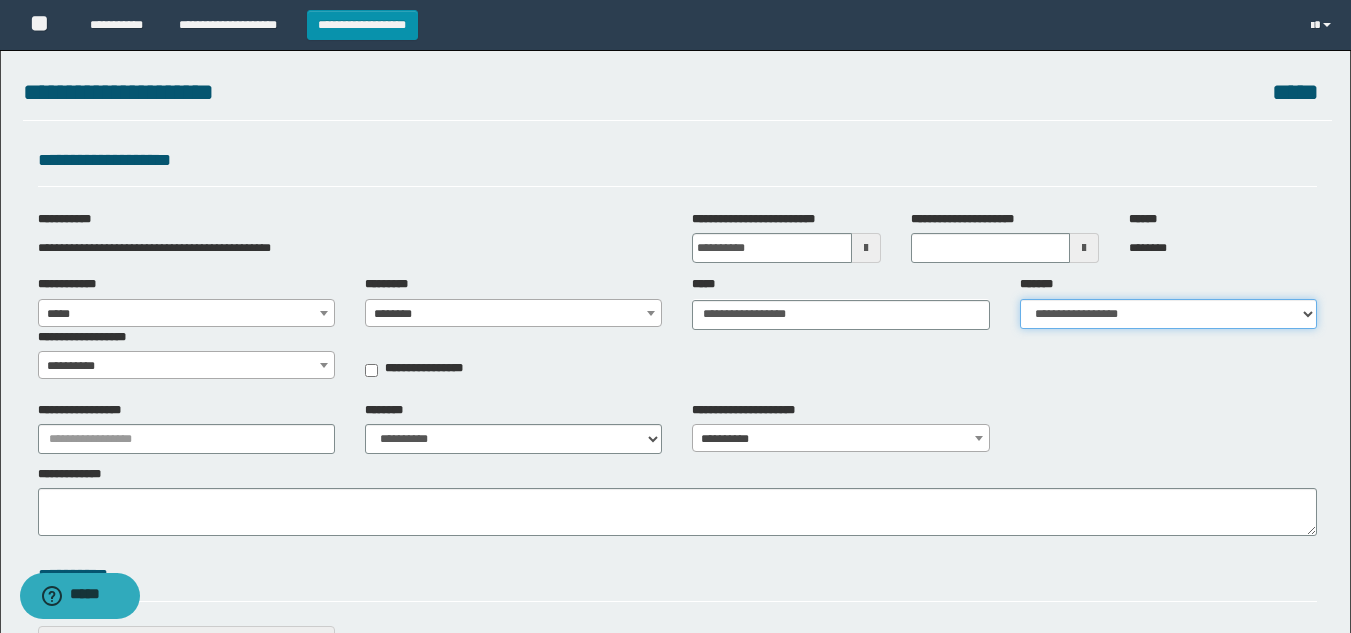 click on "**********" at bounding box center (1168, 314) 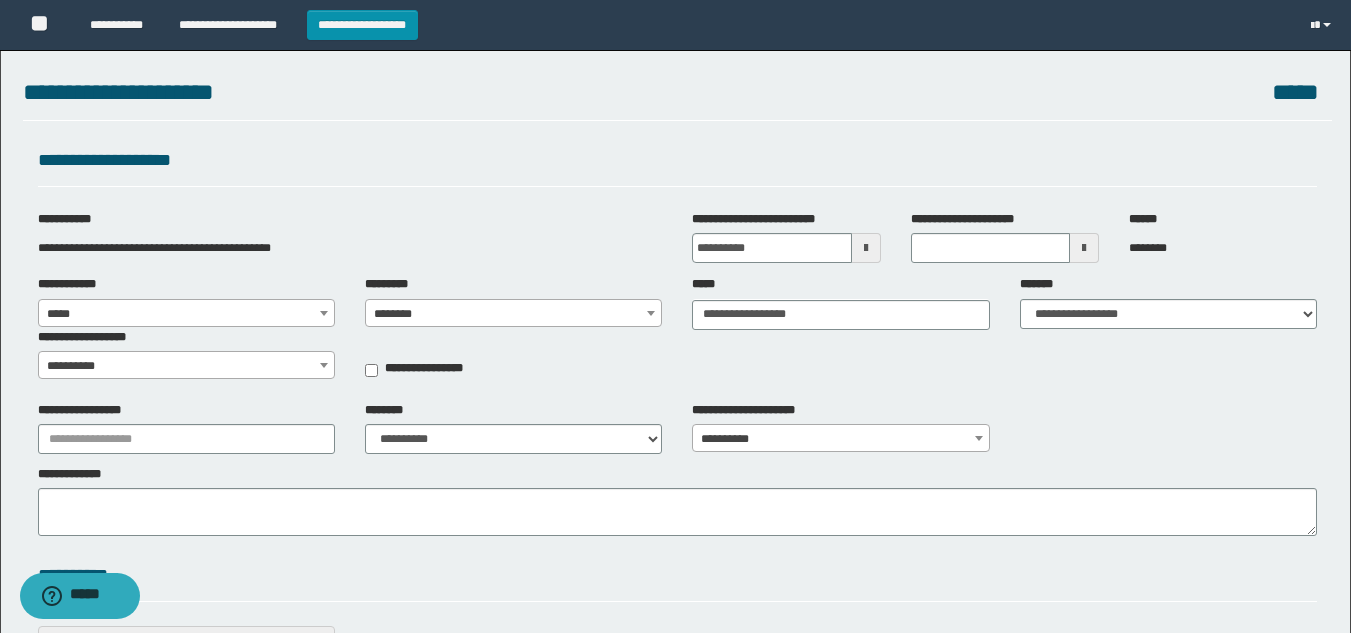 drag, startPoint x: 168, startPoint y: 384, endPoint x: 150, endPoint y: 380, distance: 18.439089 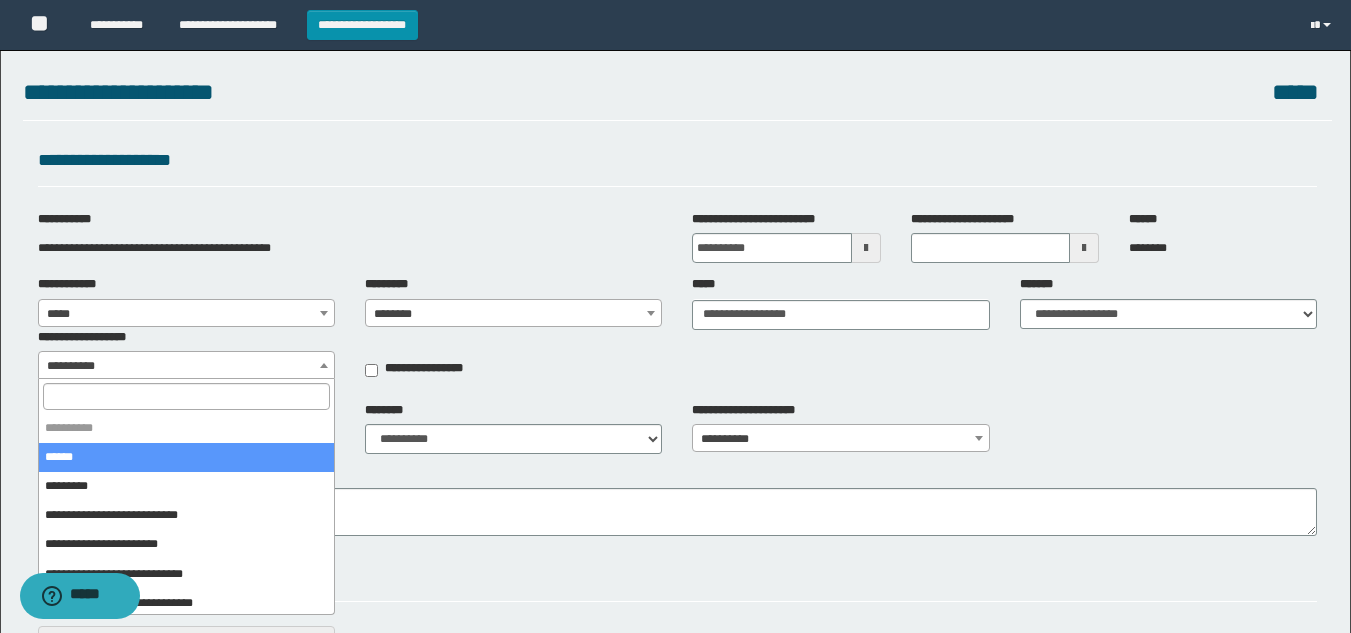 click on "**********" at bounding box center [186, 366] 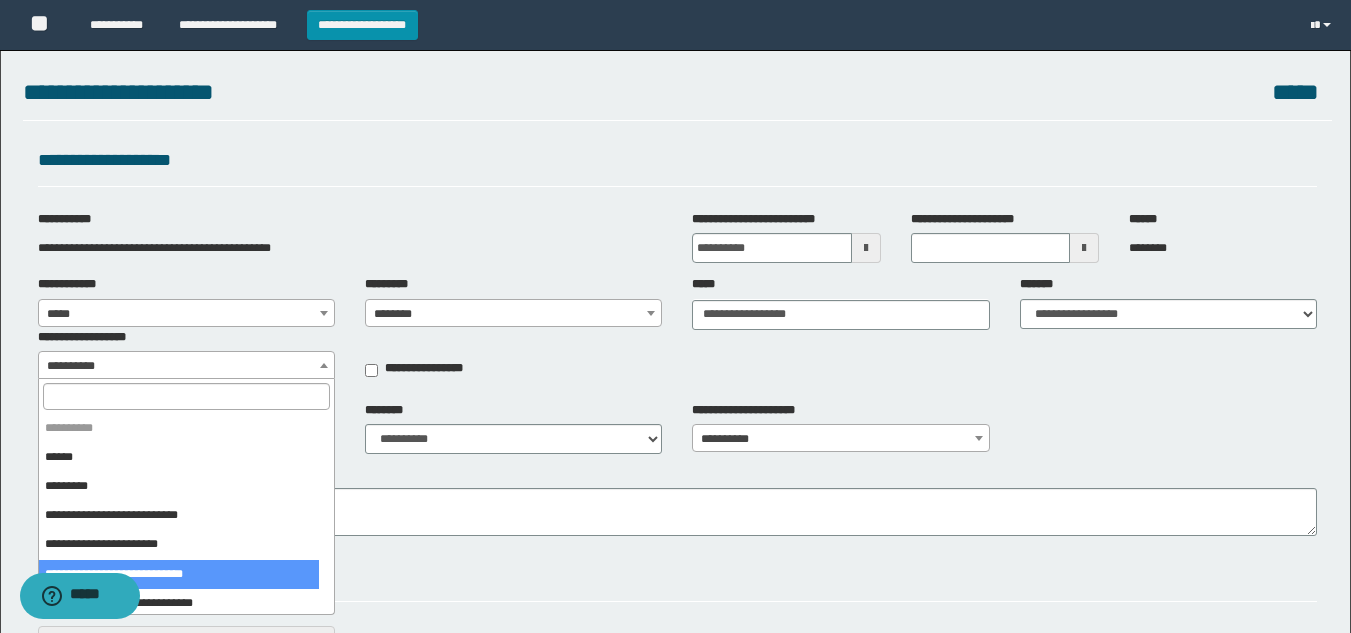 select on "***" 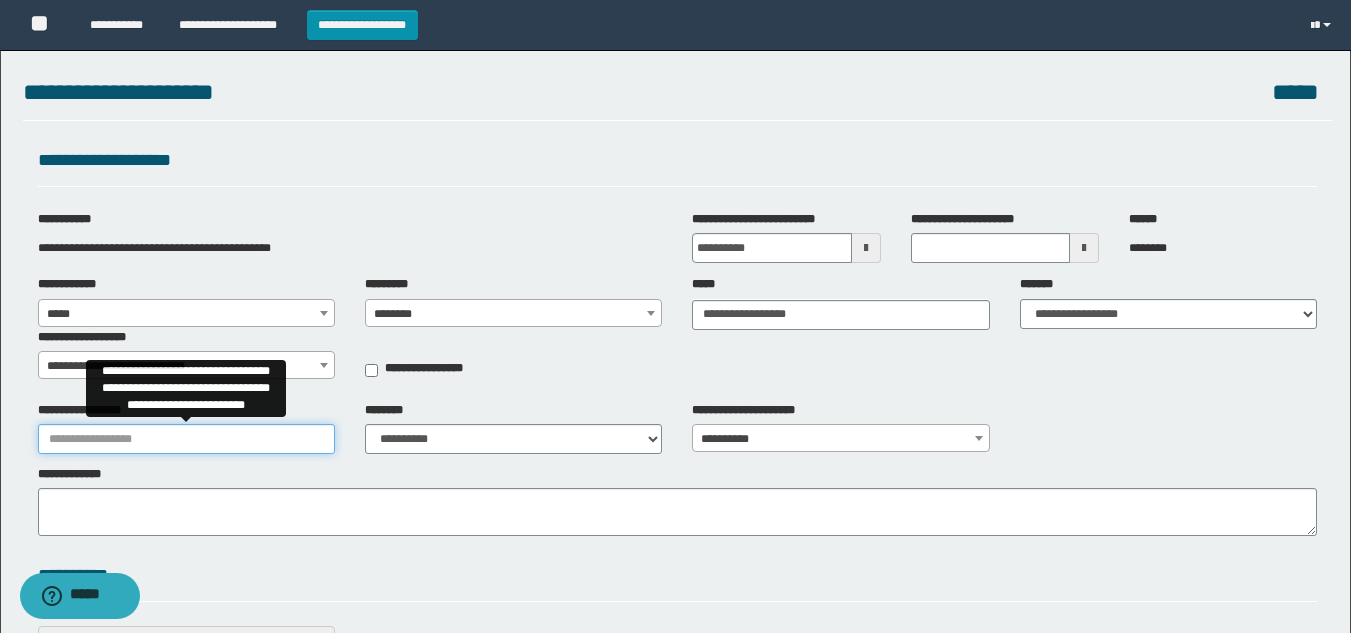 drag, startPoint x: 185, startPoint y: 448, endPoint x: 197, endPoint y: 454, distance: 13.416408 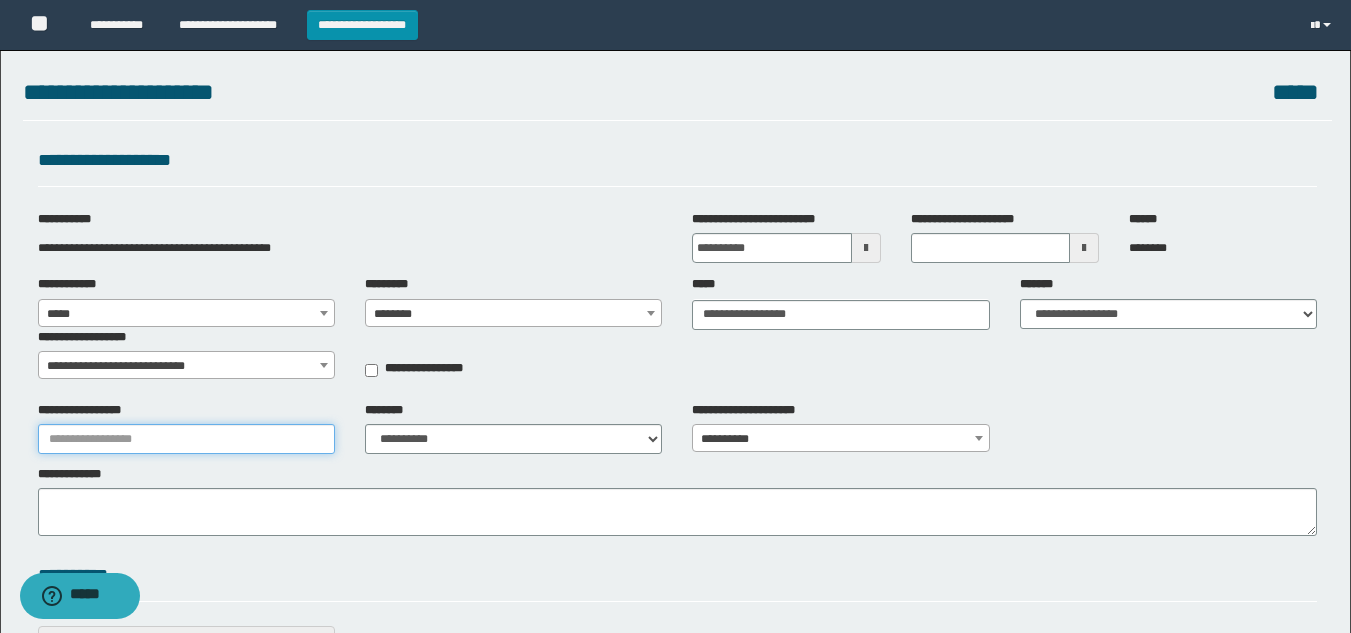 type on "**********" 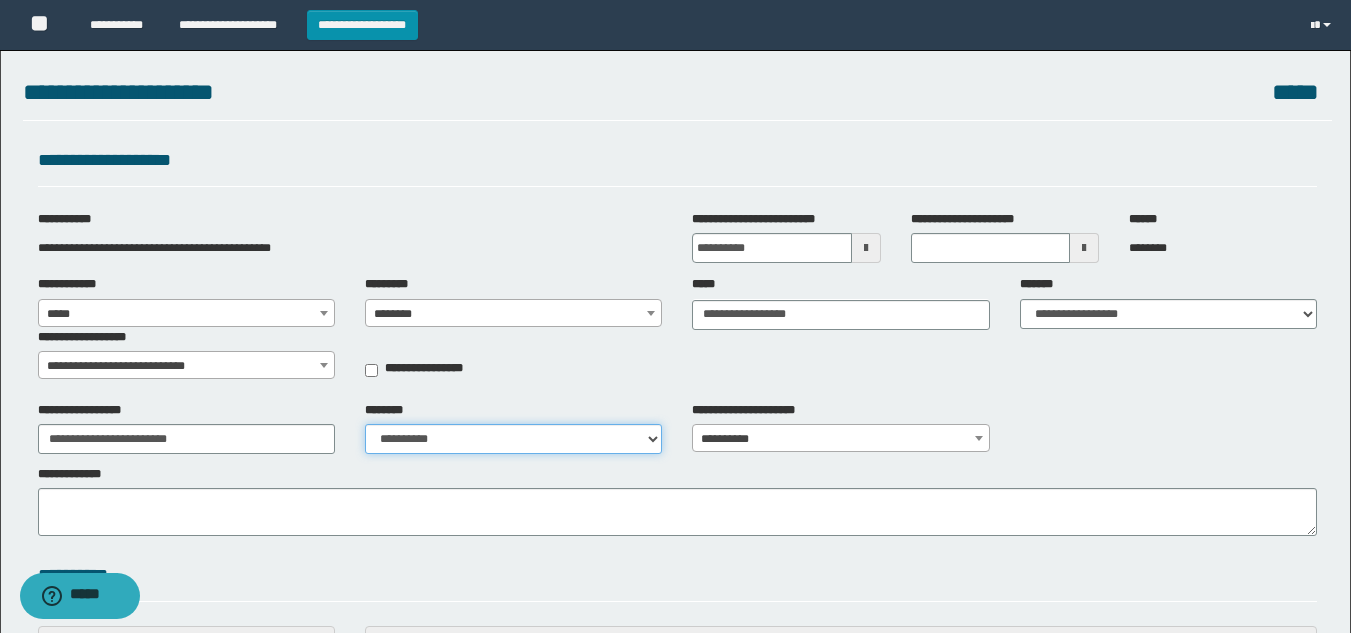 click on "**********" at bounding box center (513, 439) 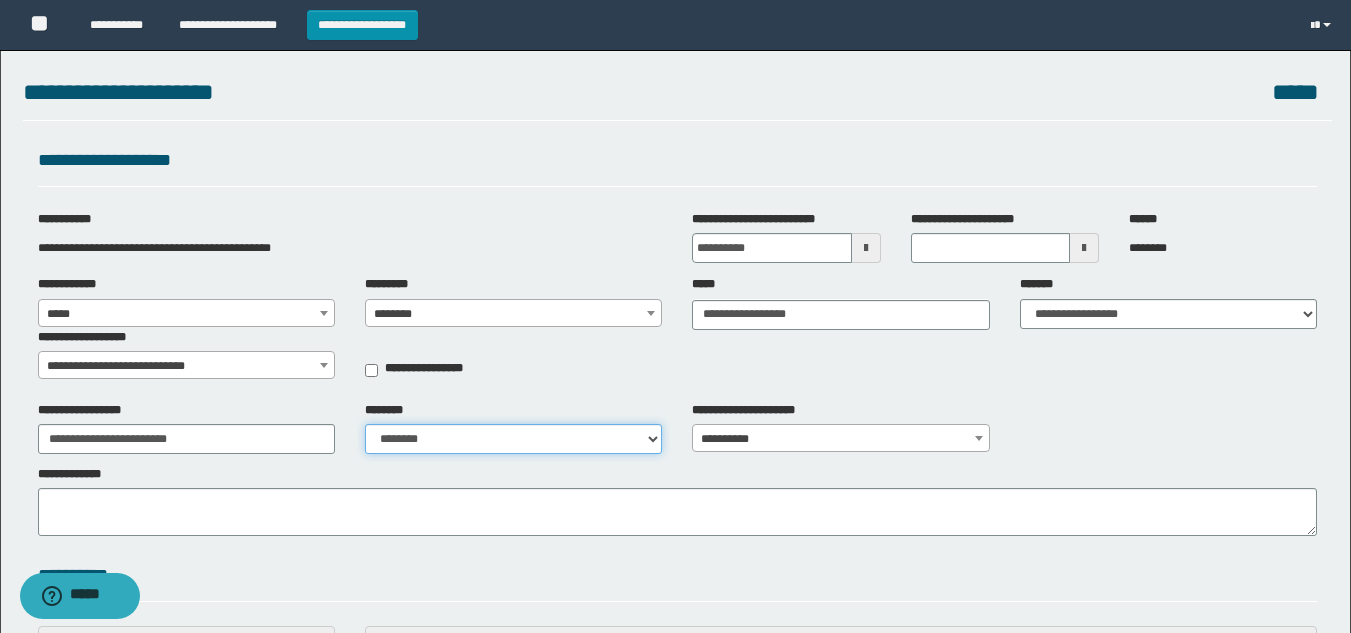 click on "**********" at bounding box center (513, 439) 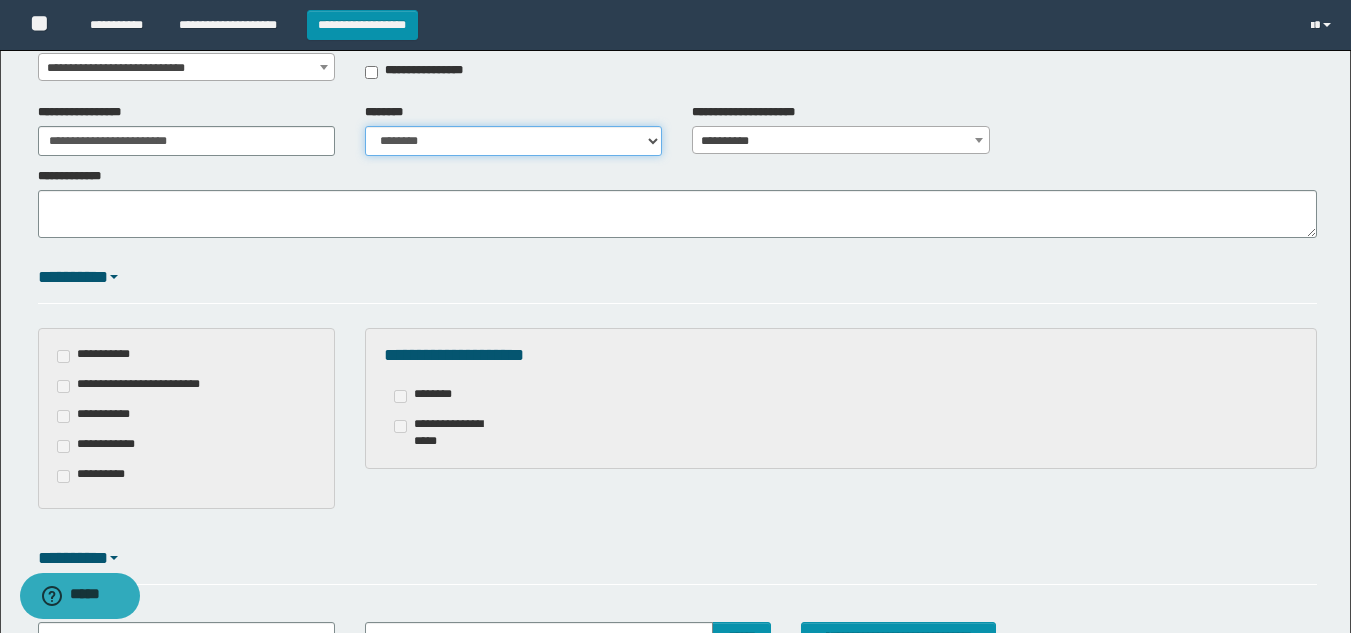 scroll, scrollTop: 494, scrollLeft: 0, axis: vertical 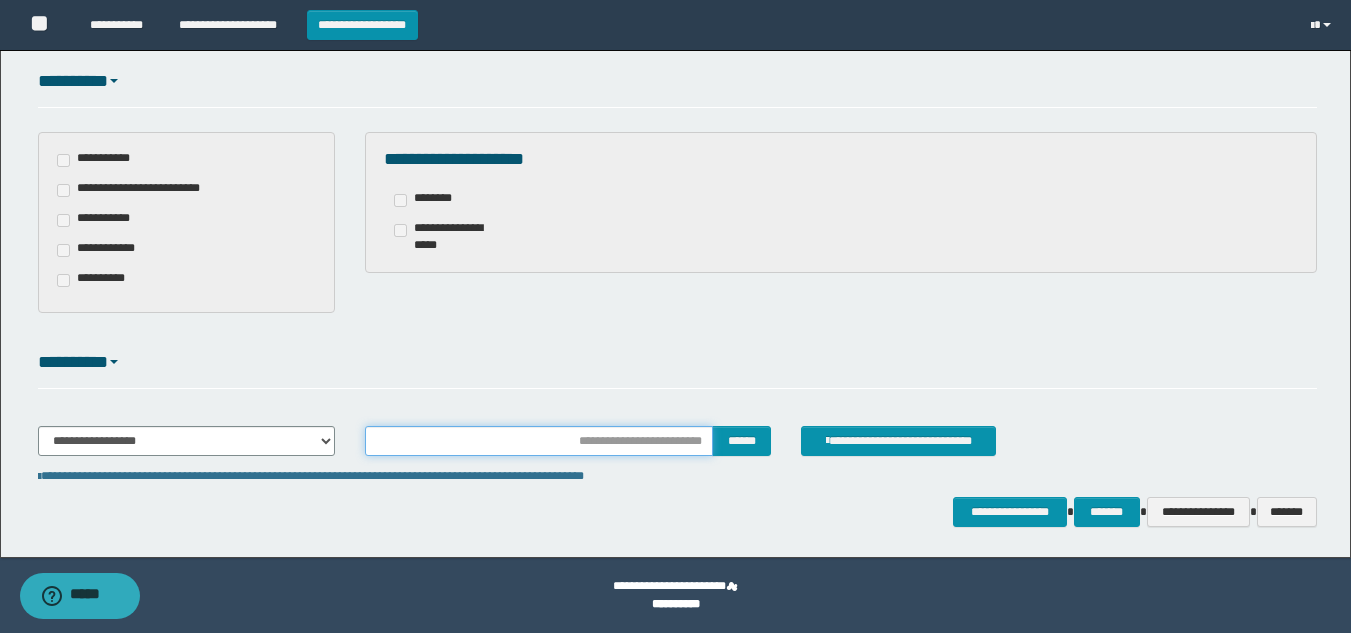 click at bounding box center (539, 441) 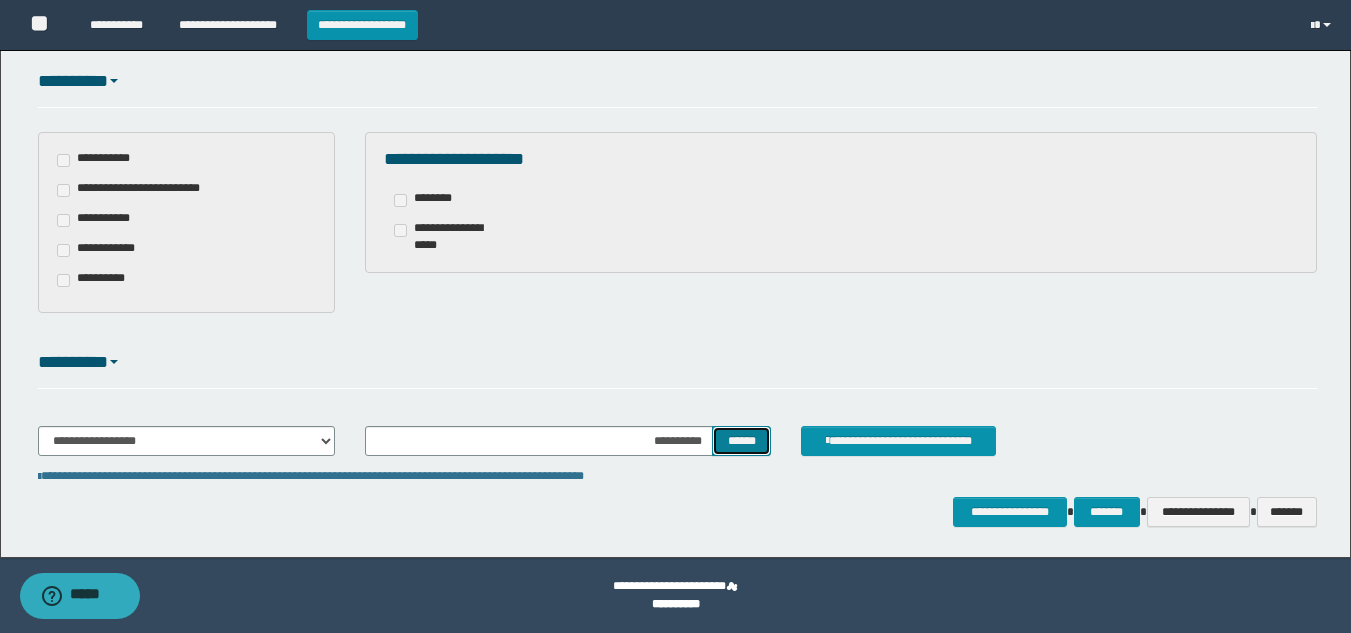 click on "******" at bounding box center [741, 441] 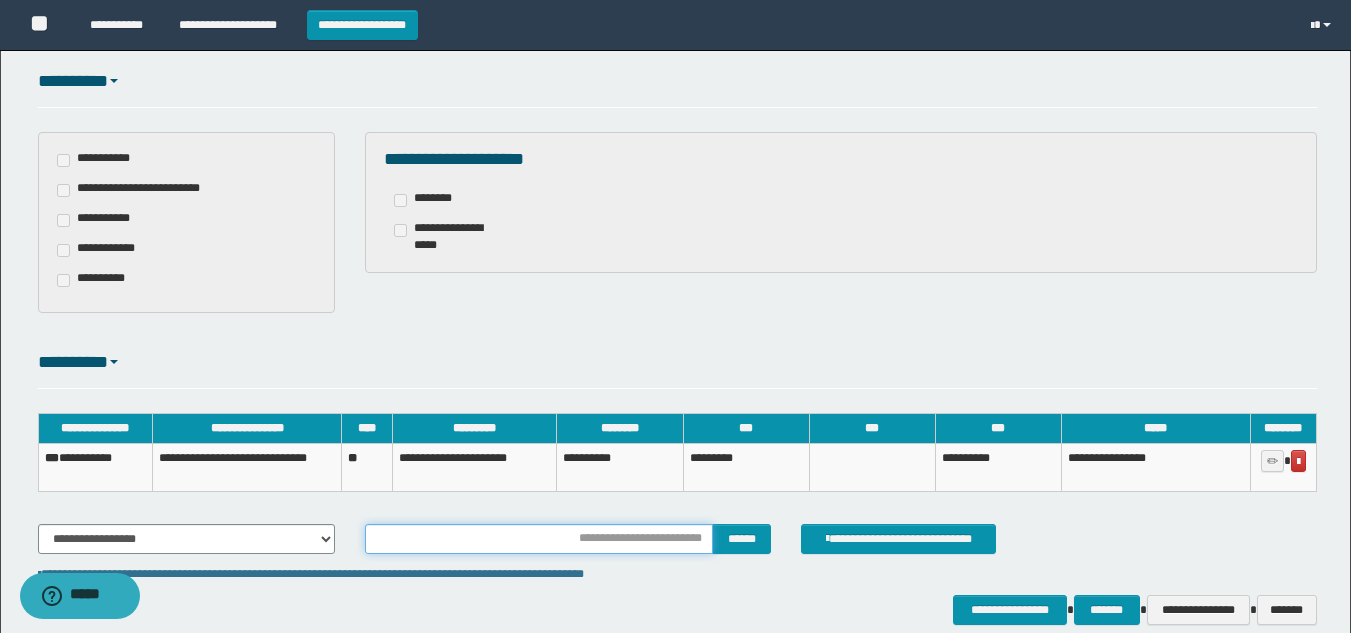 drag, startPoint x: 671, startPoint y: 545, endPoint x: 701, endPoint y: 544, distance: 30.016663 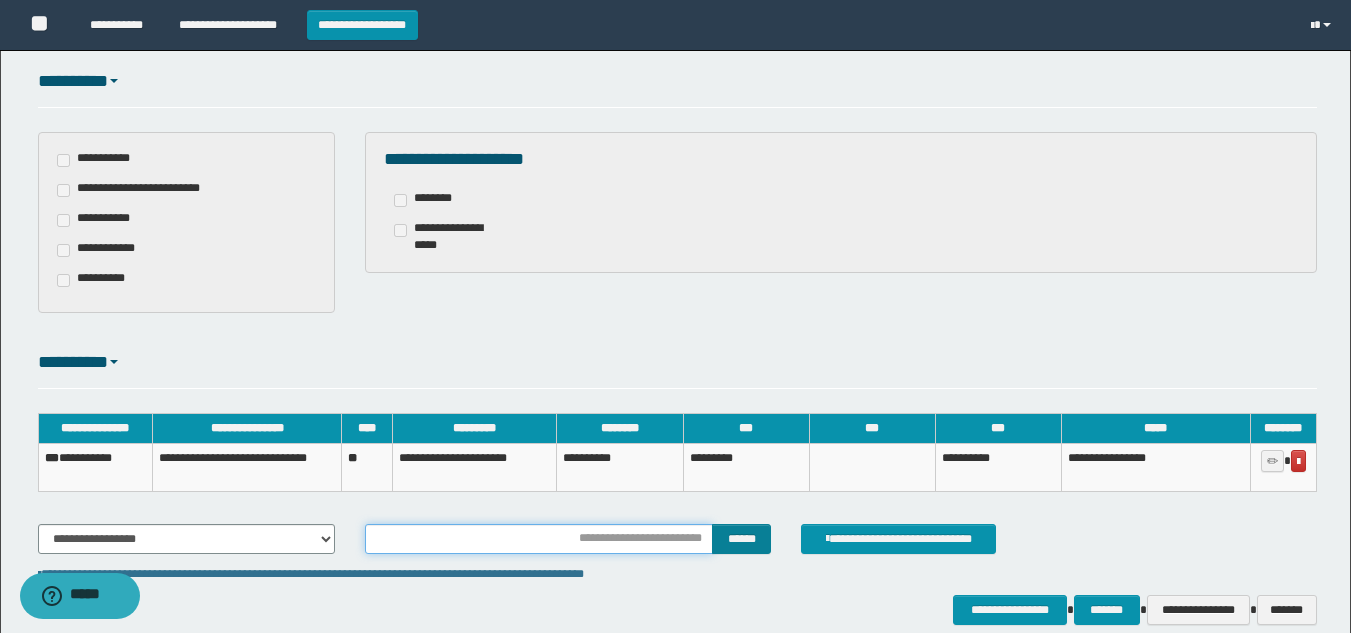 type on "**********" 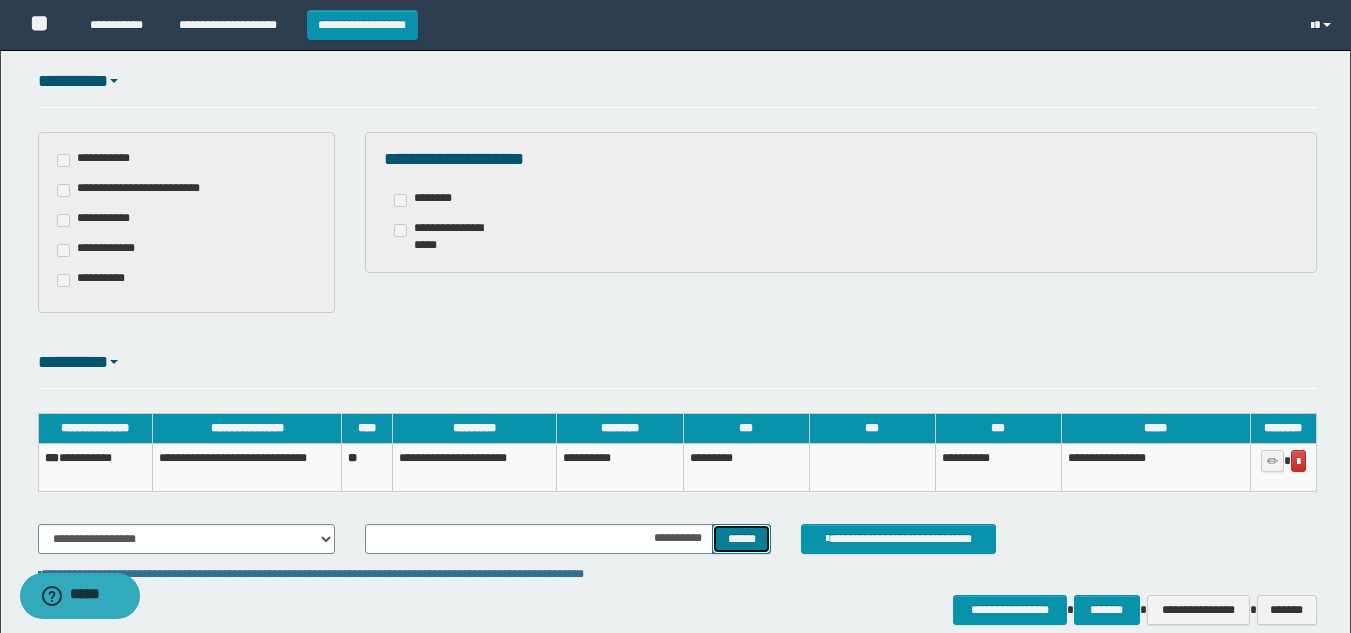 click on "******" at bounding box center [741, 539] 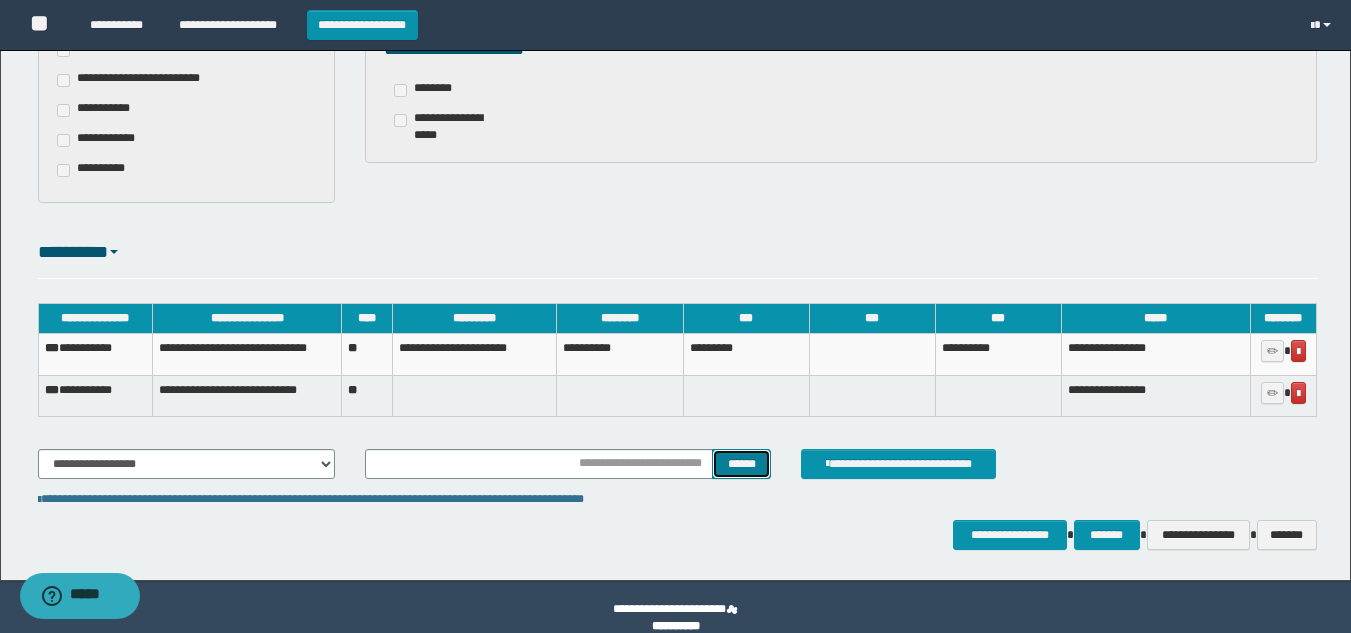 scroll, scrollTop: 626, scrollLeft: 0, axis: vertical 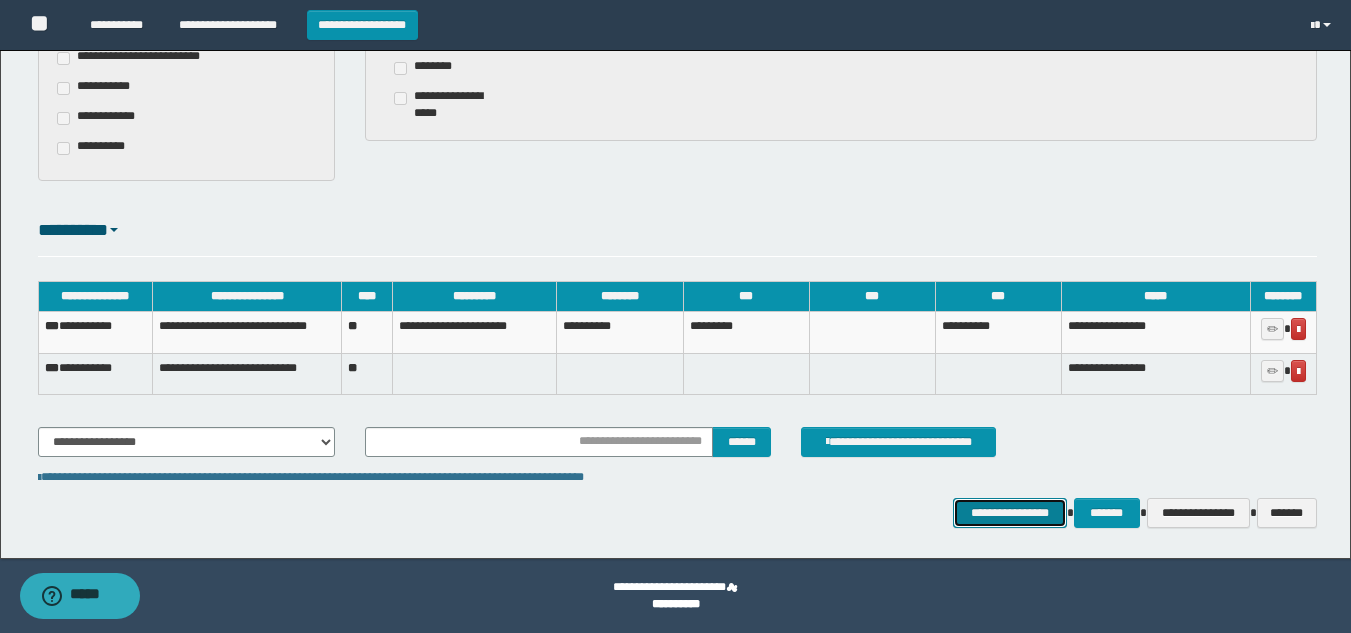 click on "**********" at bounding box center [1009, 513] 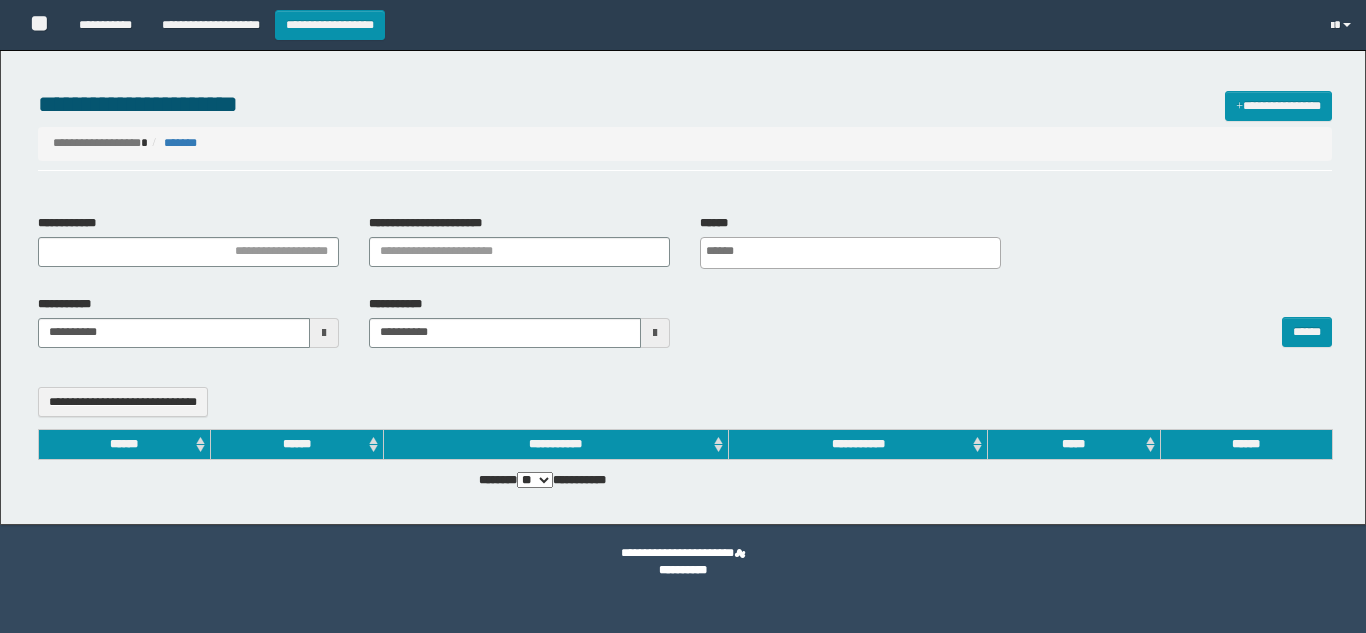 select 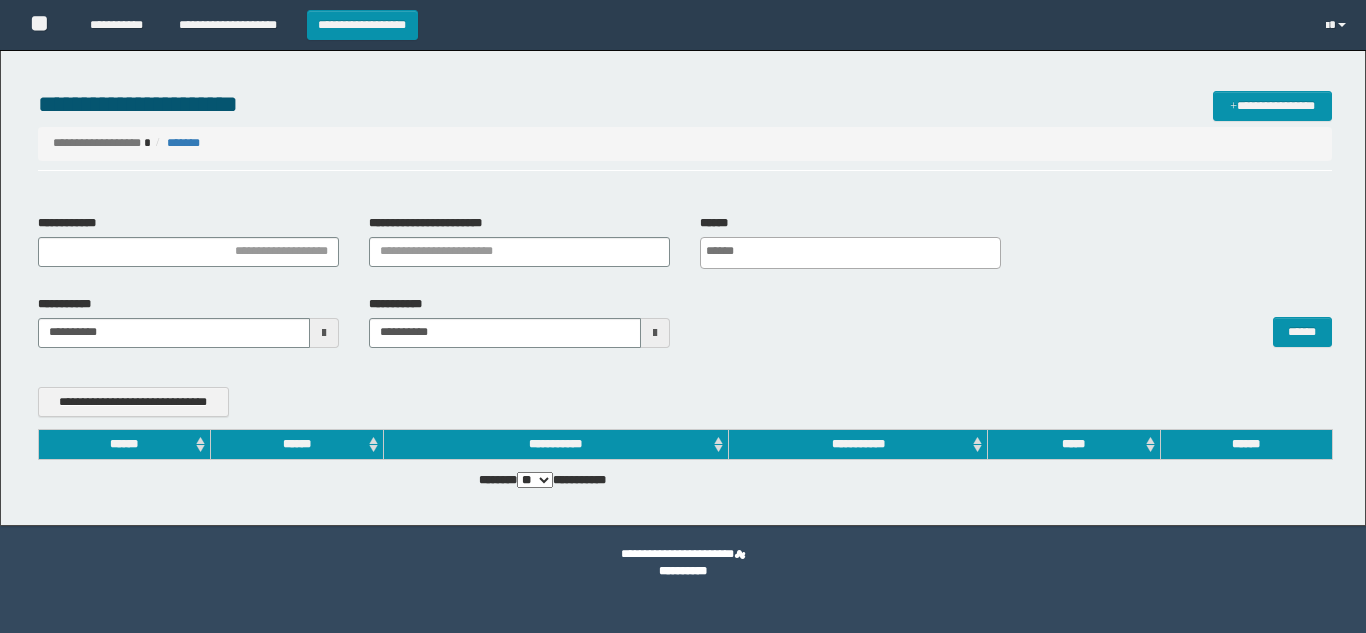 scroll, scrollTop: 0, scrollLeft: 0, axis: both 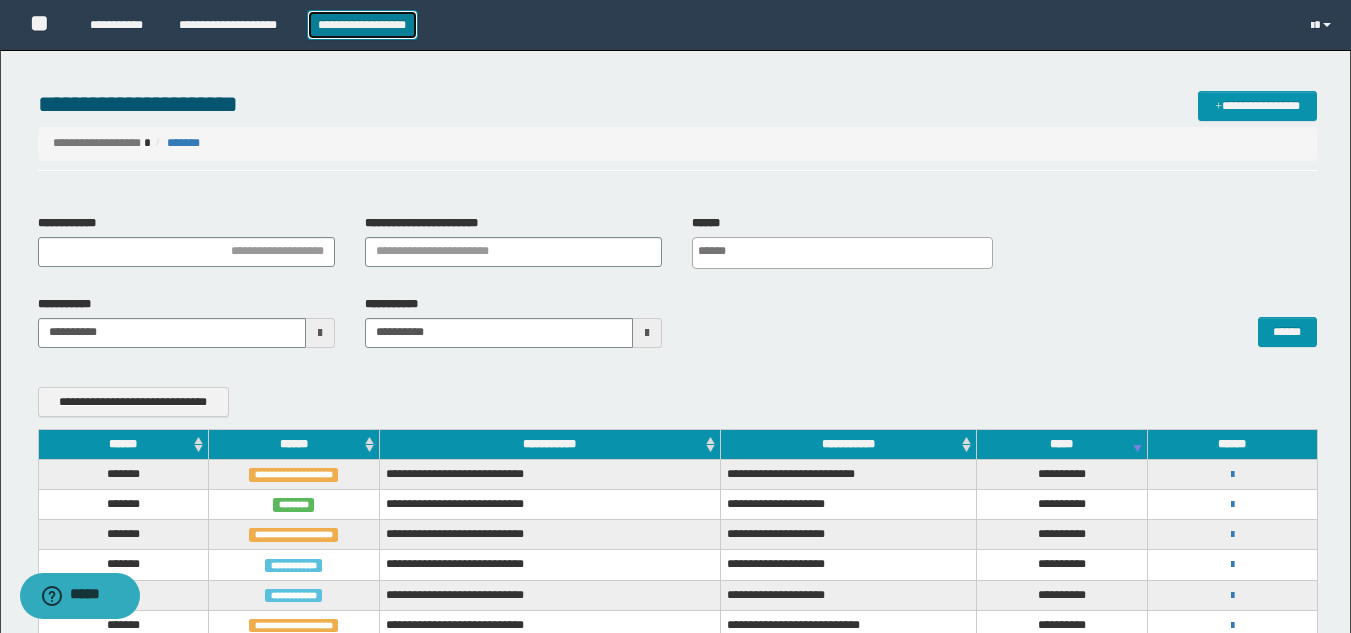 click on "**********" at bounding box center (362, 25) 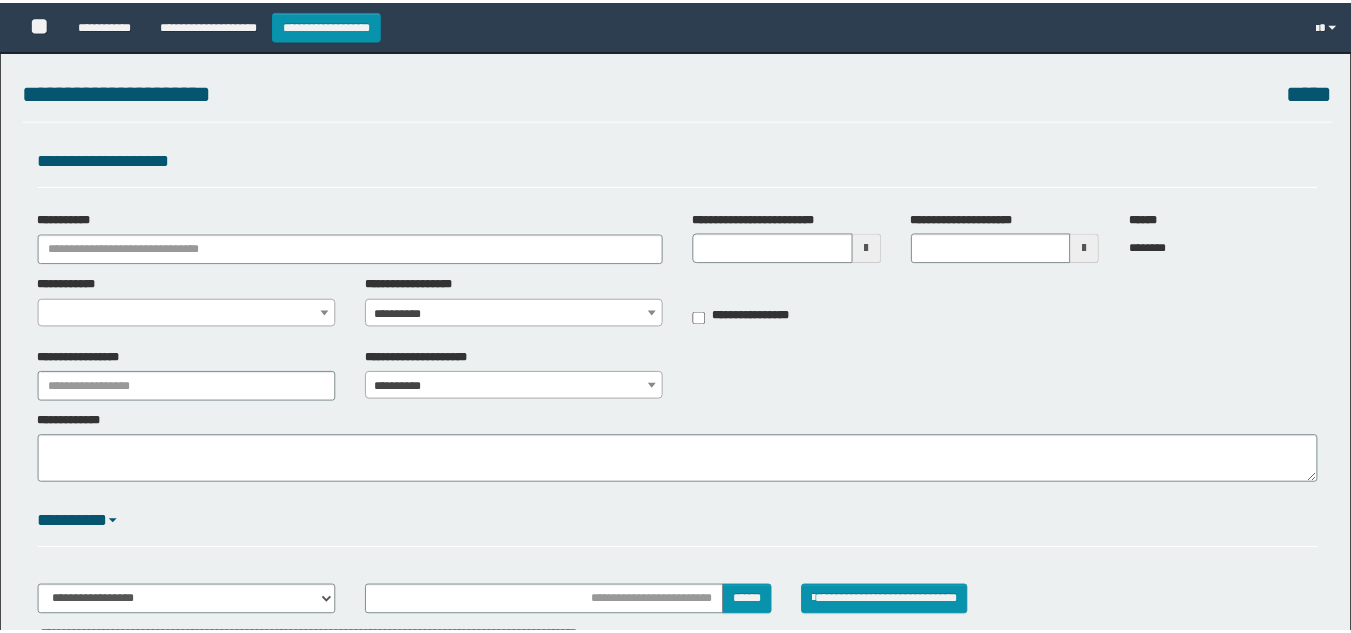 scroll, scrollTop: 0, scrollLeft: 0, axis: both 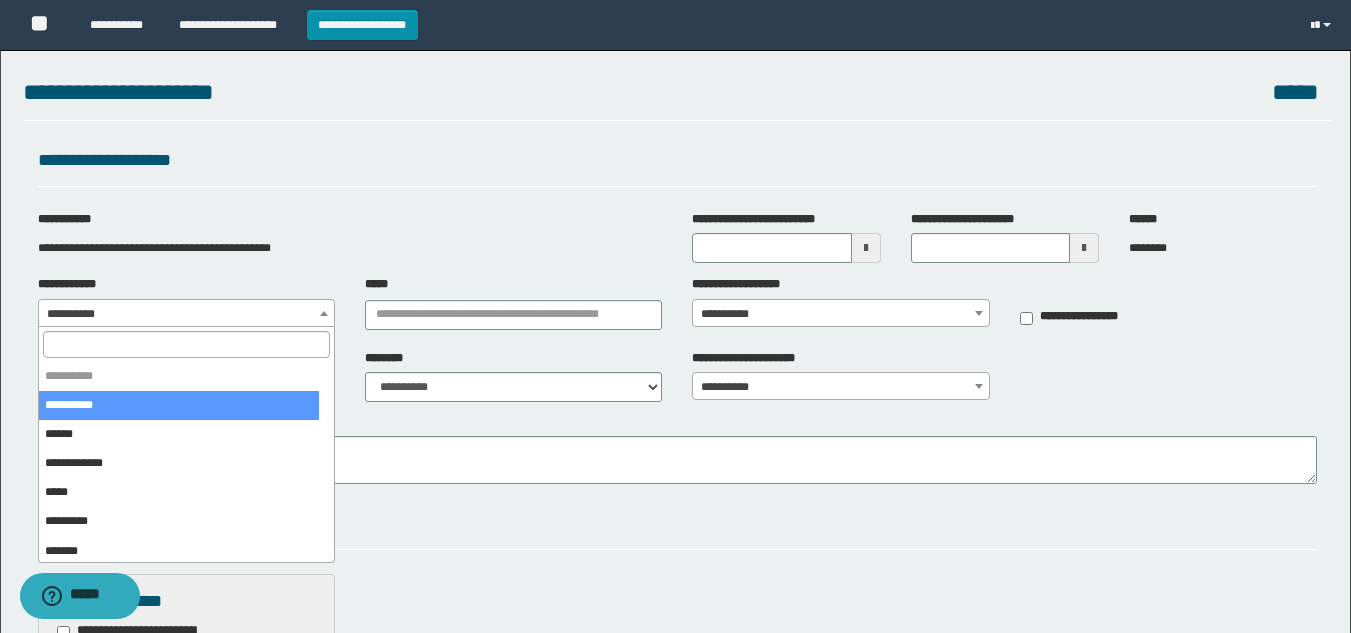 click on "**********" at bounding box center [186, 314] 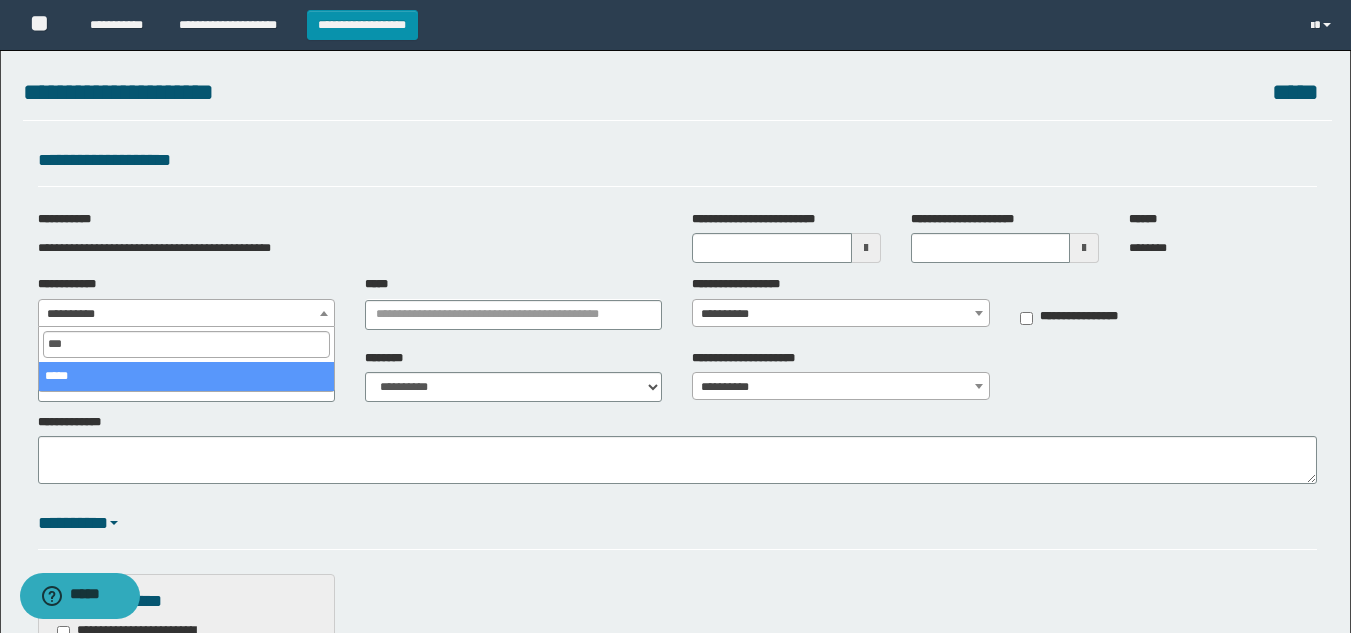 type on "***" 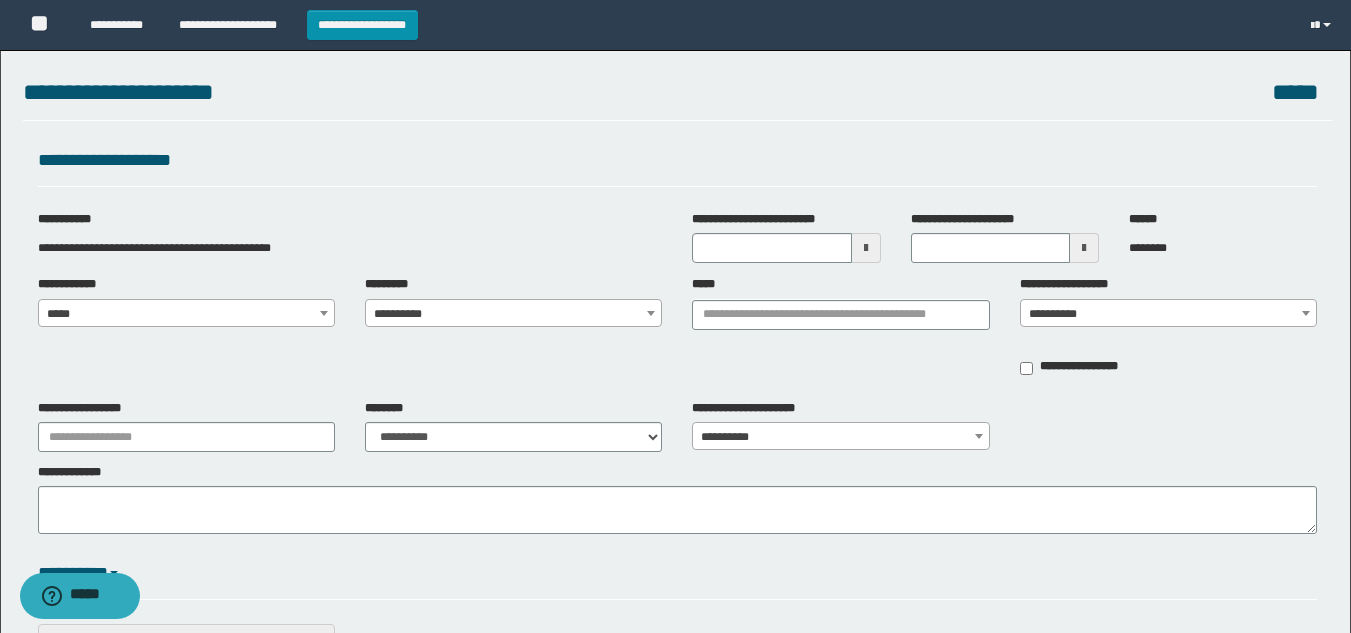 click on "**********" at bounding box center [513, 314] 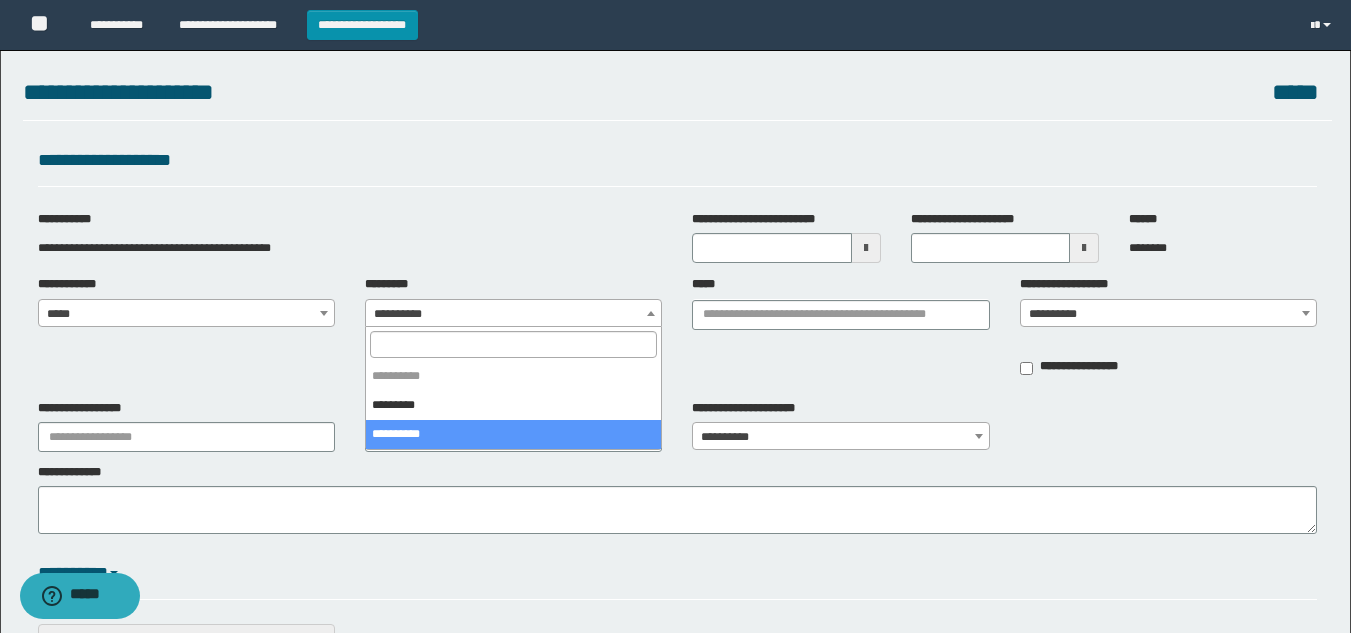 select on "****" 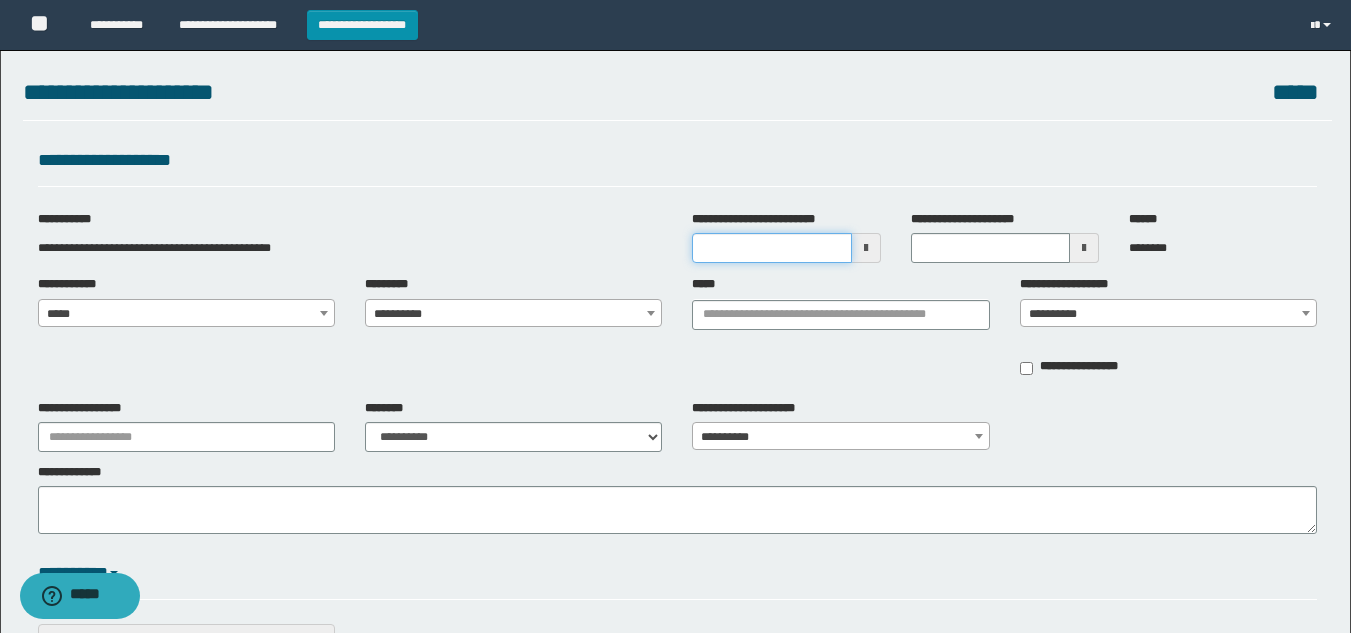 click on "**********" at bounding box center [771, 248] 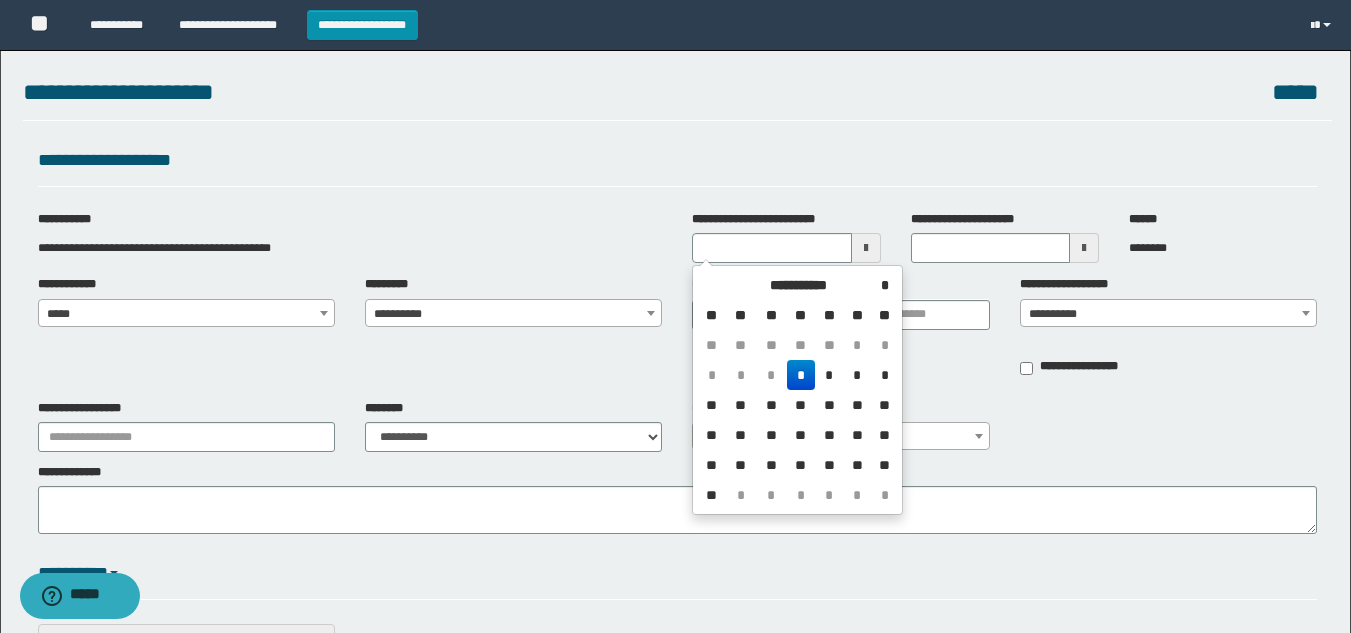 click on "*" at bounding box center [801, 375] 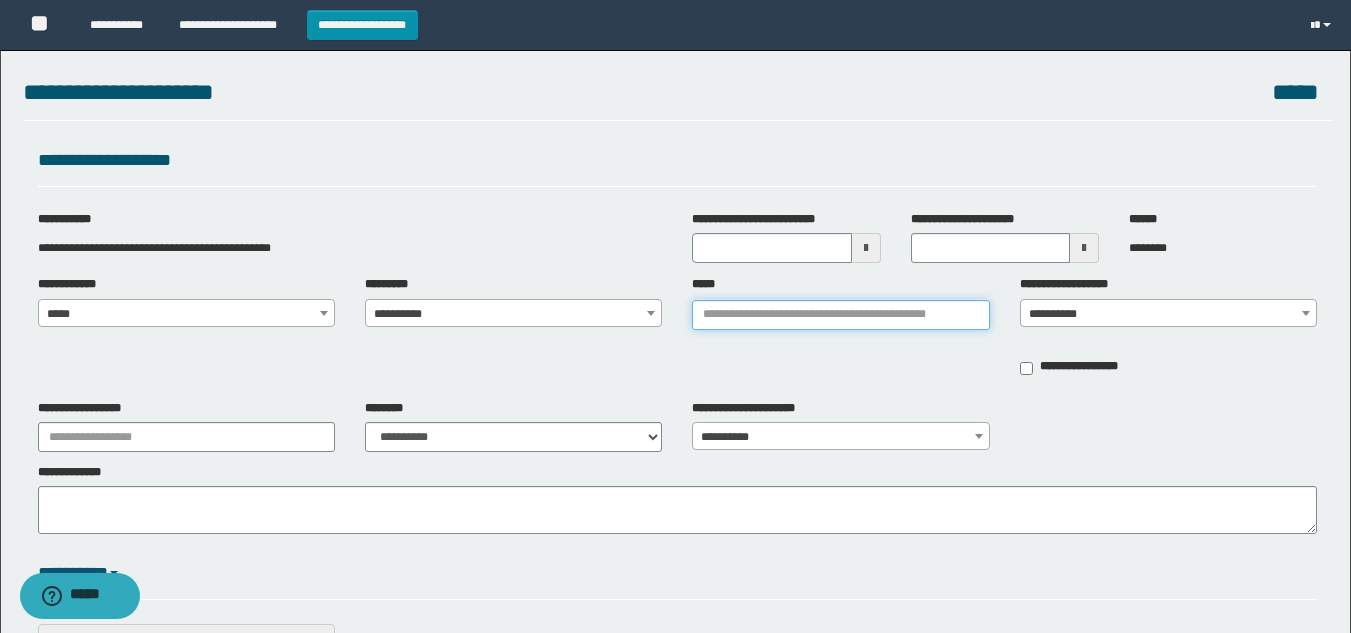 click on "*****" at bounding box center [840, 315] 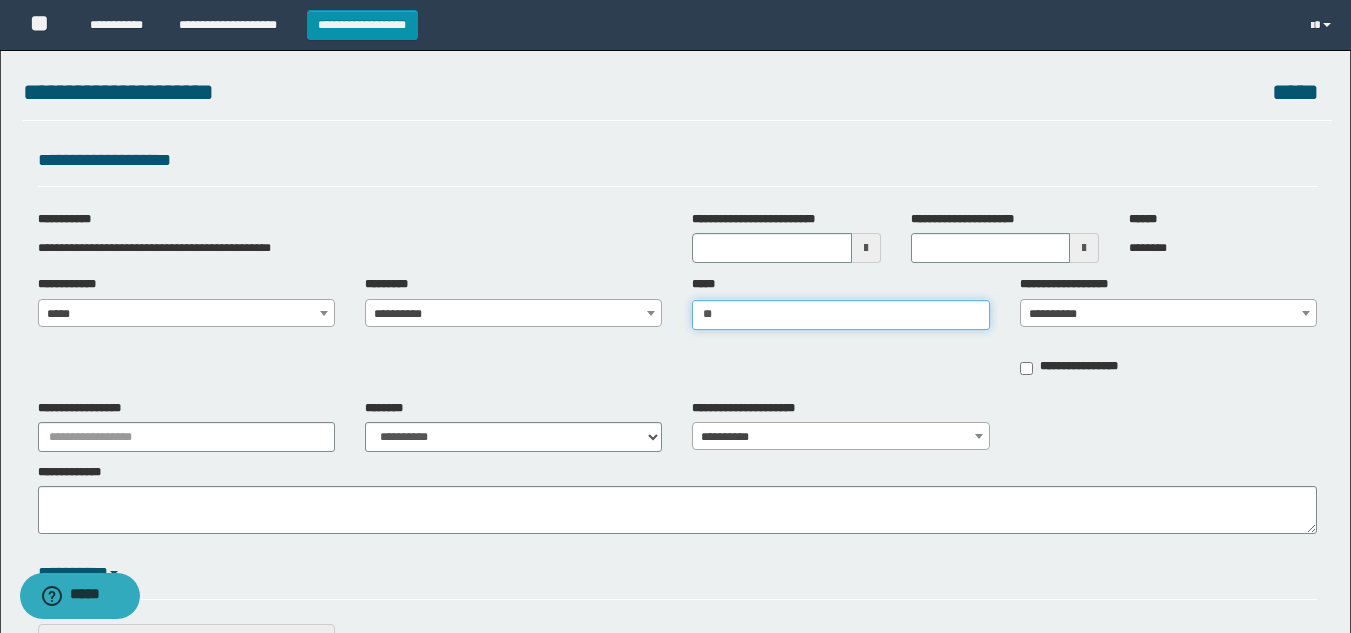 type on "***" 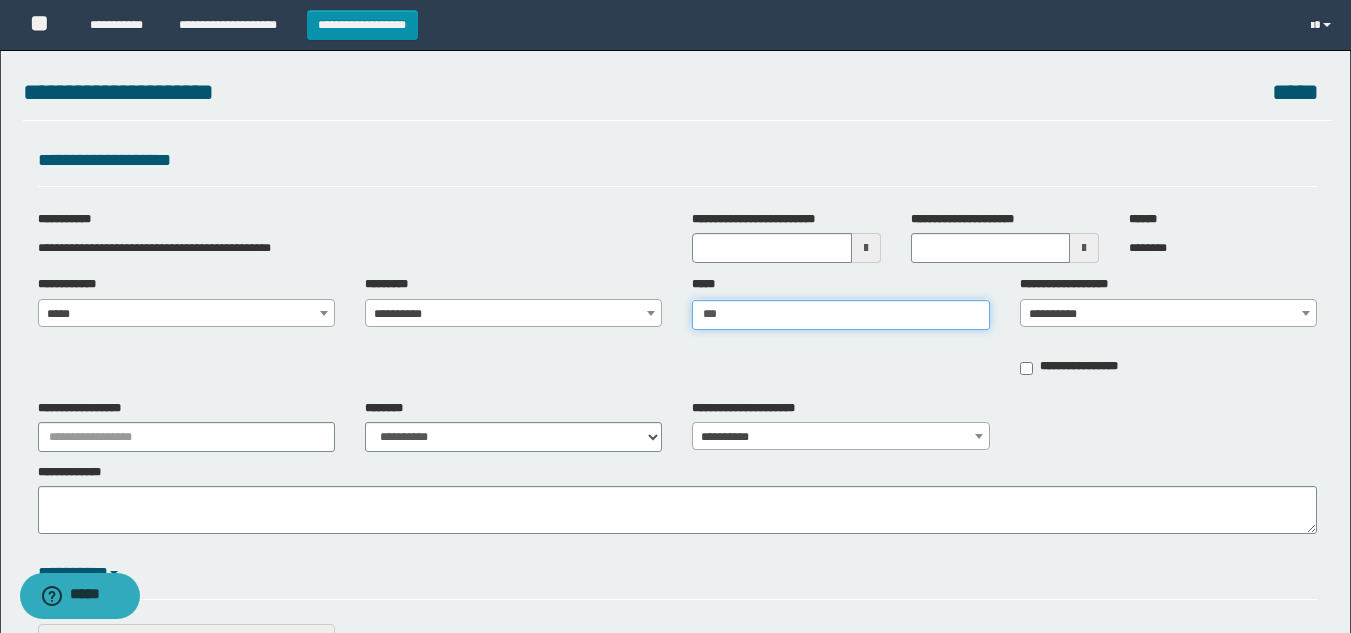 type on "***" 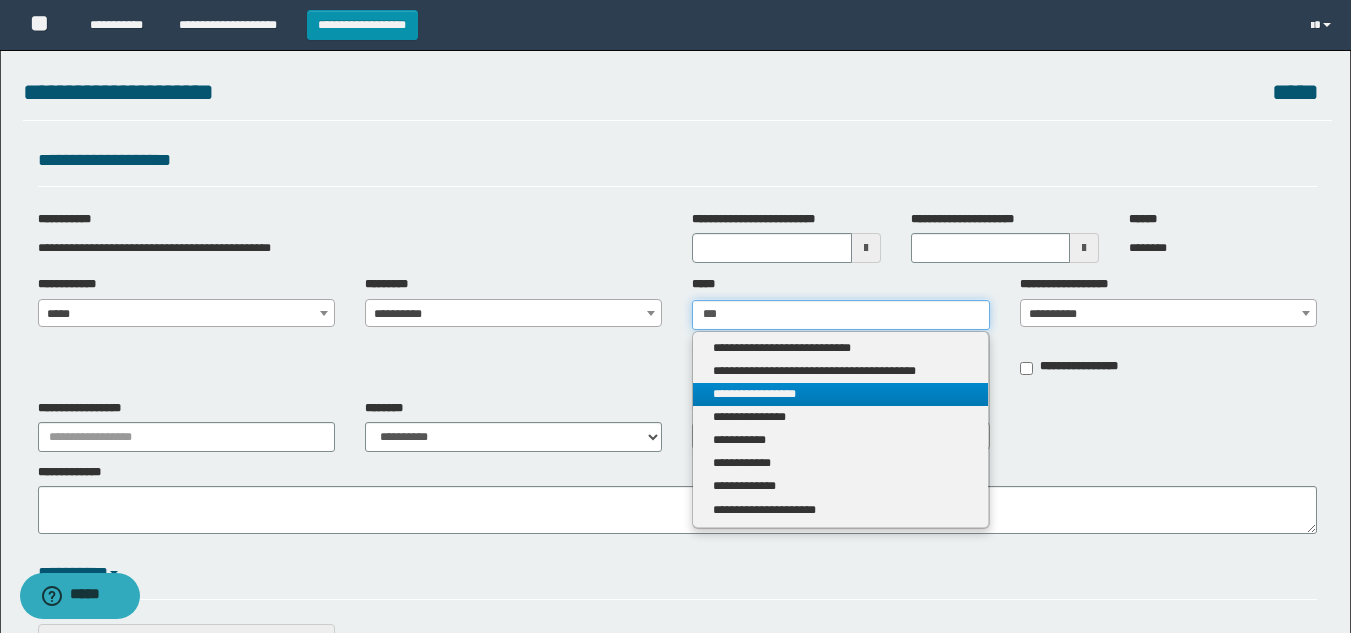 type on "***" 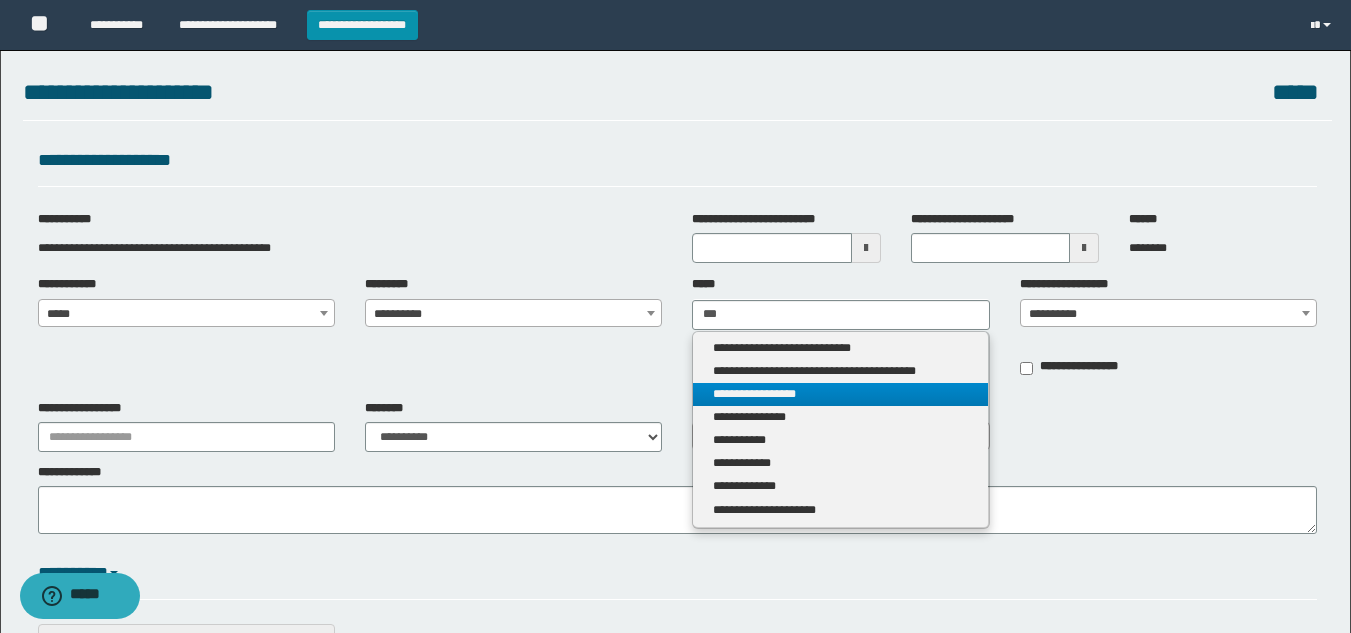 type 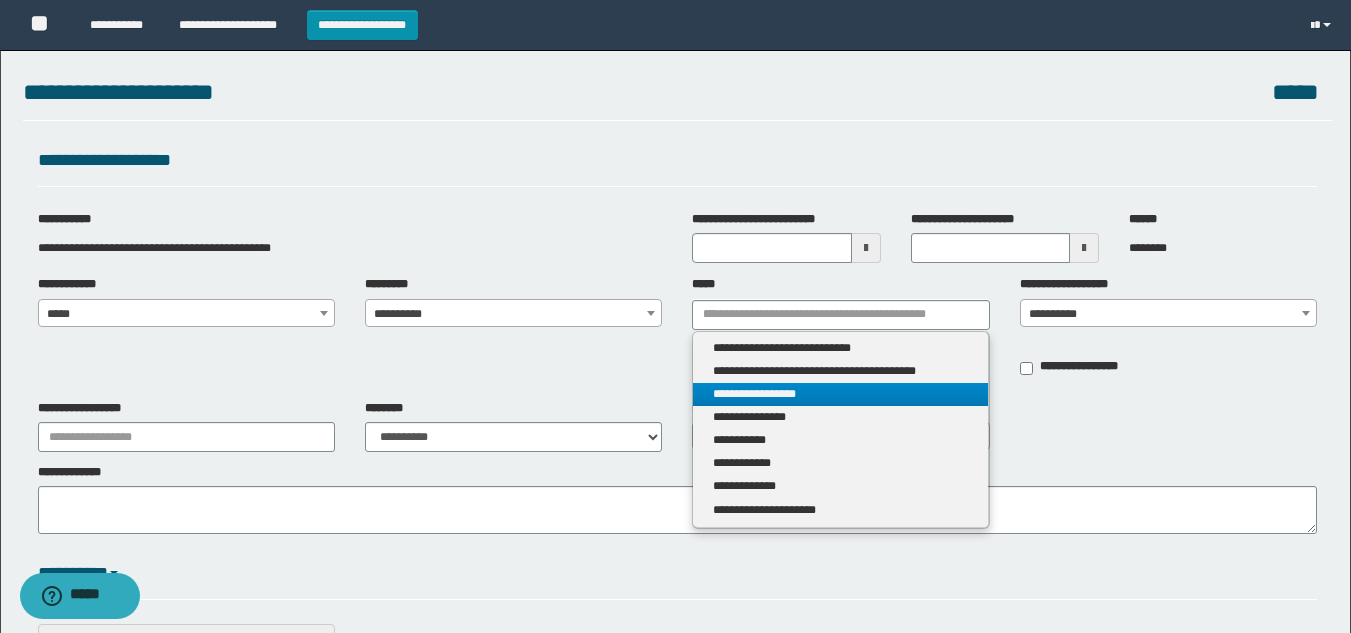 click on "**********" at bounding box center (840, 394) 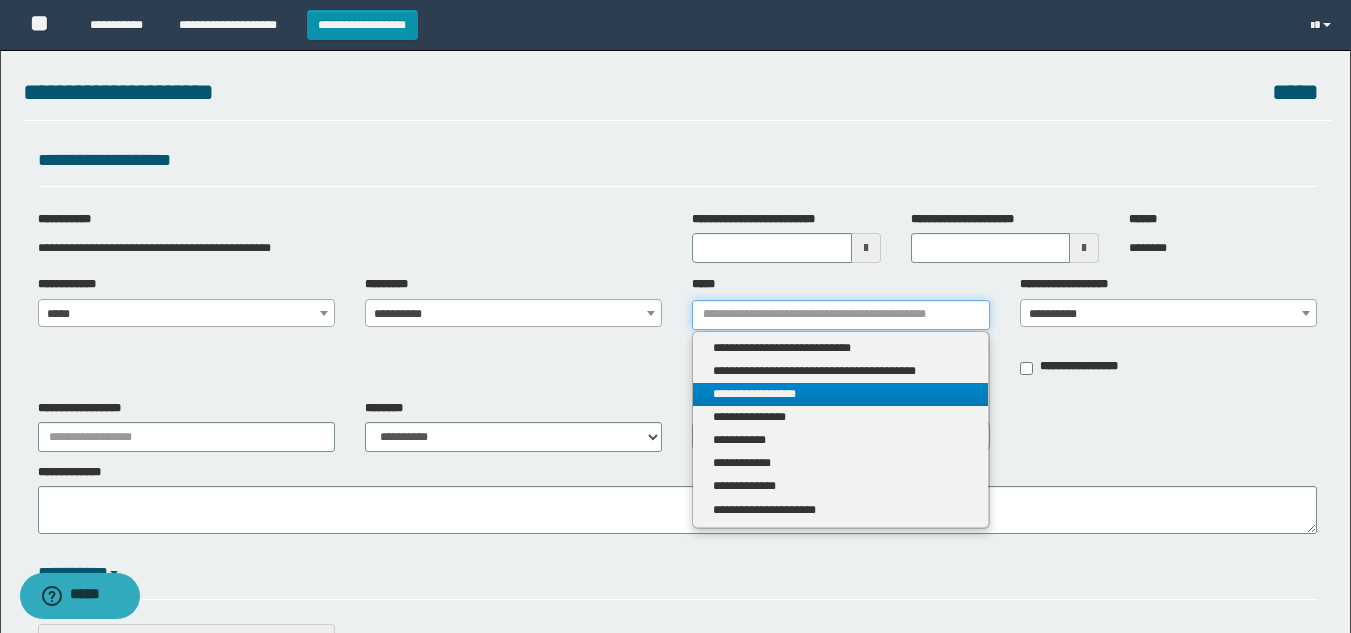 type 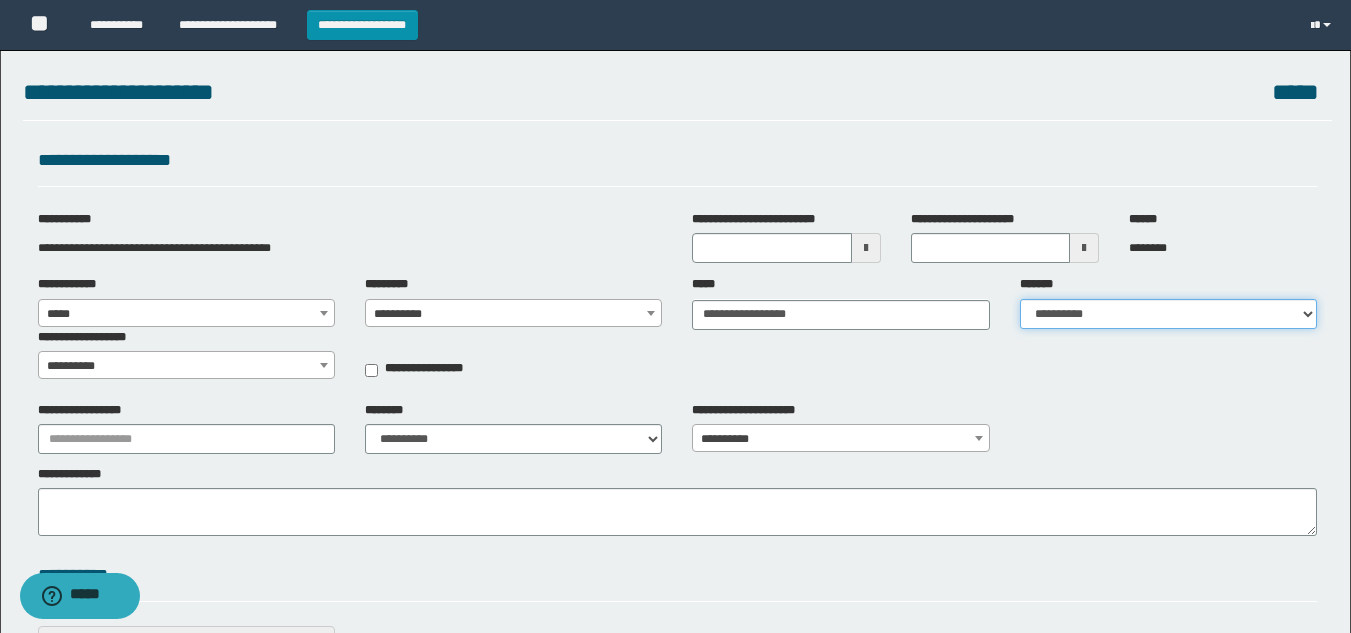 drag, startPoint x: 1047, startPoint y: 318, endPoint x: 1053, endPoint y: 328, distance: 11.661903 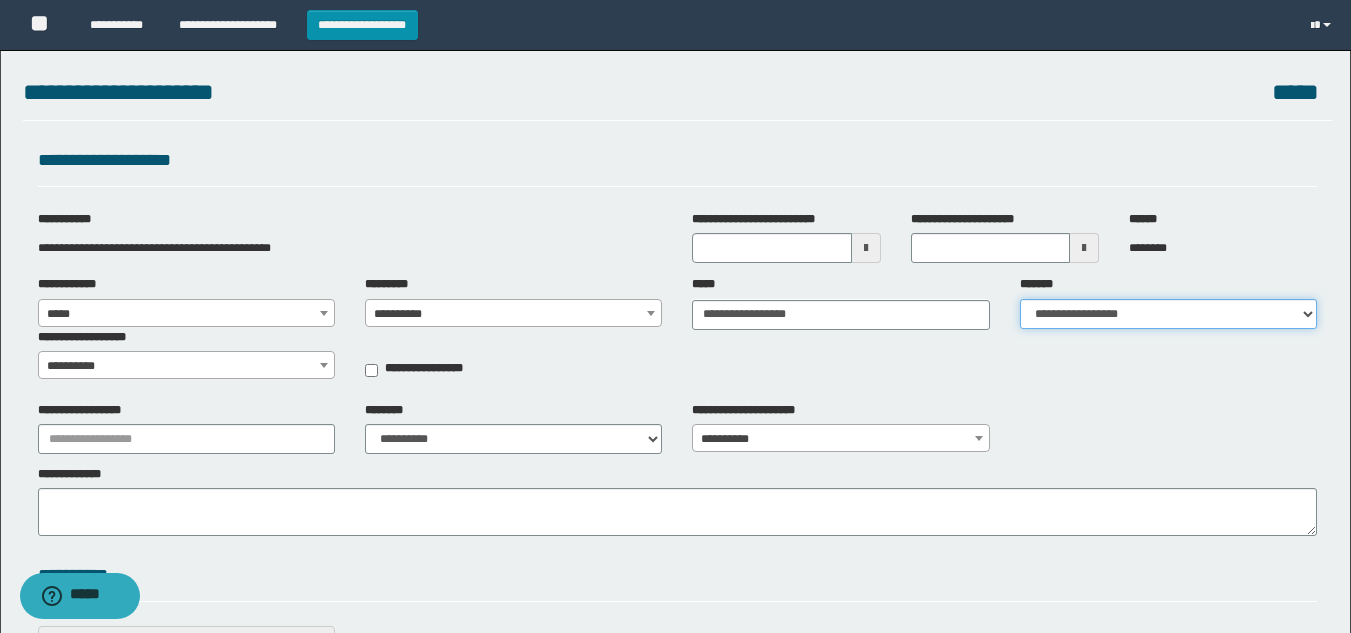 click on "**********" at bounding box center (1168, 314) 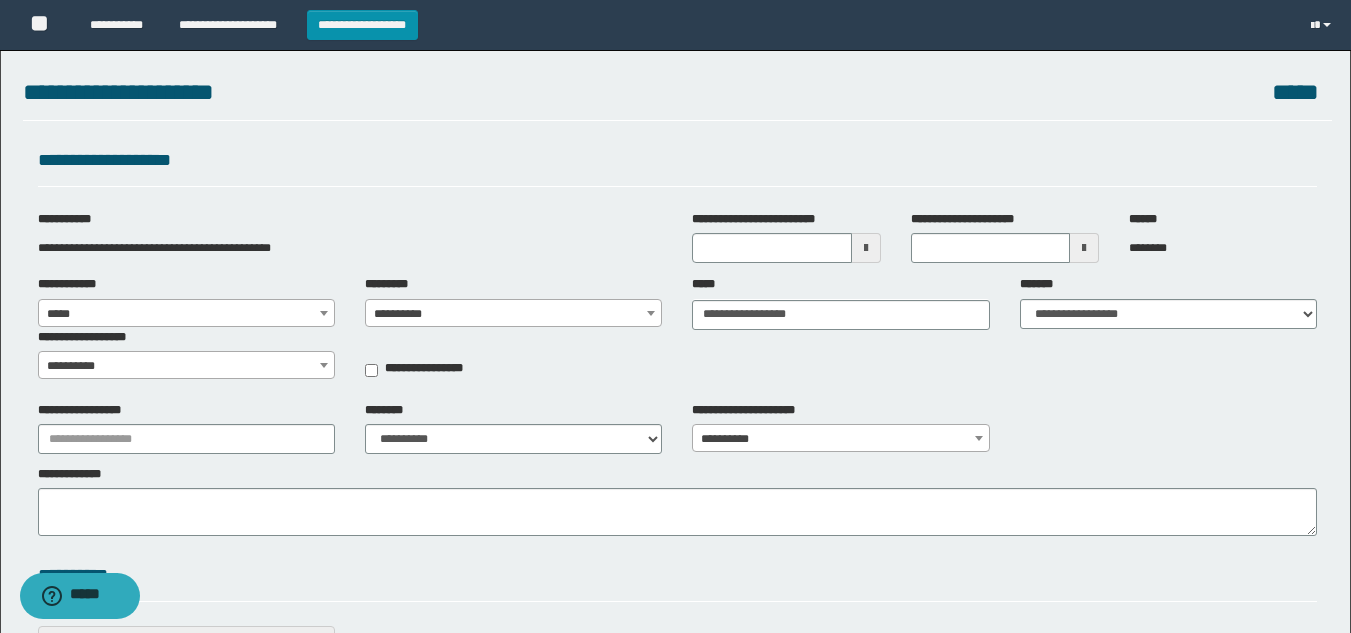 click on "**********" at bounding box center [675, 853] 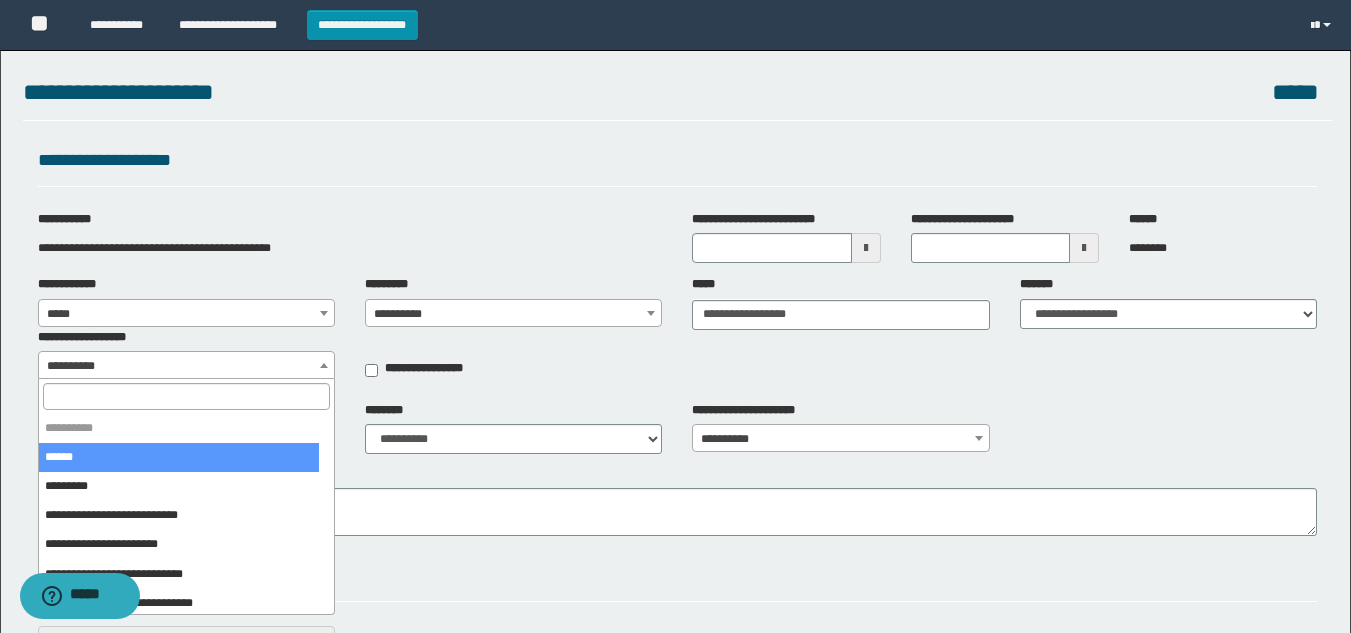 click on "**********" at bounding box center [186, 366] 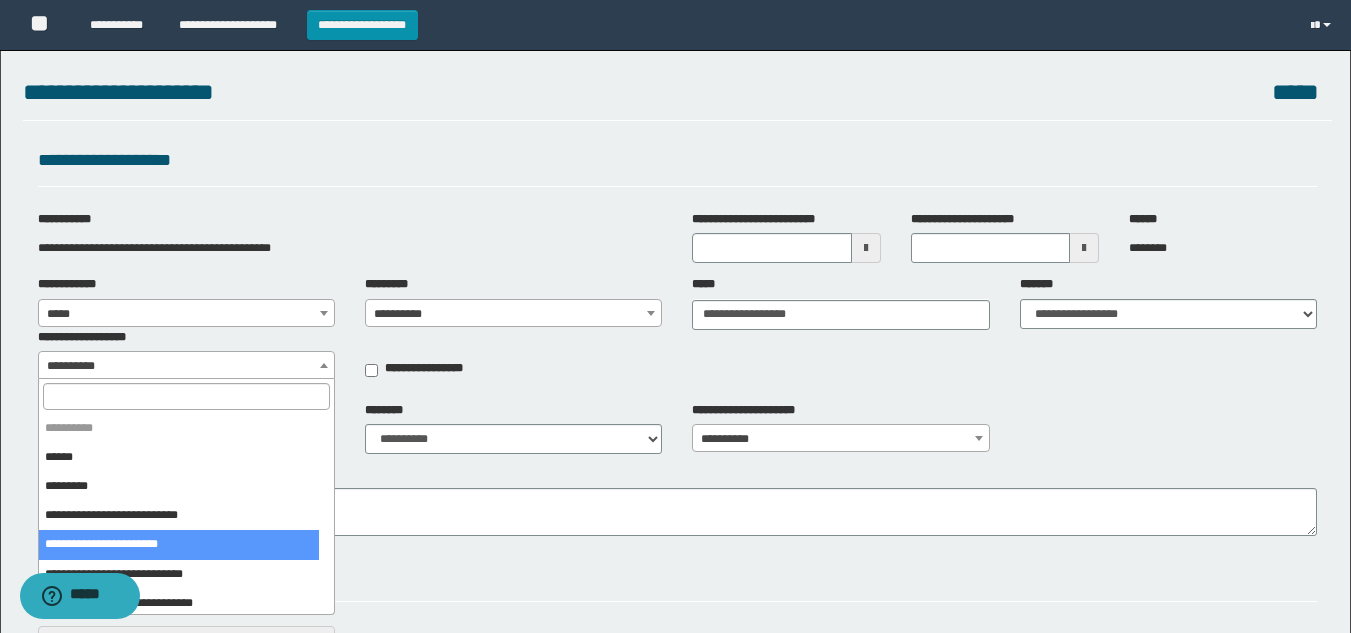 select on "***" 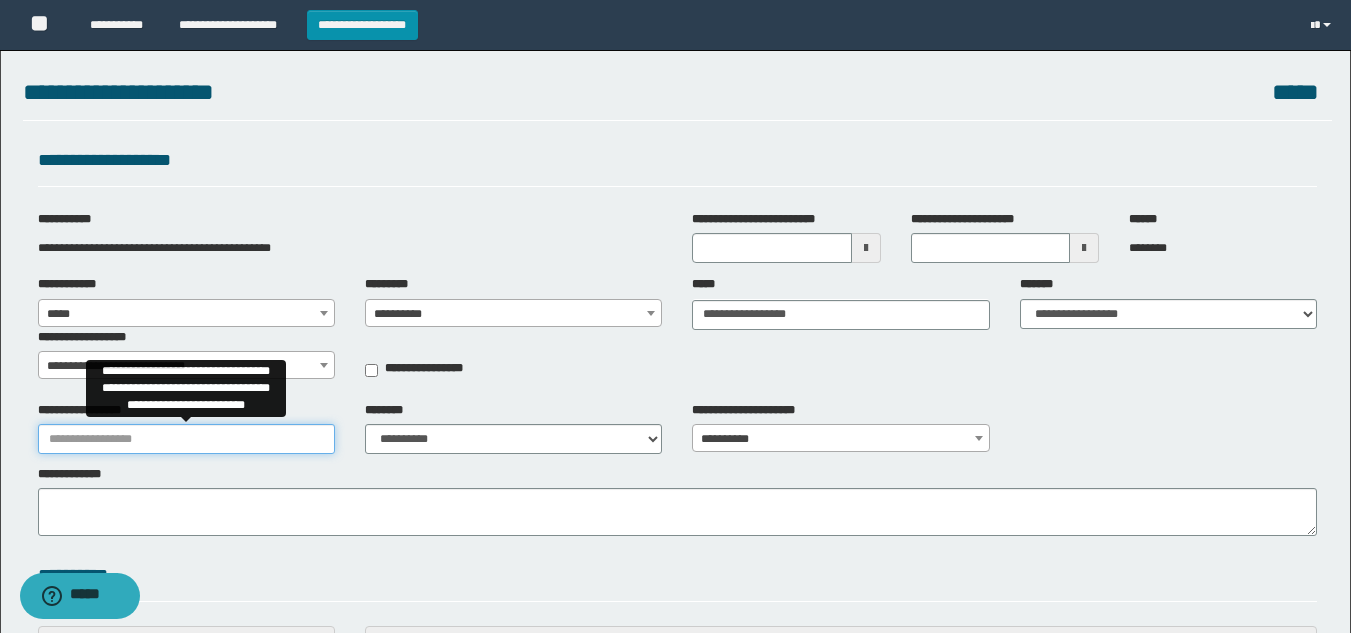 drag, startPoint x: 127, startPoint y: 439, endPoint x: 173, endPoint y: 451, distance: 47.539455 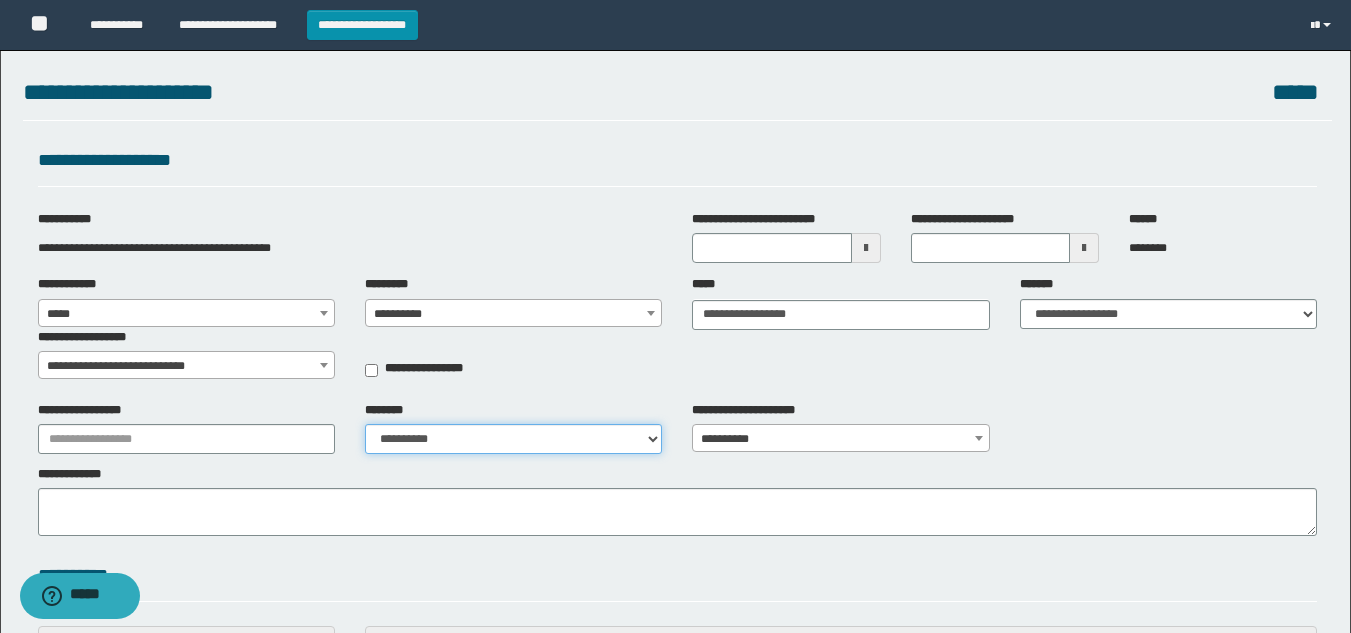 click on "**********" at bounding box center (513, 439) 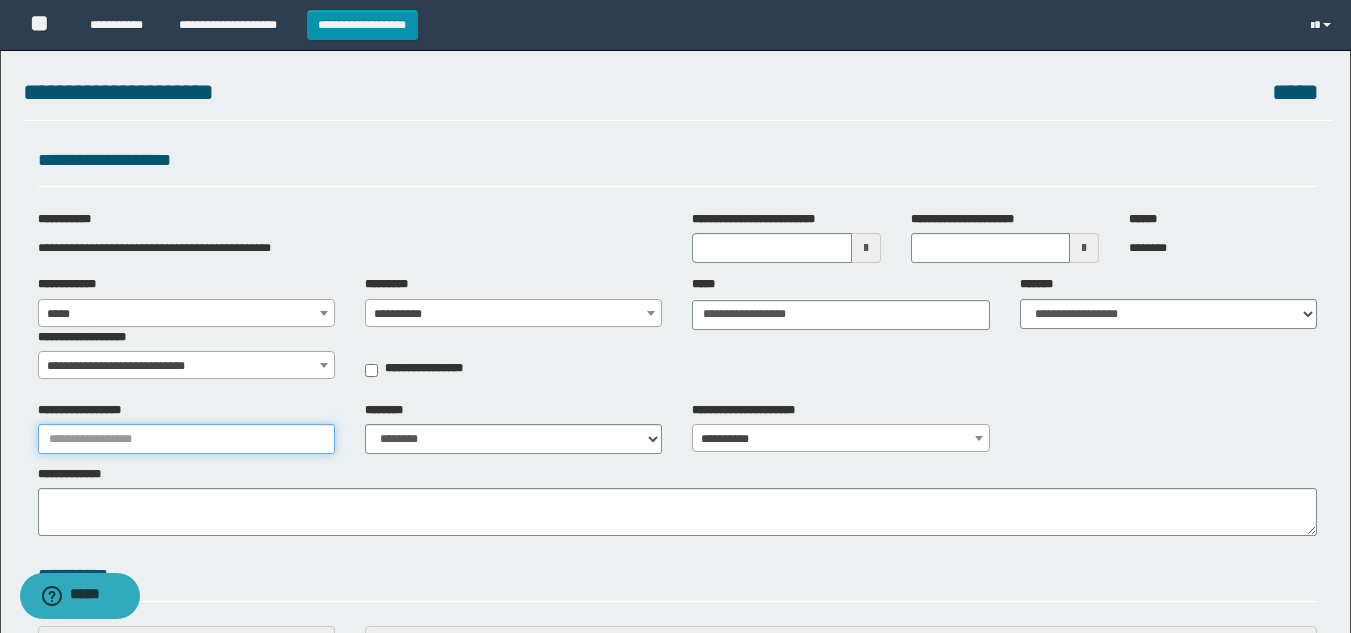 click on "**********" at bounding box center [186, 439] 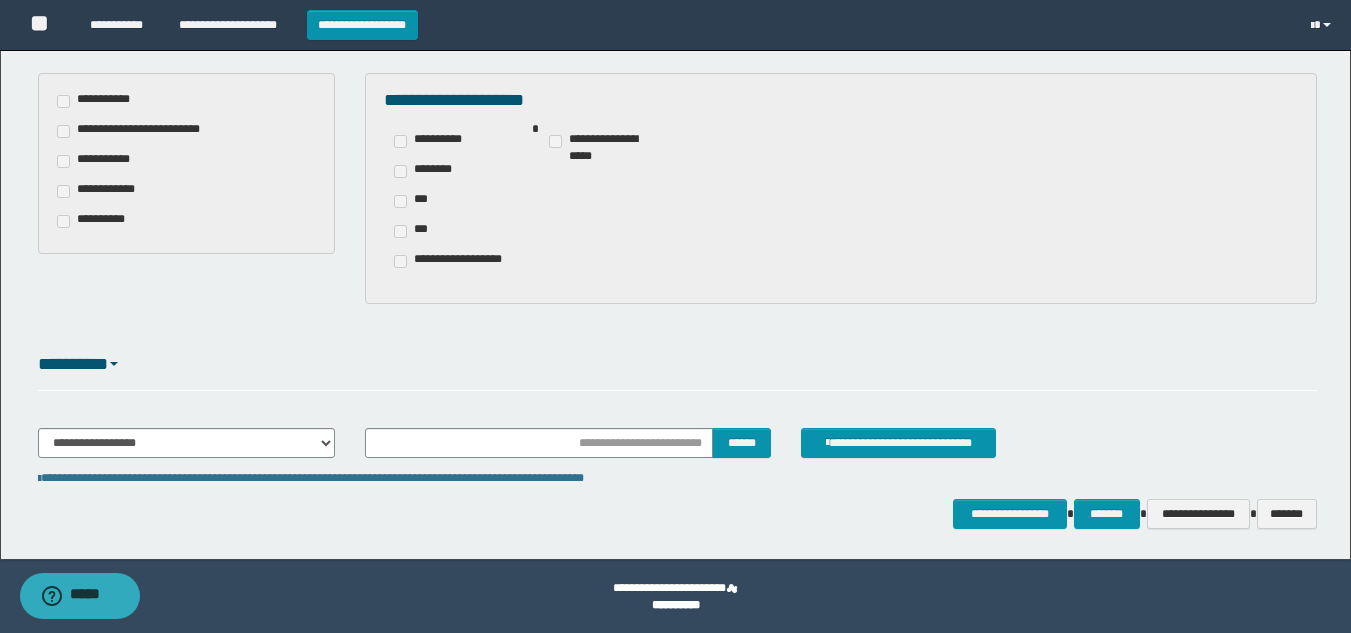 scroll, scrollTop: 554, scrollLeft: 0, axis: vertical 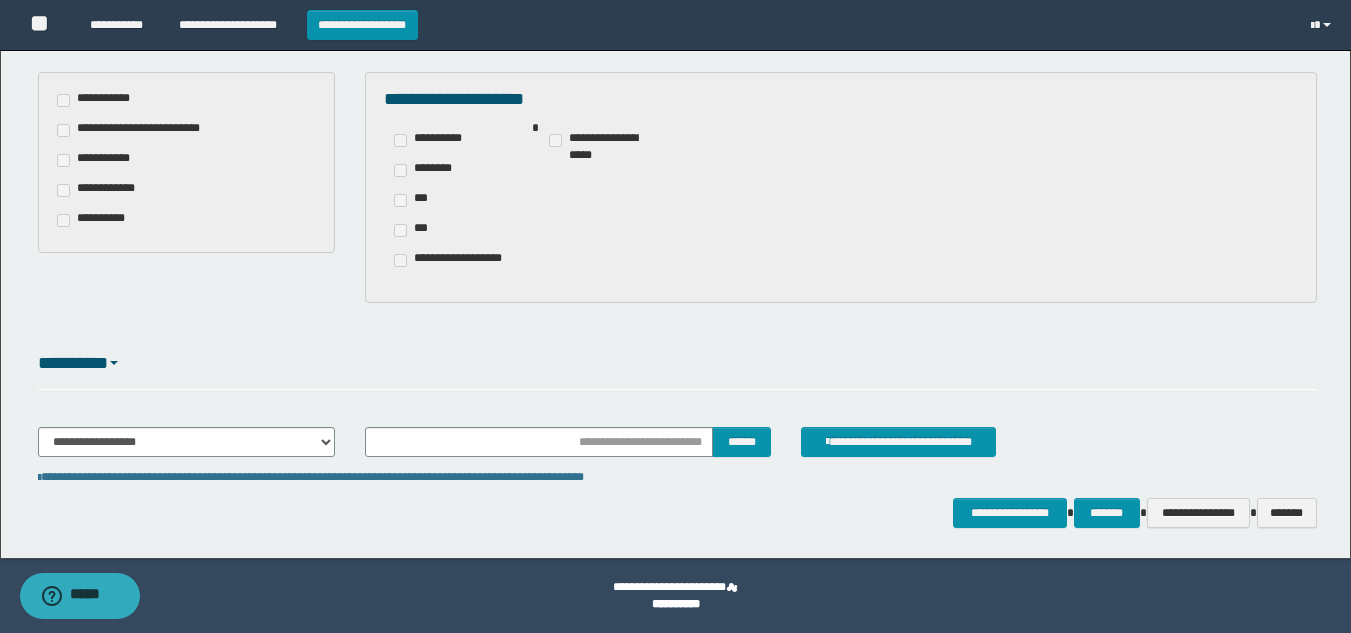 click on "**********" at bounding box center [677, 450] 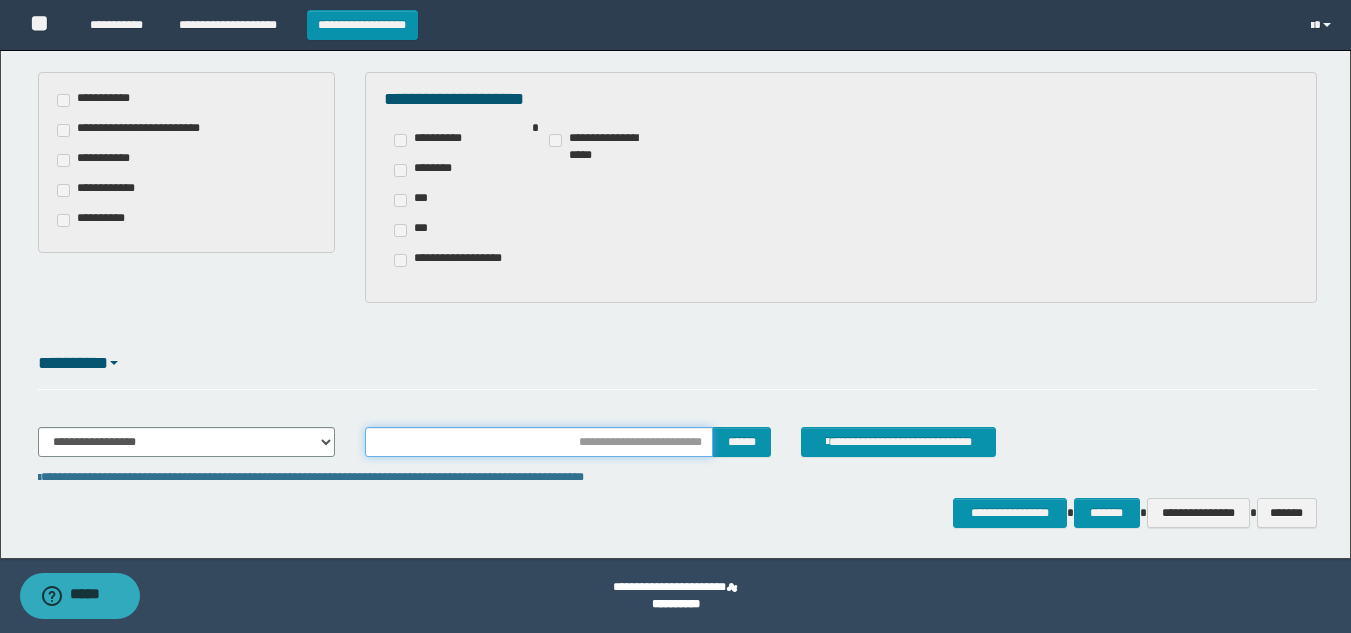 click at bounding box center (539, 442) 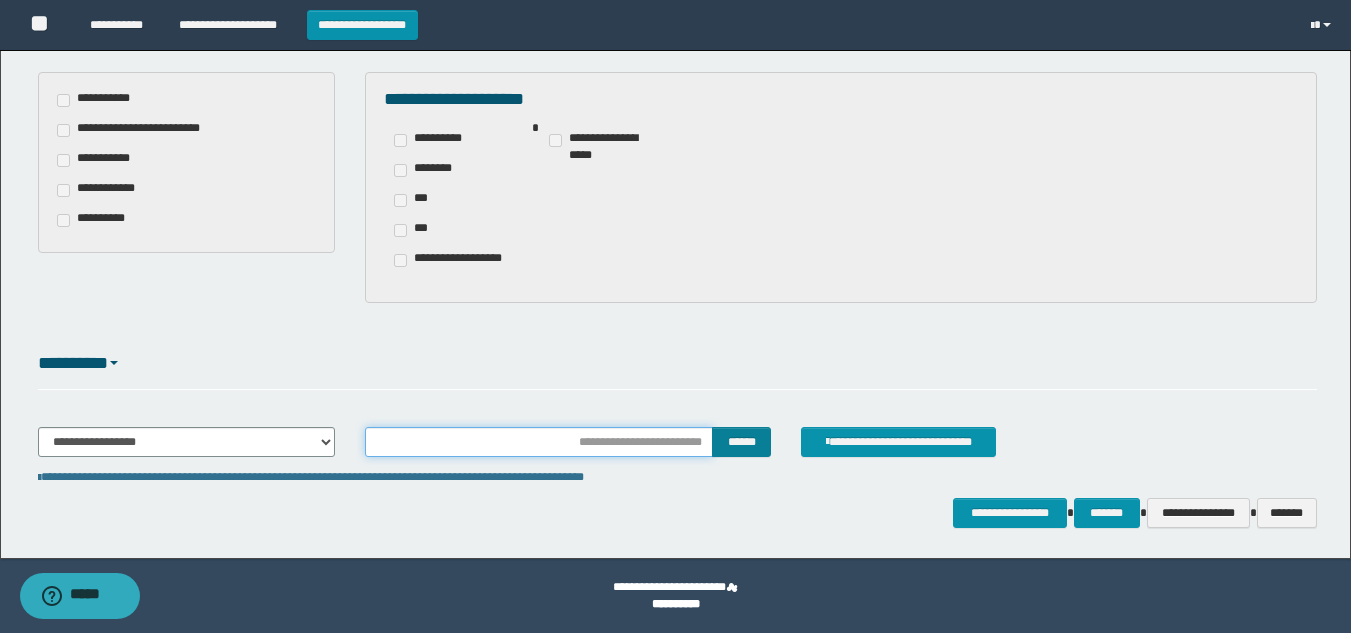 type on "**********" 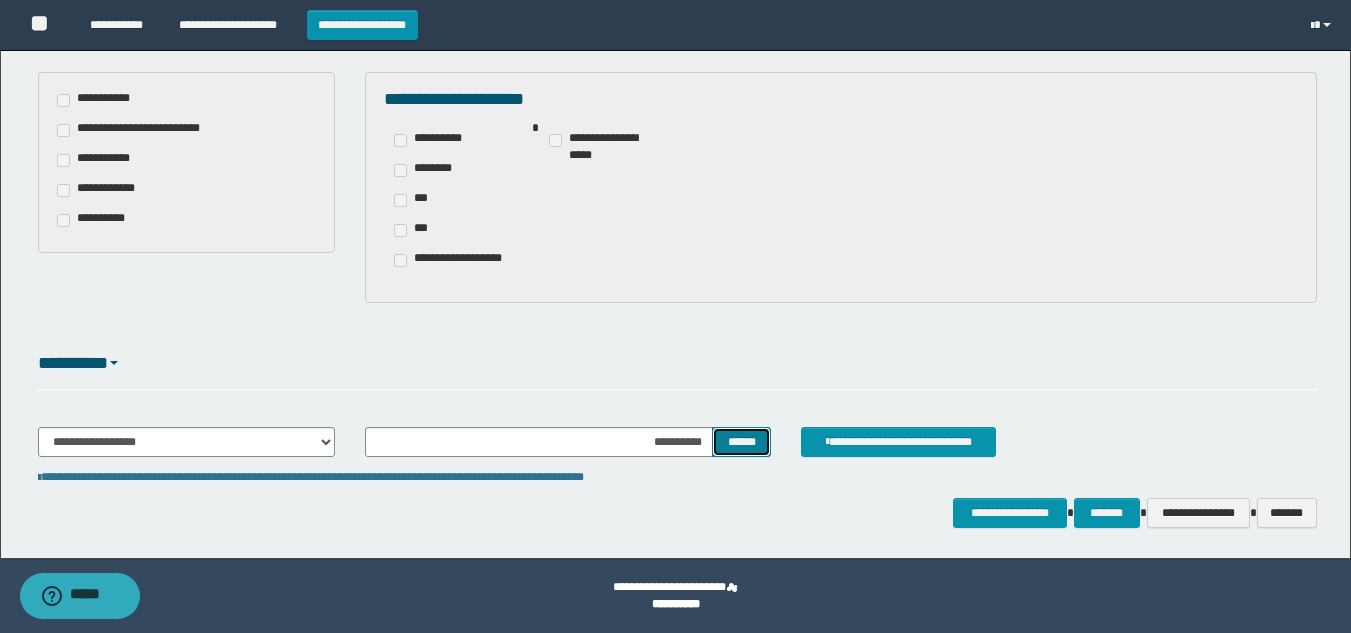 click on "******" at bounding box center (741, 442) 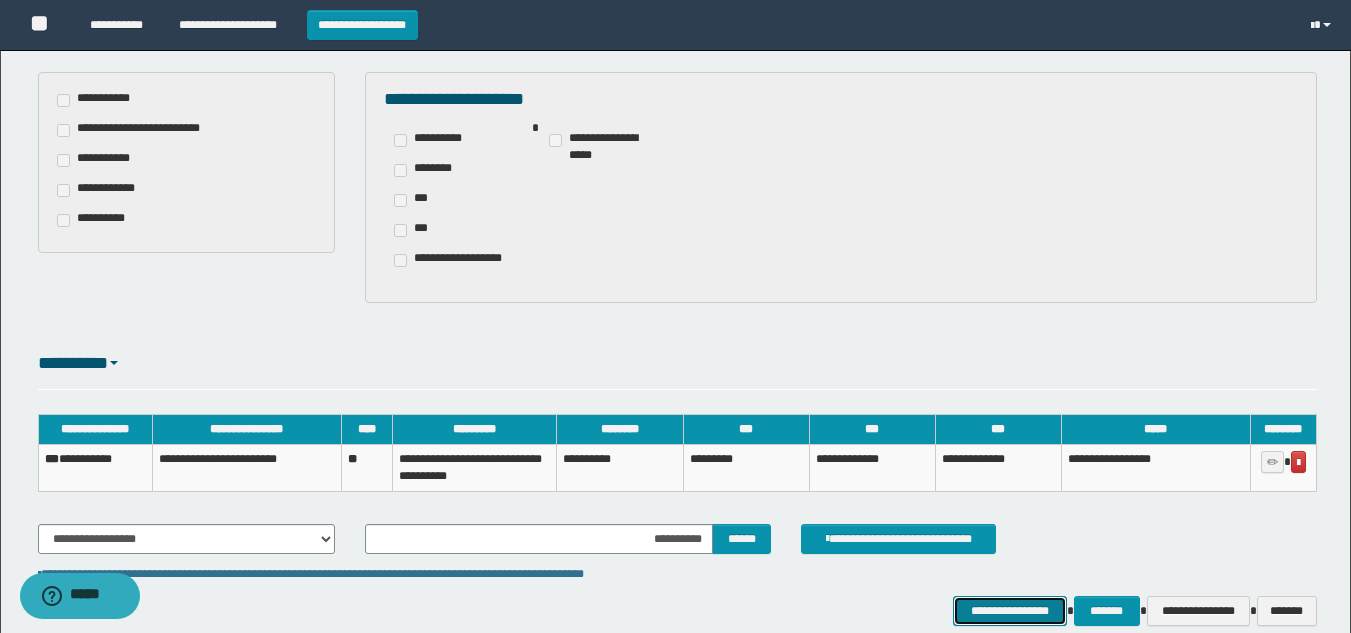 click on "**********" at bounding box center [1009, 611] 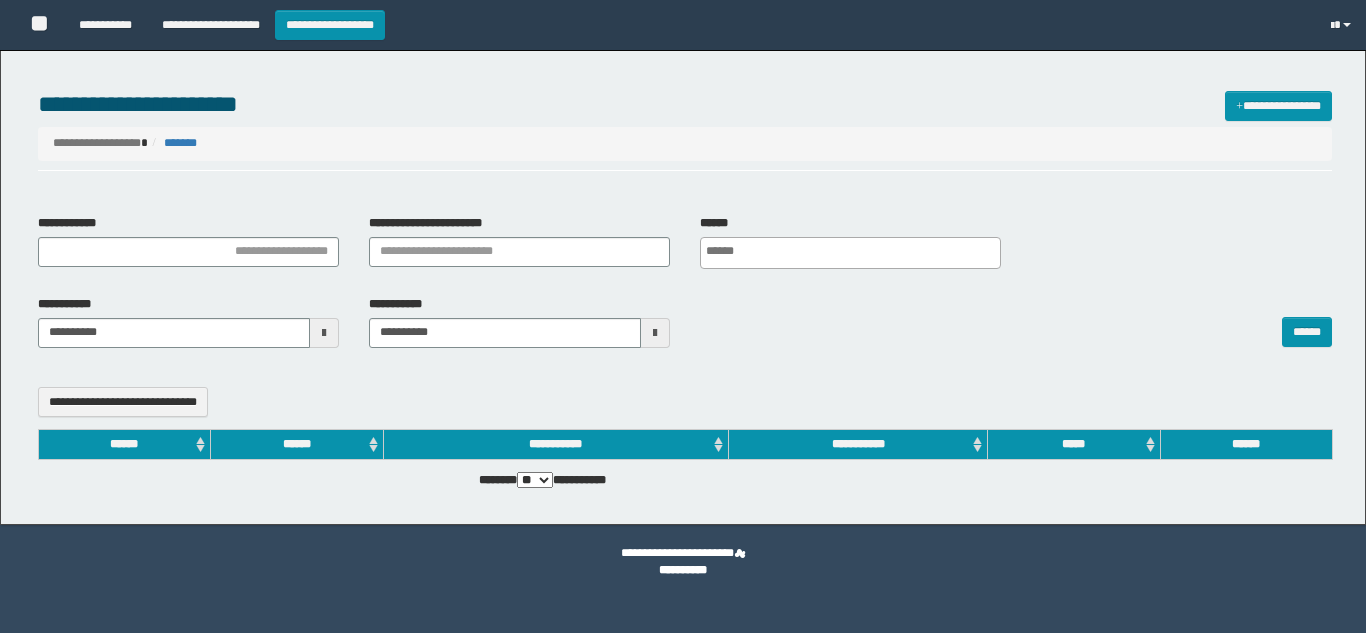 select 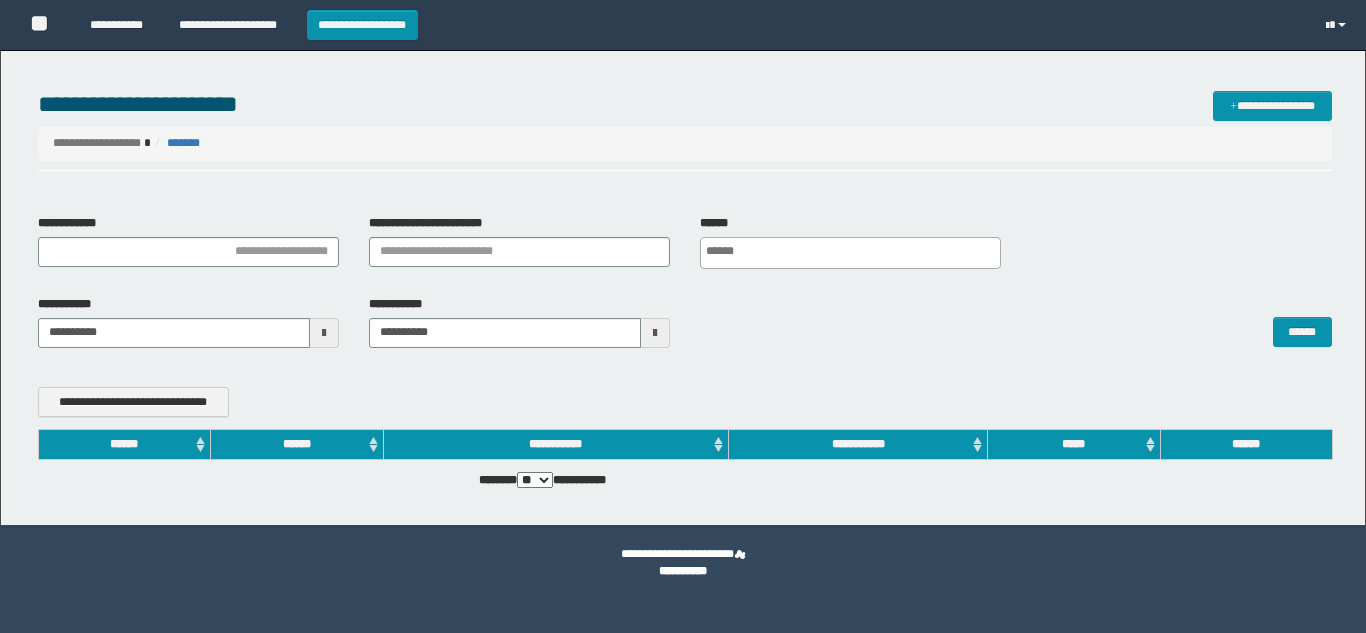 scroll, scrollTop: 0, scrollLeft: 0, axis: both 